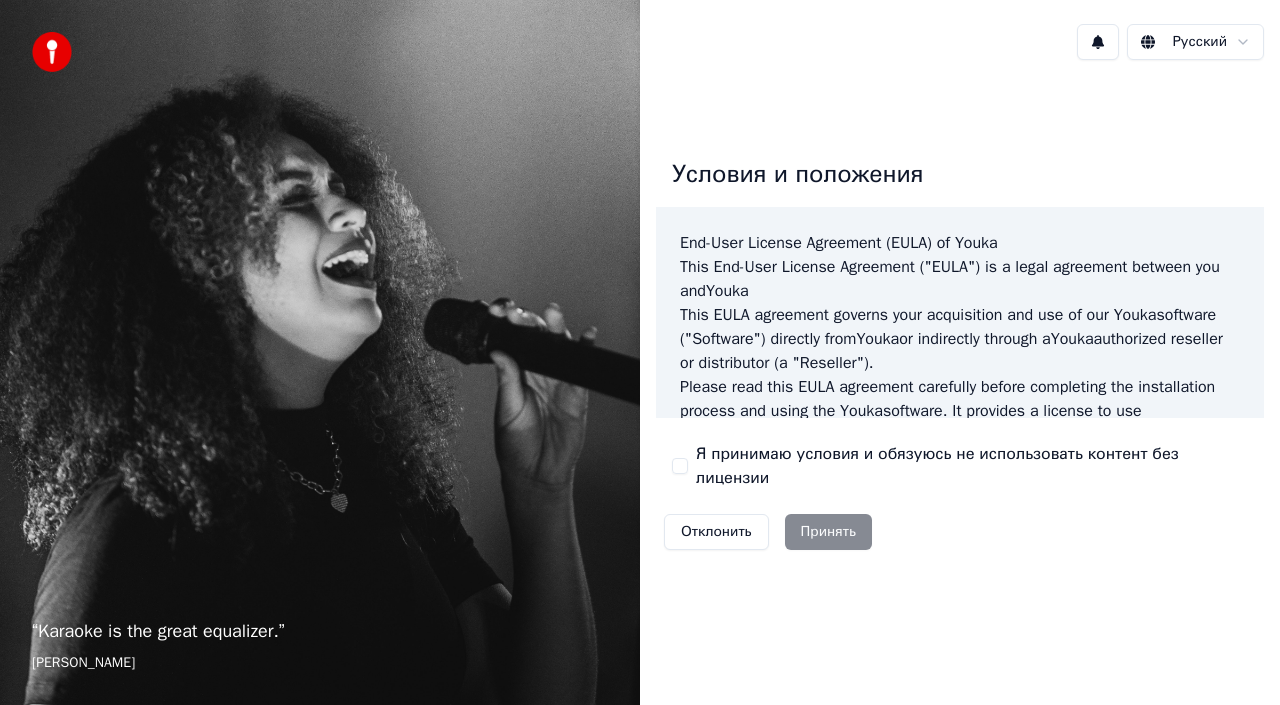 scroll, scrollTop: 0, scrollLeft: 0, axis: both 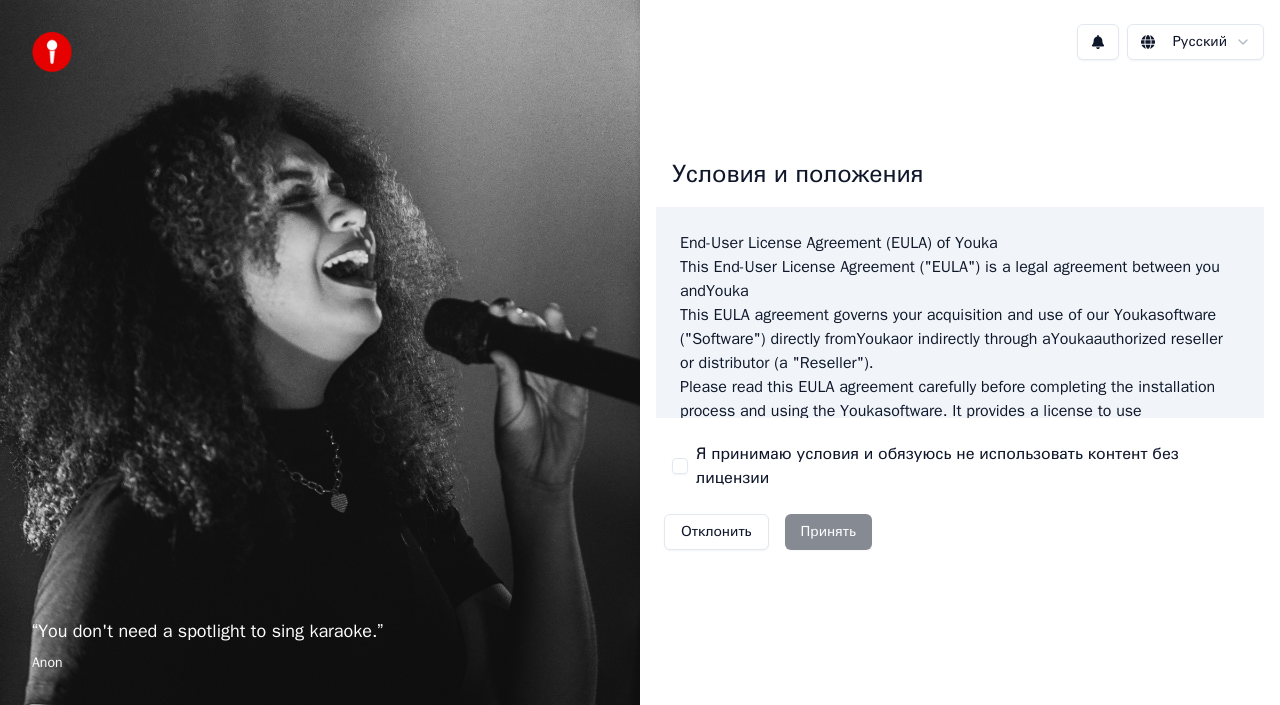click on "Я принимаю условия и обязуюсь не использовать контент без лицензии" at bounding box center (972, 466) 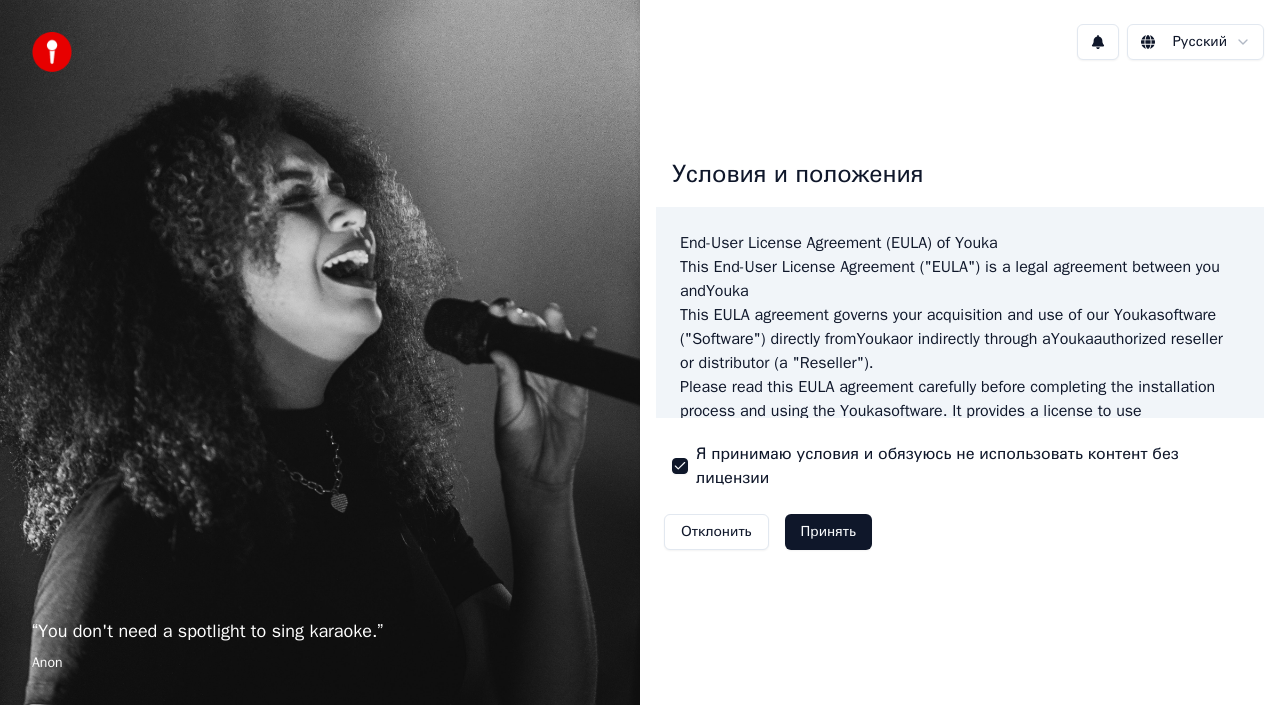 click on "Отклонить Принять" at bounding box center (768, 532) 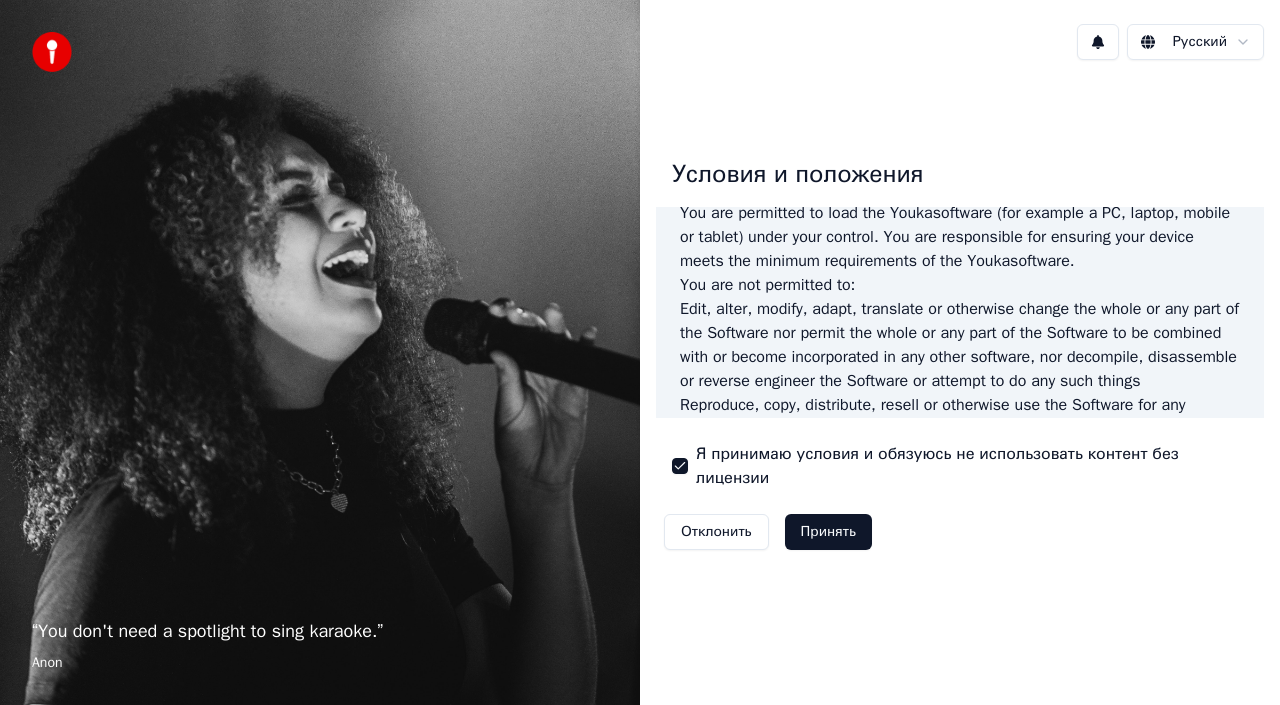 scroll, scrollTop: 1444, scrollLeft: 0, axis: vertical 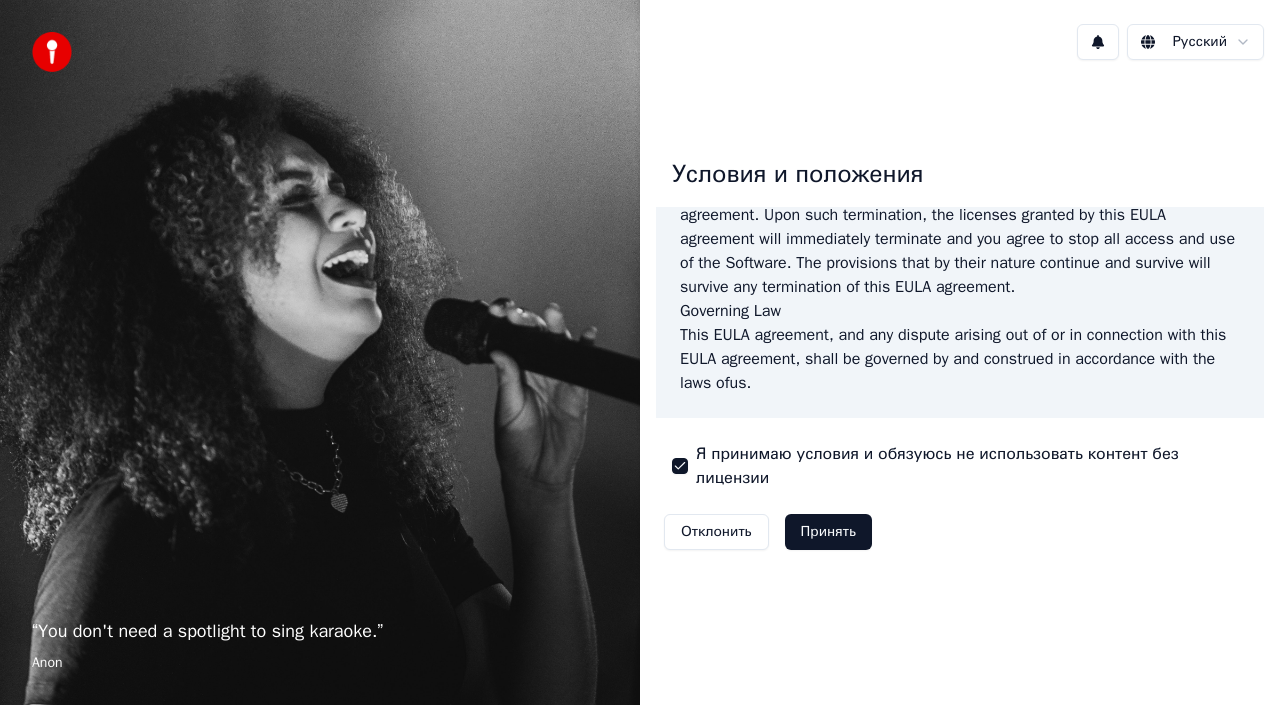 click on "Принять" at bounding box center [828, 532] 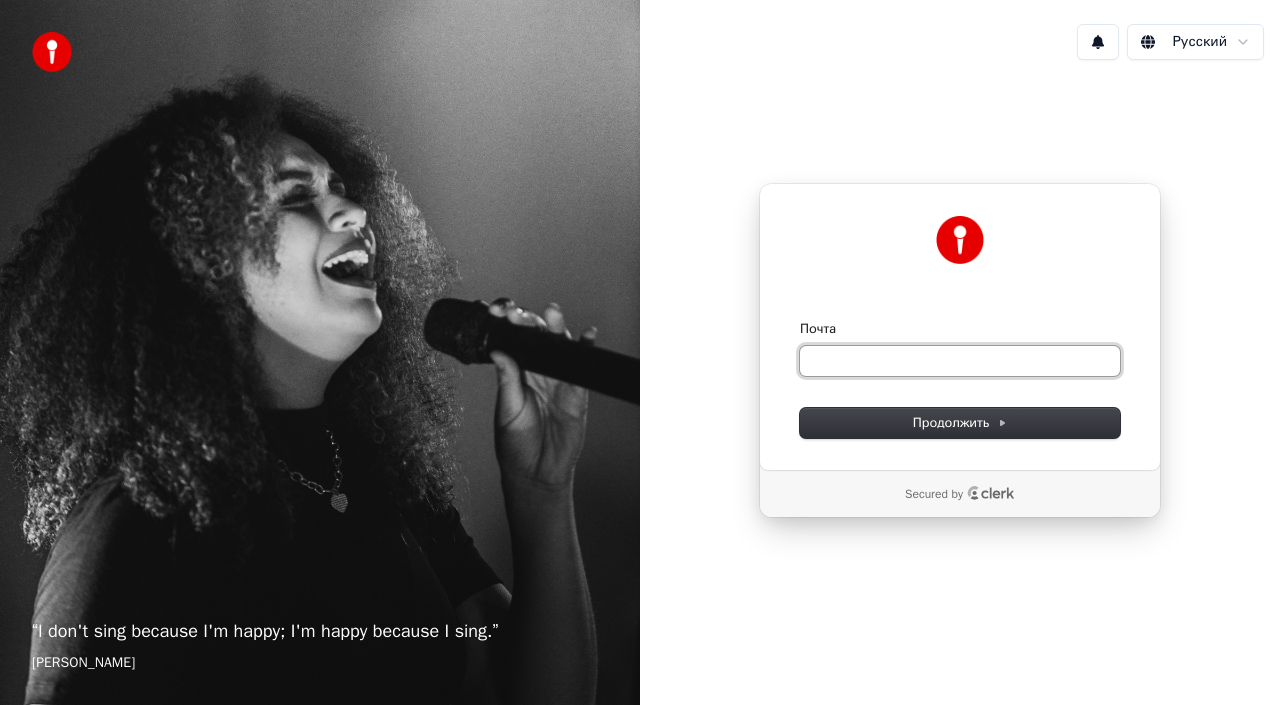 click on "Почта" at bounding box center [960, 361] 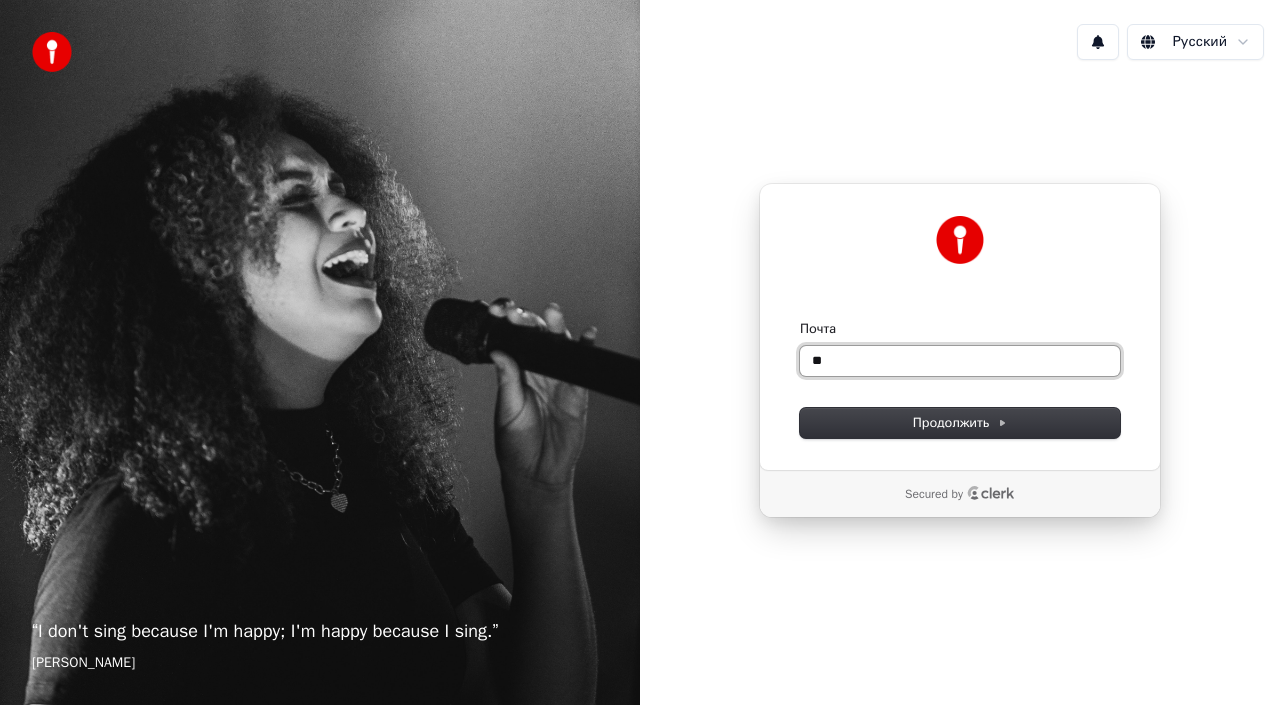 type on "*" 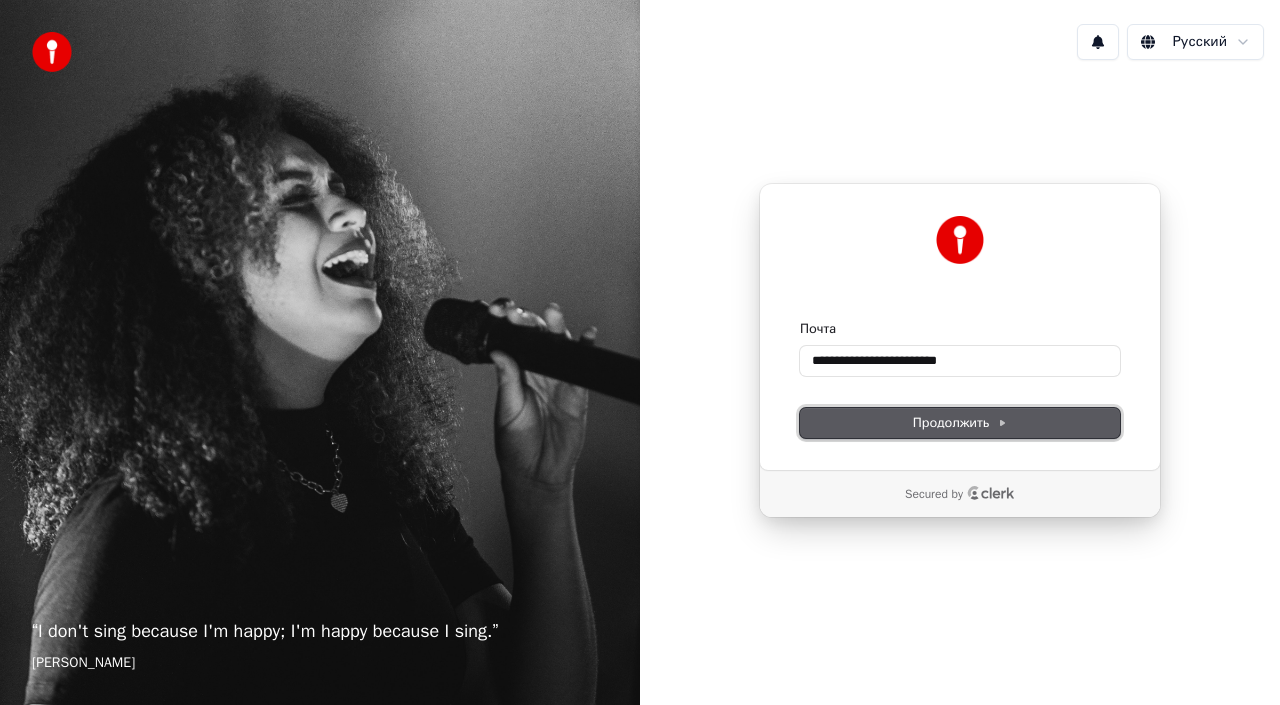 click on "Продолжить" at bounding box center [960, 423] 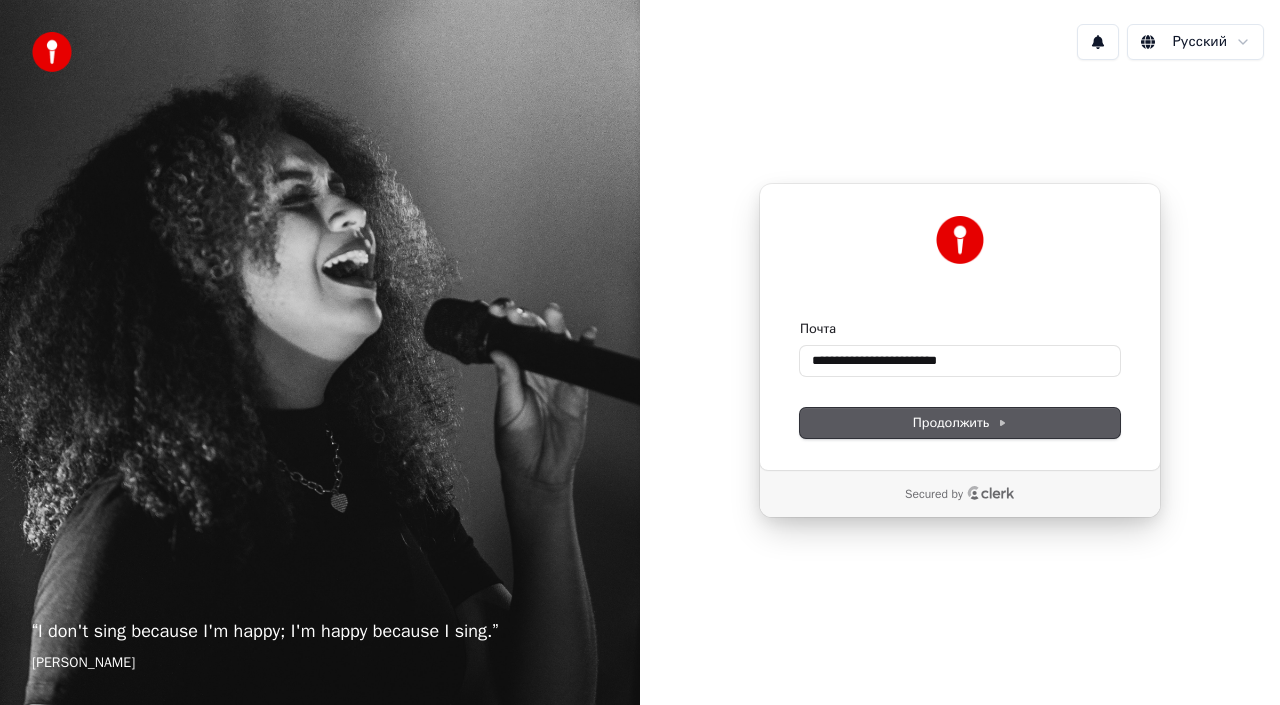 type on "**********" 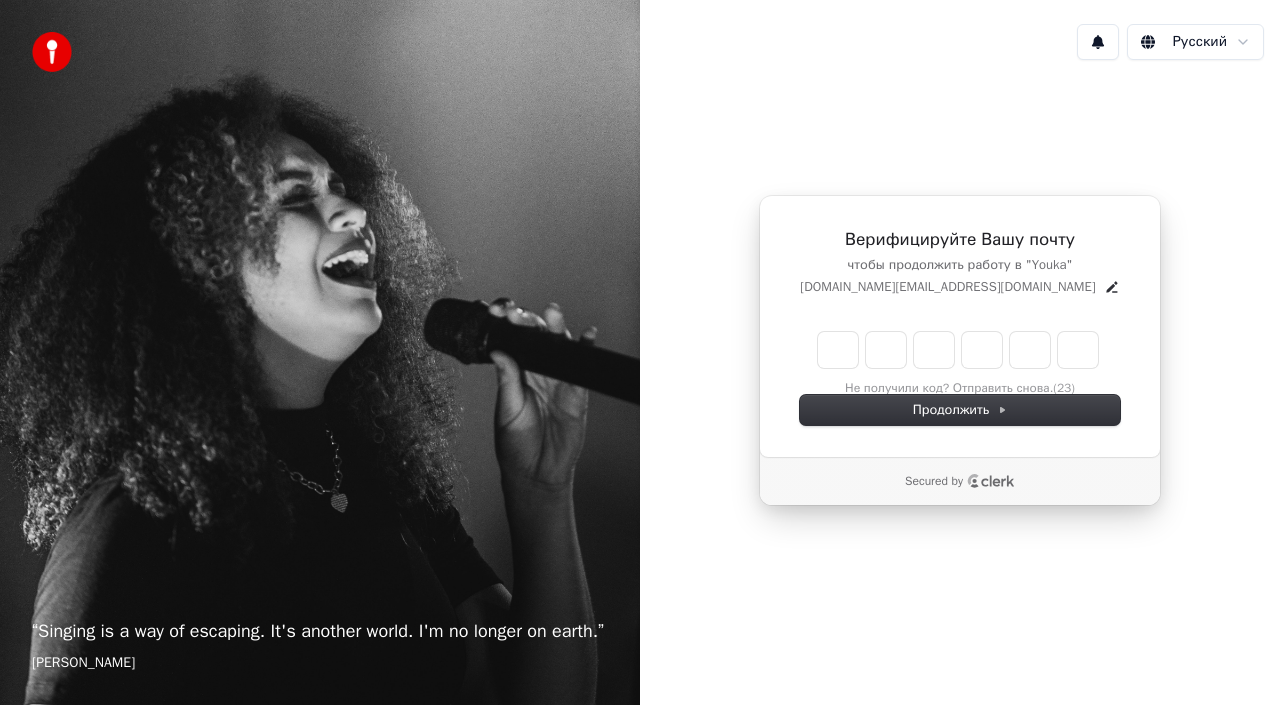 type on "*" 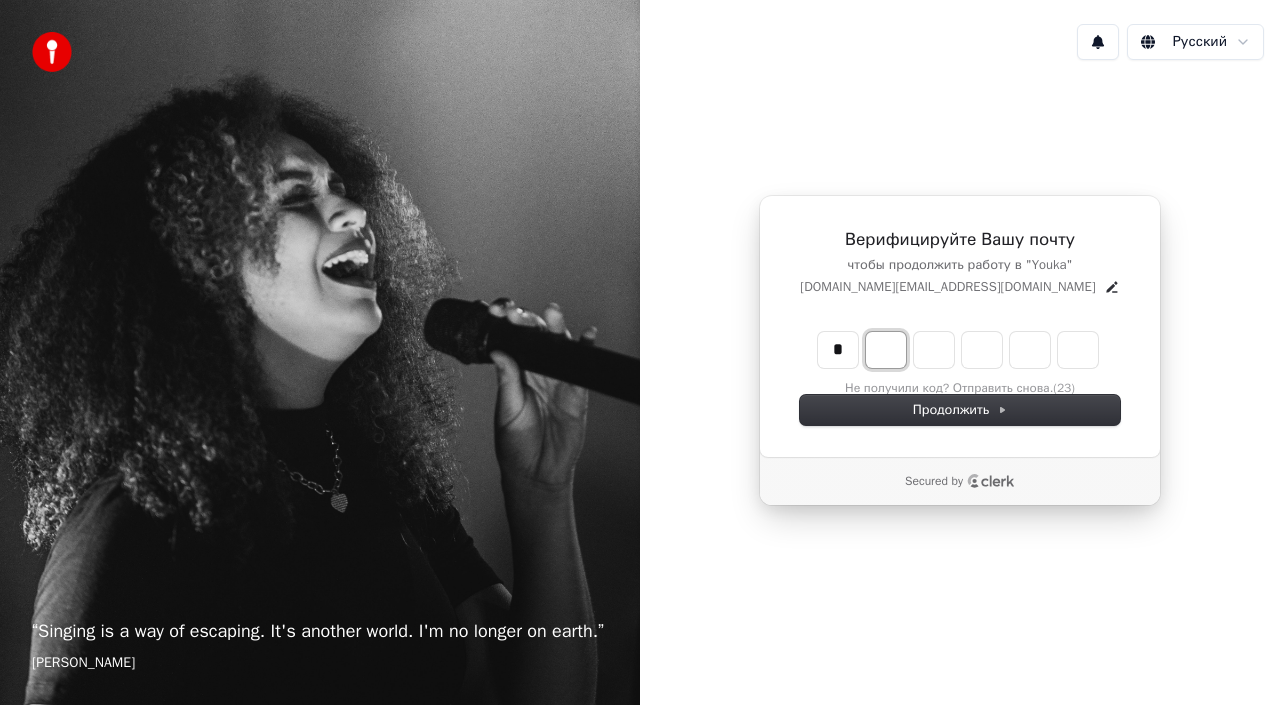 type on "*" 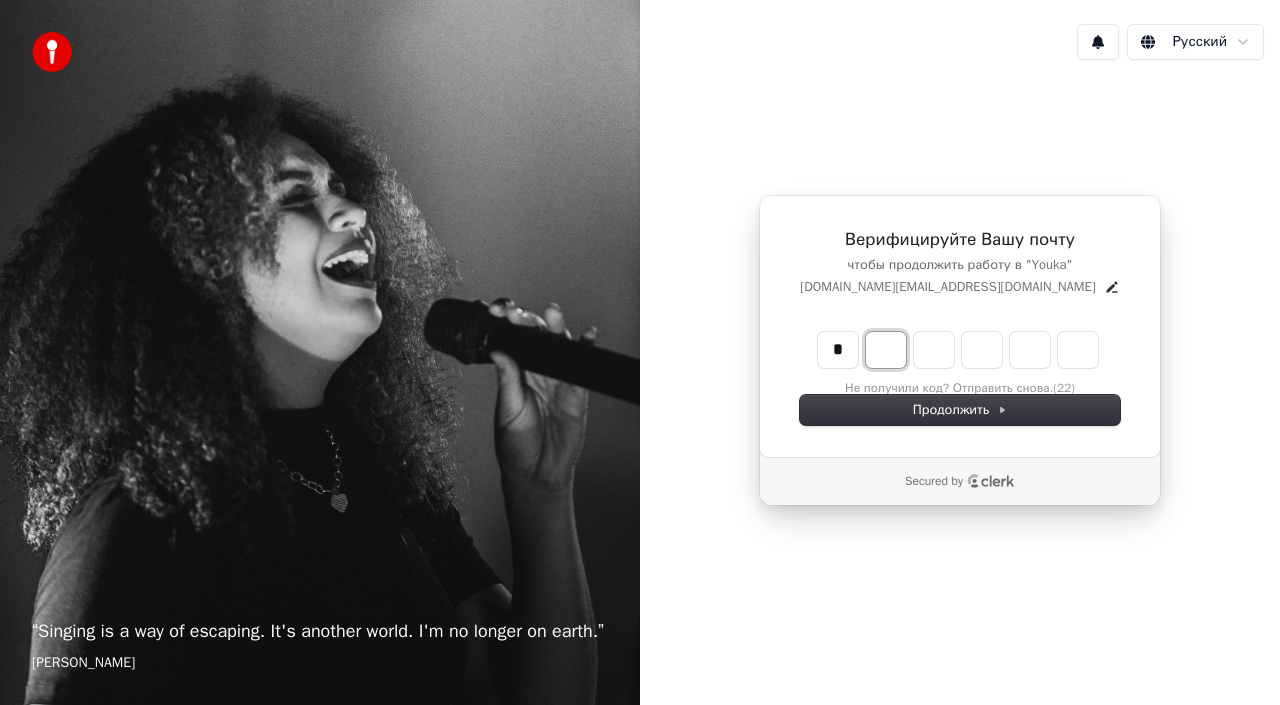 type on "*" 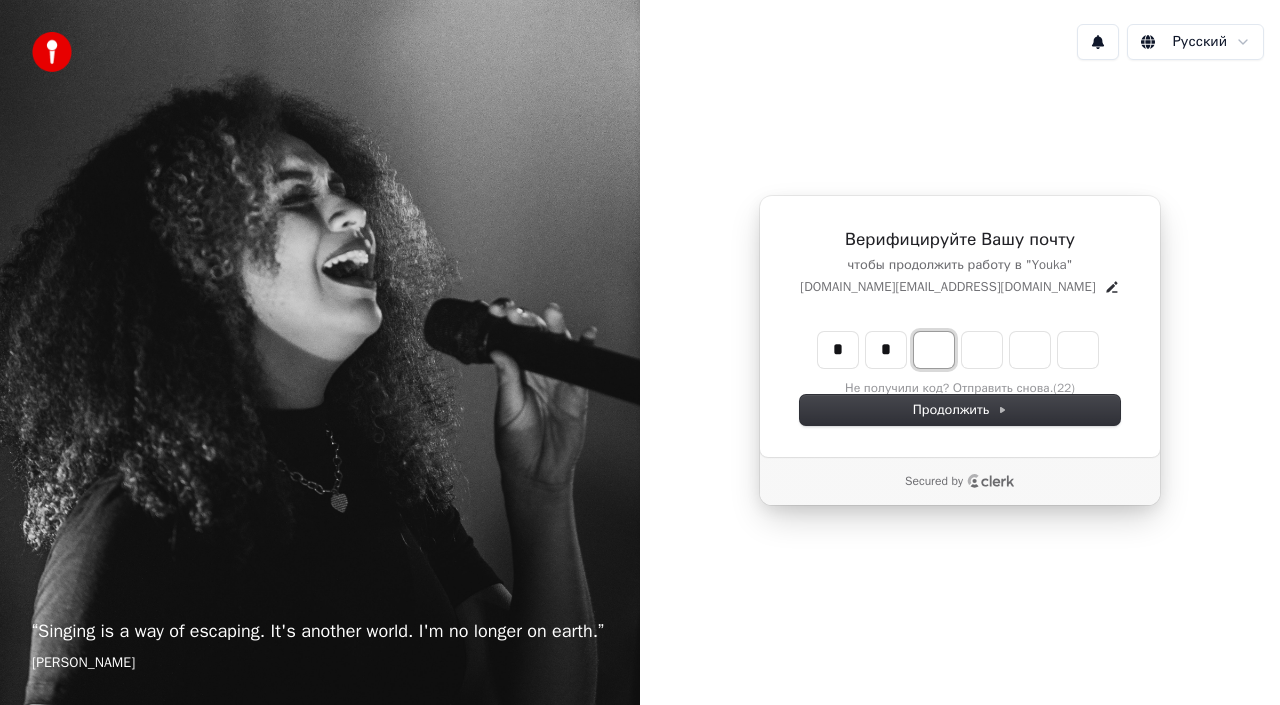 type on "**" 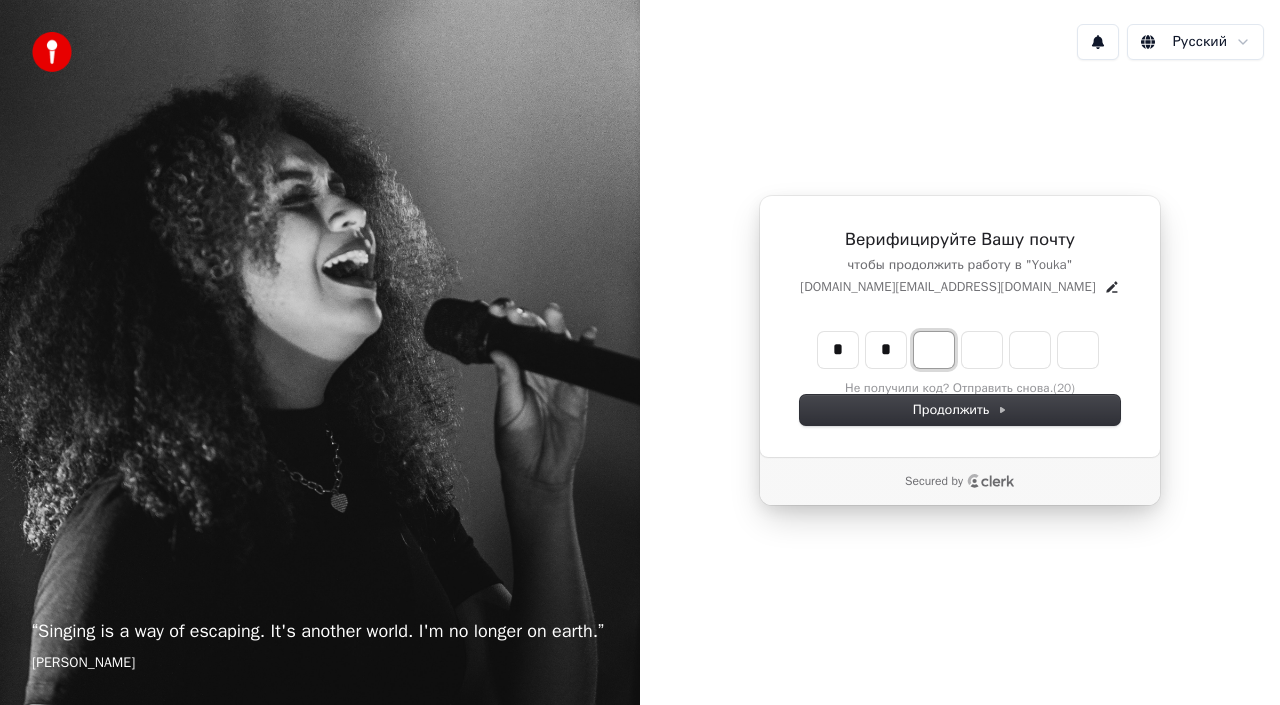 type on "*" 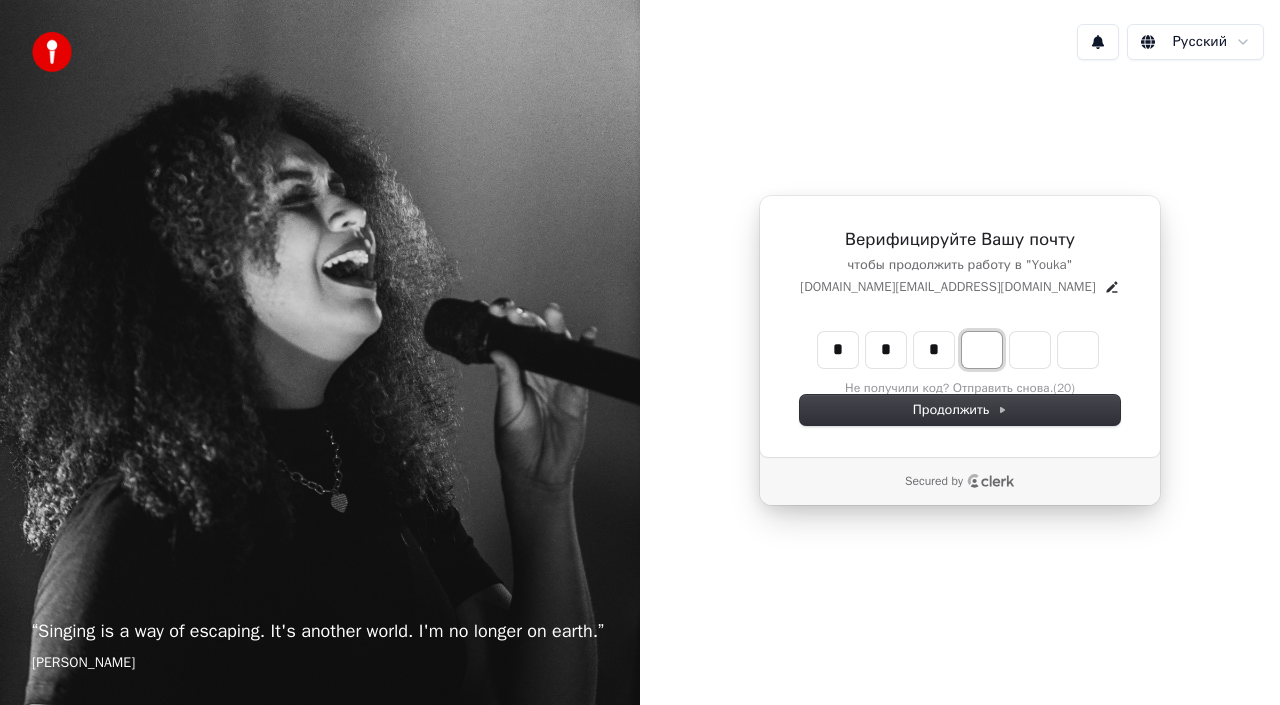 type on "***" 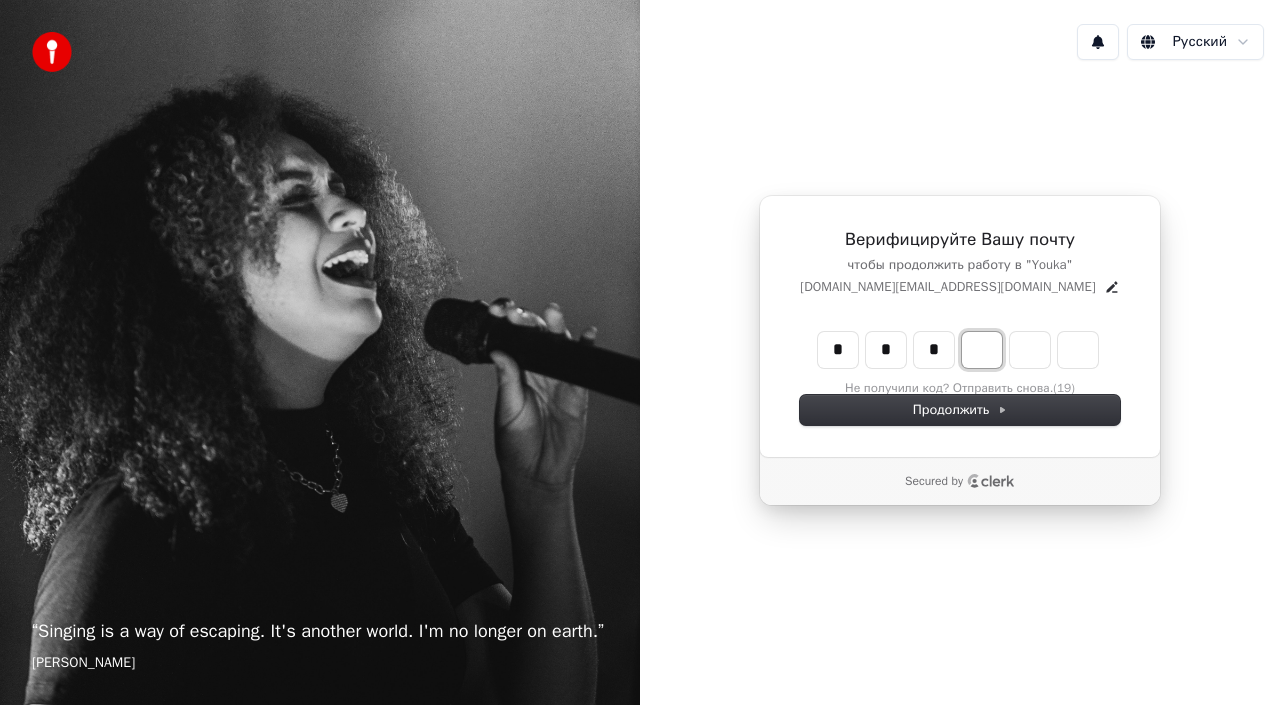 type on "*" 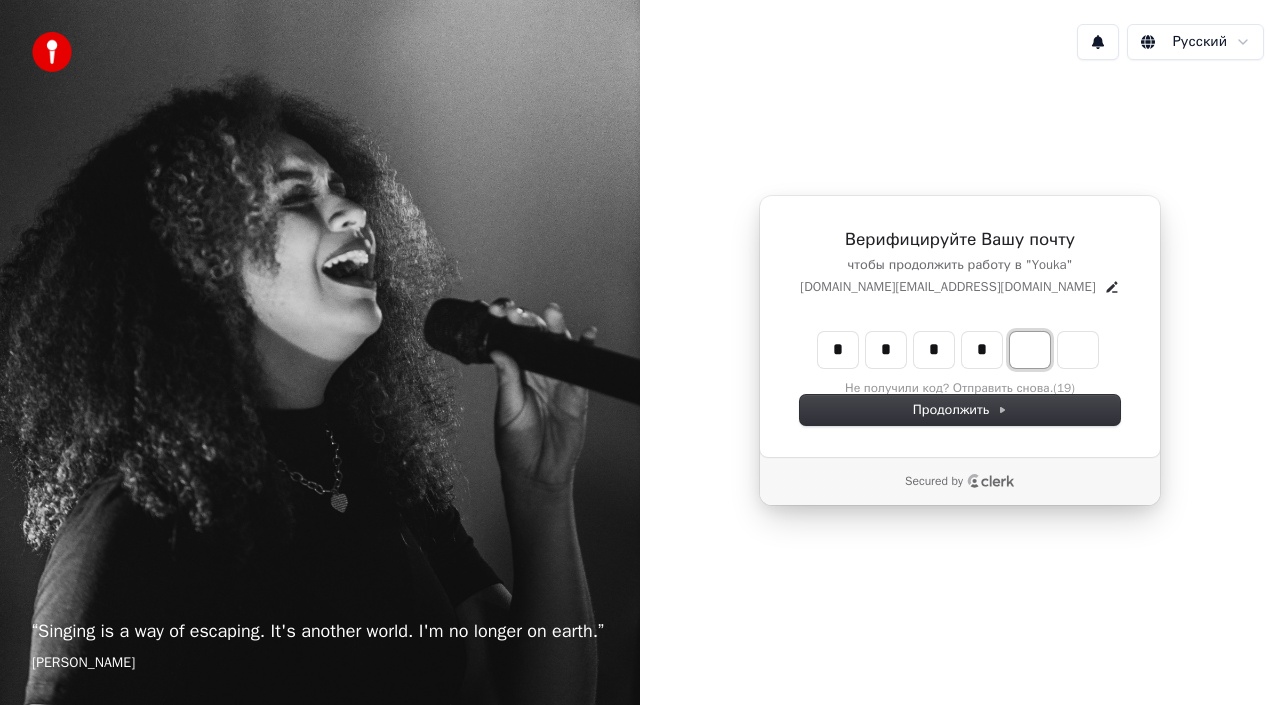 type on "****" 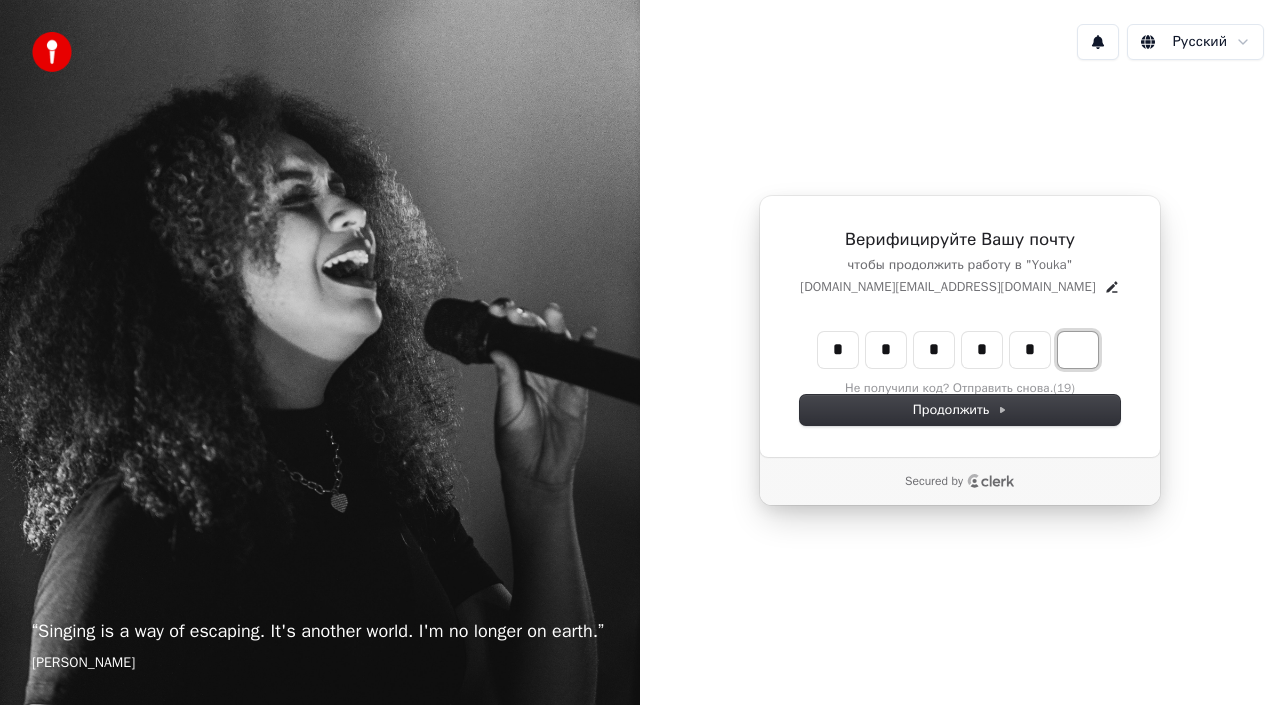 type on "*****" 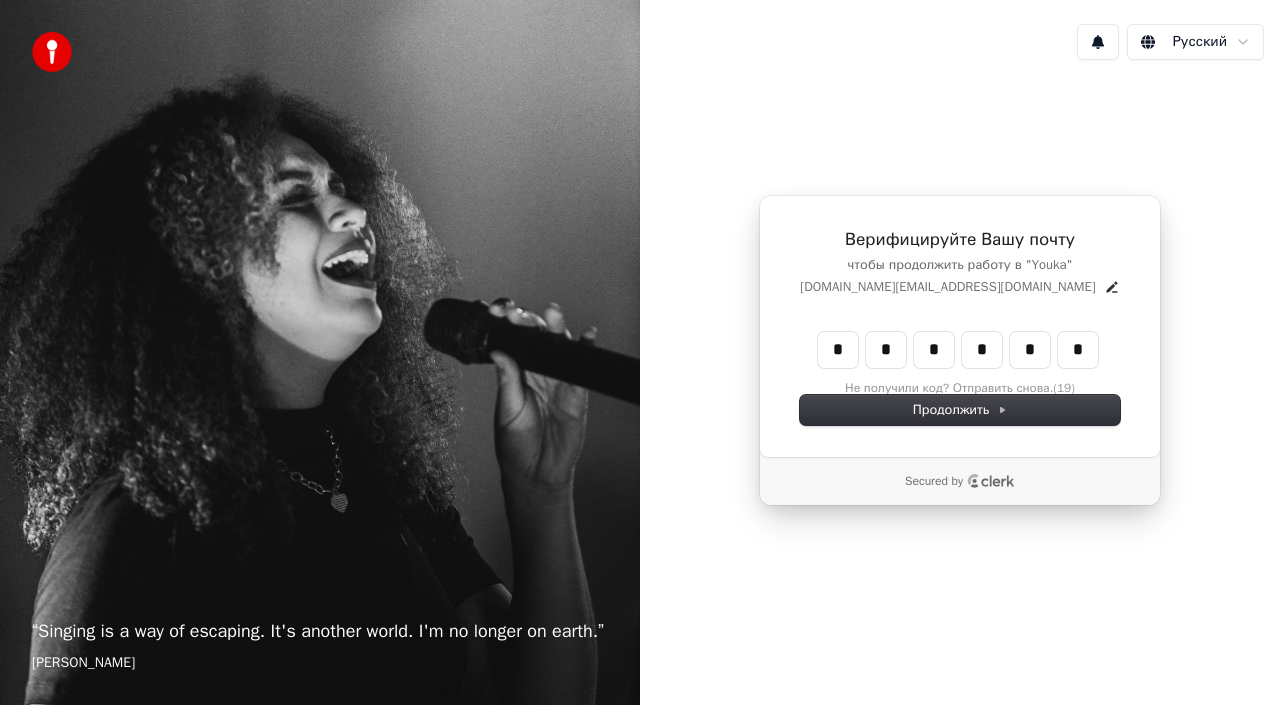 type on "******" 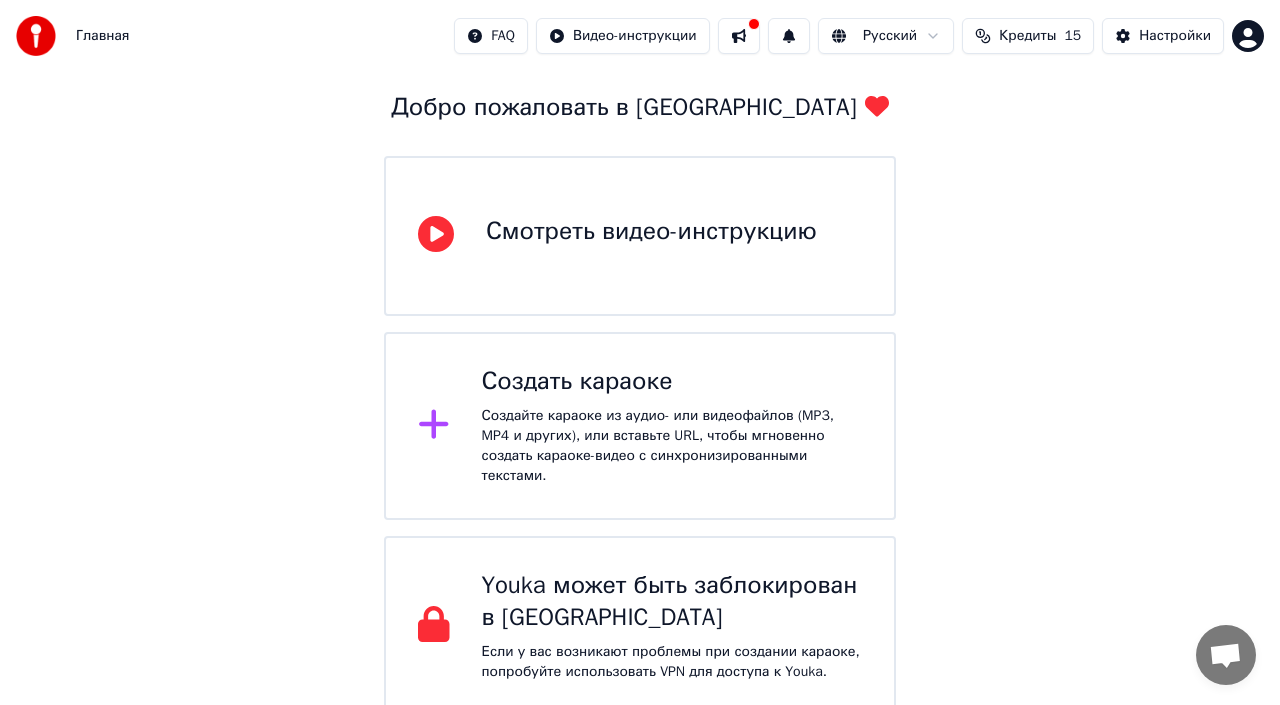 scroll, scrollTop: 111, scrollLeft: 0, axis: vertical 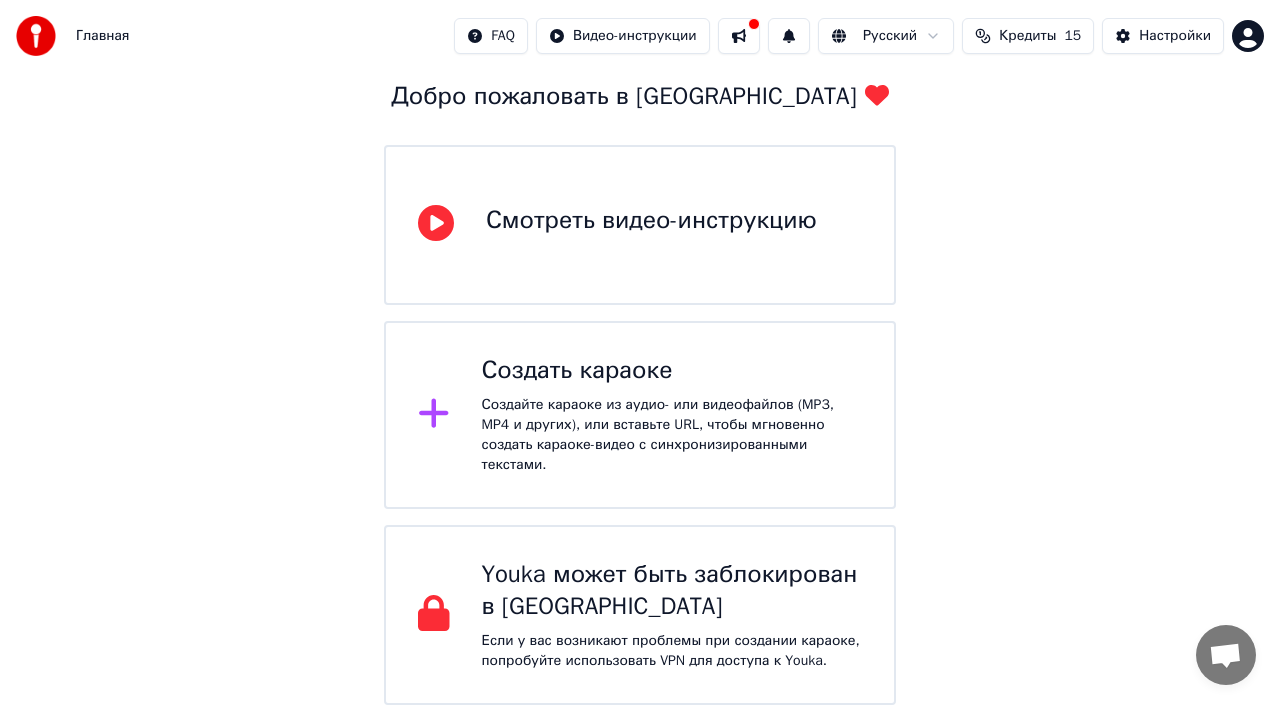 click 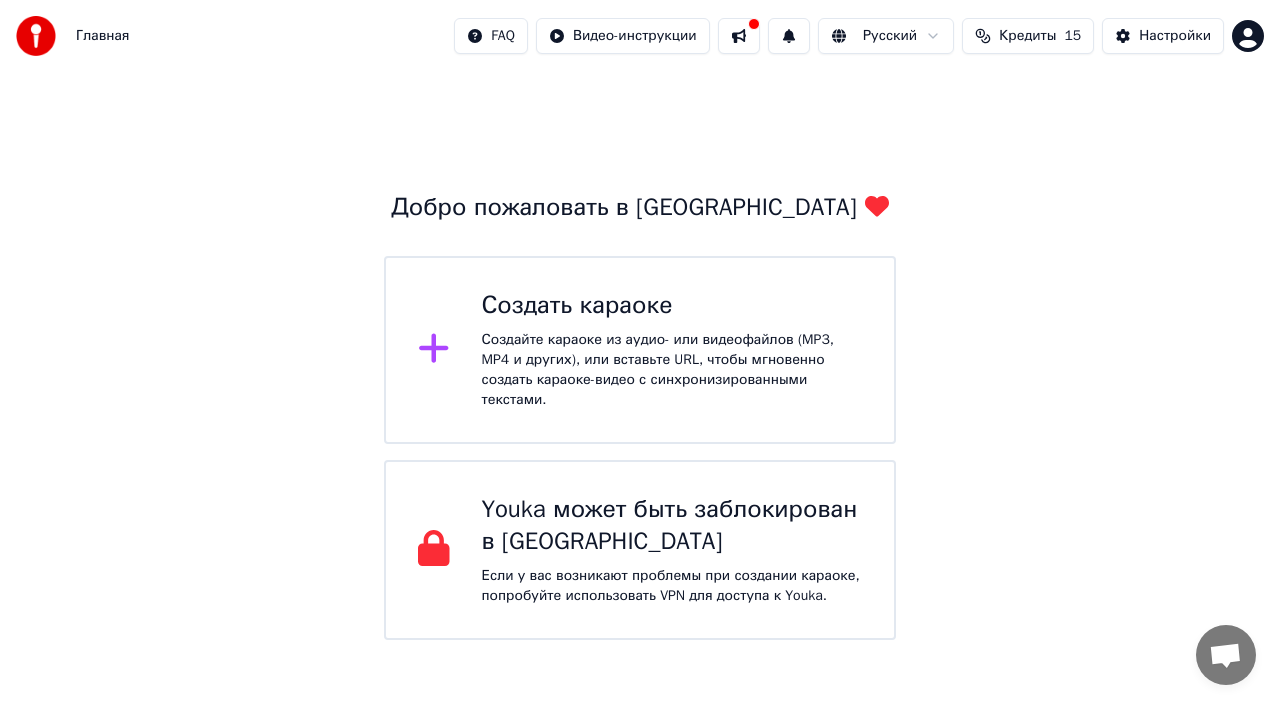 scroll, scrollTop: 0, scrollLeft: 0, axis: both 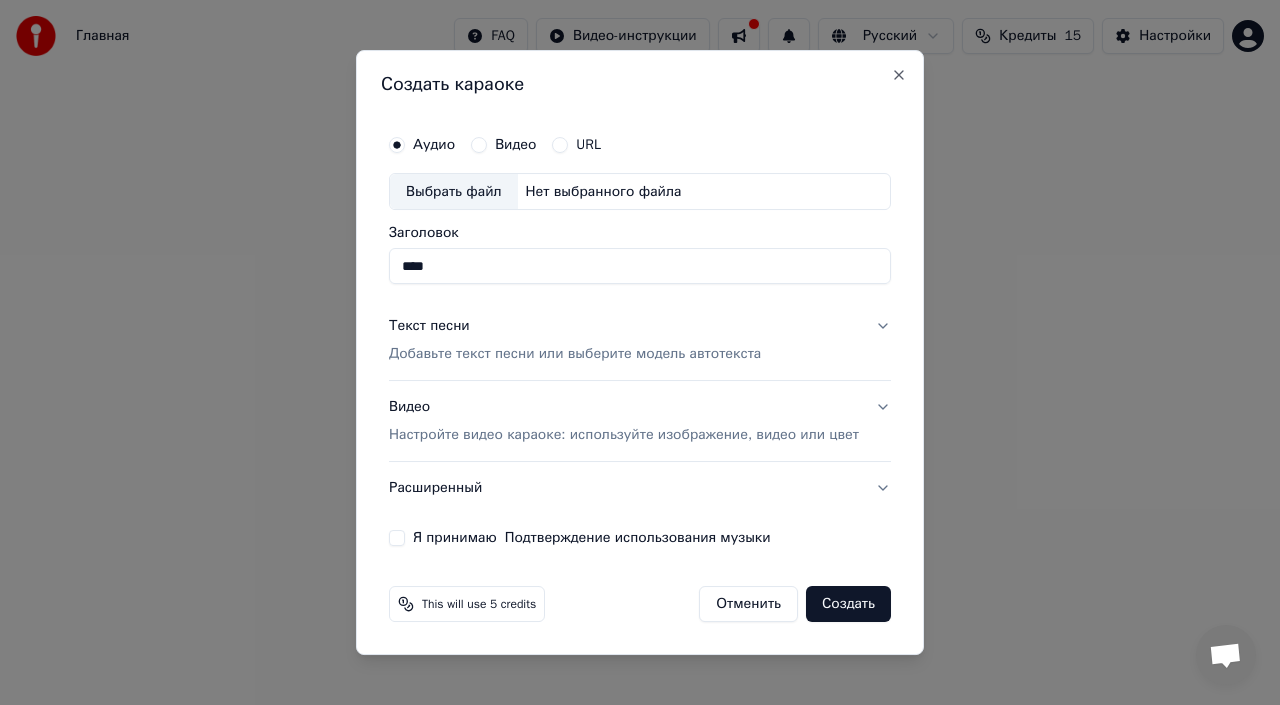 type on "****" 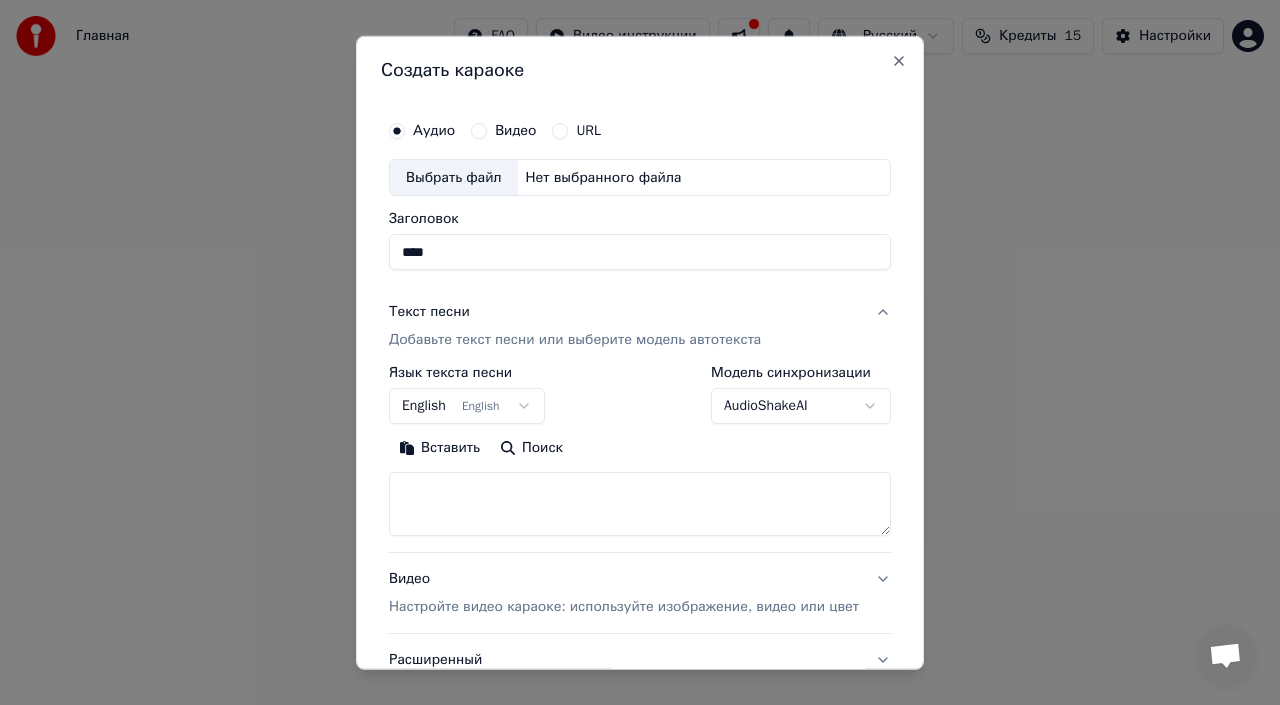 click on "English English" at bounding box center (467, 406) 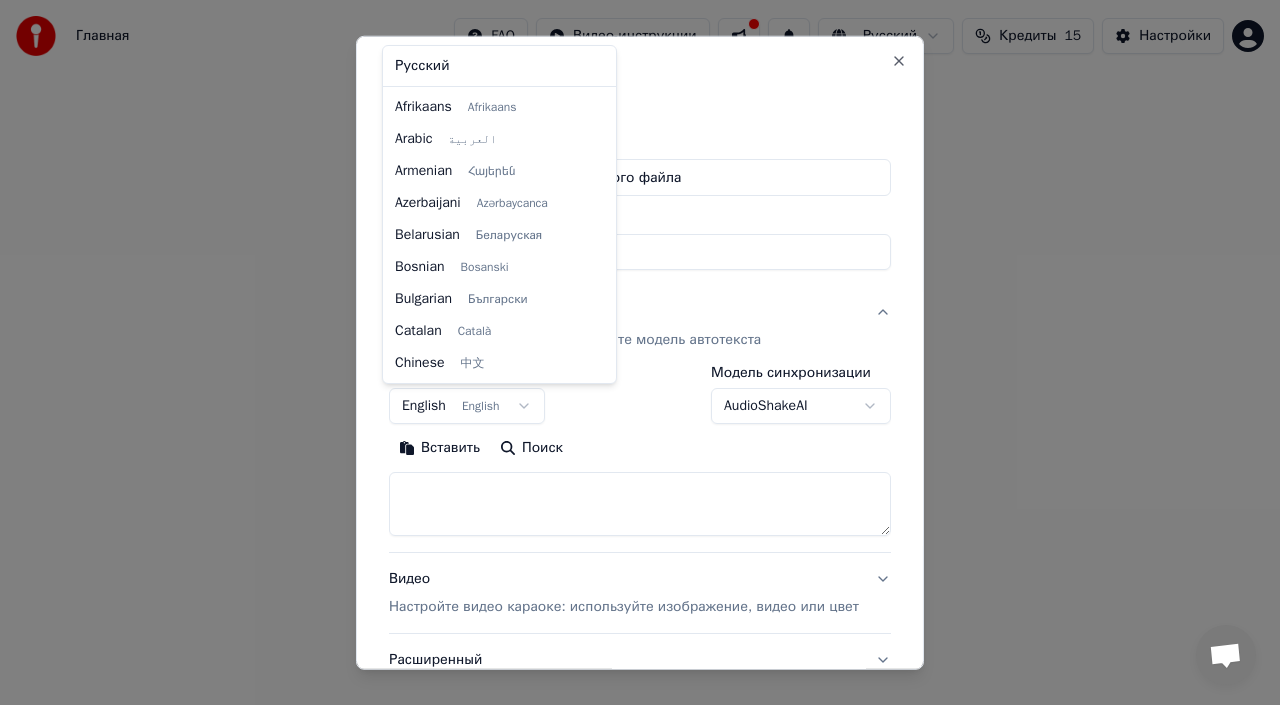 scroll, scrollTop: 160, scrollLeft: 0, axis: vertical 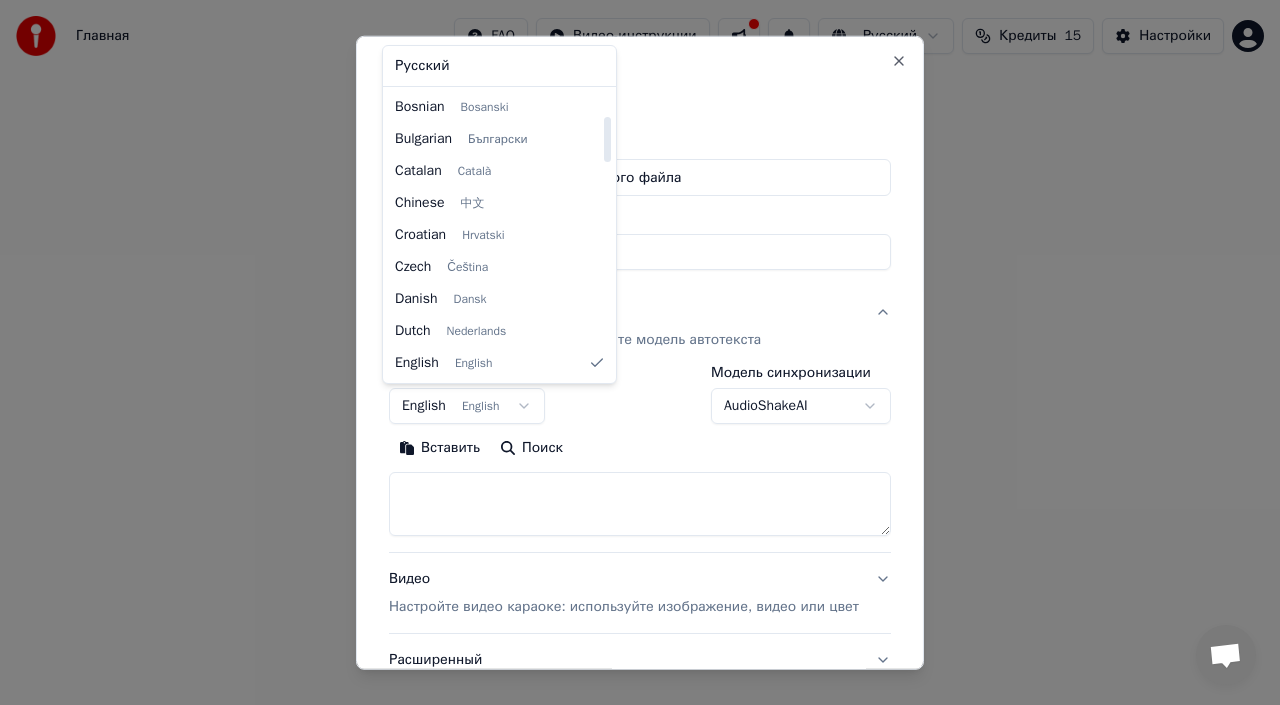 select on "**" 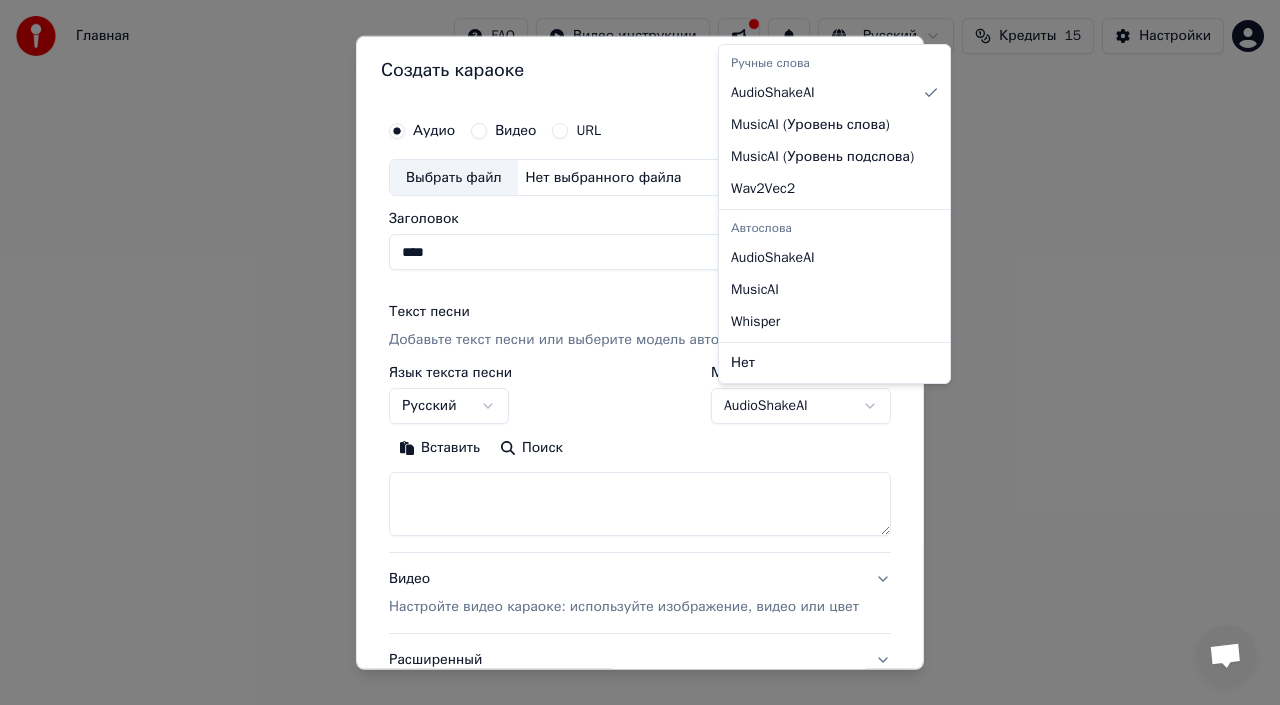 click on "**********" at bounding box center (640, 320) 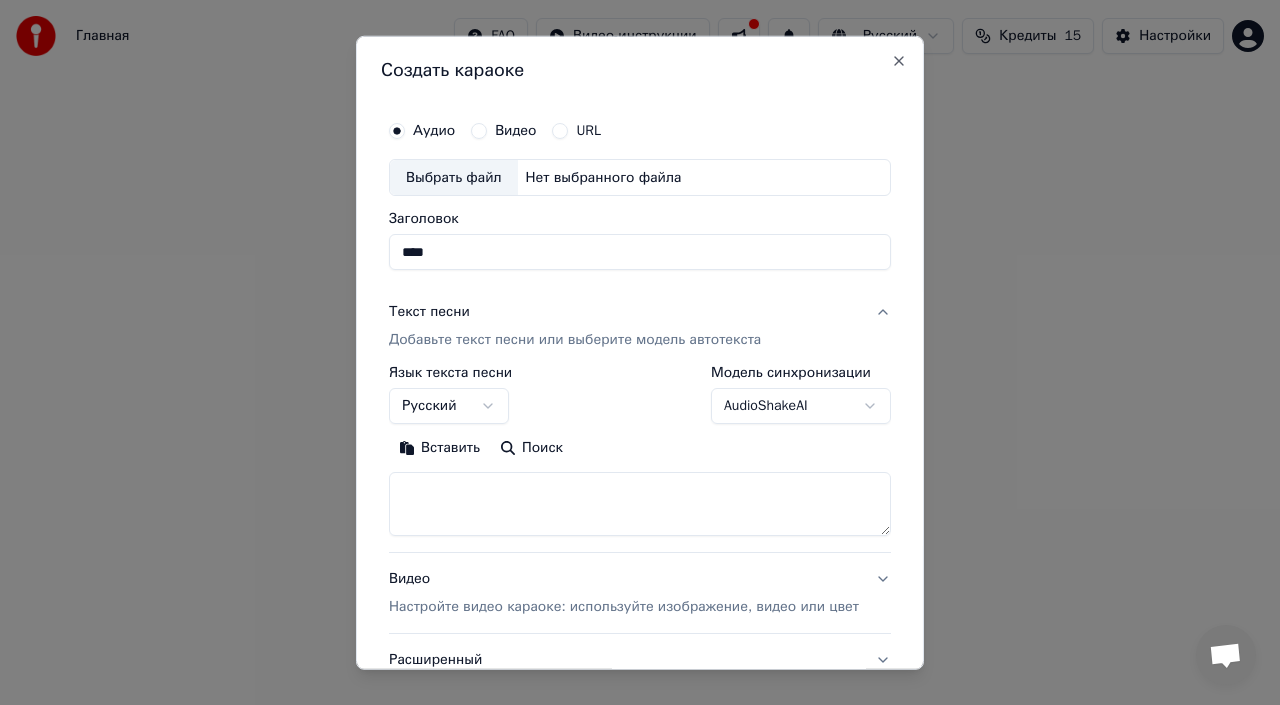 scroll, scrollTop: 15, scrollLeft: 0, axis: vertical 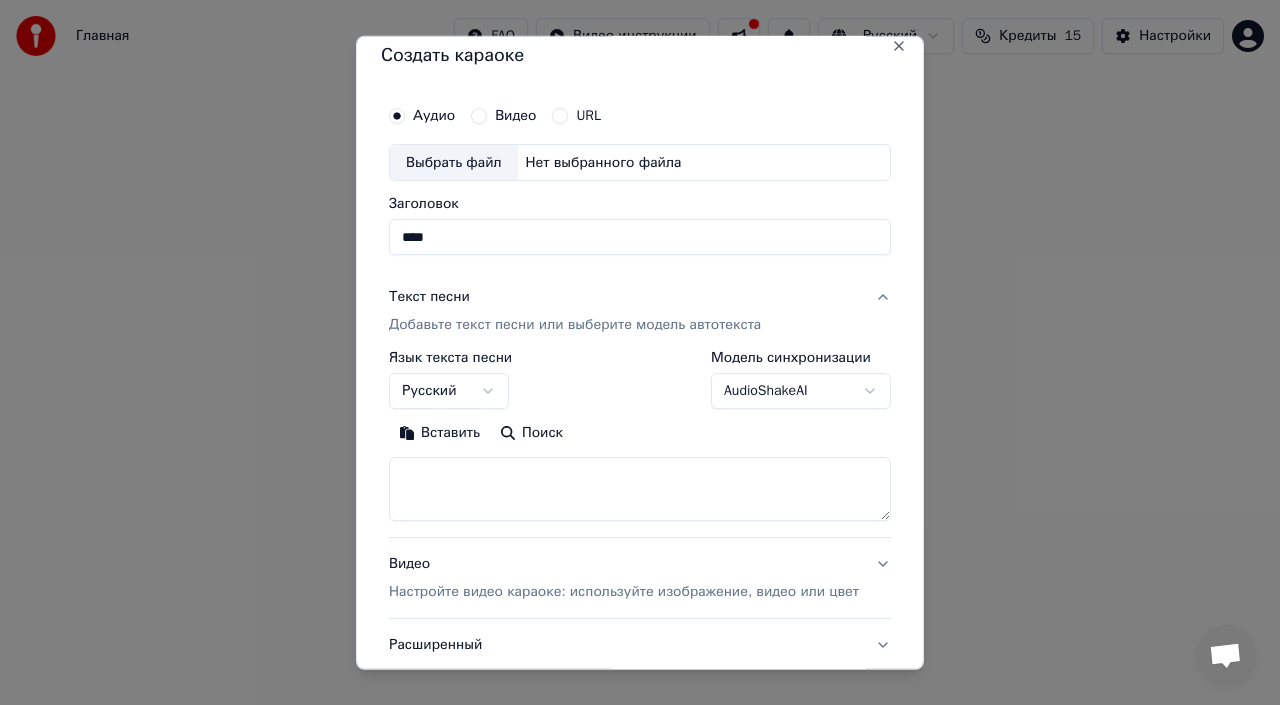 click on "**********" at bounding box center (640, 320) 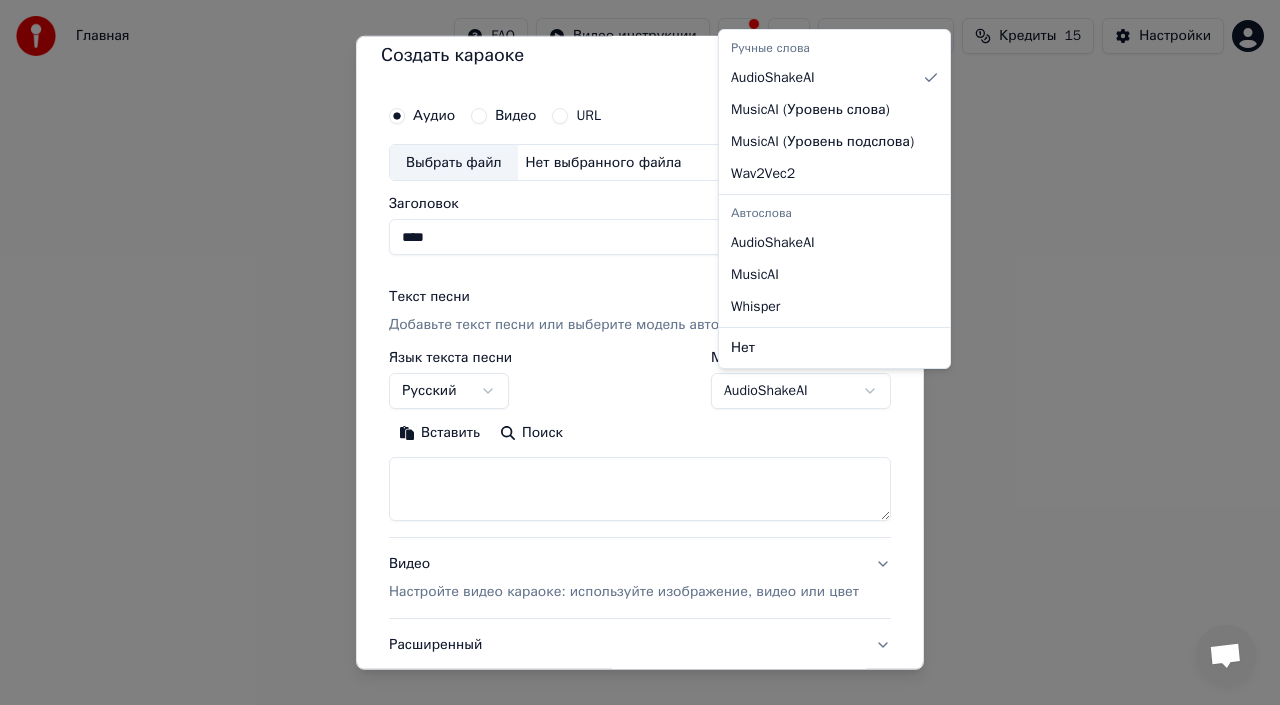 click at bounding box center [640, 352] 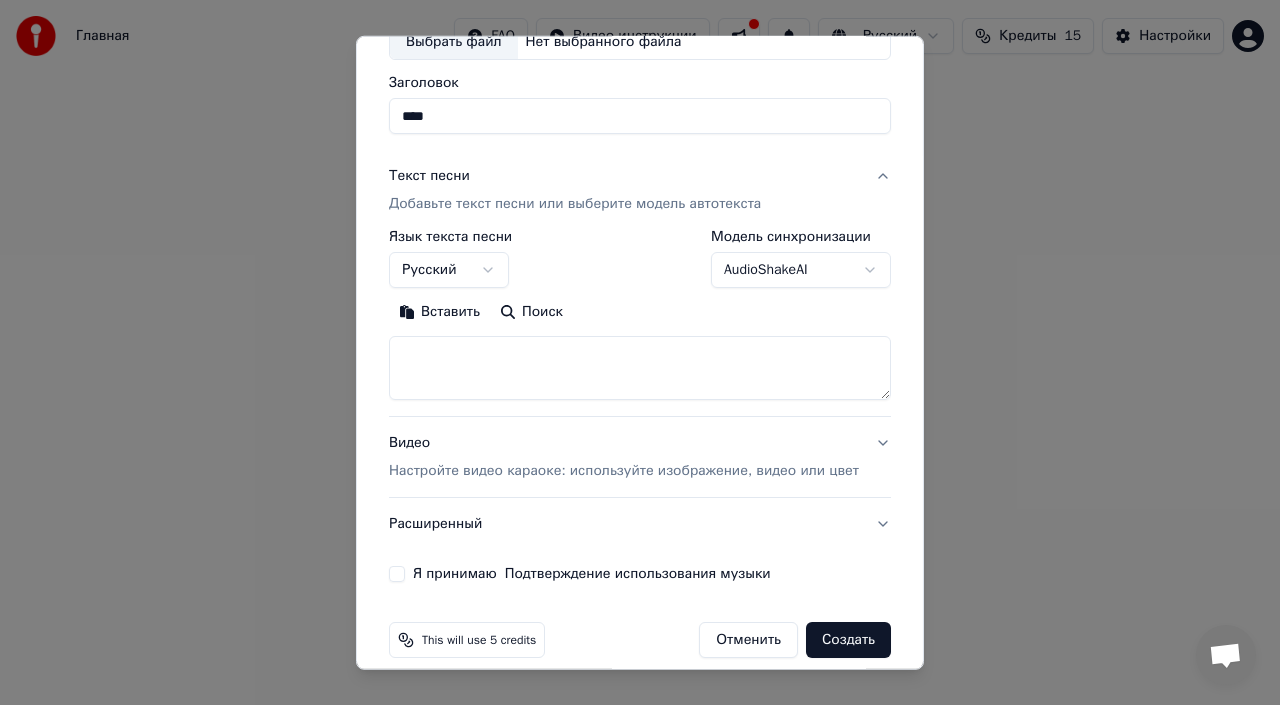scroll, scrollTop: 157, scrollLeft: 0, axis: vertical 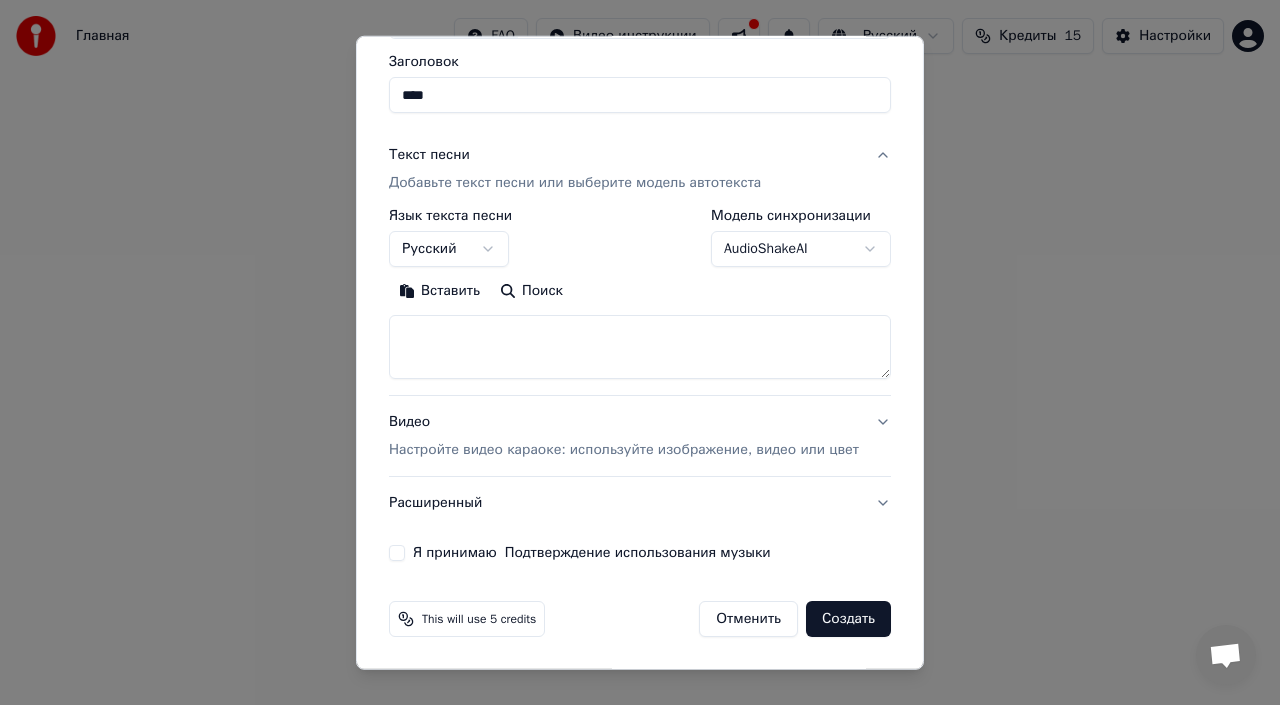 click on "Я принимаю   Подтверждение использования музыки" at bounding box center (397, 553) 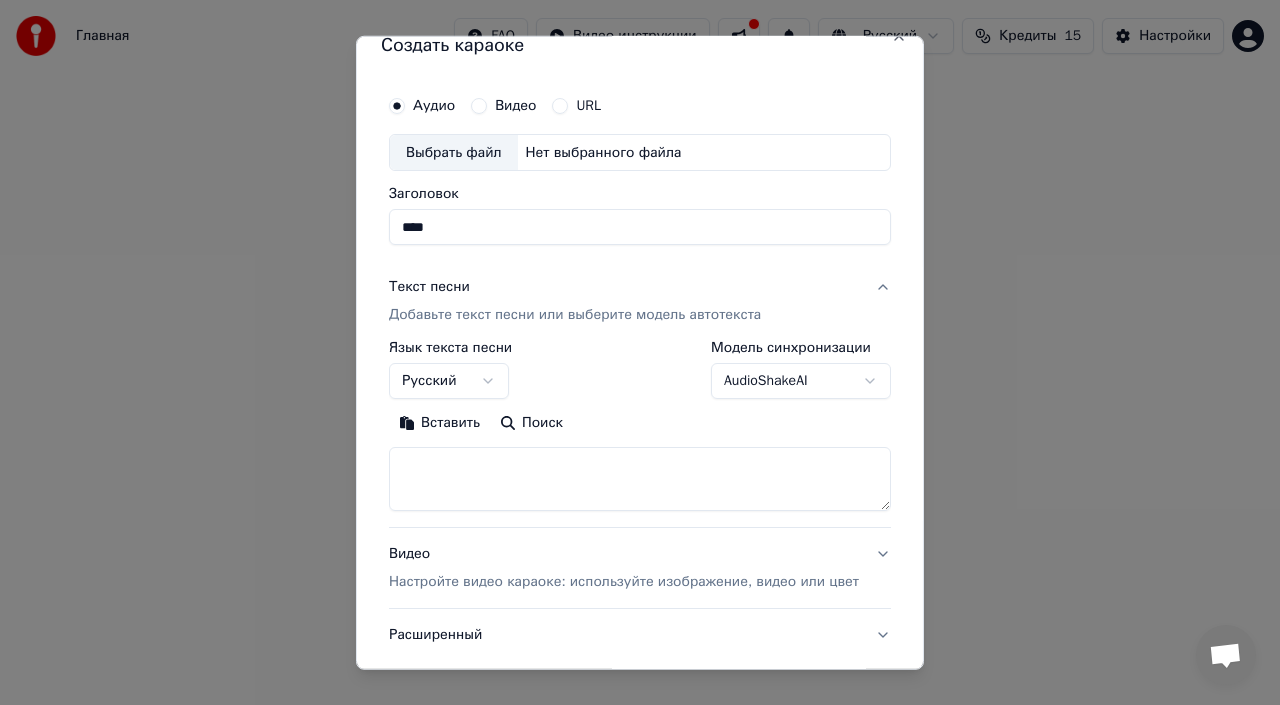 scroll, scrollTop: 24, scrollLeft: 0, axis: vertical 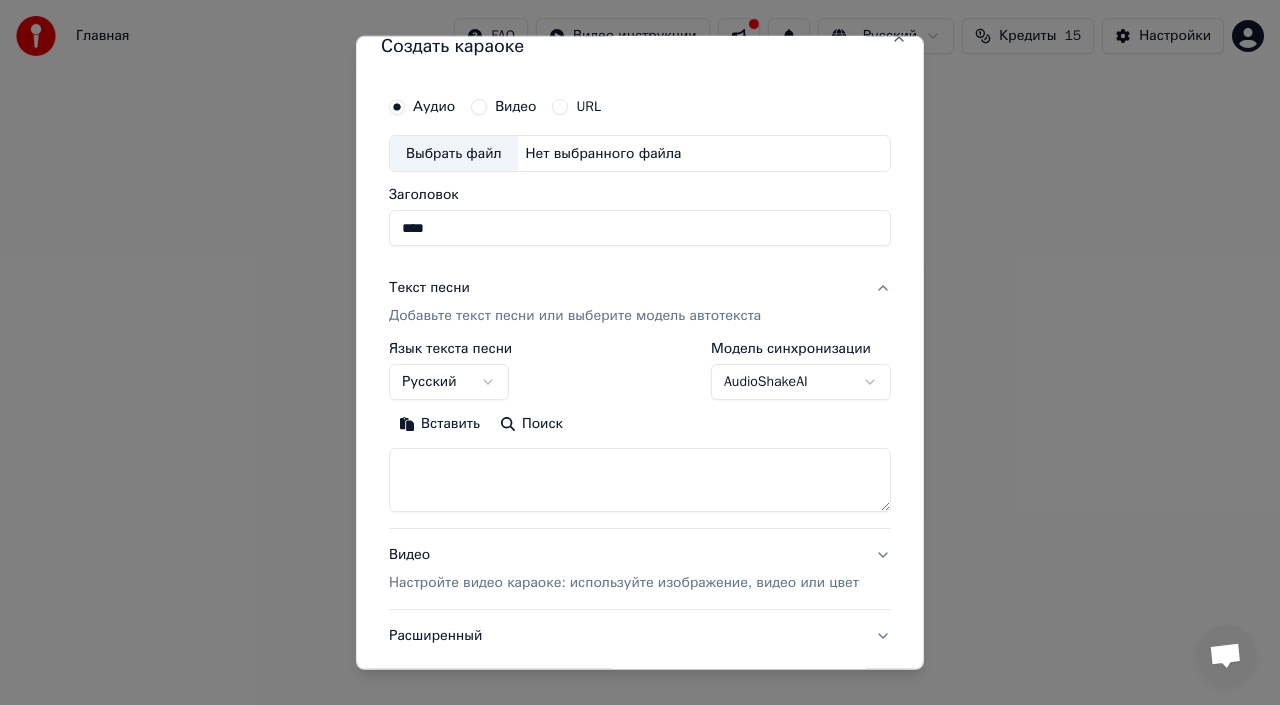 click on "Нет выбранного файла" at bounding box center (604, 153) 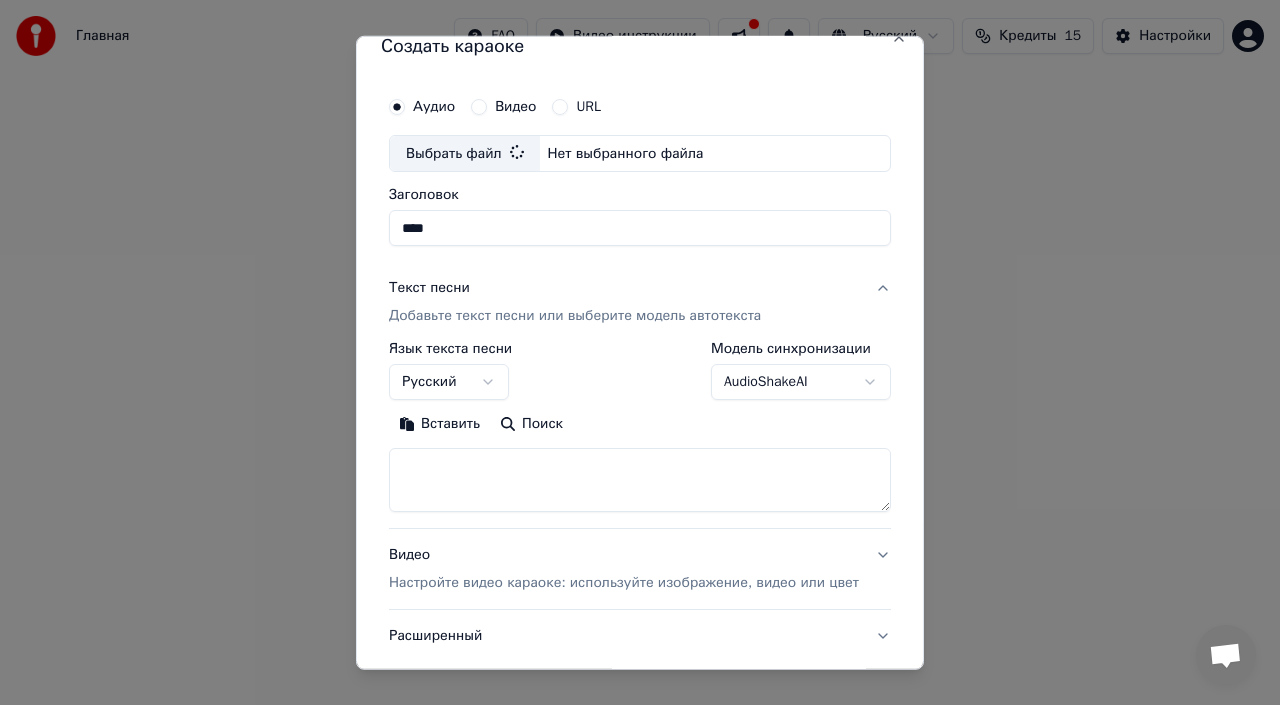 type on "**********" 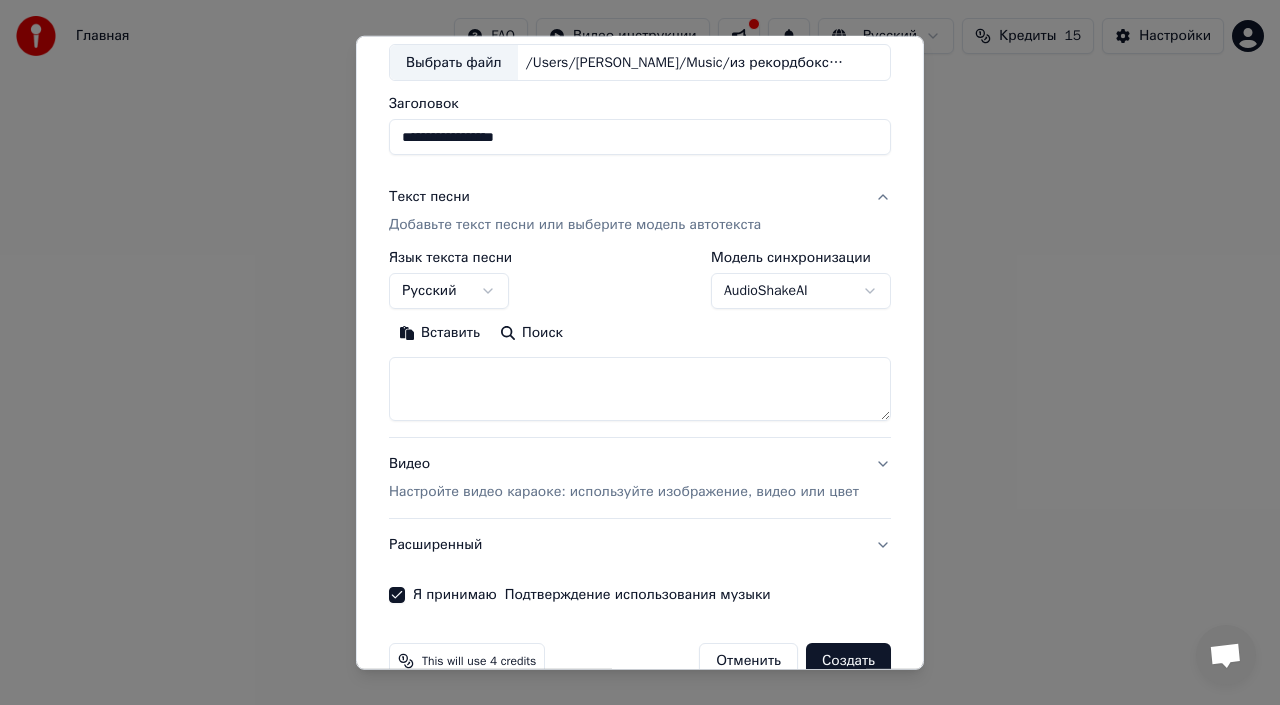 scroll, scrollTop: 157, scrollLeft: 0, axis: vertical 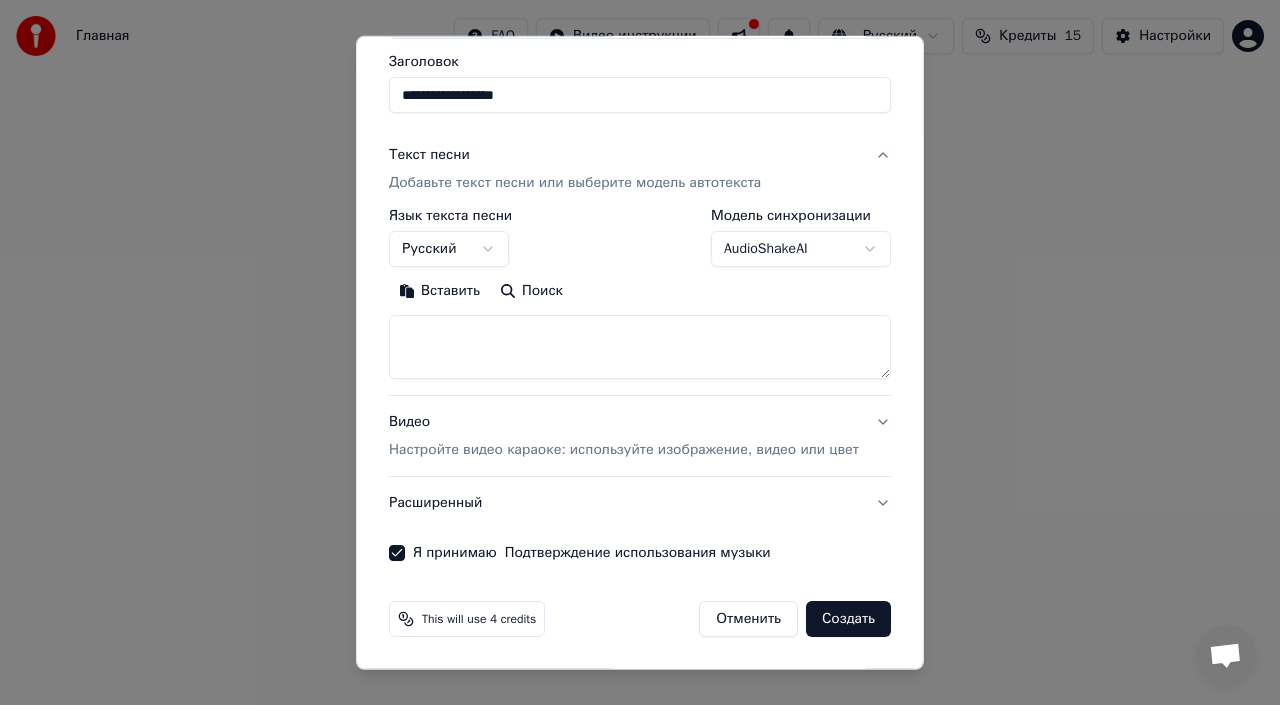 click on "Настройте видео караоке: используйте изображение, видео или цвет" at bounding box center (624, 450) 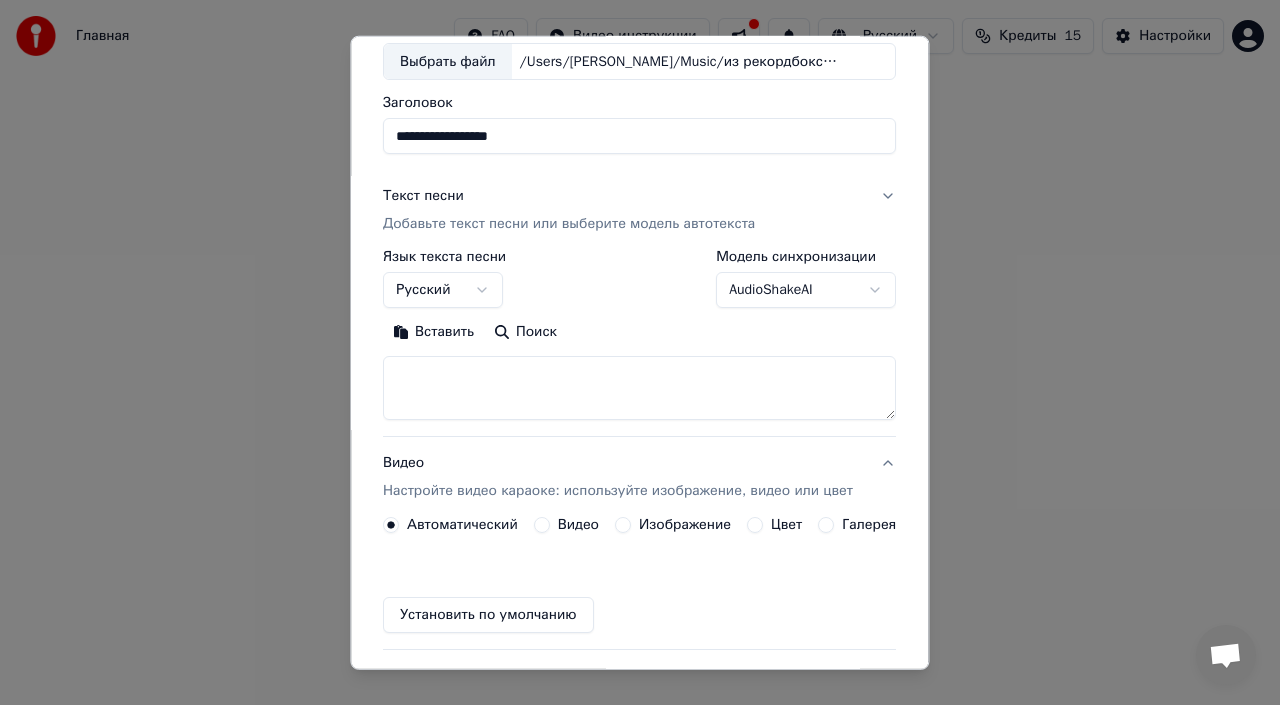 scroll, scrollTop: 103, scrollLeft: 0, axis: vertical 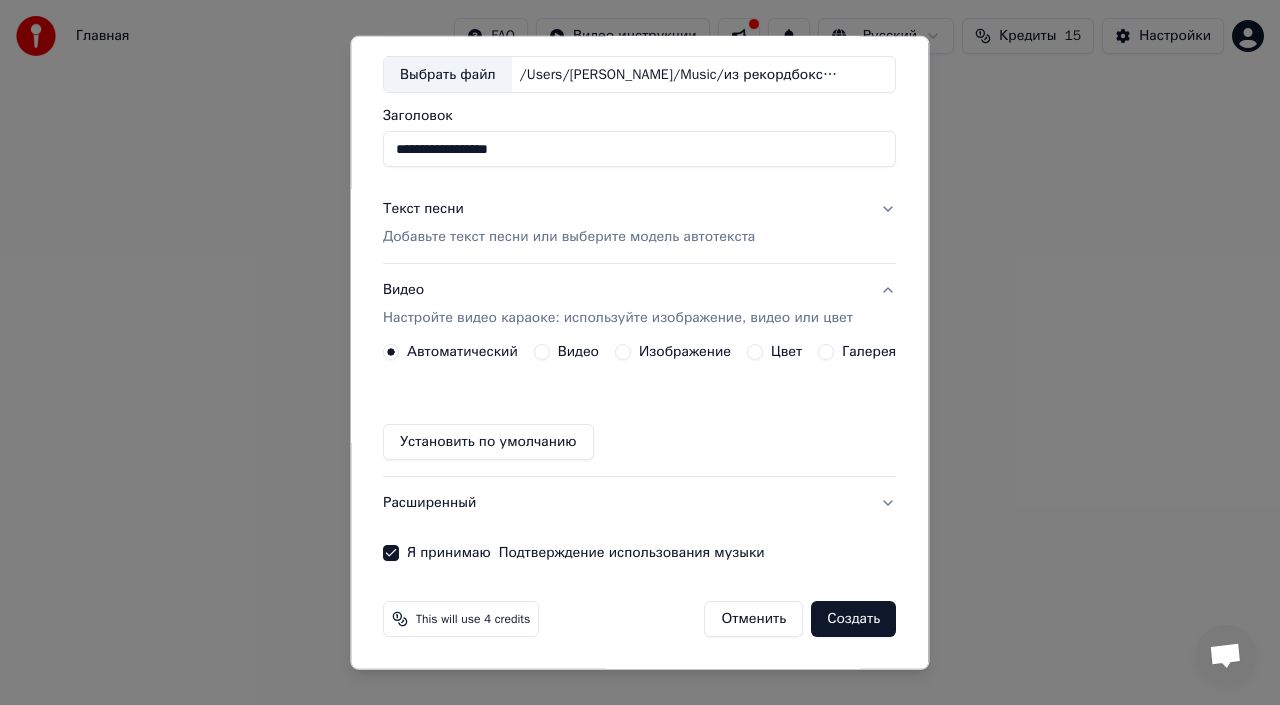 click on "Изображение" at bounding box center [623, 352] 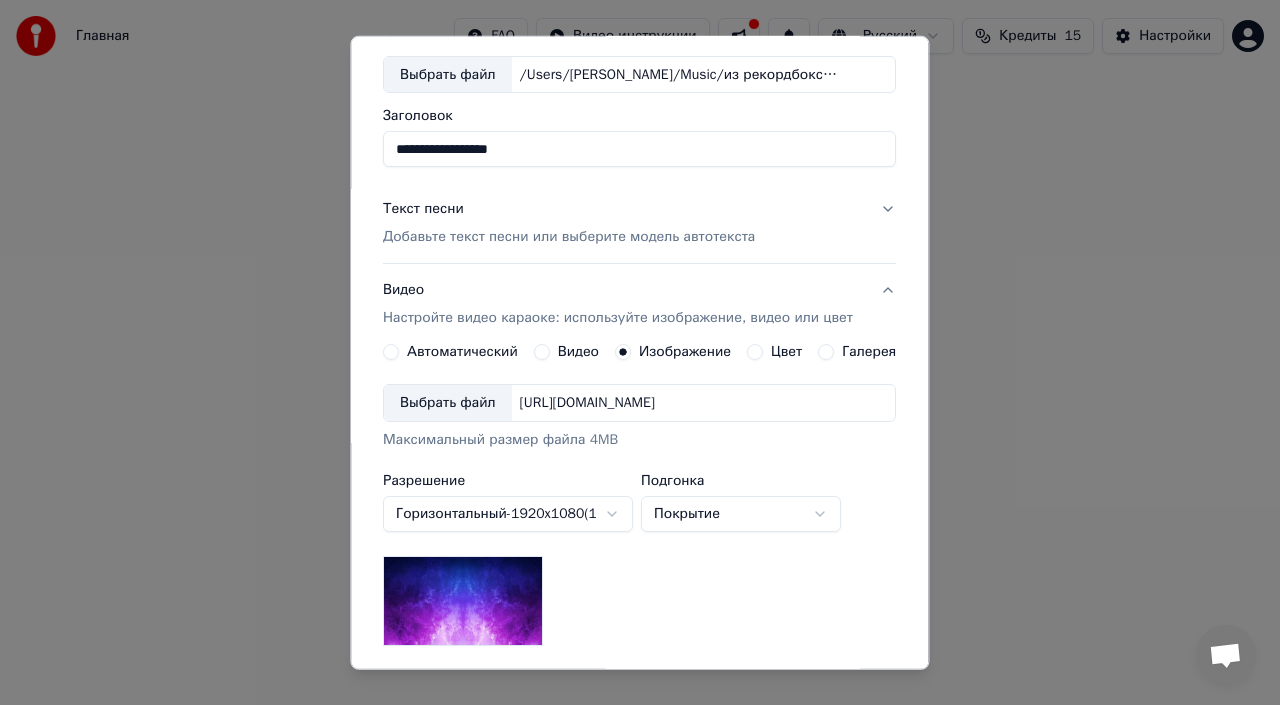 click on "Выбрать файл" at bounding box center (448, 403) 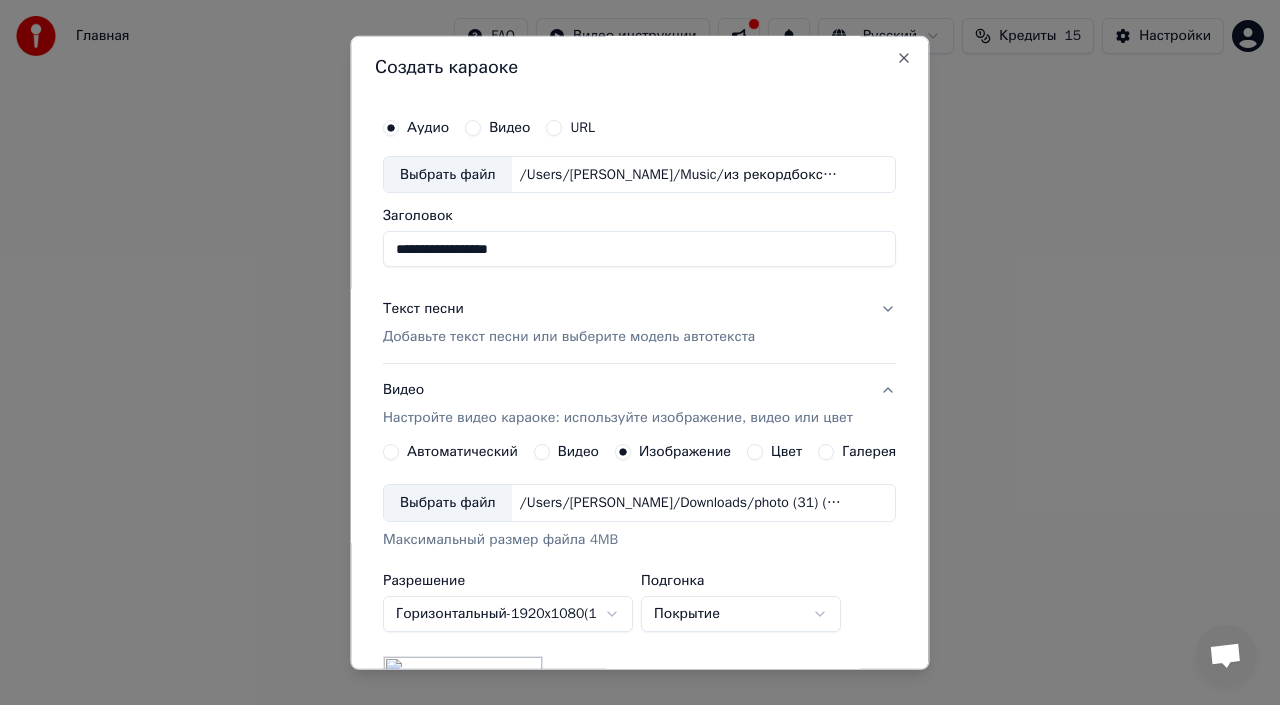 scroll, scrollTop: 365, scrollLeft: 0, axis: vertical 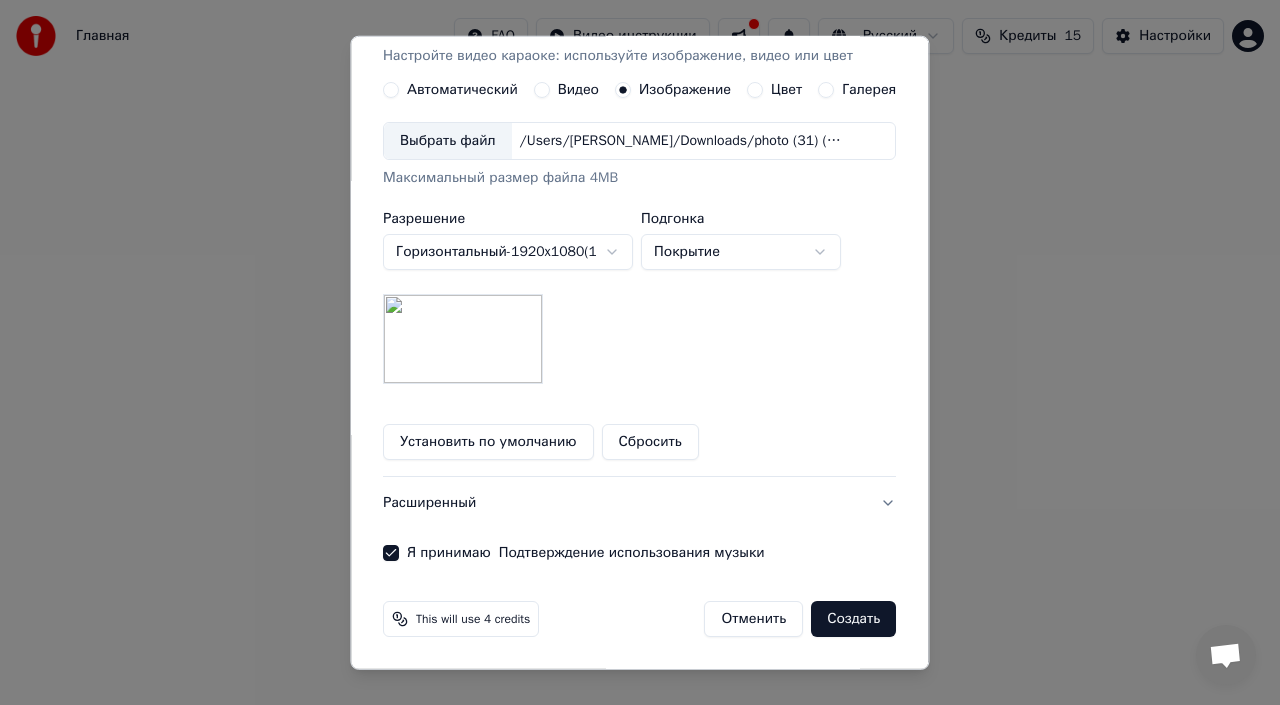drag, startPoint x: 849, startPoint y: 632, endPoint x: 815, endPoint y: 393, distance: 241.4063 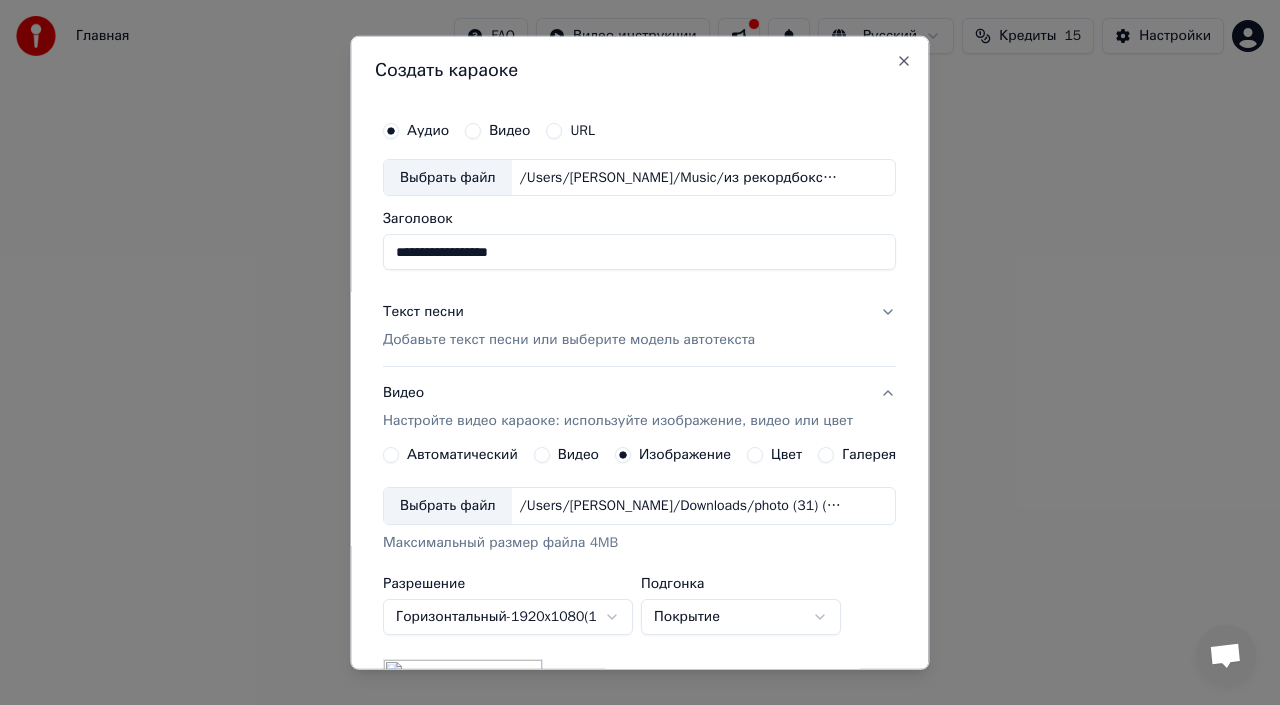 scroll, scrollTop: 365, scrollLeft: 0, axis: vertical 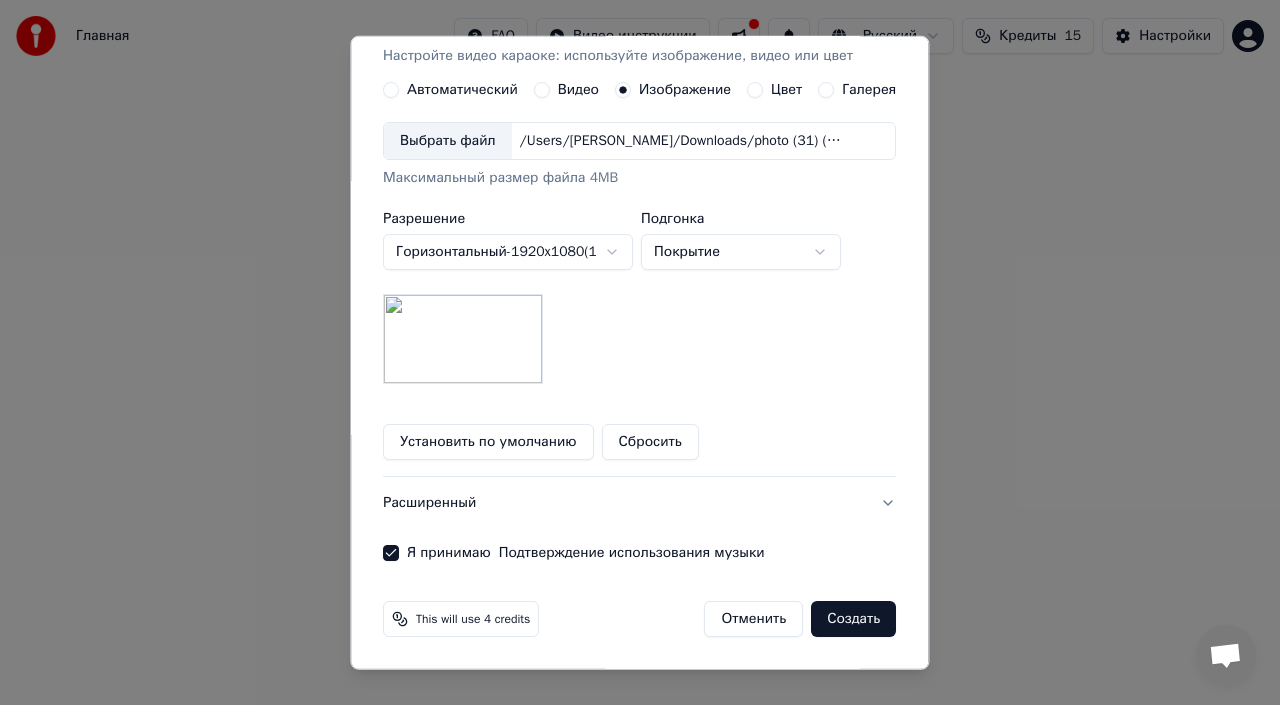 click on "Создать" at bounding box center [854, 619] 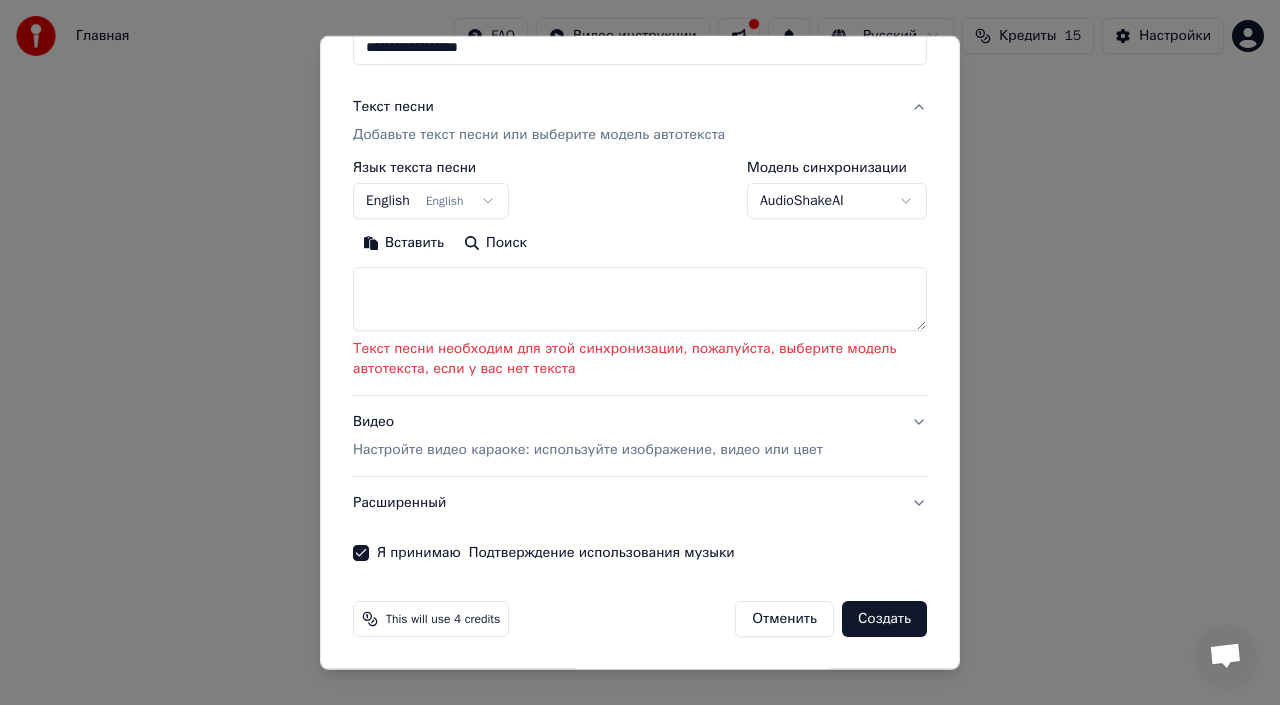 scroll, scrollTop: 0, scrollLeft: 0, axis: both 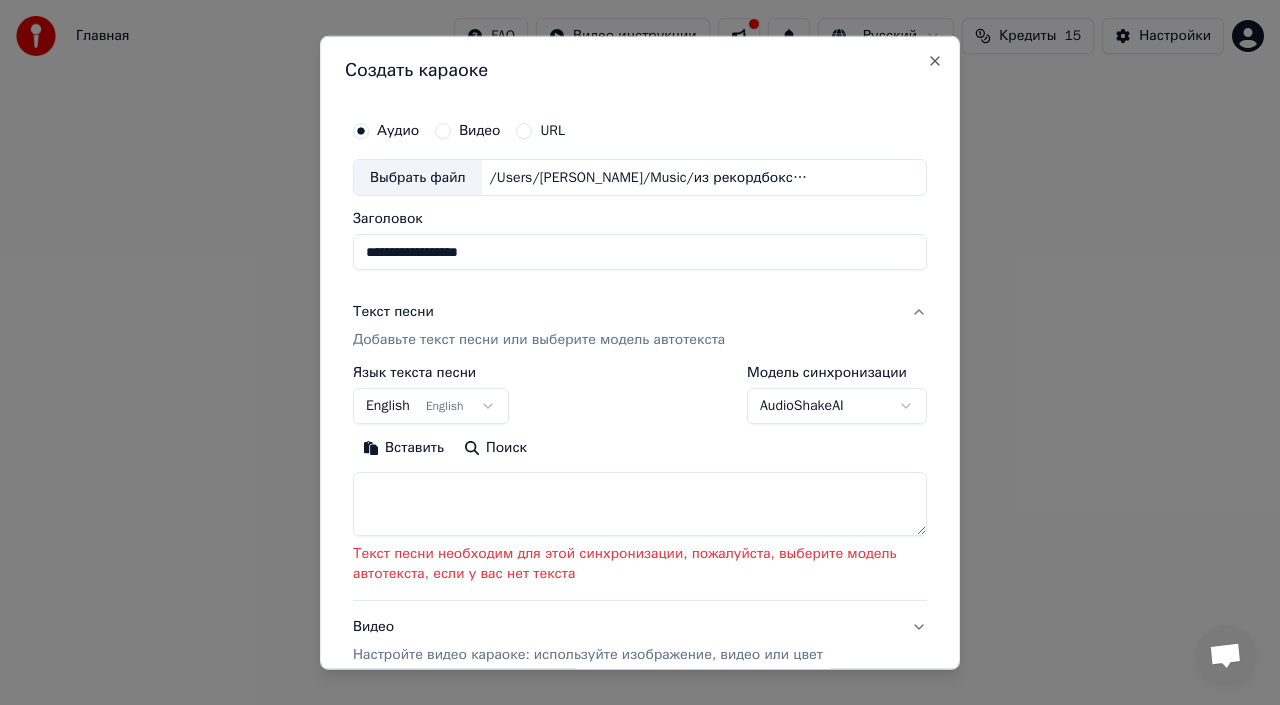 click on "**********" at bounding box center (640, 320) 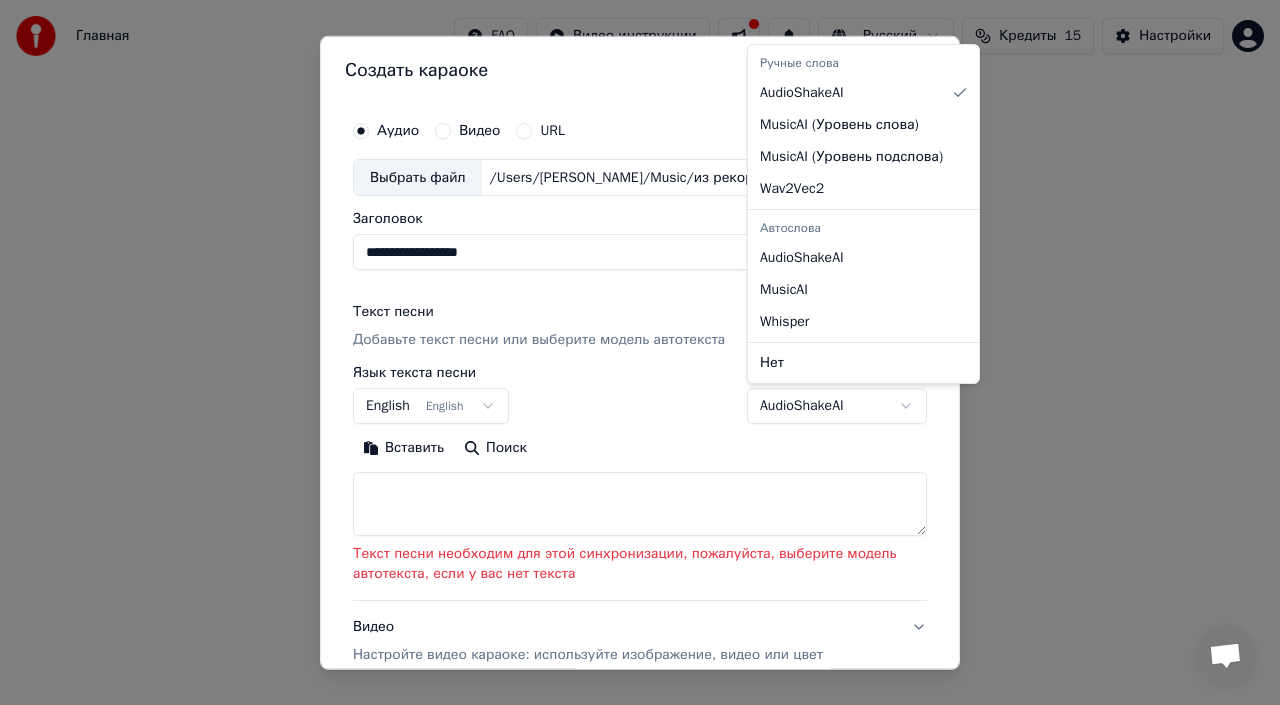 select on "**********" 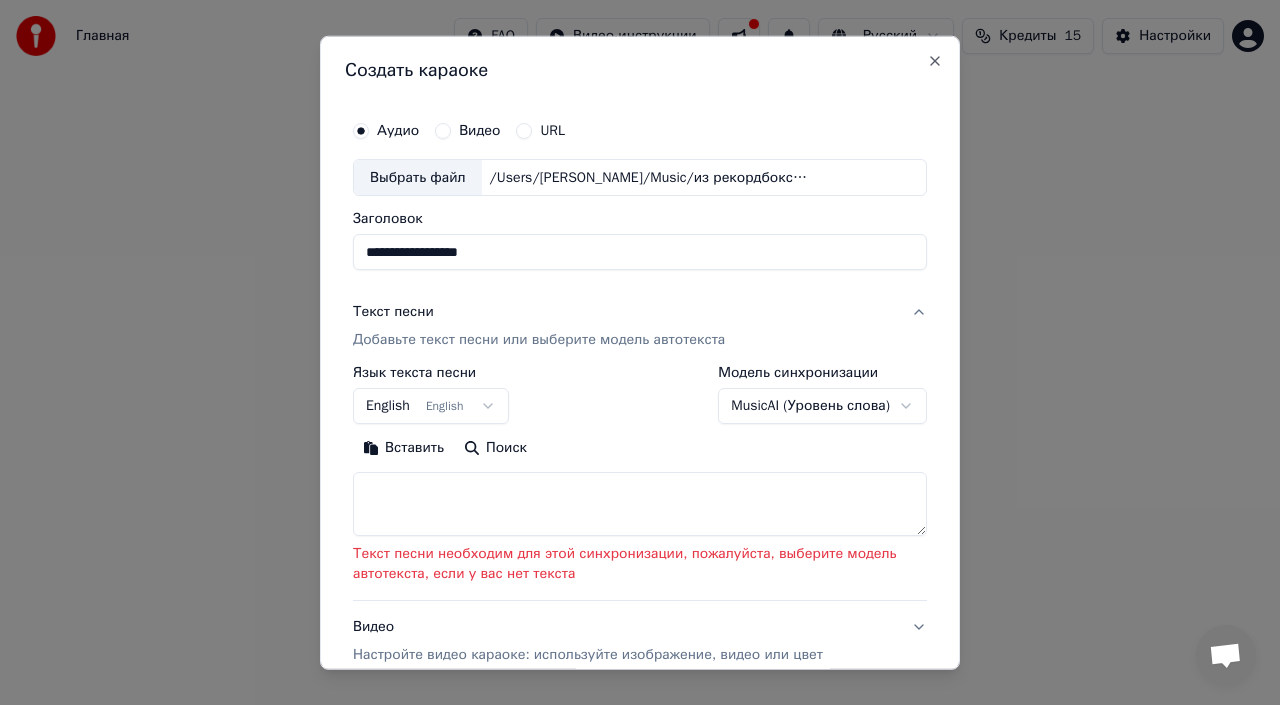 scroll, scrollTop: 205, scrollLeft: 0, axis: vertical 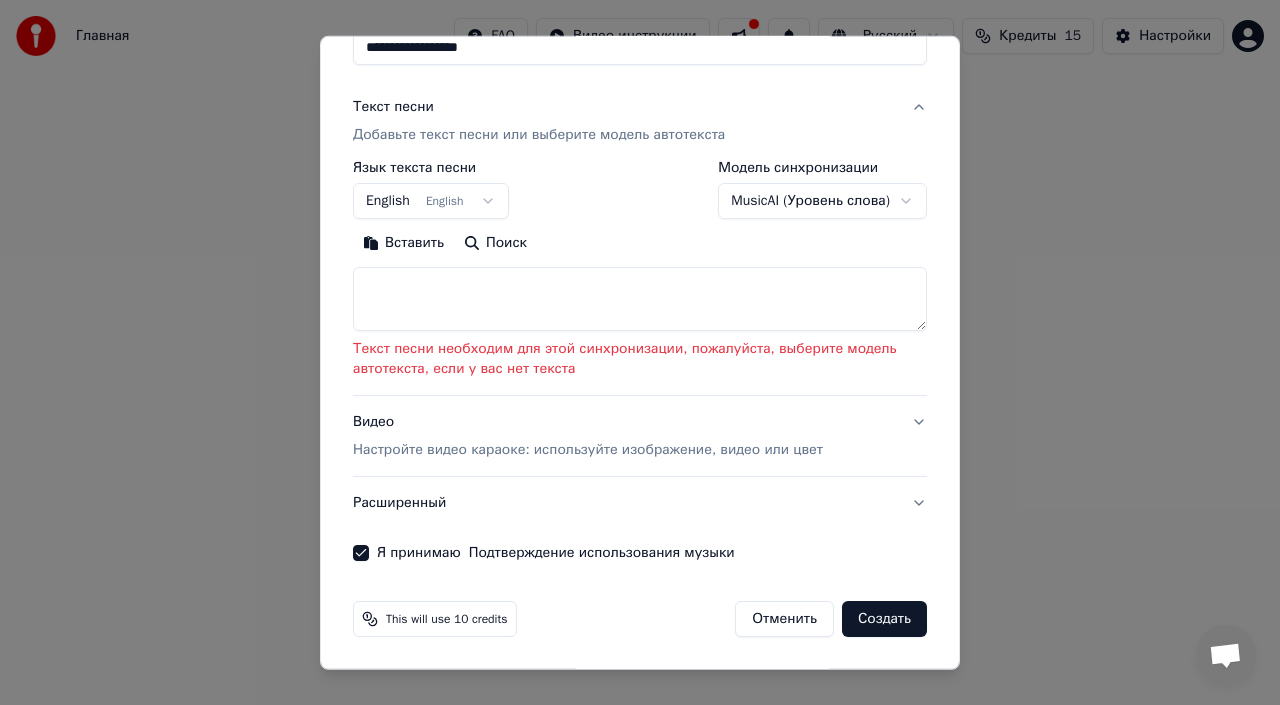 click on "Создать" at bounding box center [884, 619] 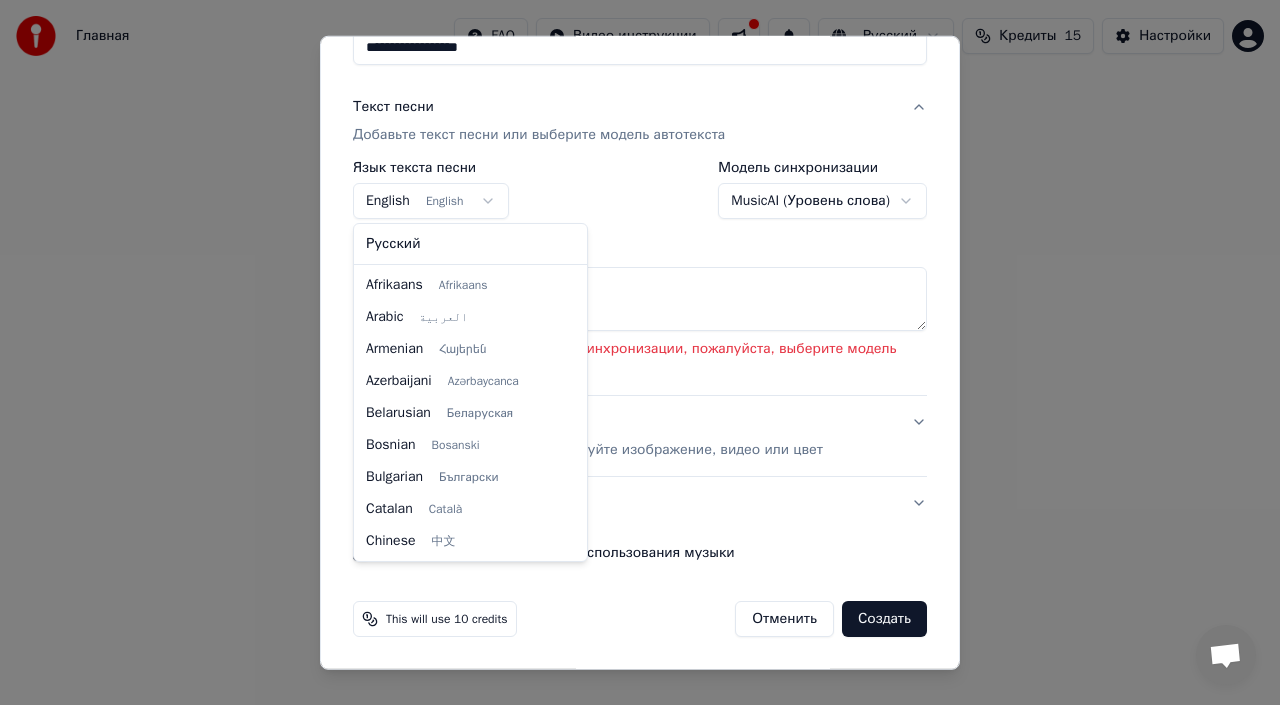click on "**********" at bounding box center (640, 320) 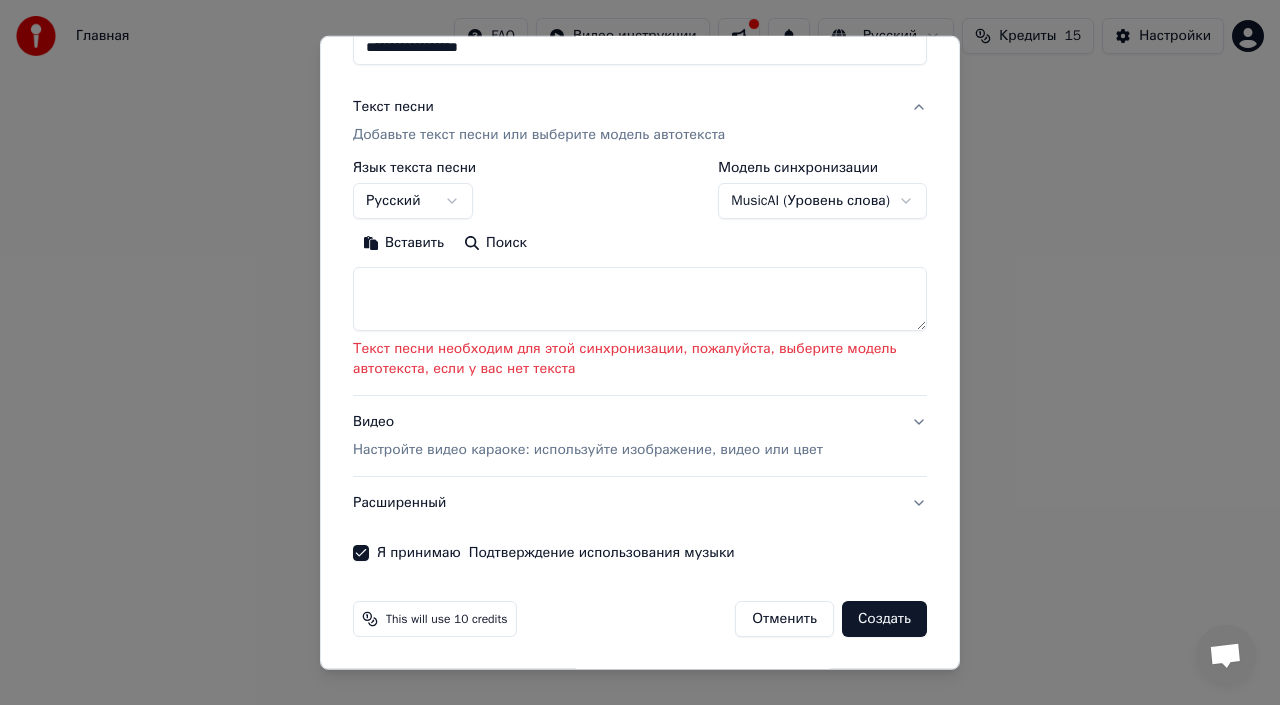 click on "Создать" at bounding box center (884, 619) 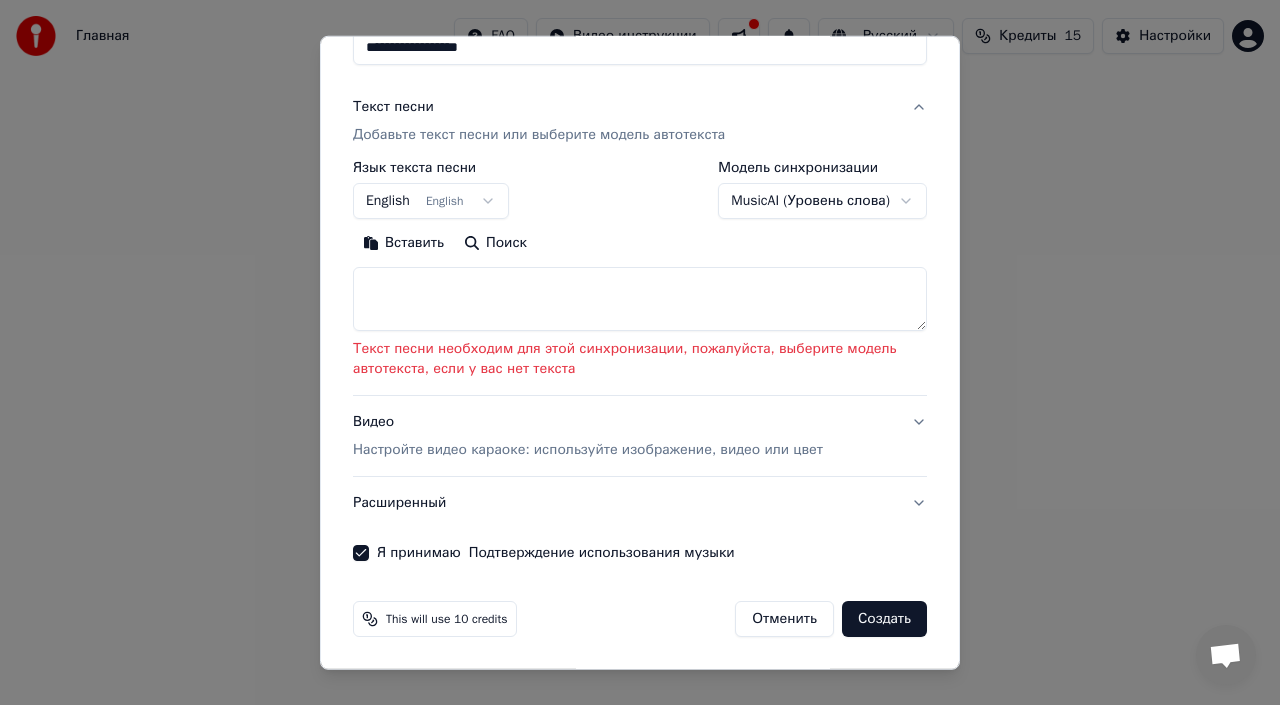 click on "Создать" at bounding box center (884, 619) 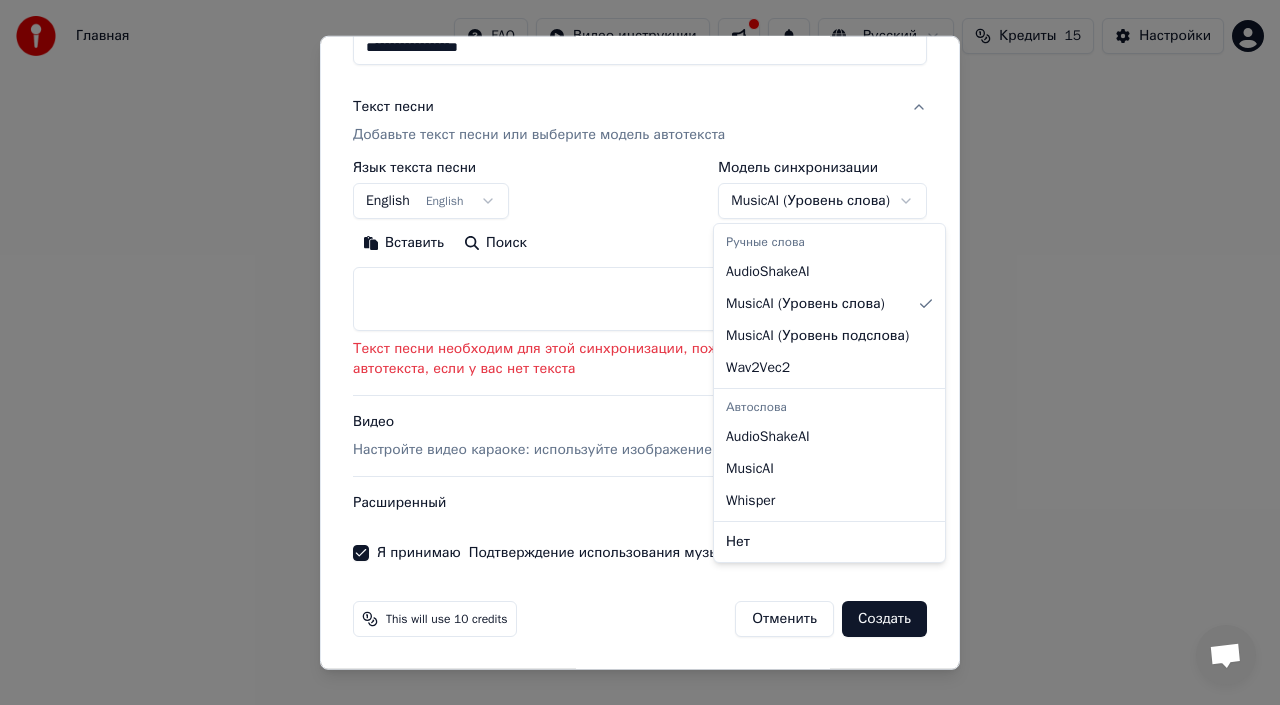 select on "**********" 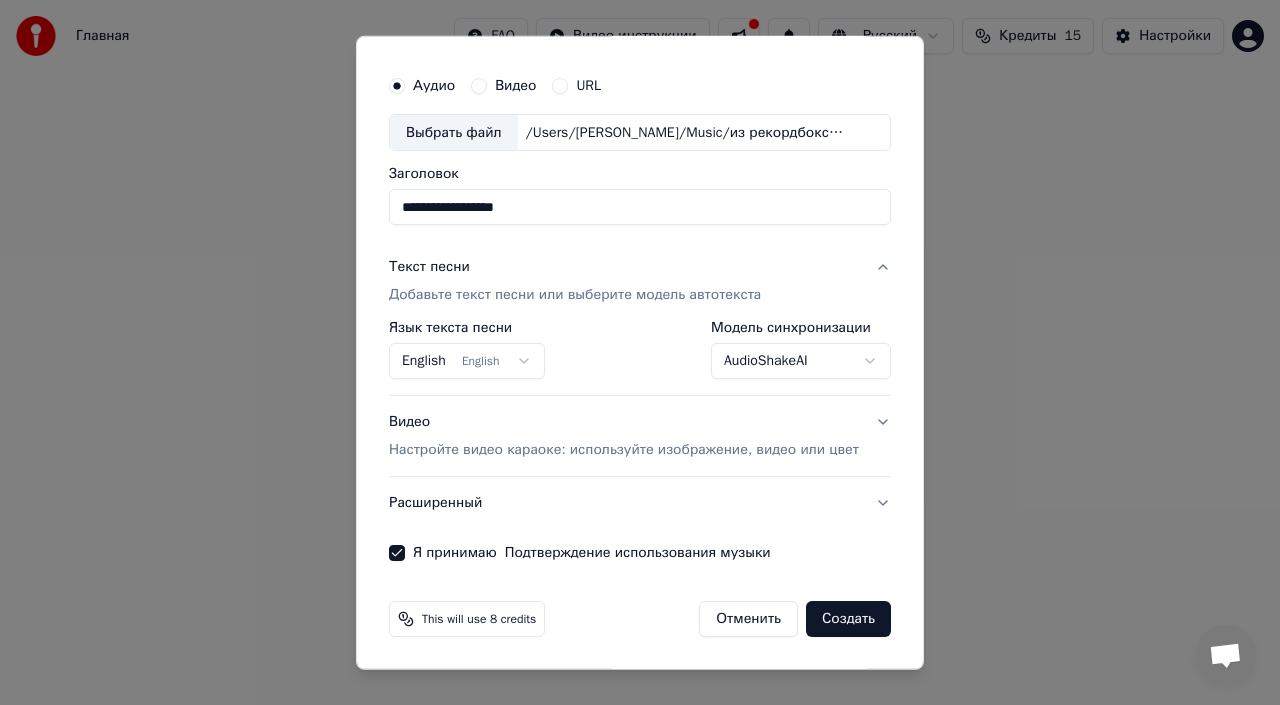 scroll, scrollTop: 45, scrollLeft: 0, axis: vertical 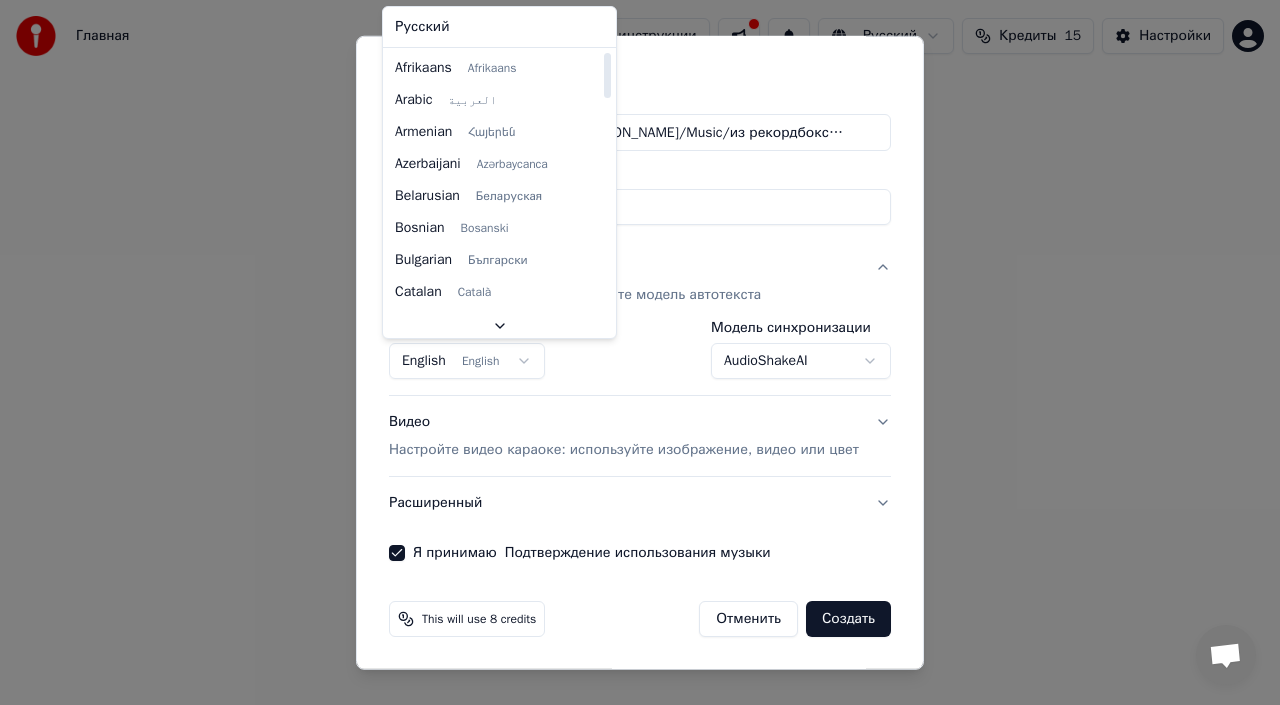 select on "**" 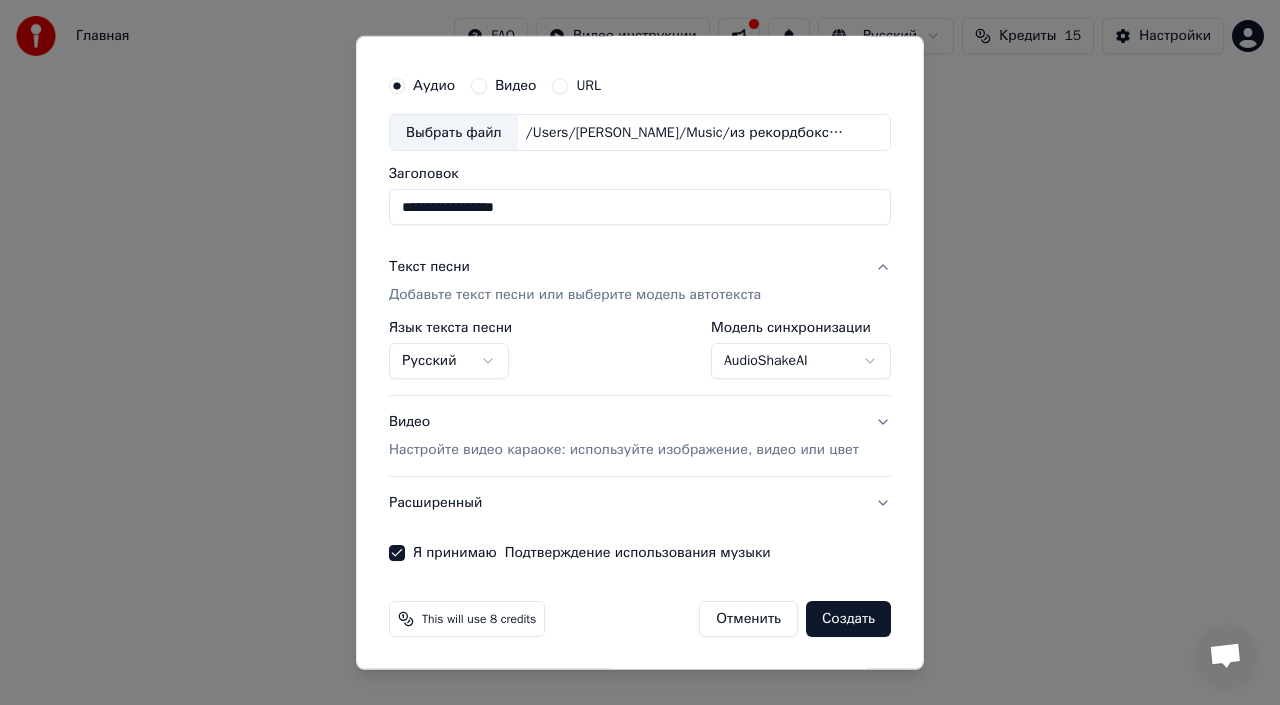 click on "Создать" at bounding box center [848, 619] 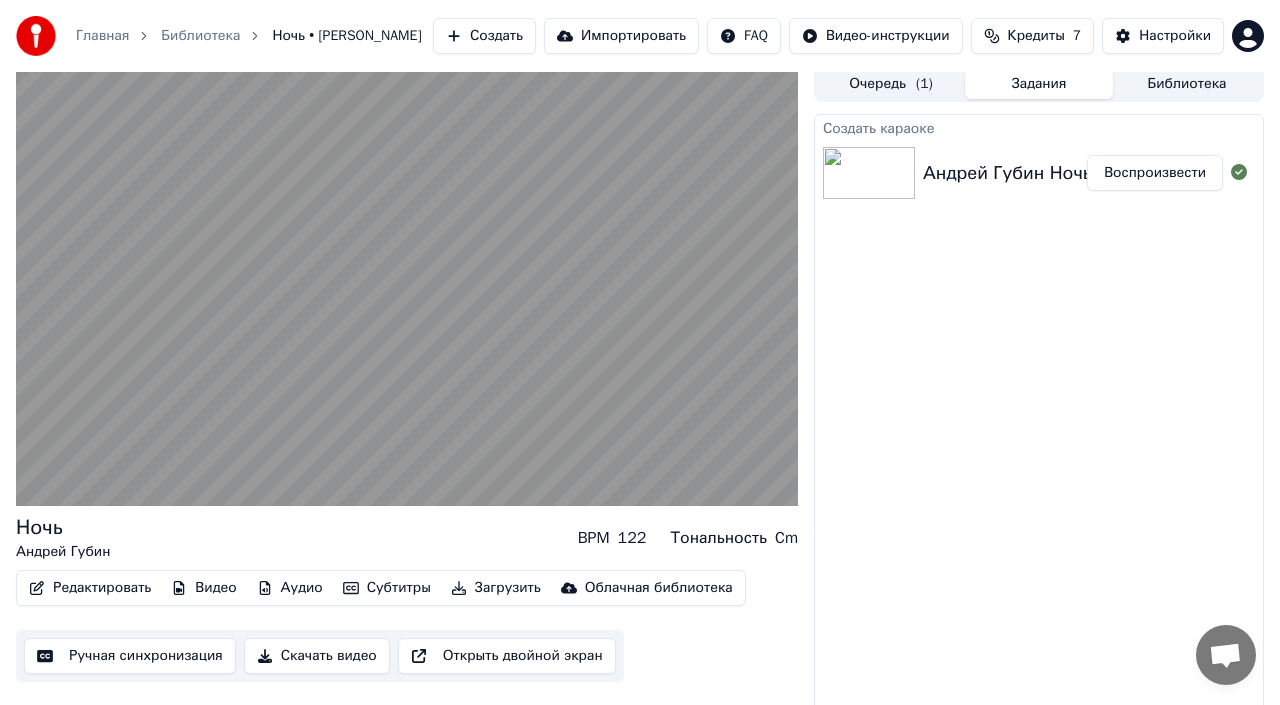scroll, scrollTop: 0, scrollLeft: 0, axis: both 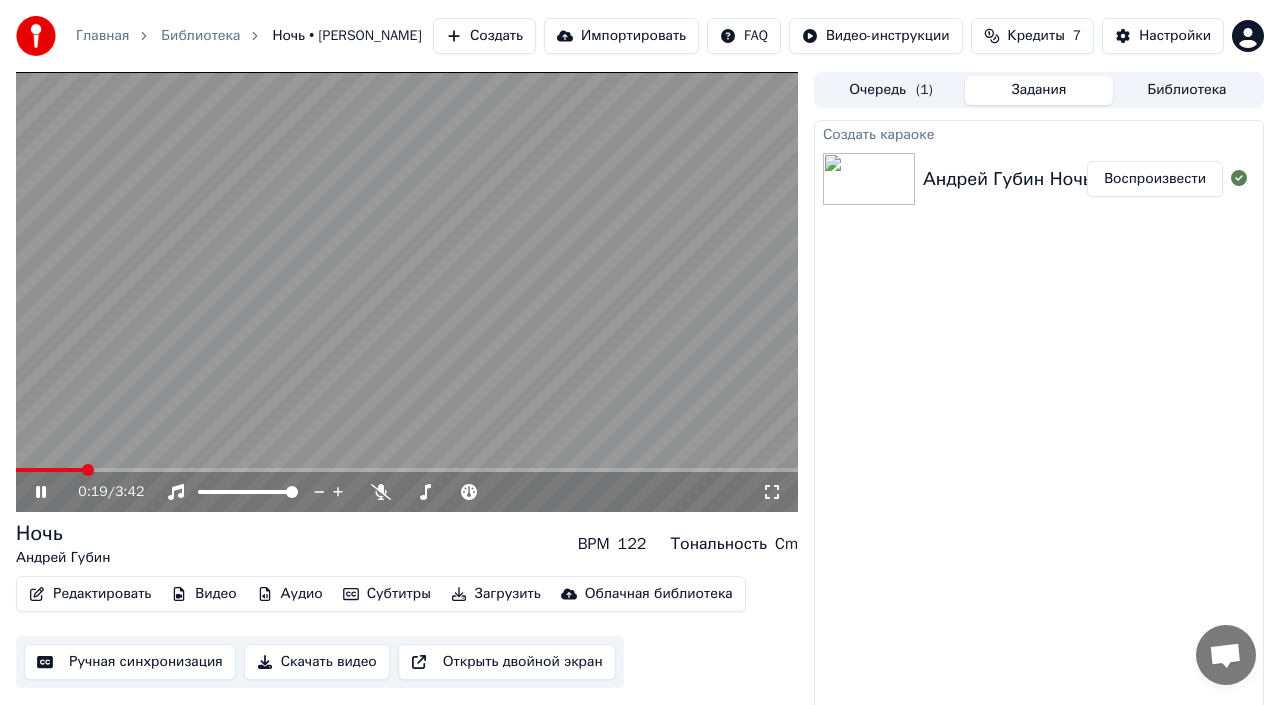 click at bounding box center [407, 470] 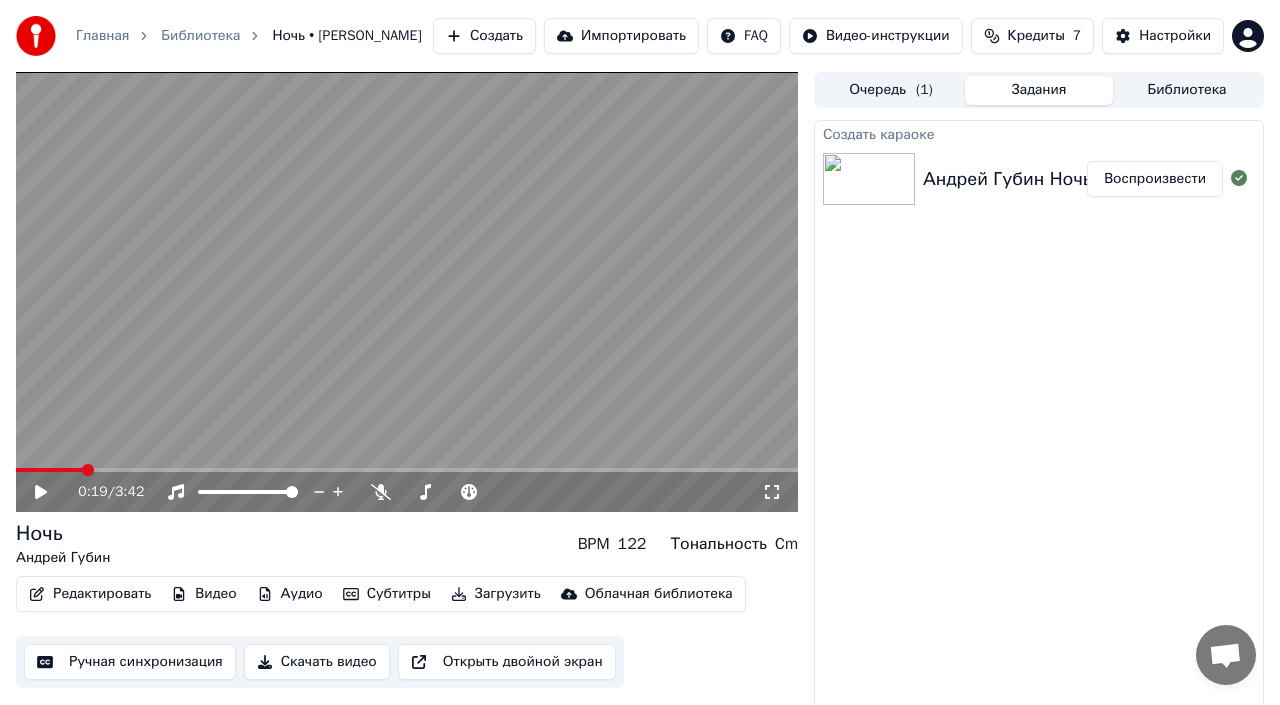 click 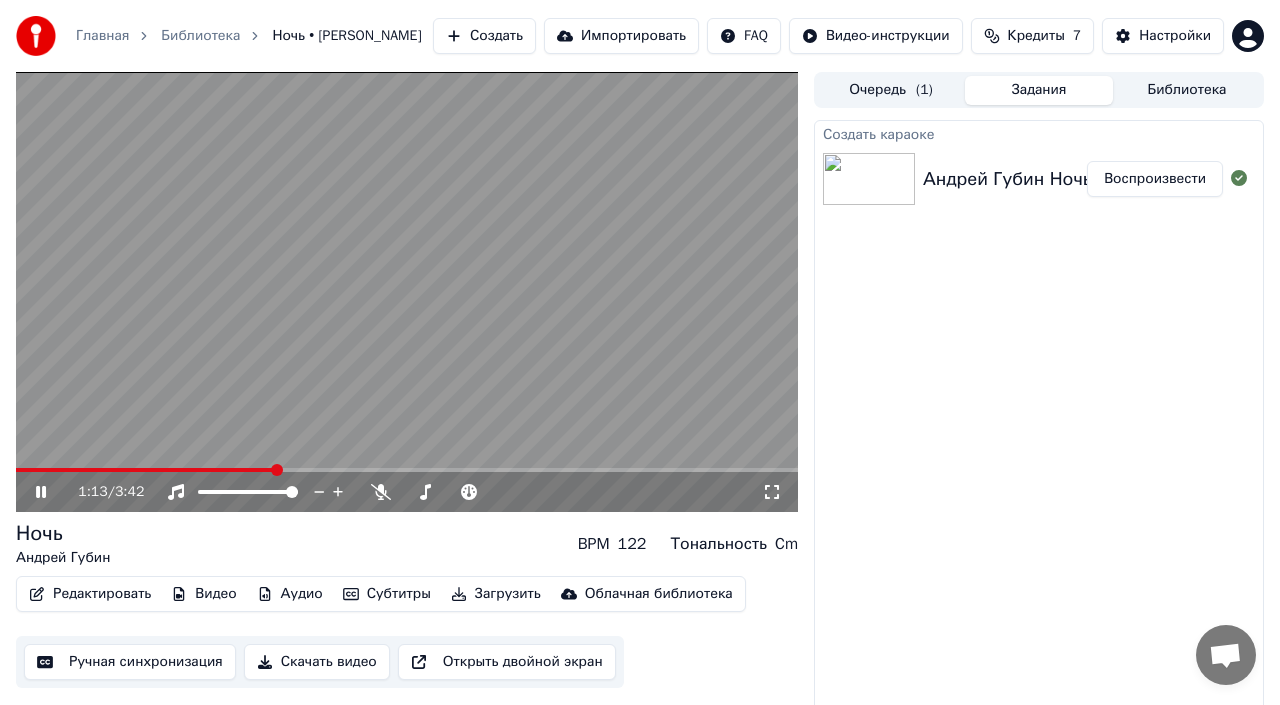 click 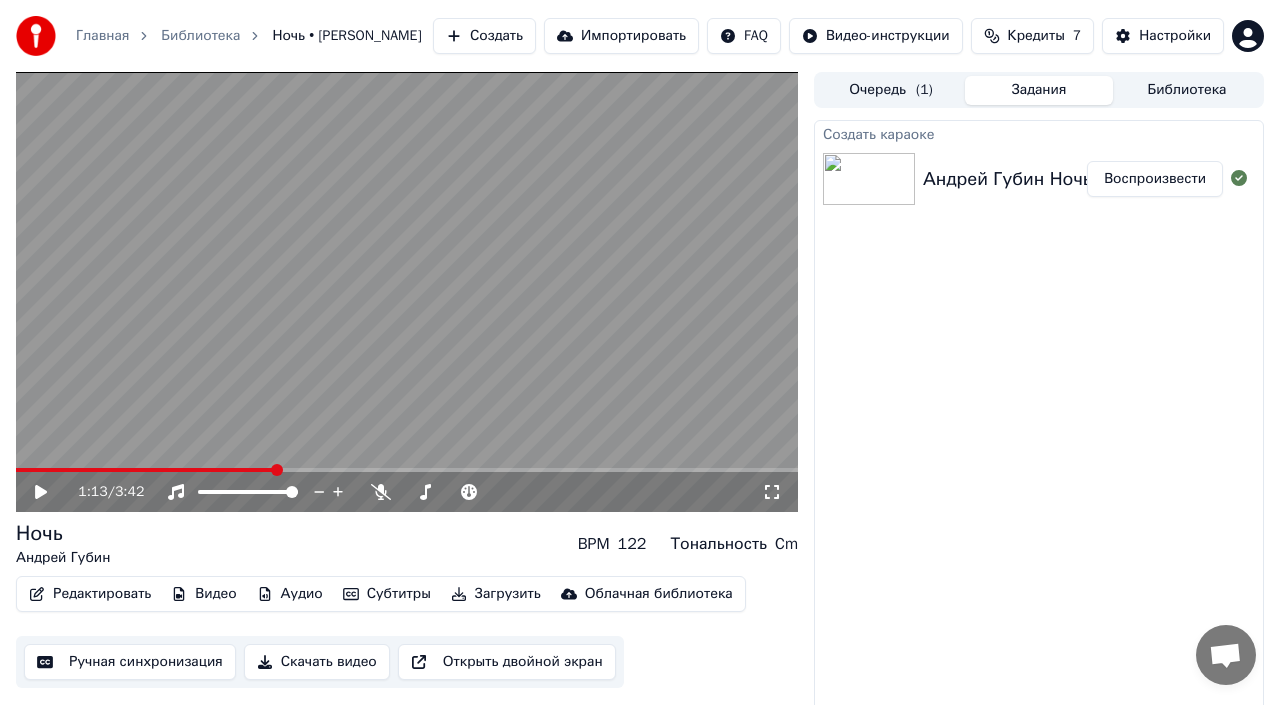 scroll, scrollTop: 1, scrollLeft: 0, axis: vertical 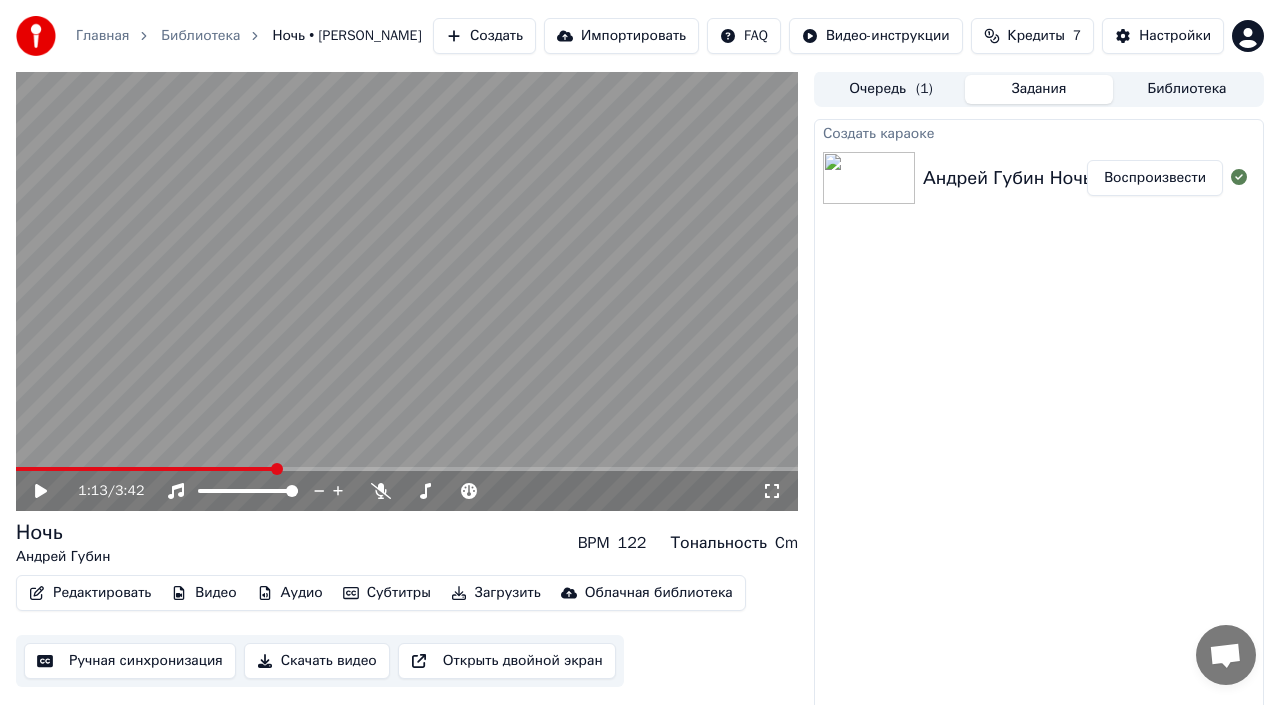 drag, startPoint x: 463, startPoint y: 500, endPoint x: 481, endPoint y: 543, distance: 46.615448 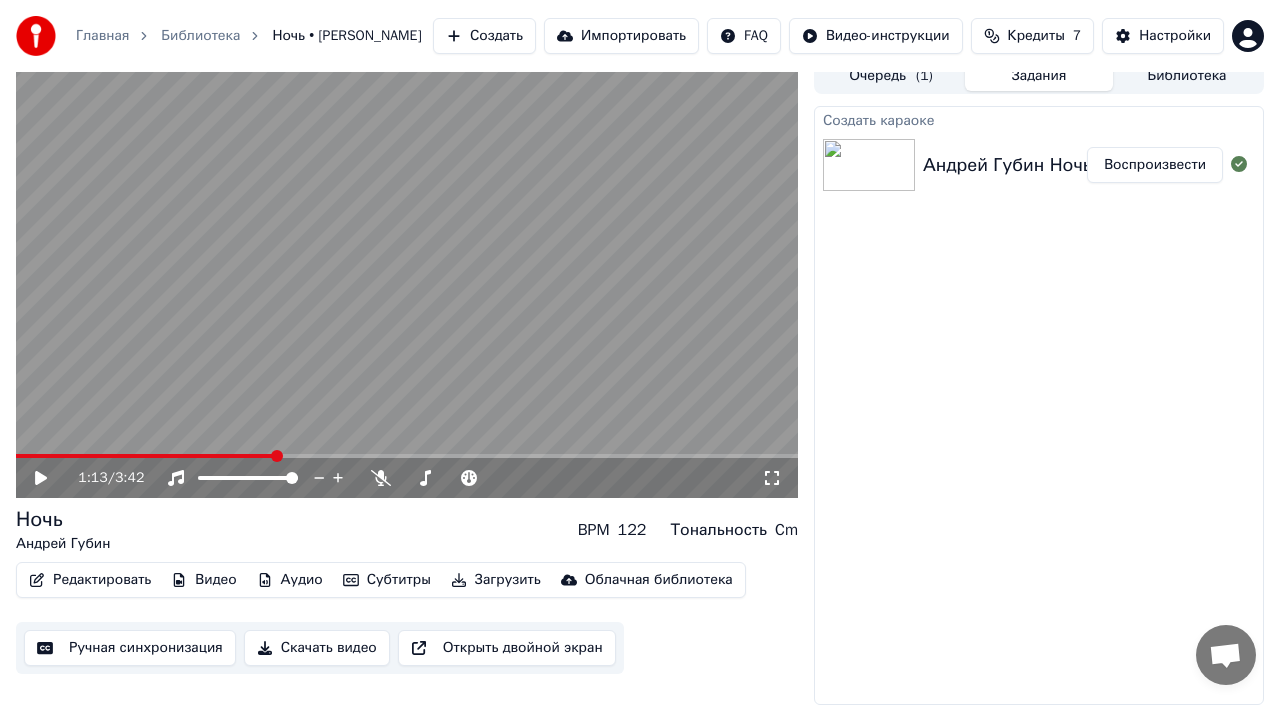 click on "Редактировать" at bounding box center (90, 580) 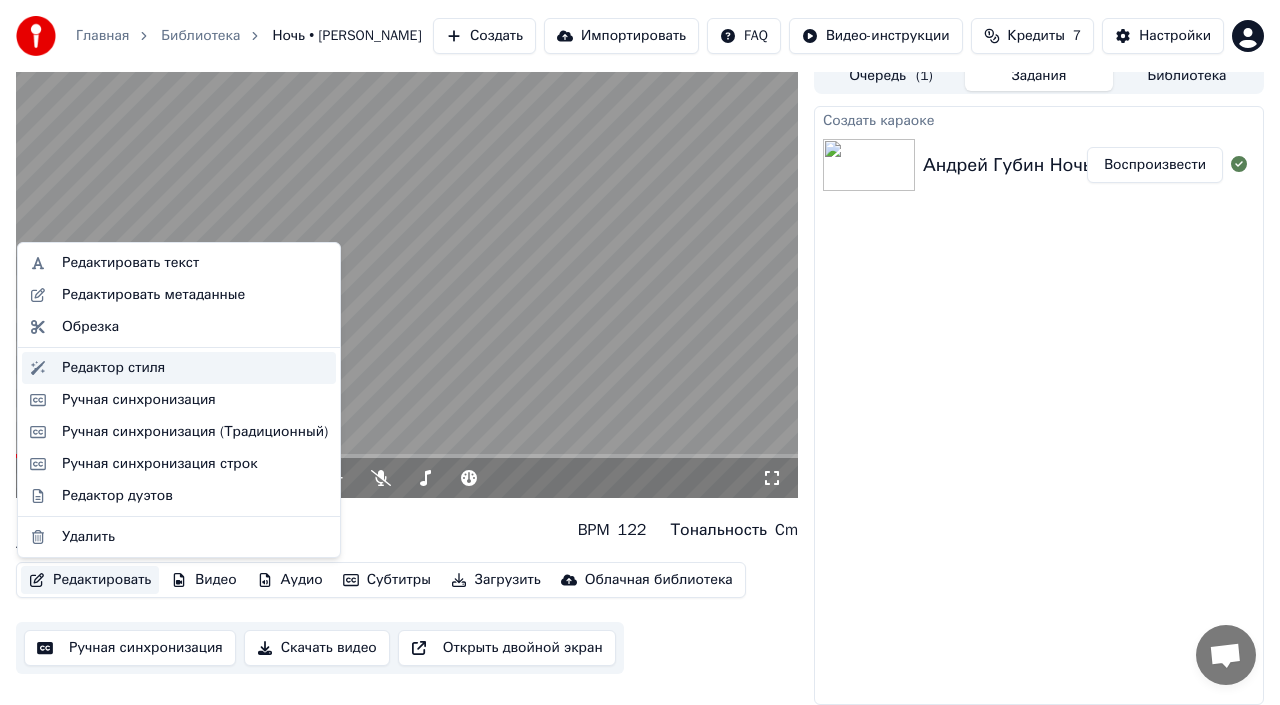 click on "Редактор стиля" at bounding box center (113, 368) 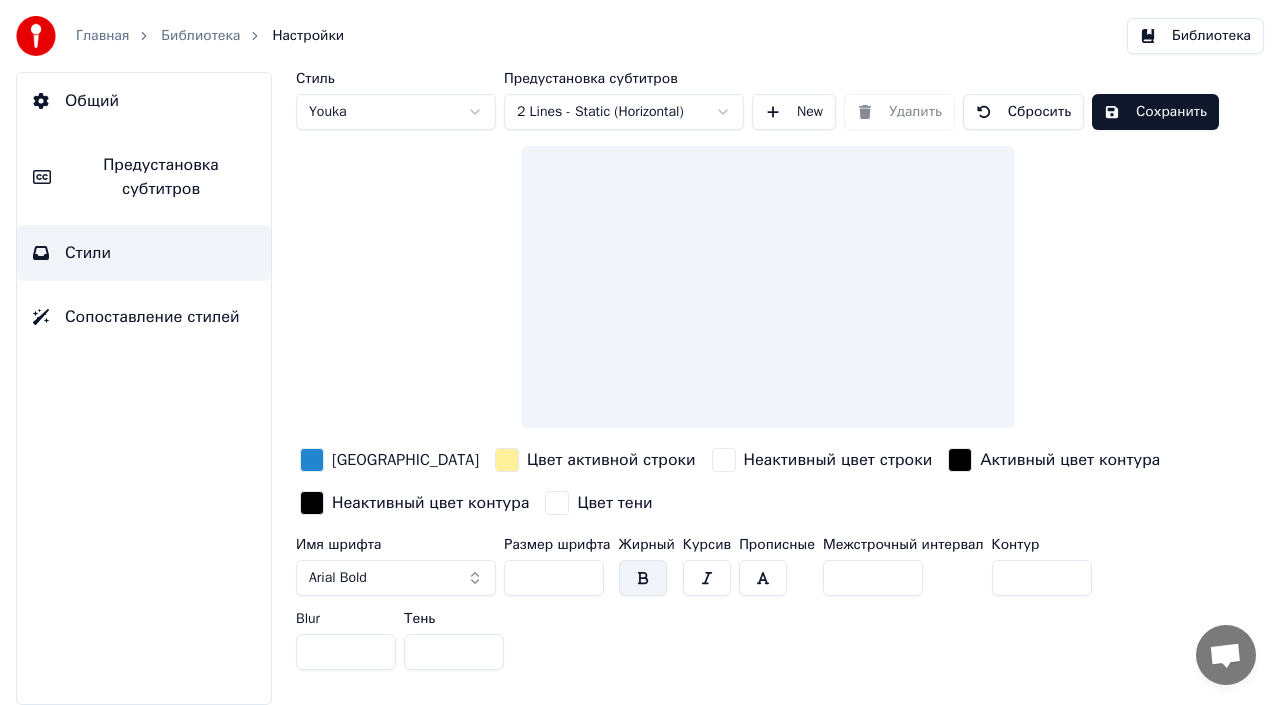 scroll, scrollTop: 0, scrollLeft: 0, axis: both 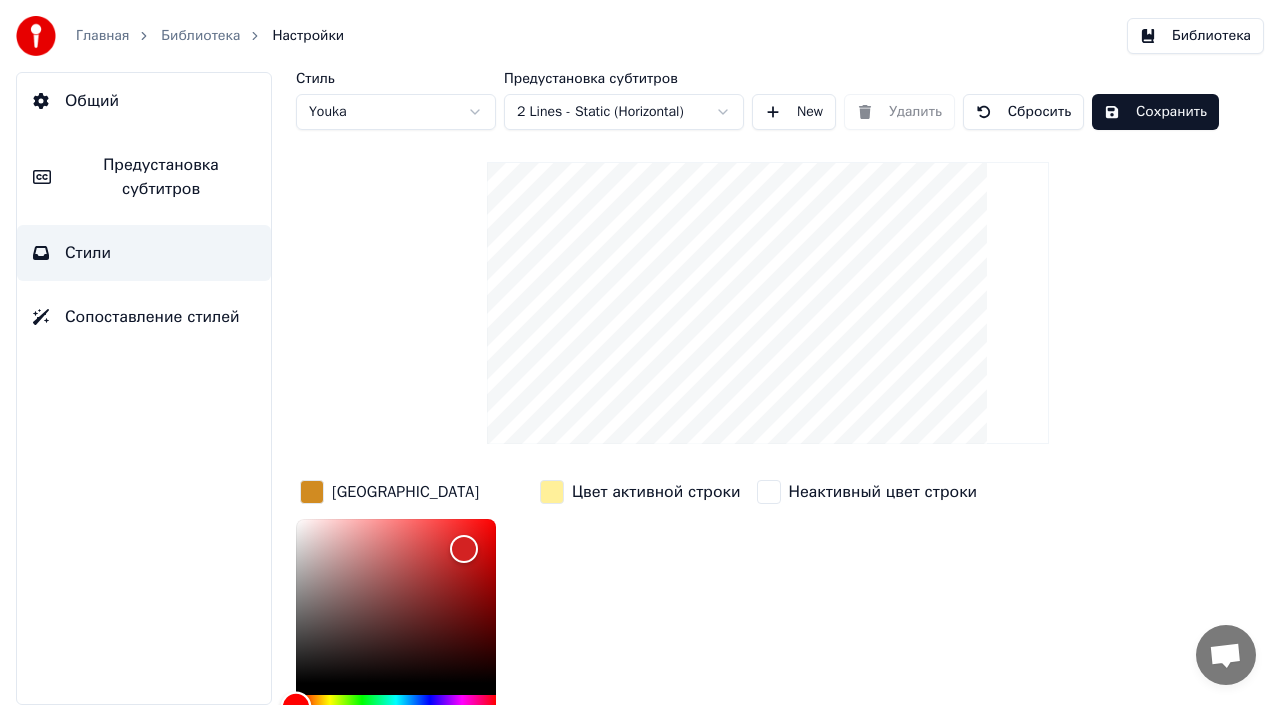 type on "*******" 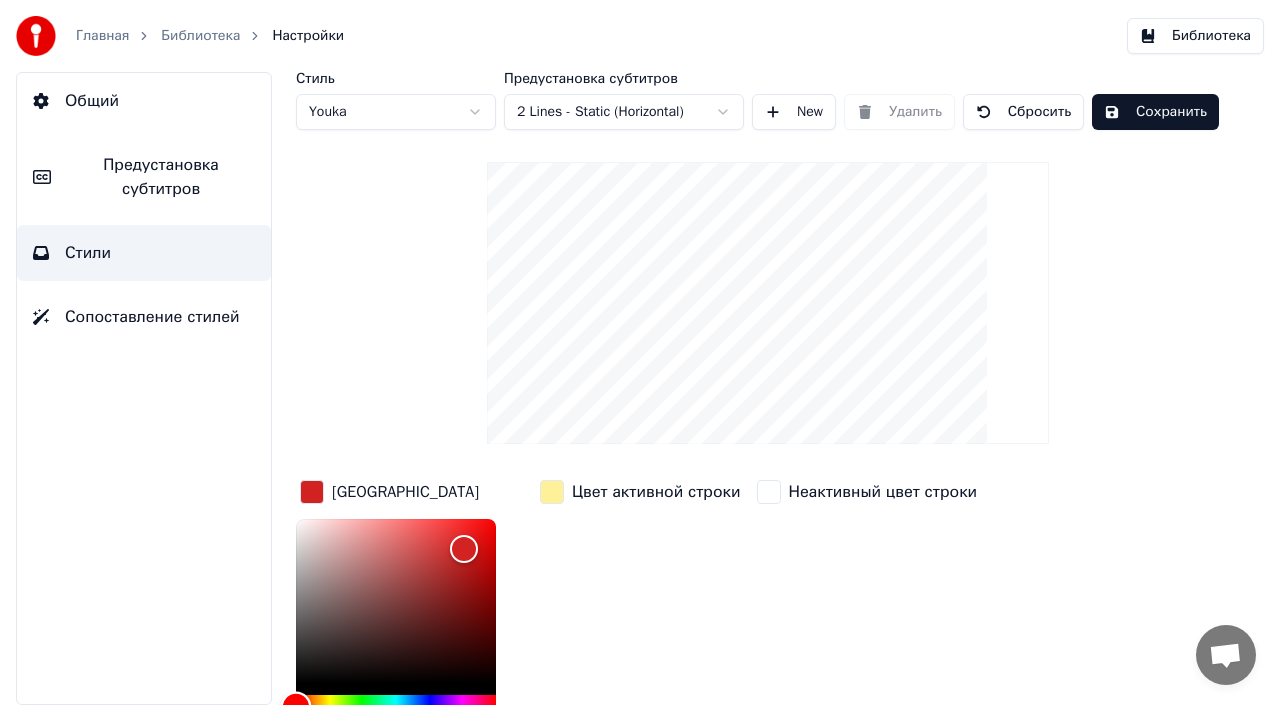 drag, startPoint x: 409, startPoint y: 676, endPoint x: 259, endPoint y: 697, distance: 151.46286 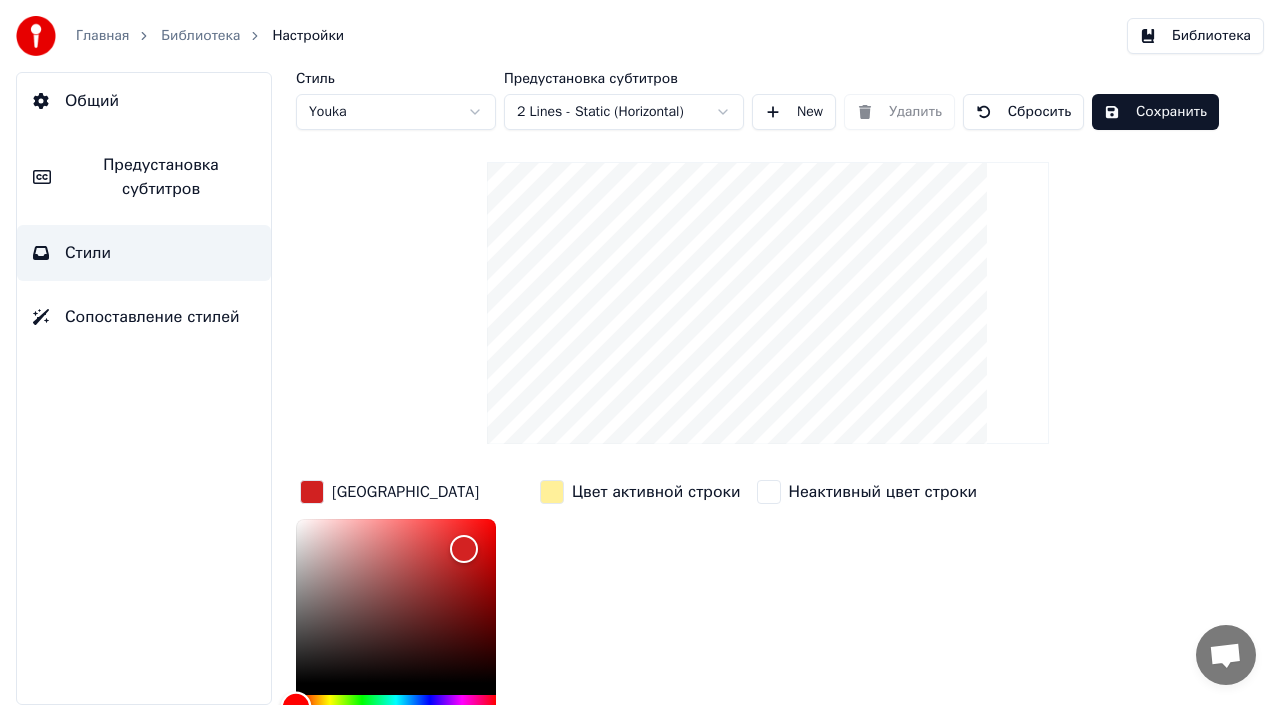 scroll, scrollTop: 2, scrollLeft: 0, axis: vertical 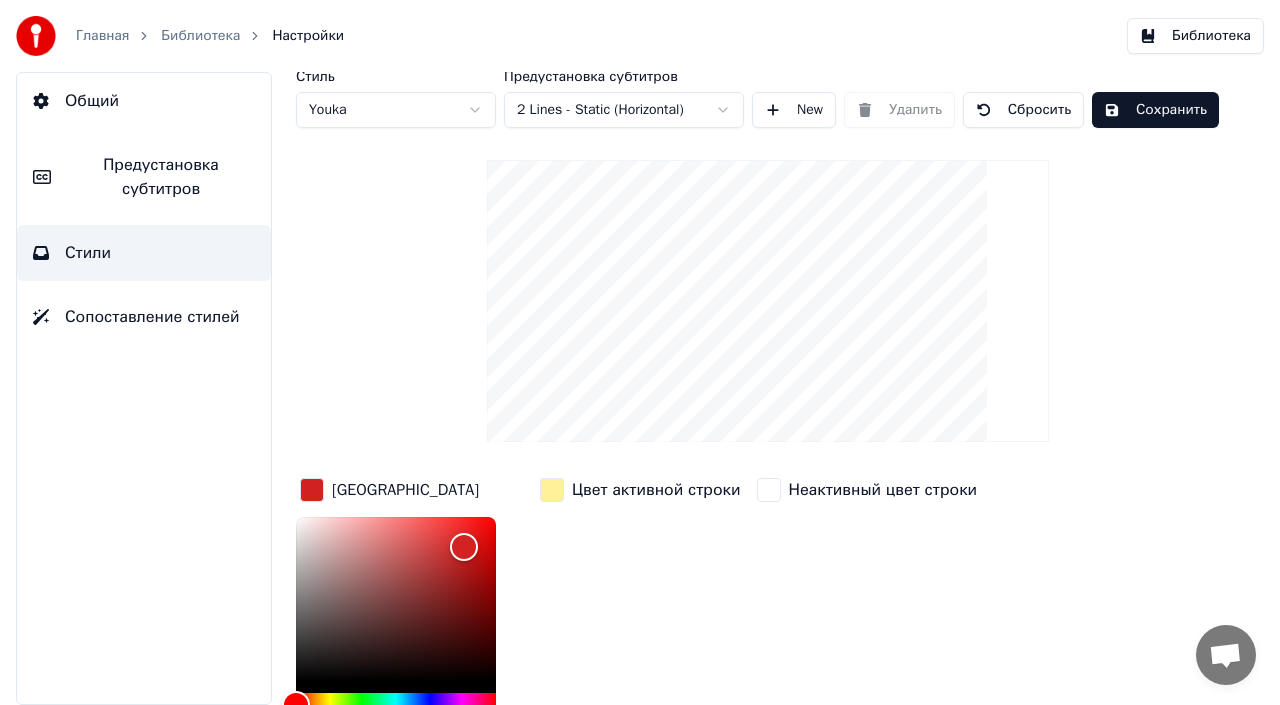 click on "Сохранить" at bounding box center (1155, 110) 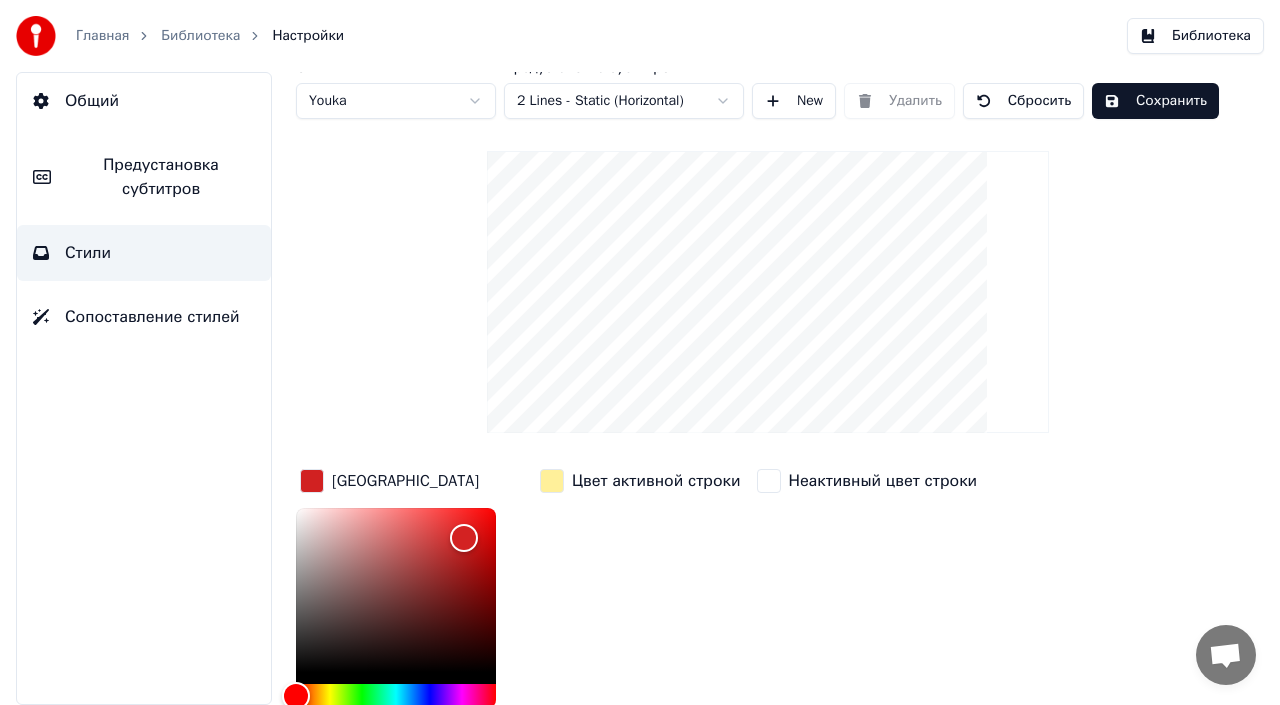 scroll, scrollTop: 9, scrollLeft: 0, axis: vertical 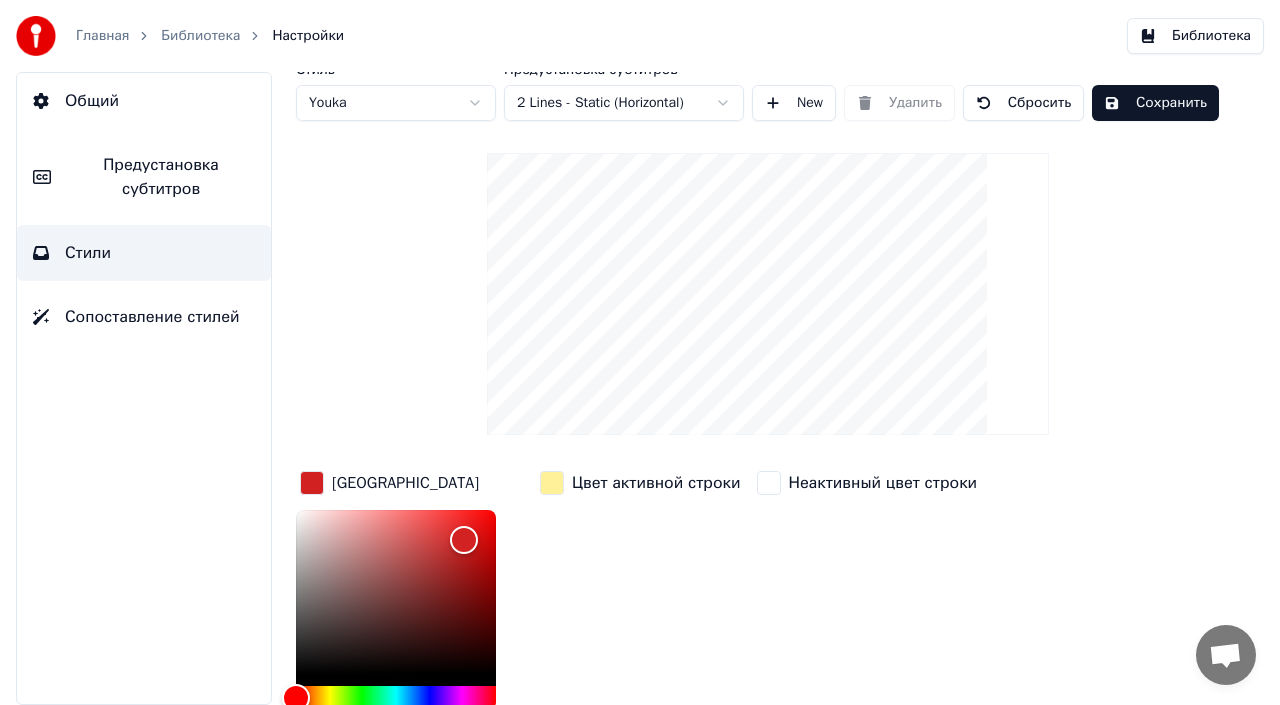 click on "Сохранить" at bounding box center (1155, 103) 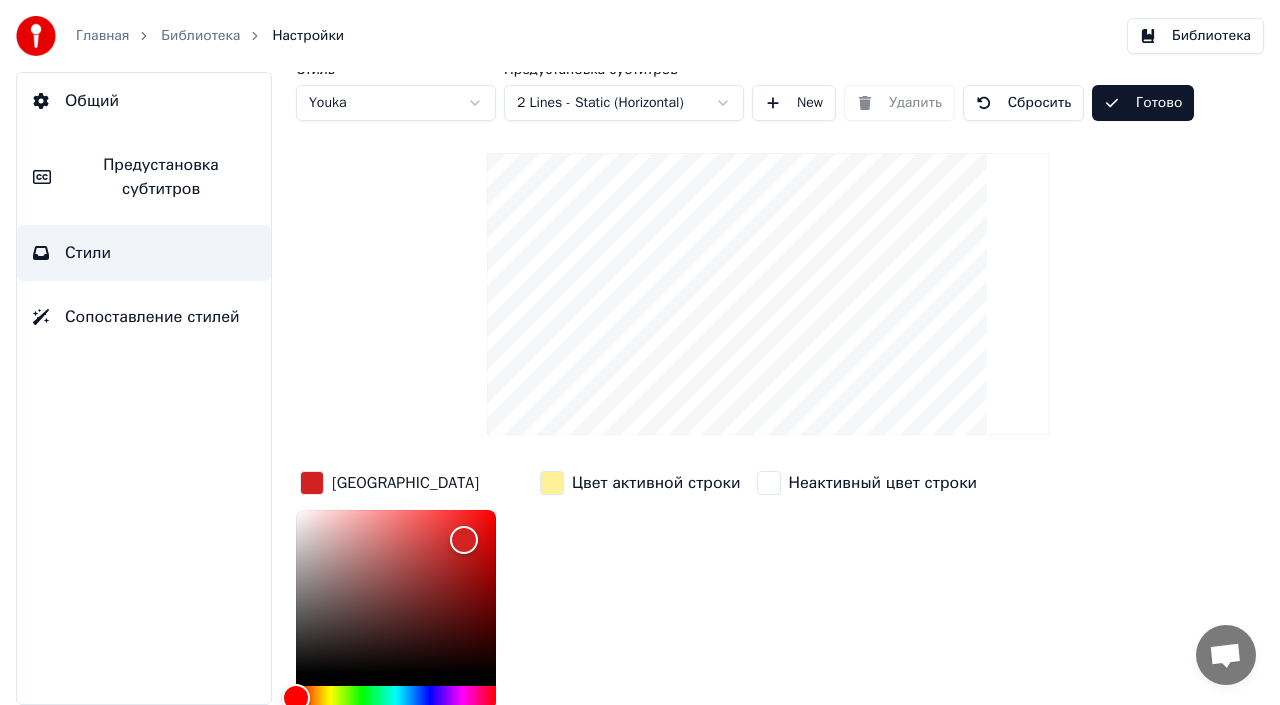 click on "Библиотека" at bounding box center [1195, 36] 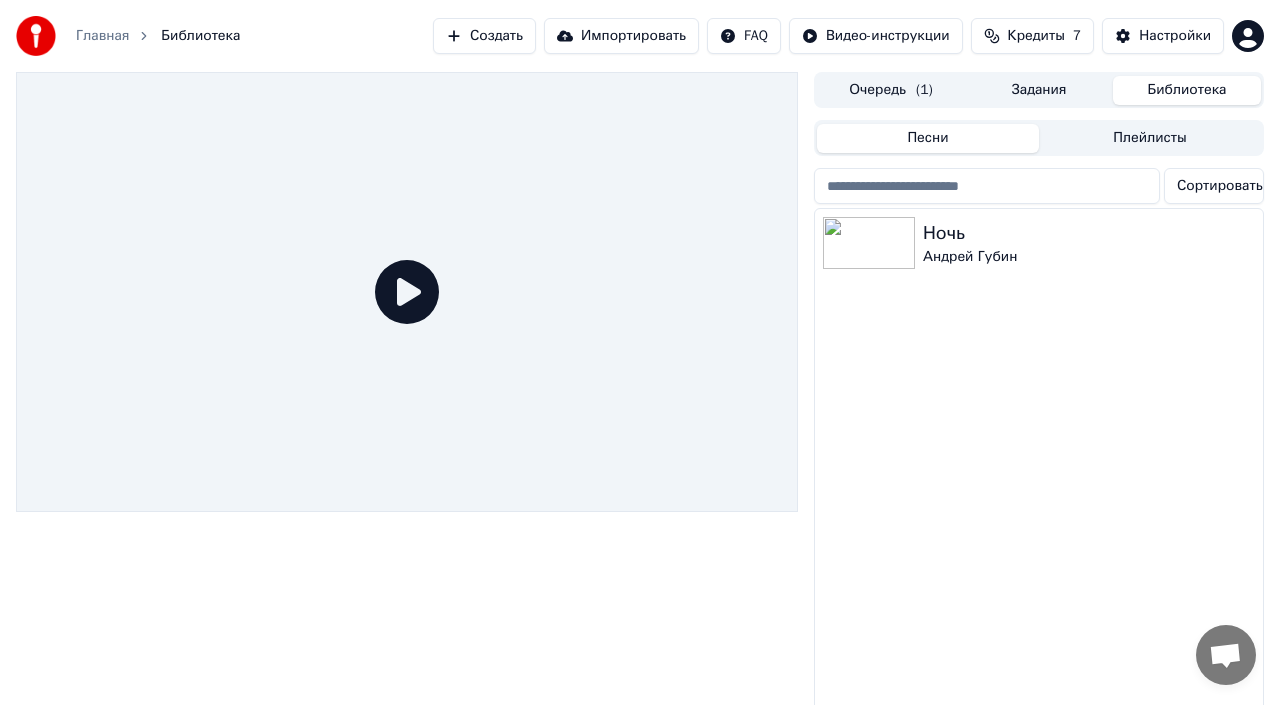 click 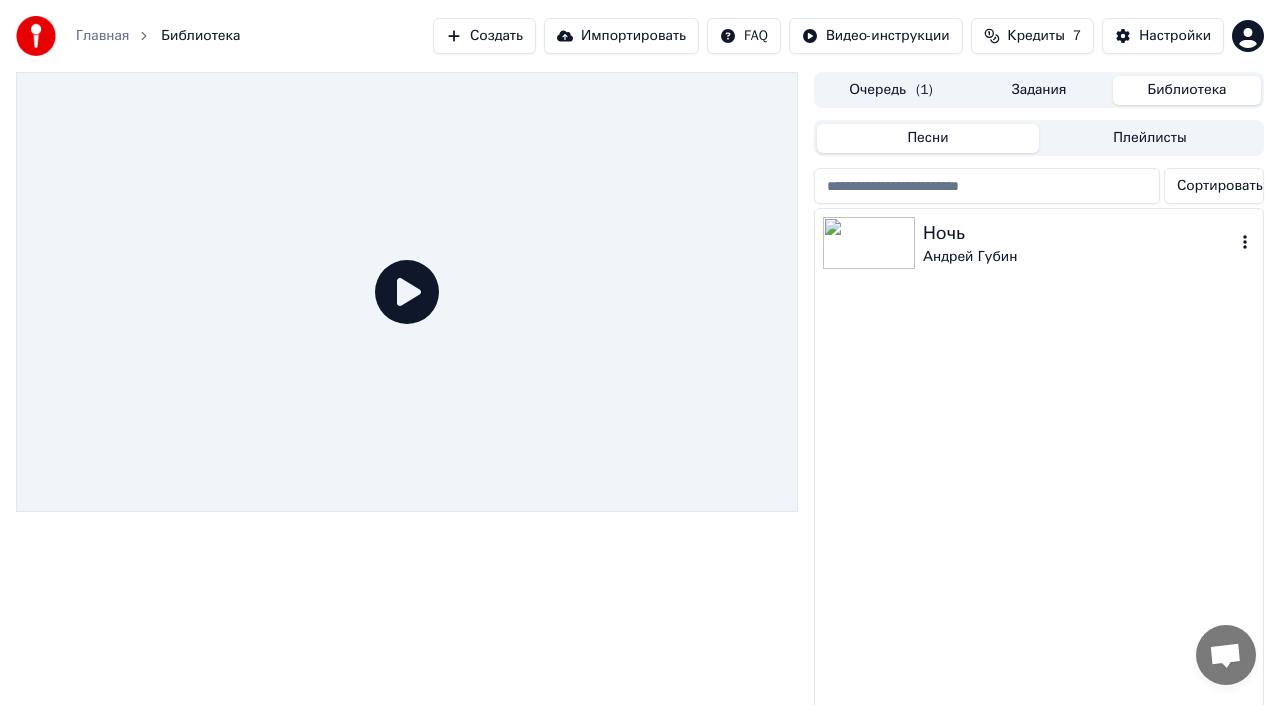 click on "Андрей Губин" at bounding box center [1079, 257] 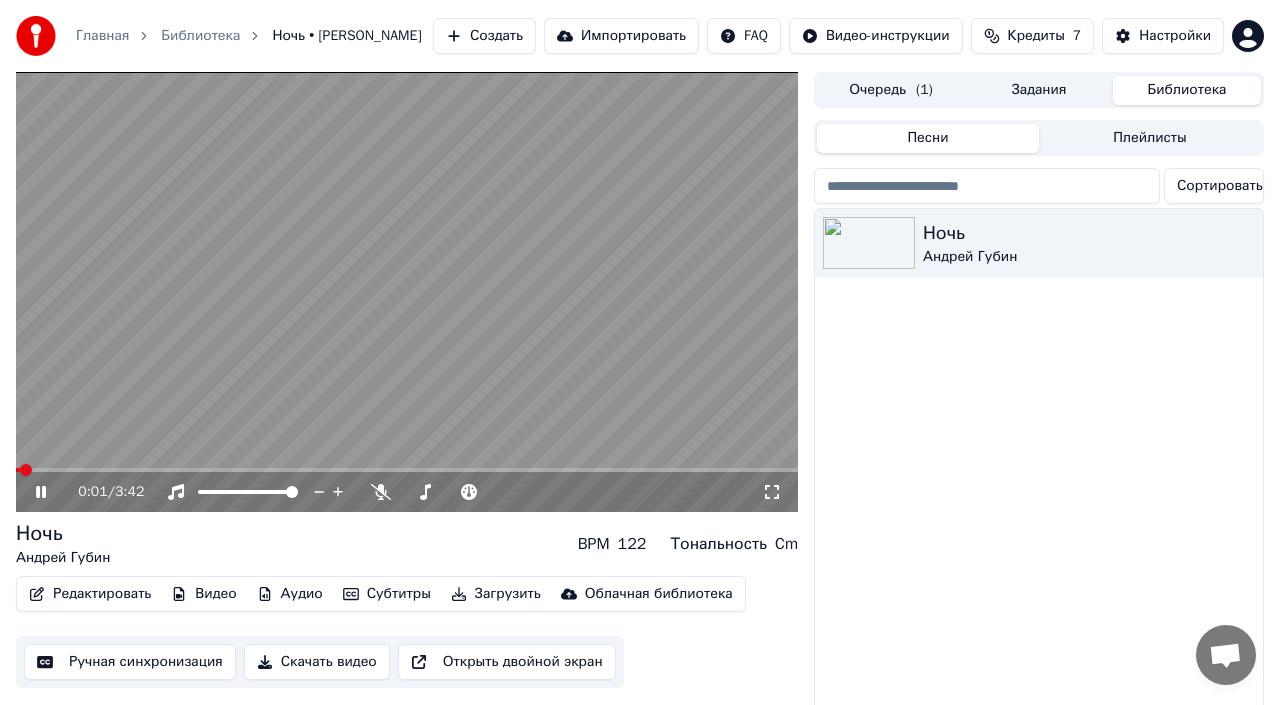 click at bounding box center [407, 292] 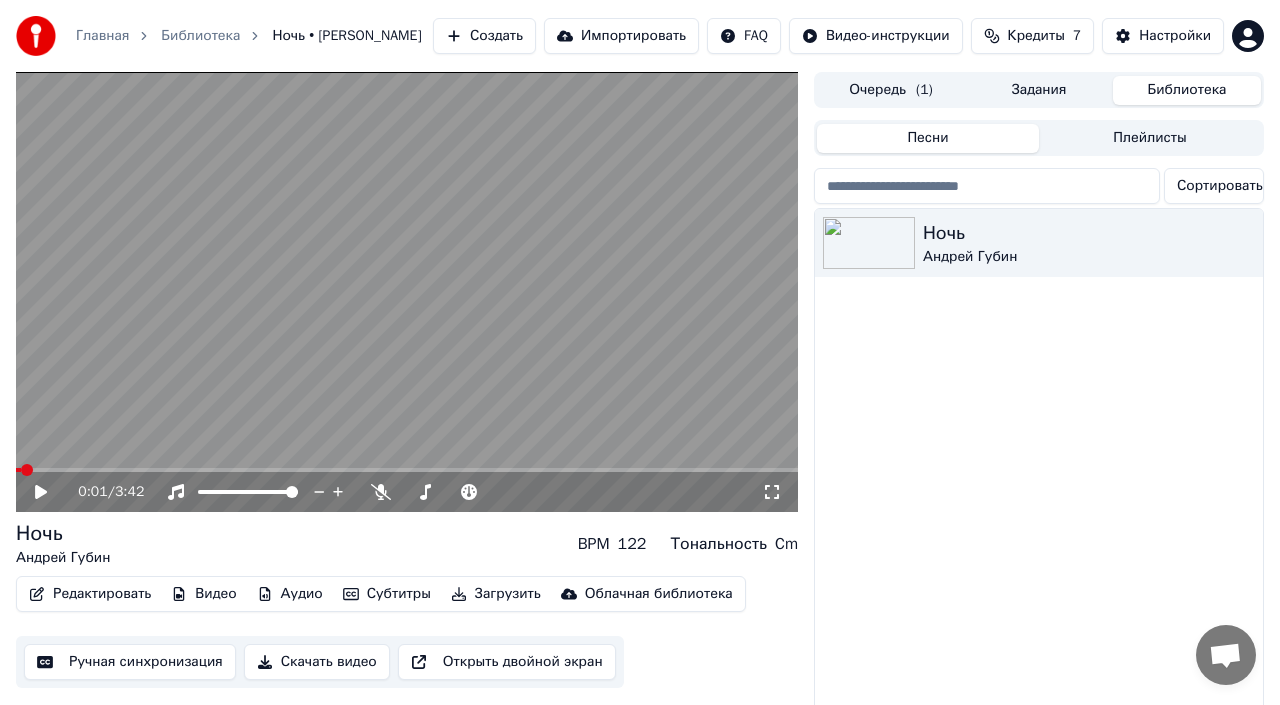 click 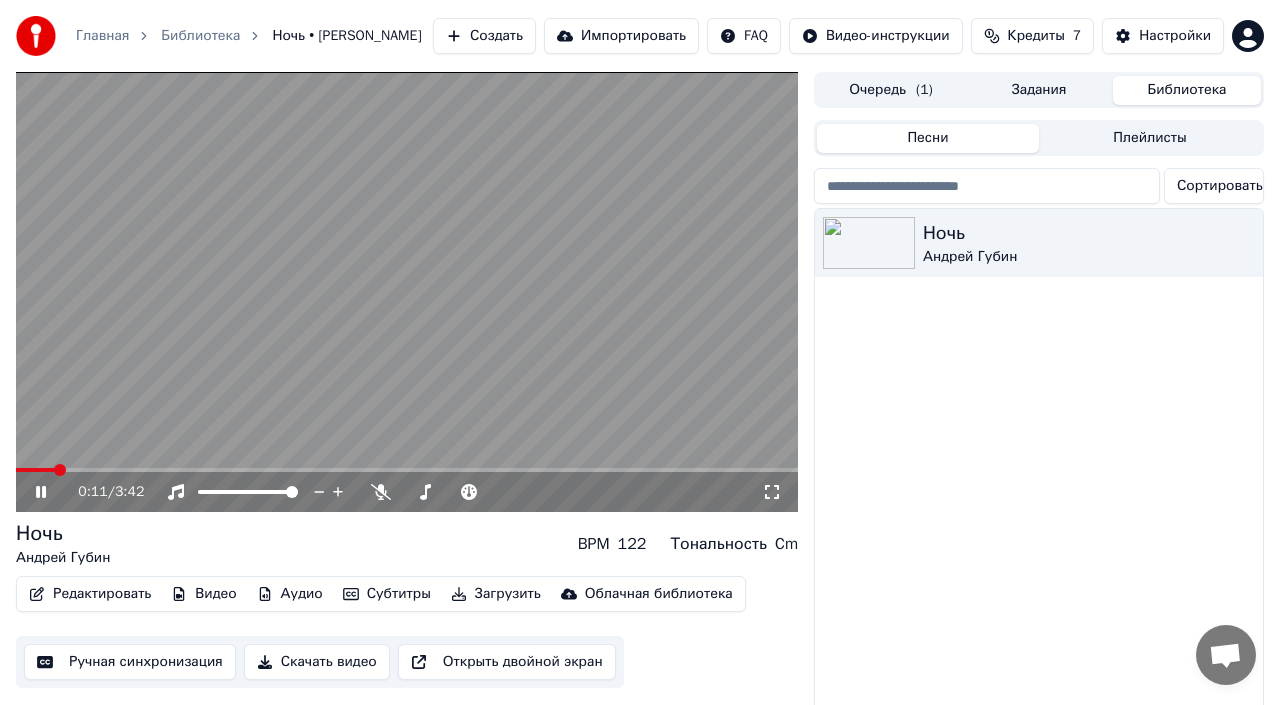 click at bounding box center (407, 470) 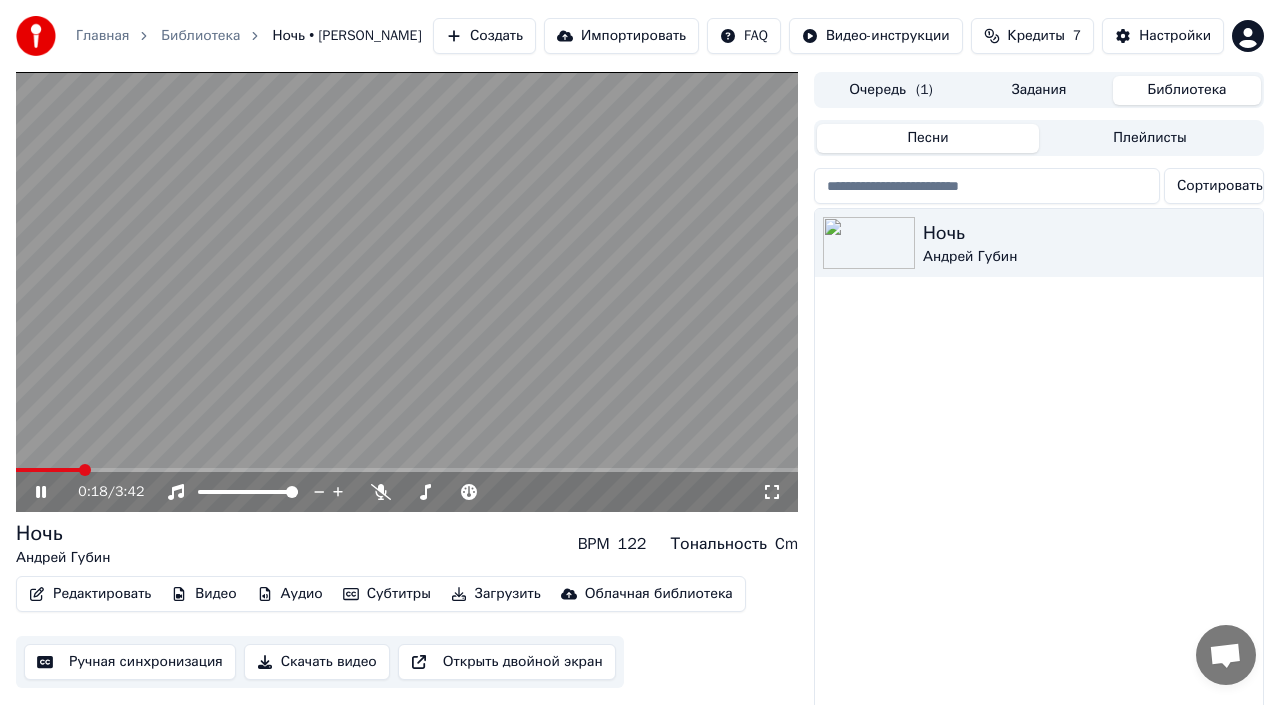 click at bounding box center (48, 470) 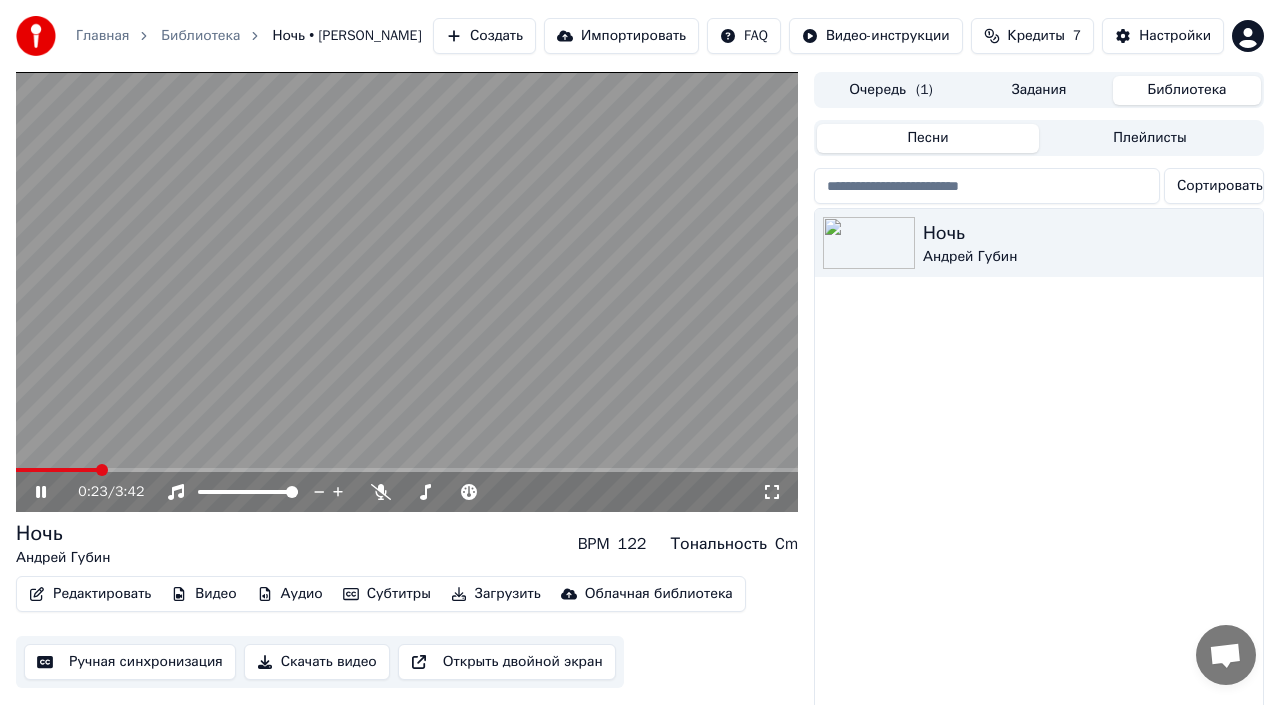 click at bounding box center (407, 470) 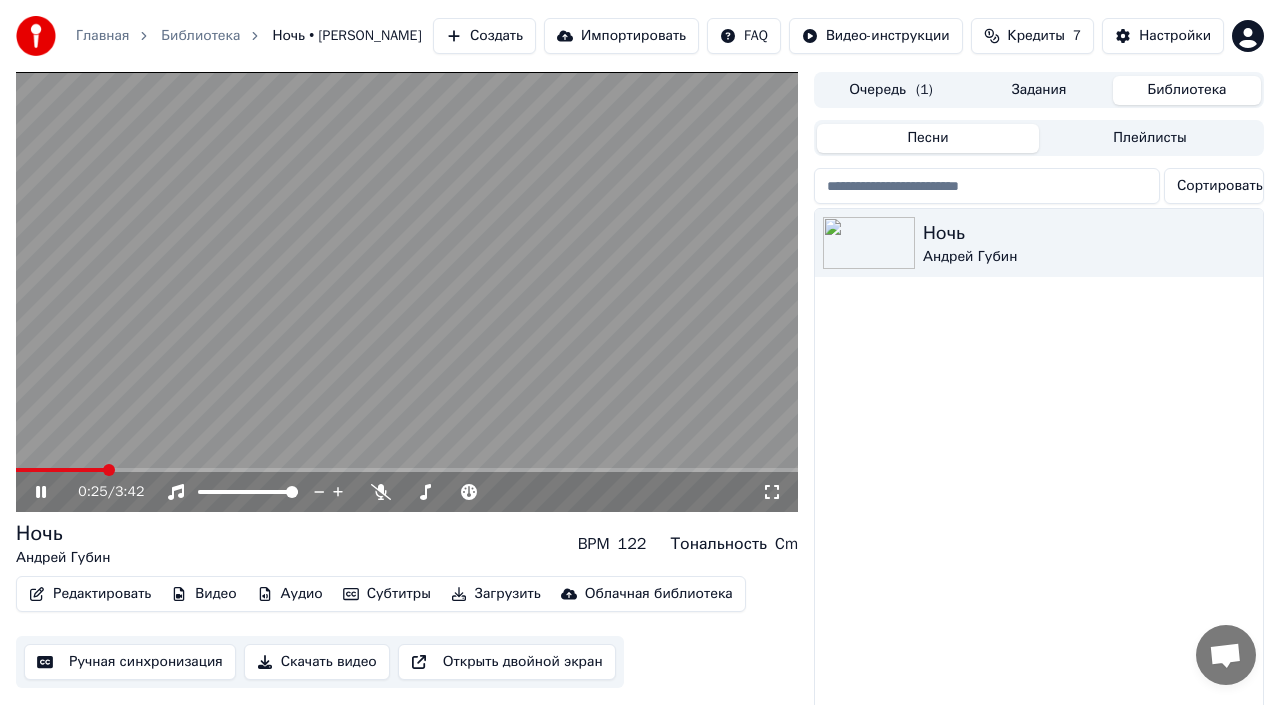 click at bounding box center [60, 470] 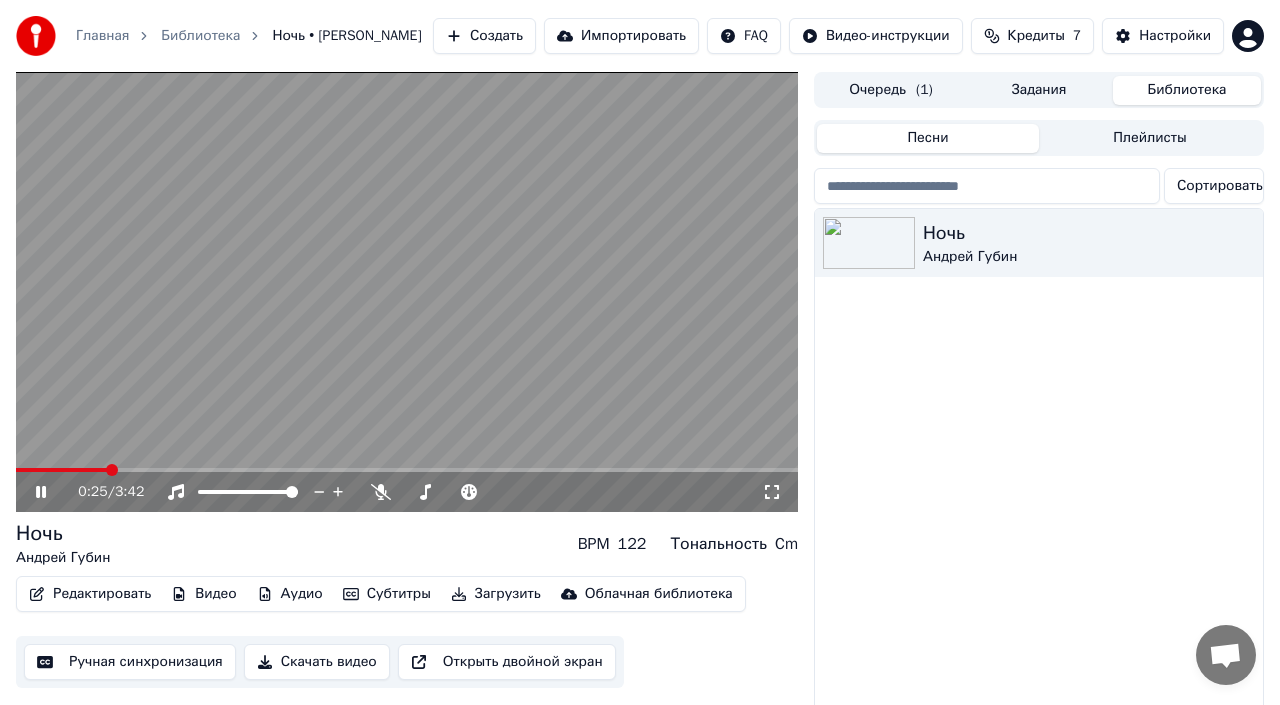 click 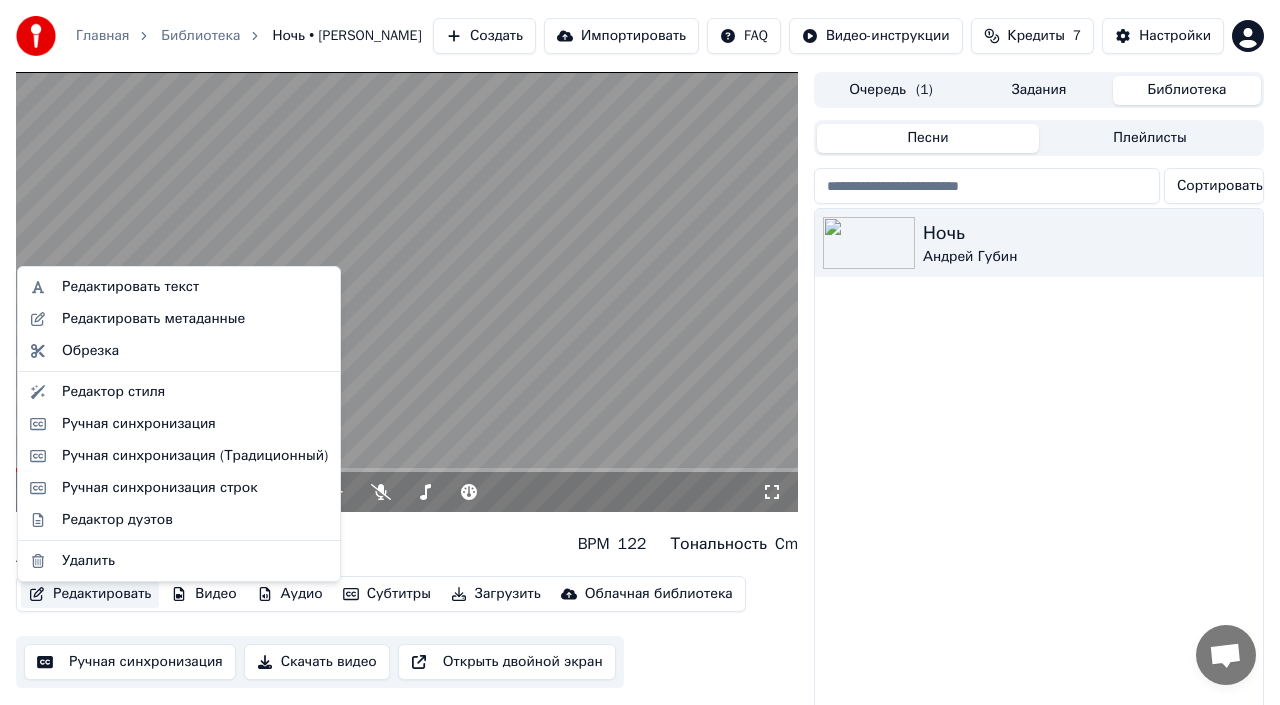click on "Редактировать" at bounding box center [90, 594] 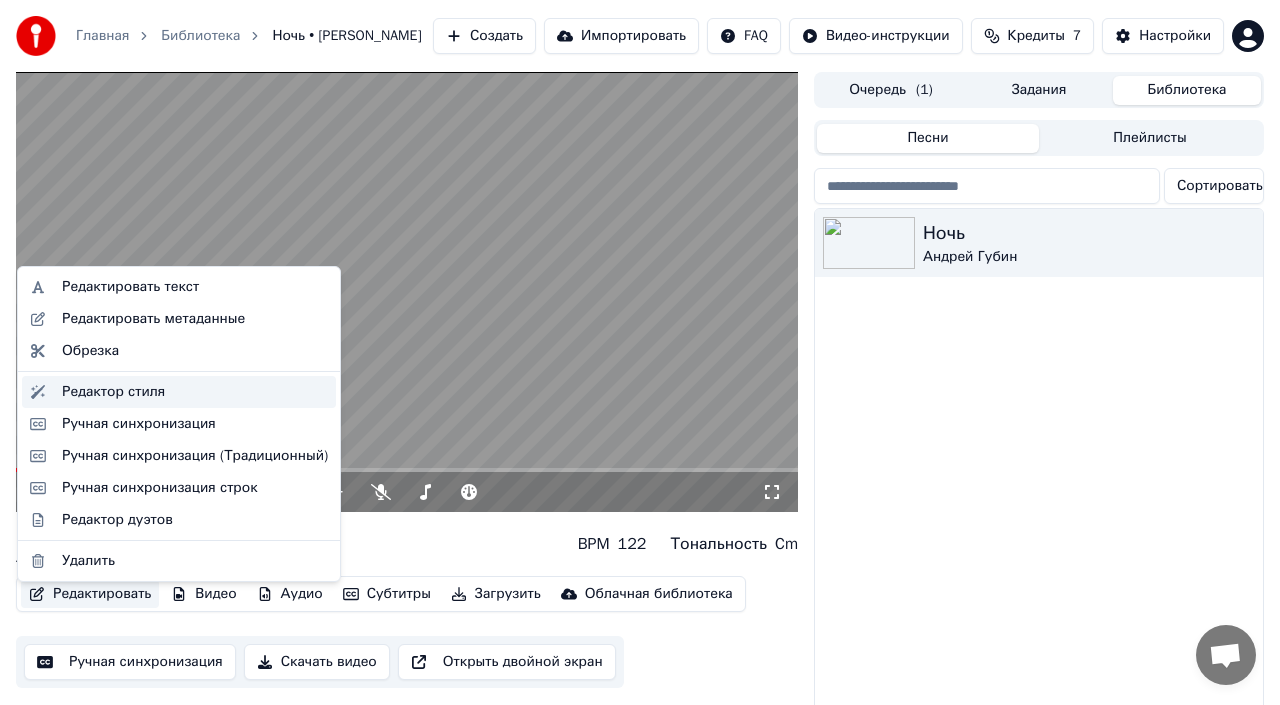 click on "Редактор стиля" at bounding box center (113, 392) 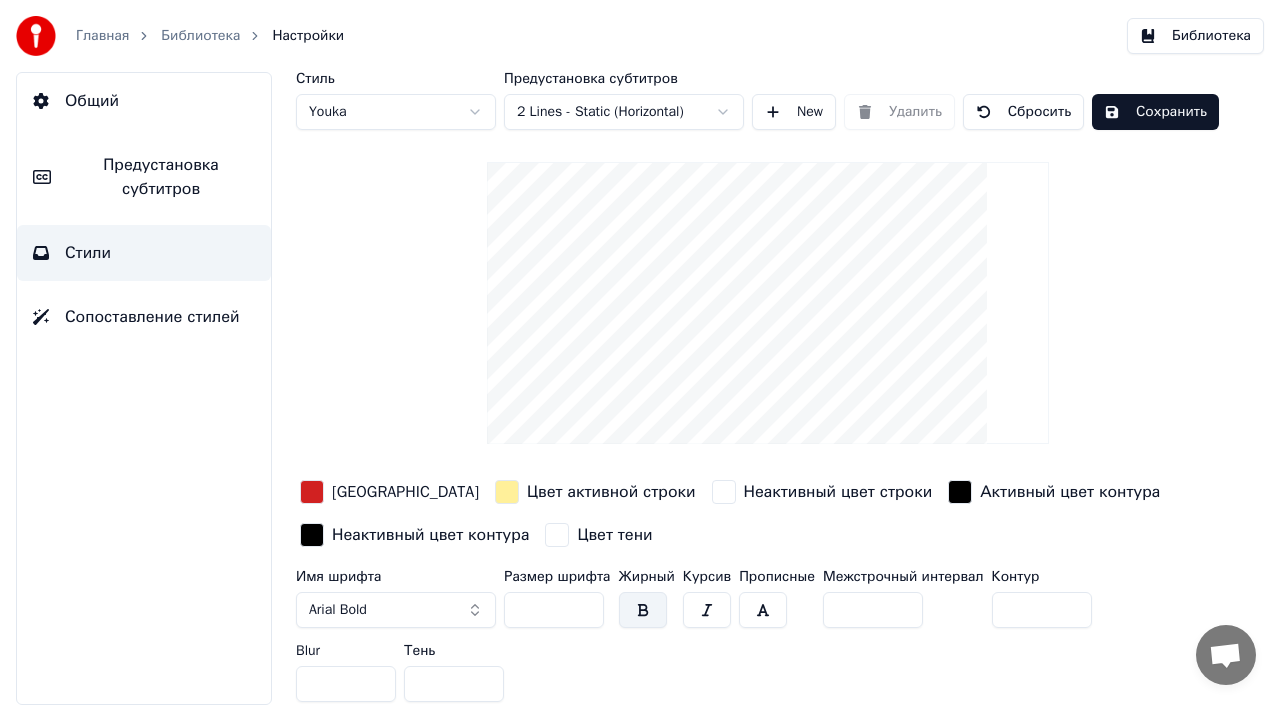 click at bounding box center [312, 492] 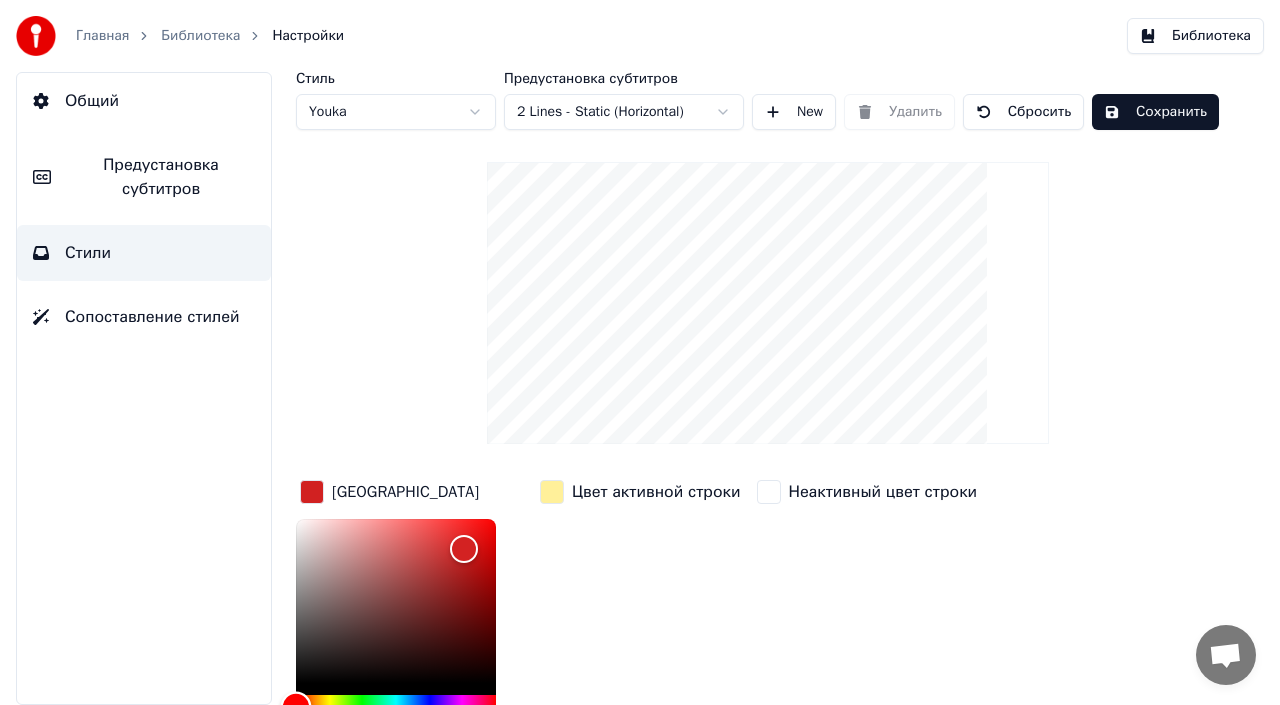 type on "*******" 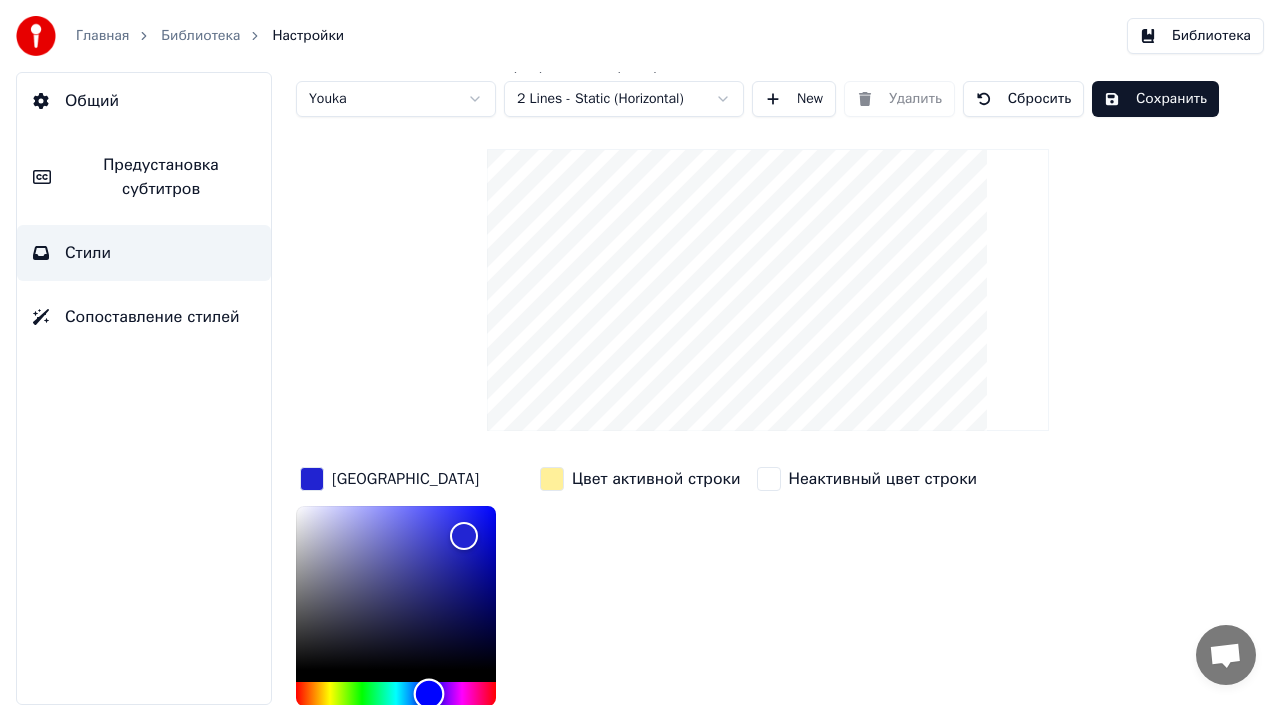 click at bounding box center [396, 694] 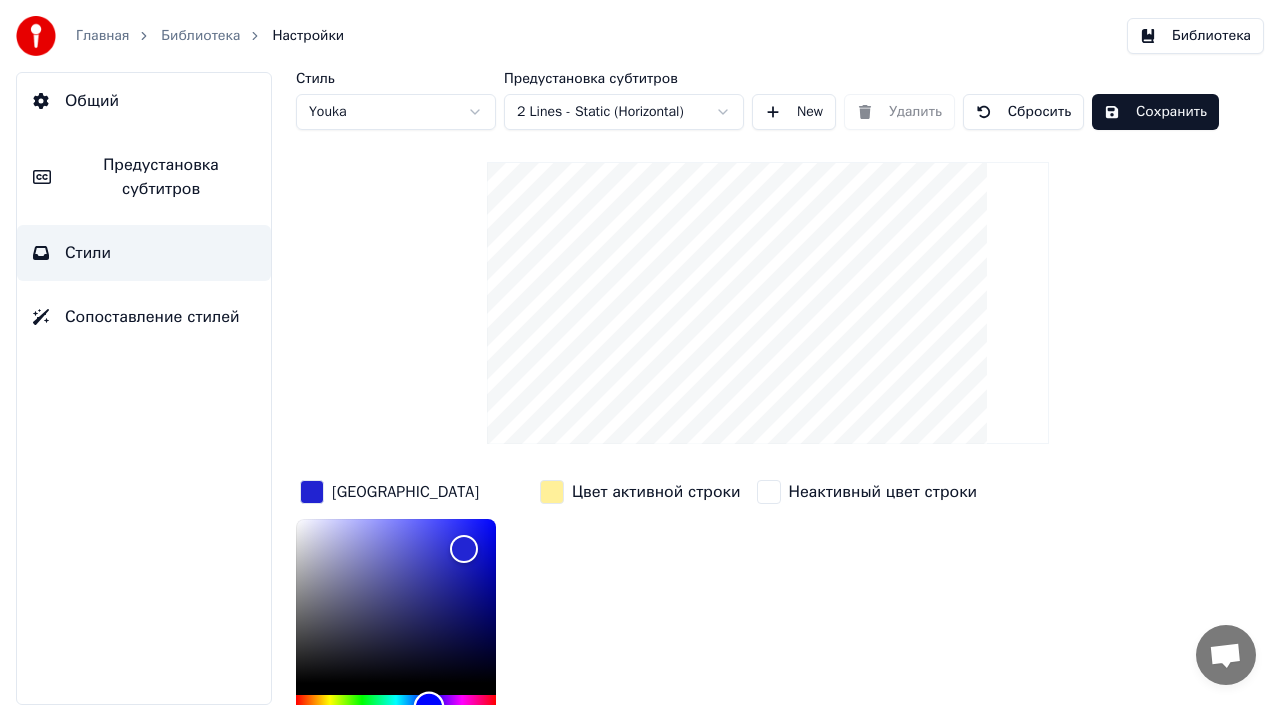 scroll, scrollTop: 1, scrollLeft: 0, axis: vertical 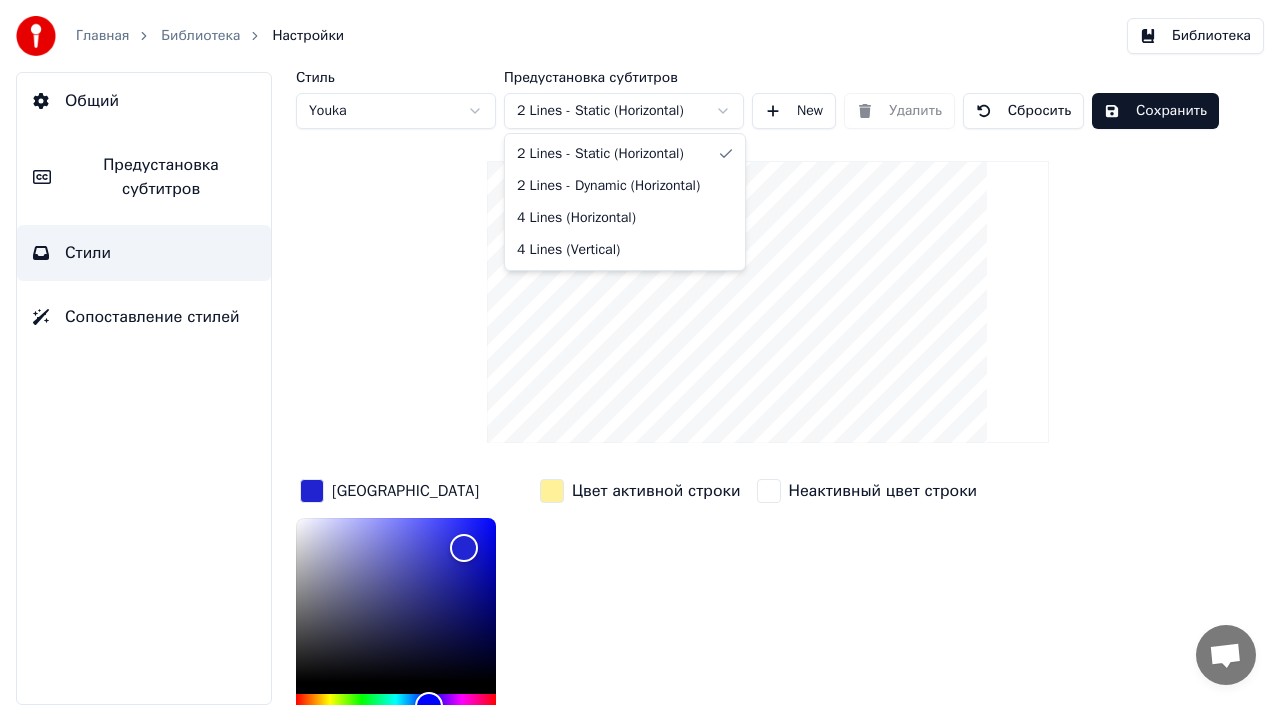 click on "Главная Библиотека Настройки Библиотека Общий Предустановка субтитров Стили Сопоставление стилей Стиль Youka Предустановка субтитров 2 Lines - Static (Horizontal) New Удалить Сбросить Сохранить Цвет заливки ******* Цвет активной строки Неактивный цвет строки Активный цвет контура Неактивный цвет контура Цвет тени Имя шрифта Arial Bold Размер шрифта ** Жирный Курсив Прописные Межстрочный интервал * Контур * Blur * Тень *
2 Lines - Static (Horizontal) 2 Lines - Dynamic (Horizontal) 4 Lines (Horizontal) 4 Lines (Vertical)" at bounding box center [640, 352] 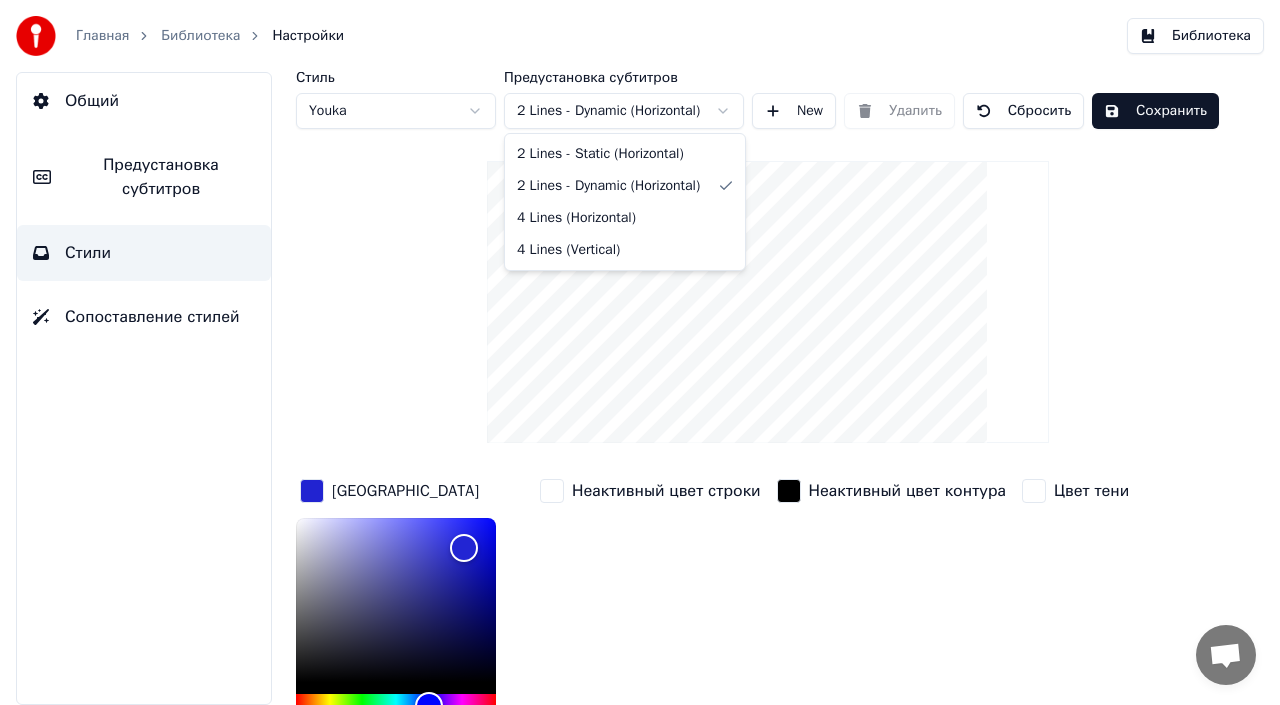 click on "Главная Библиотека Настройки Библиотека Общий Предустановка субтитров Стили Сопоставление стилей Стиль Youka Предустановка субтитров 2 Lines - Dynamic (Horizontal) New Удалить Сбросить Сохранить Цвет заливки ******* Неактивный цвет строки Неактивный цвет контура Цвет тени Имя шрифта Arial Bold Размер шрифта ** Жирный Курсив Прописные Межстрочный интервал * Контур * Тень * Стиль границы Outline
2 Lines - Static (Horizontal) 2 Lines - Dynamic (Horizontal) 4 Lines (Horizontal) 4 Lines (Vertical)" at bounding box center (640, 352) 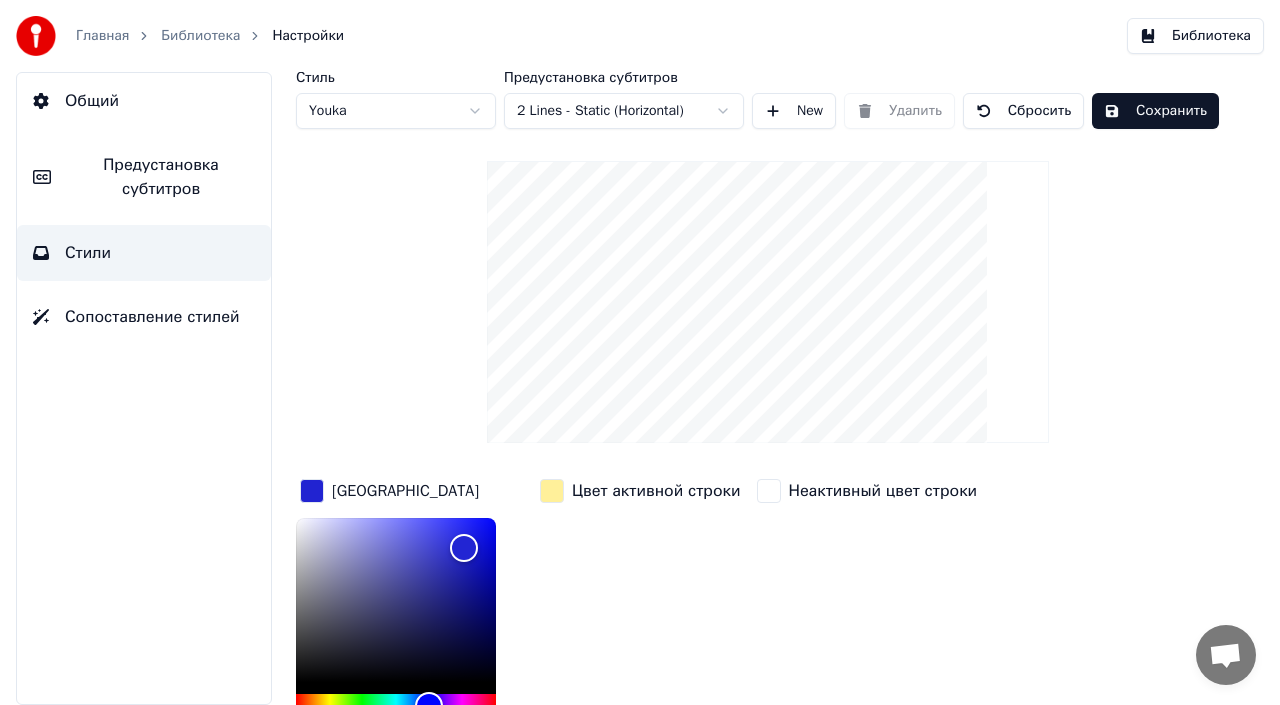 click on "Сохранить" at bounding box center (1155, 111) 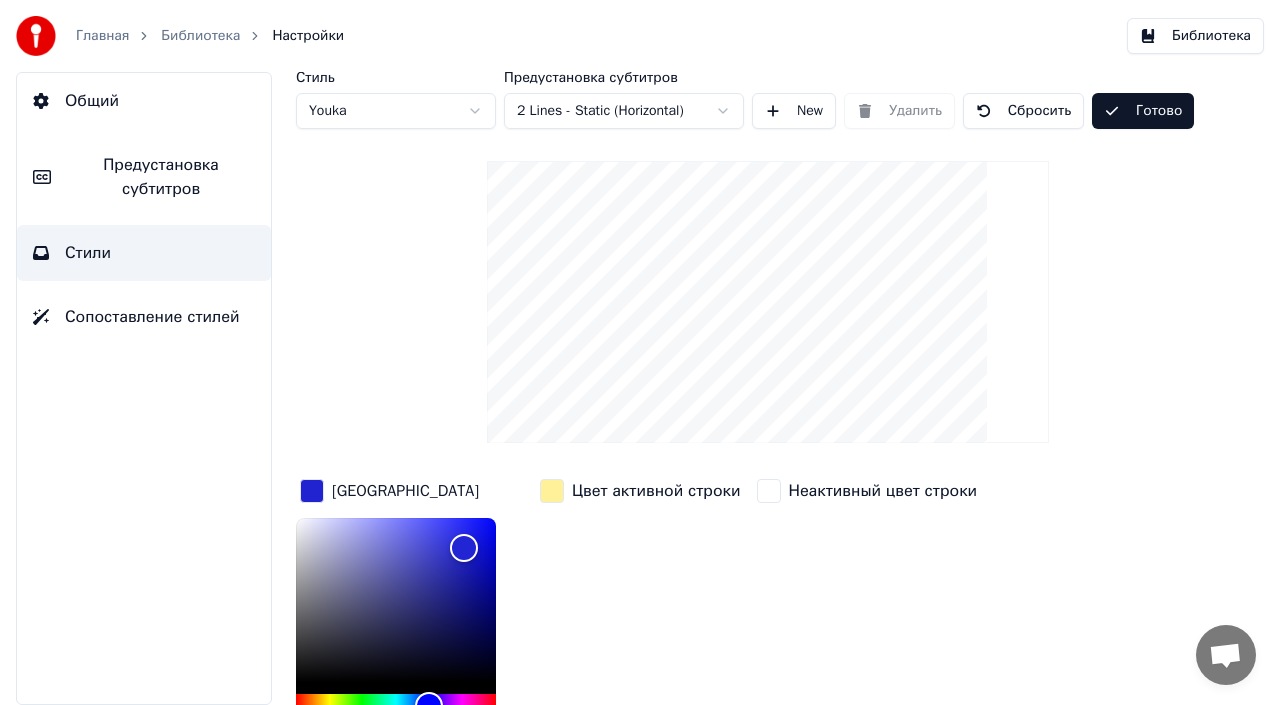click on "Готово" at bounding box center [1143, 111] 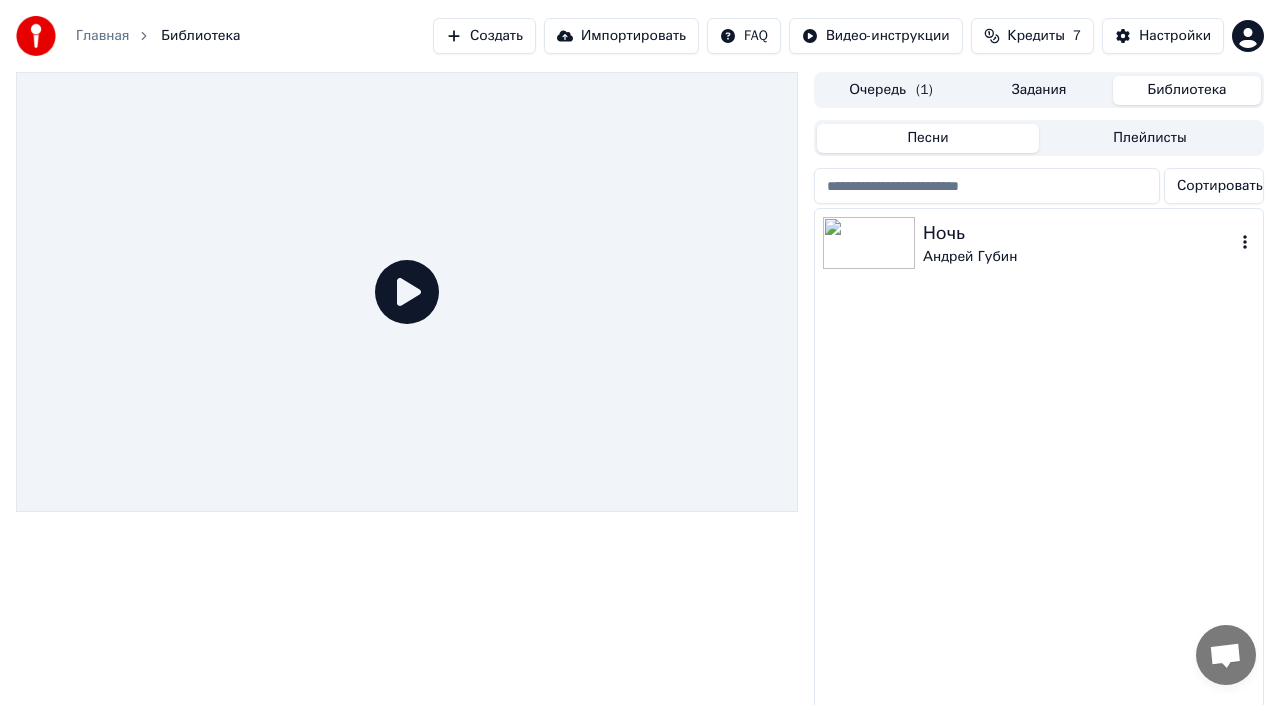 click at bounding box center (869, 243) 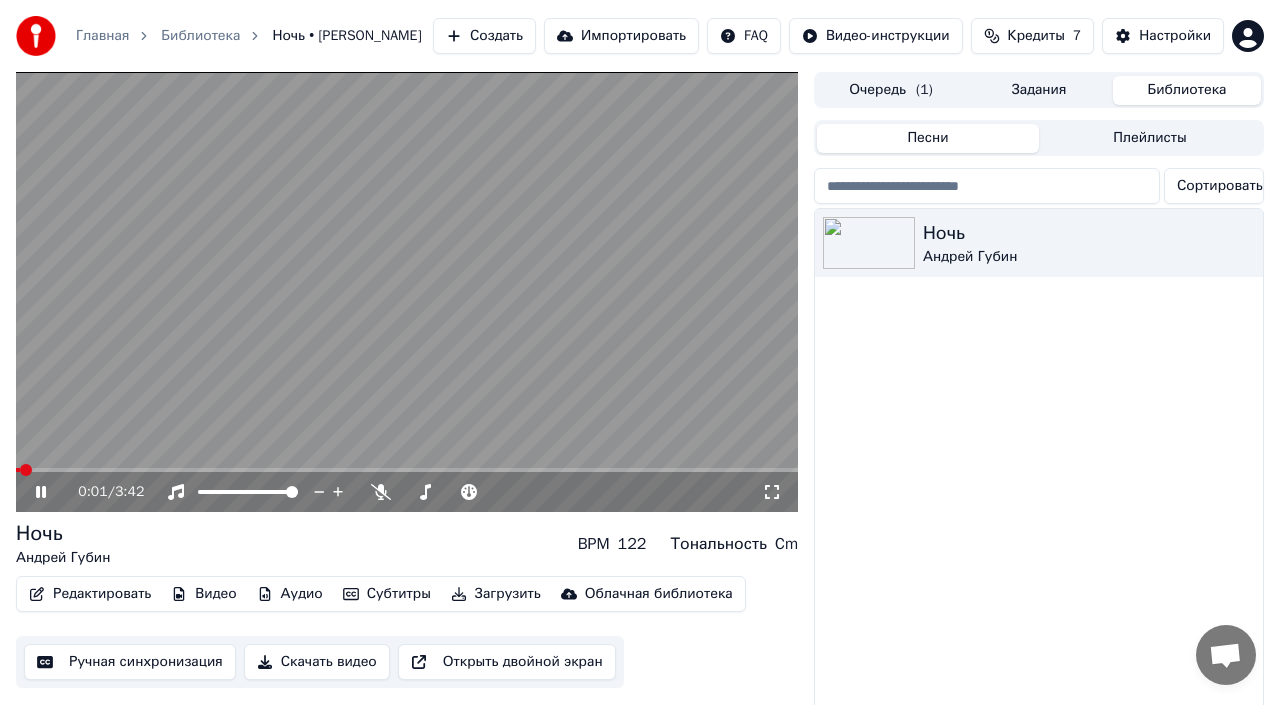 click at bounding box center (407, 292) 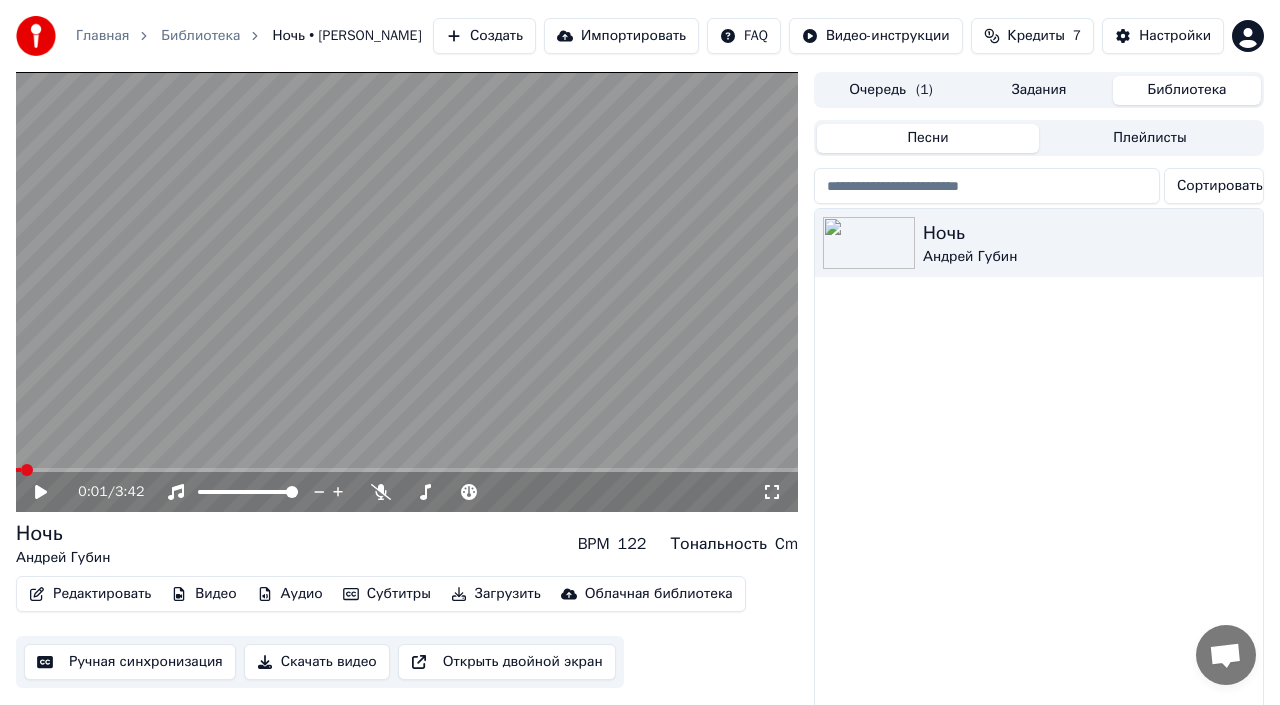 click 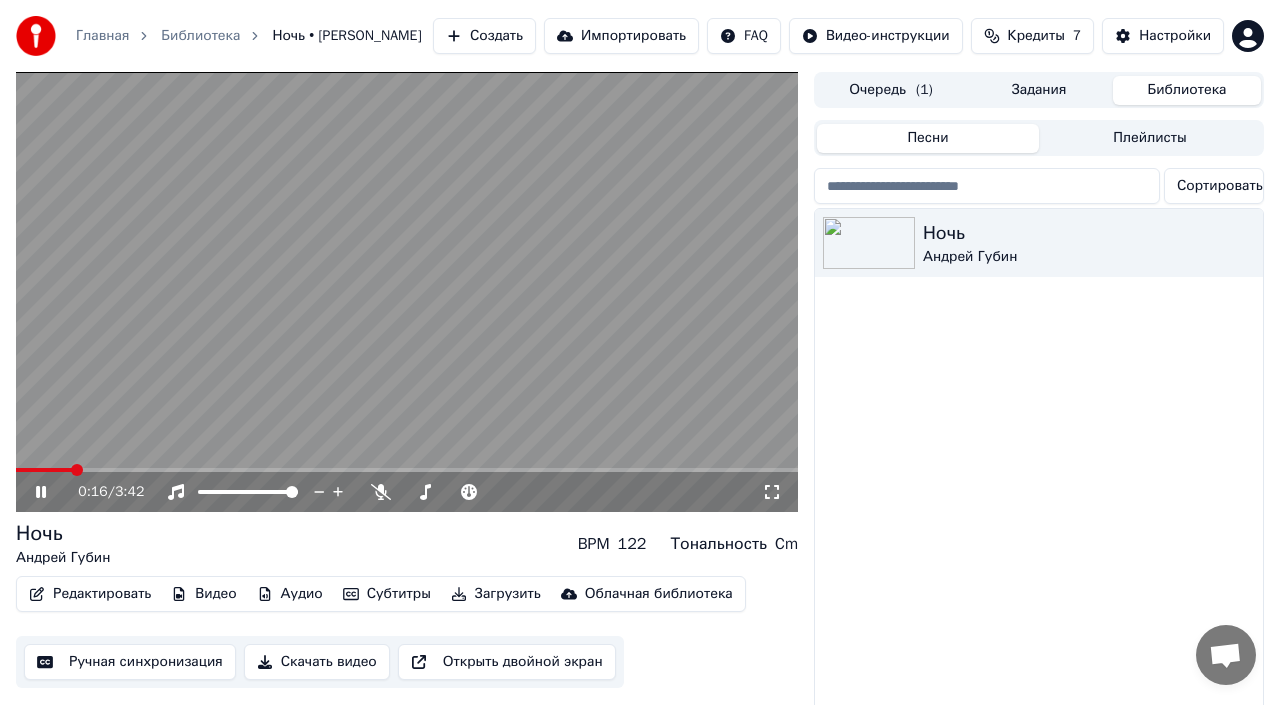 click at bounding box center (407, 470) 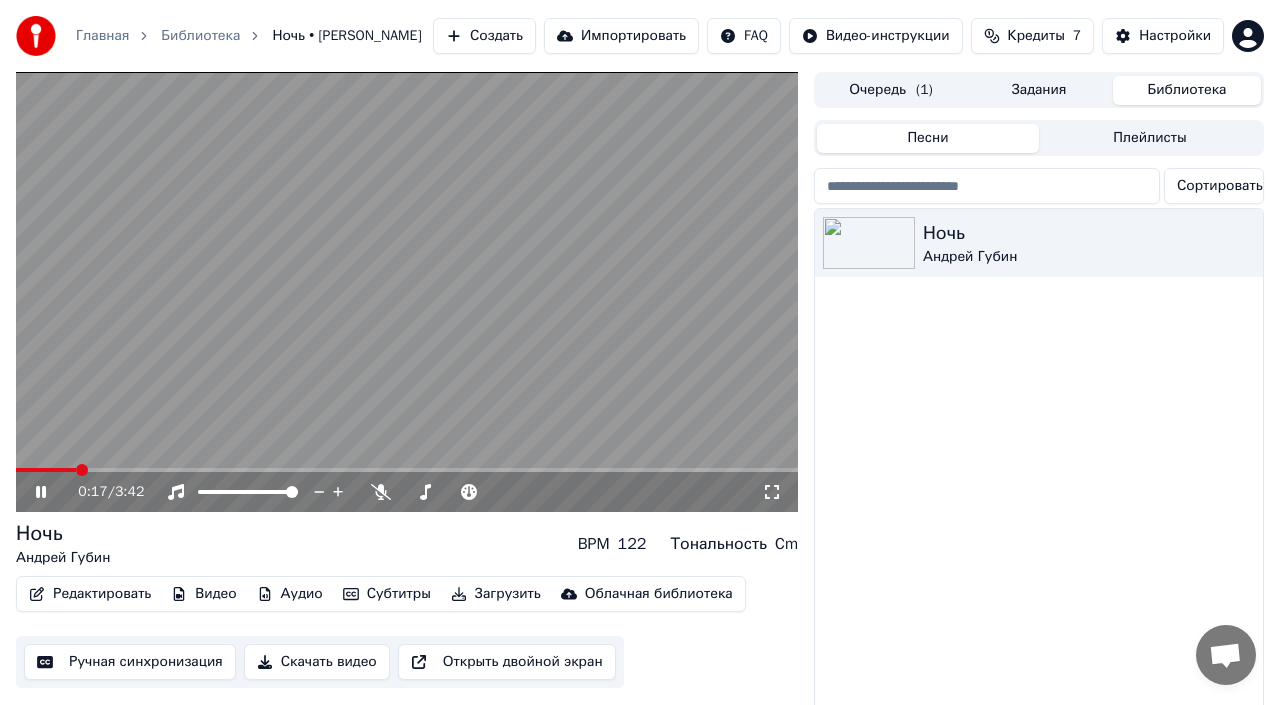 click at bounding box center [82, 470] 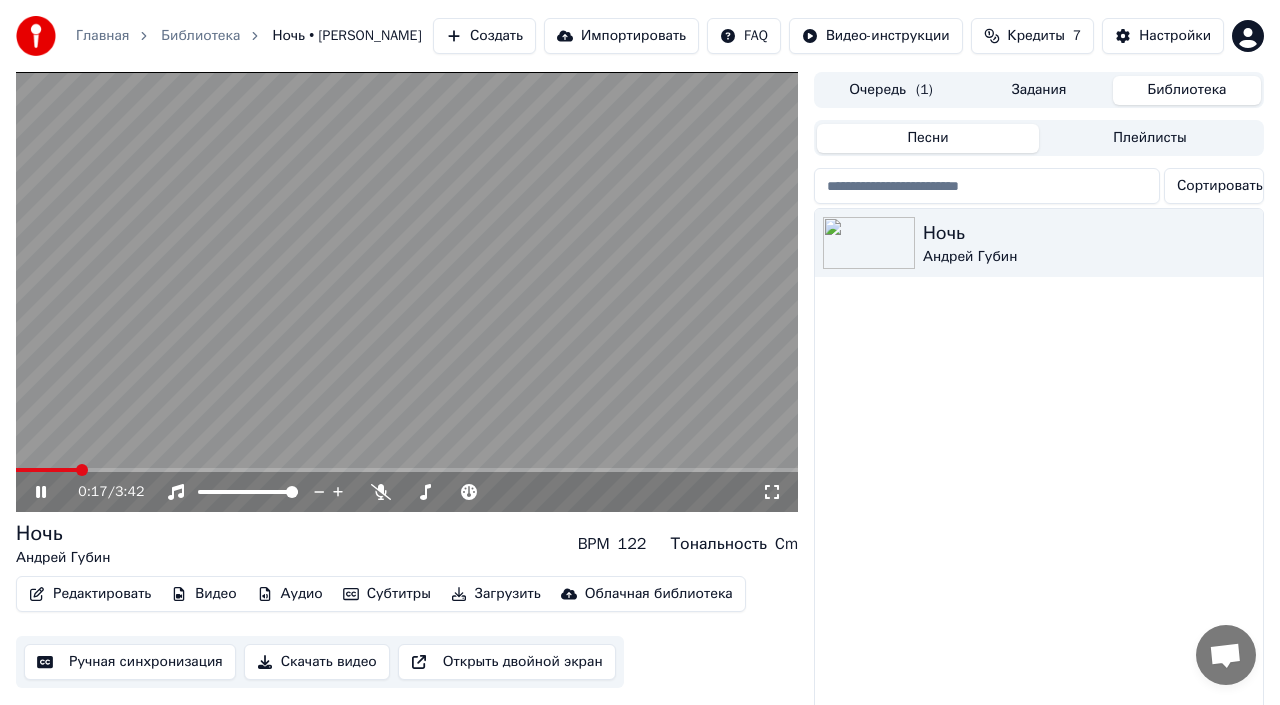 click at bounding box center [407, 470] 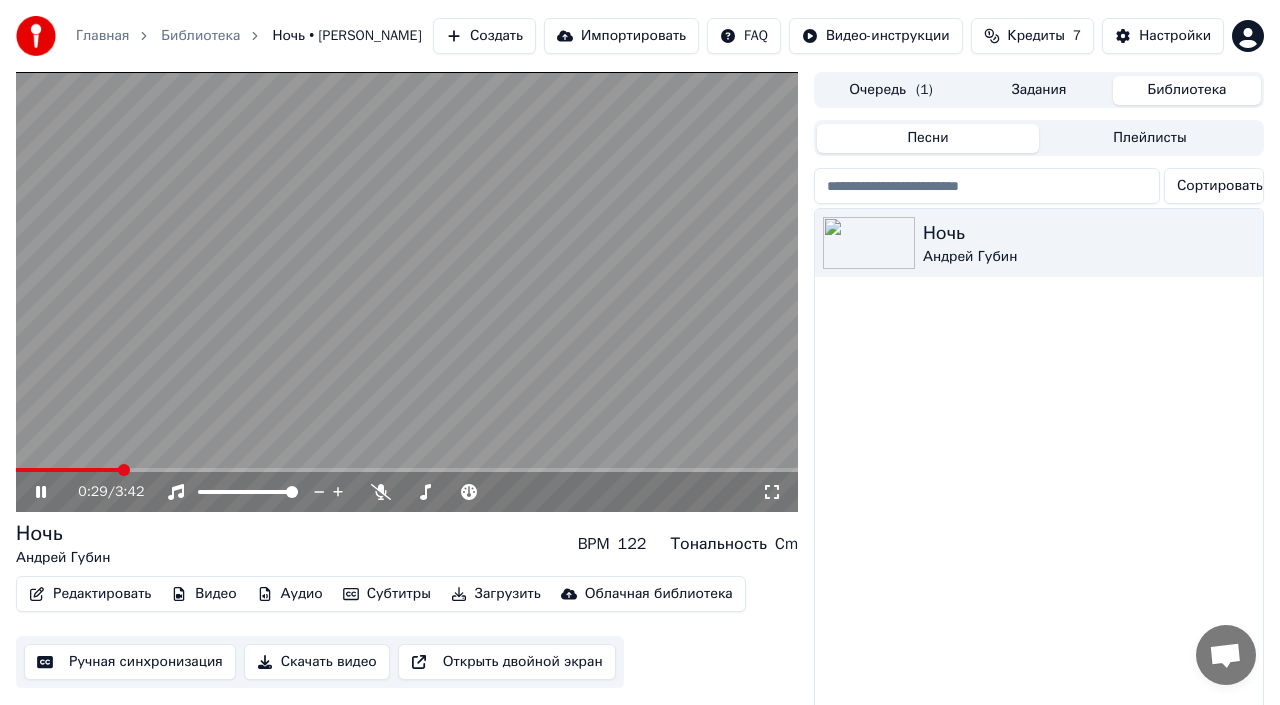 click 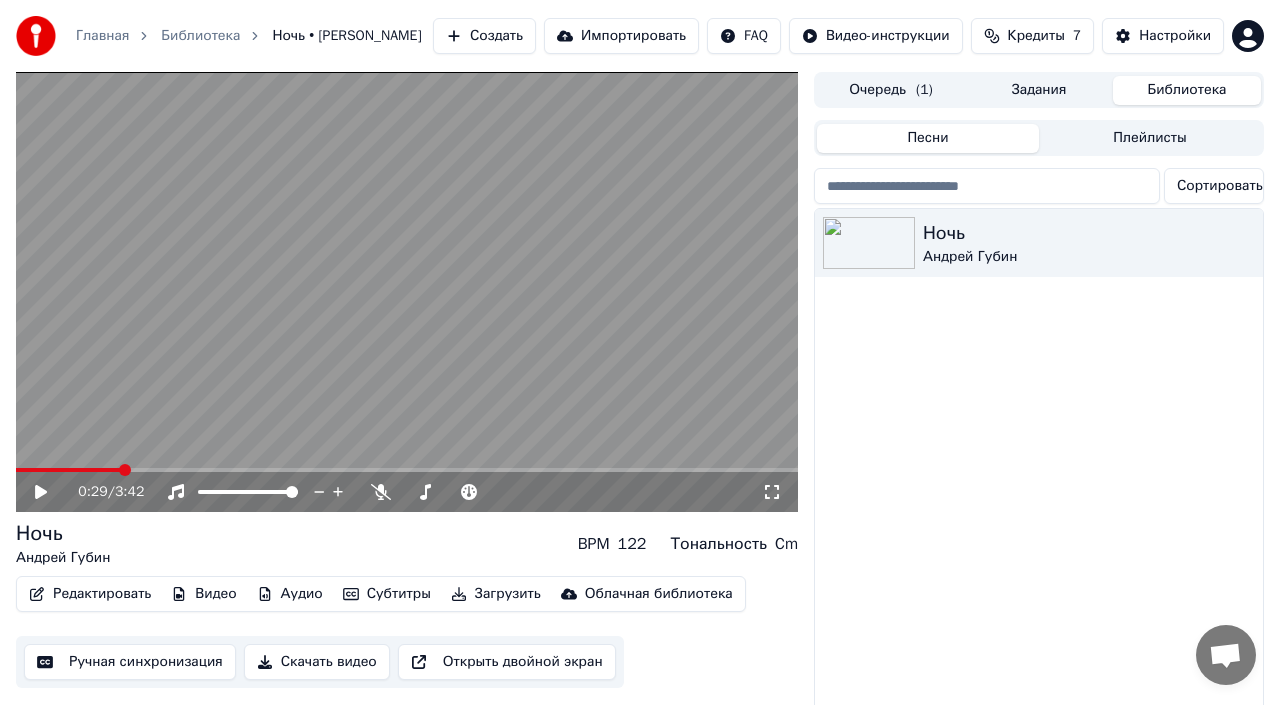click on "Редактировать" at bounding box center (90, 594) 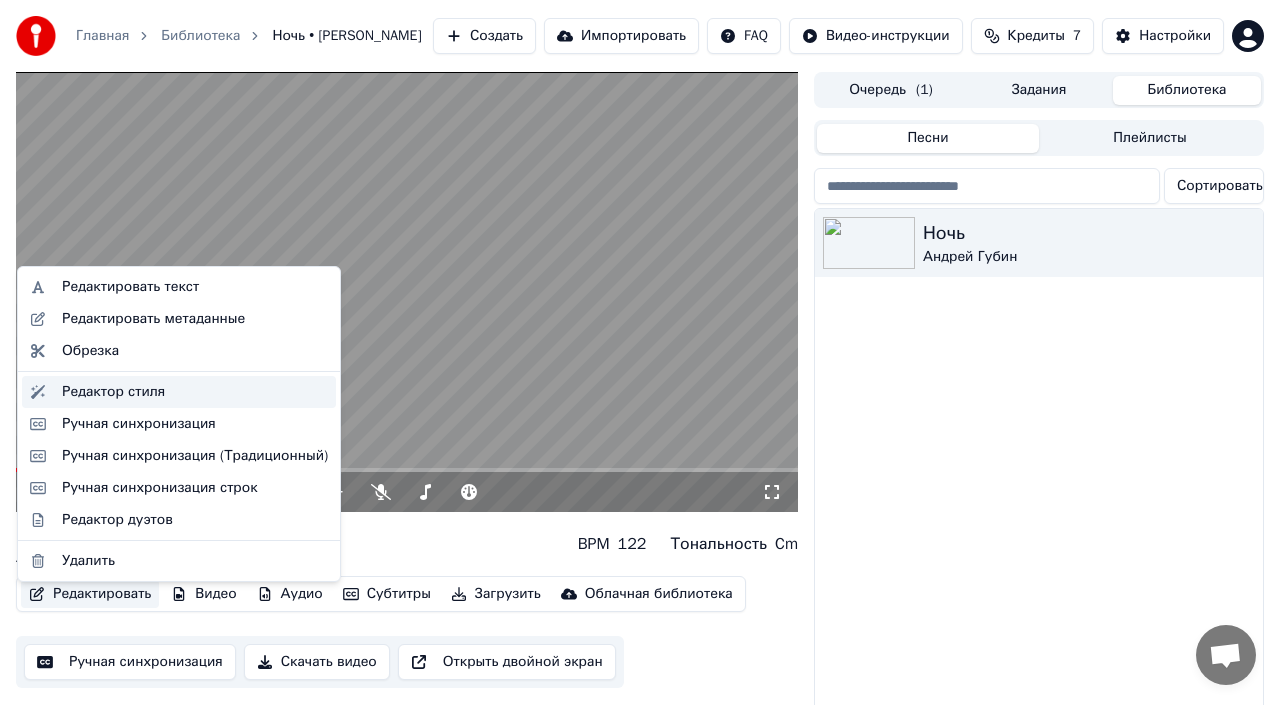 click on "Редактор стиля" at bounding box center [195, 392] 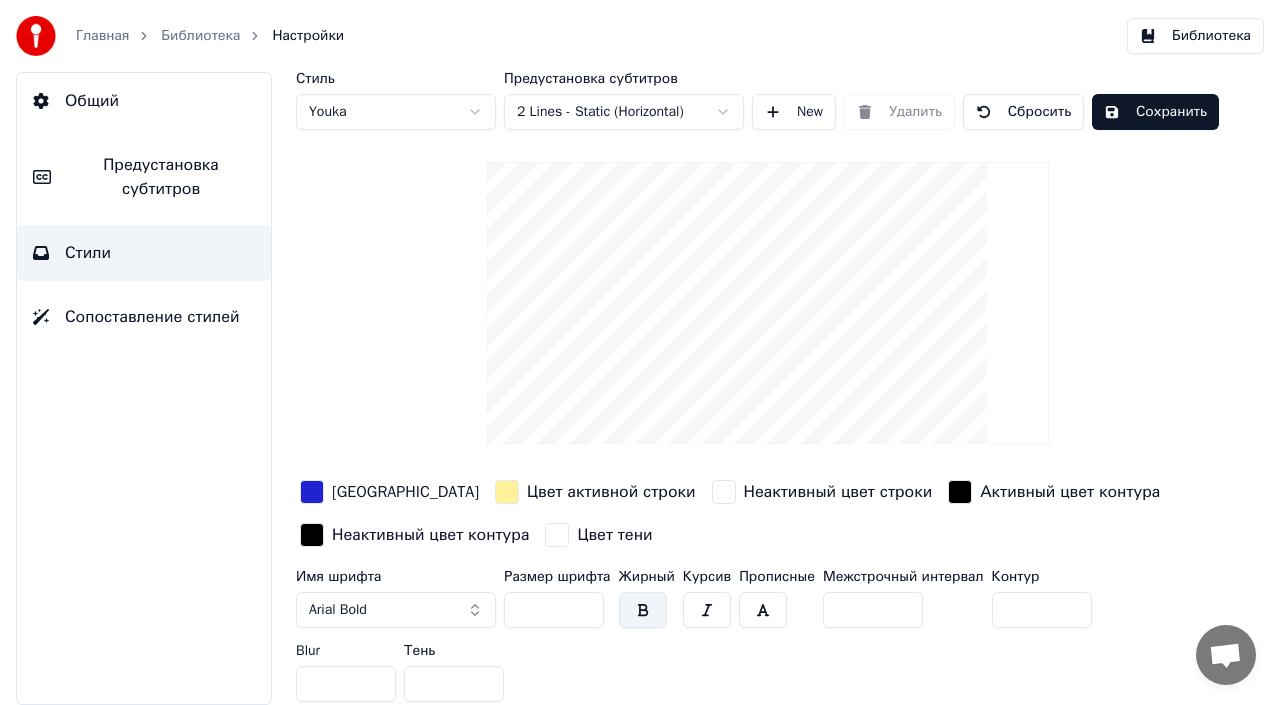 click at bounding box center (312, 492) 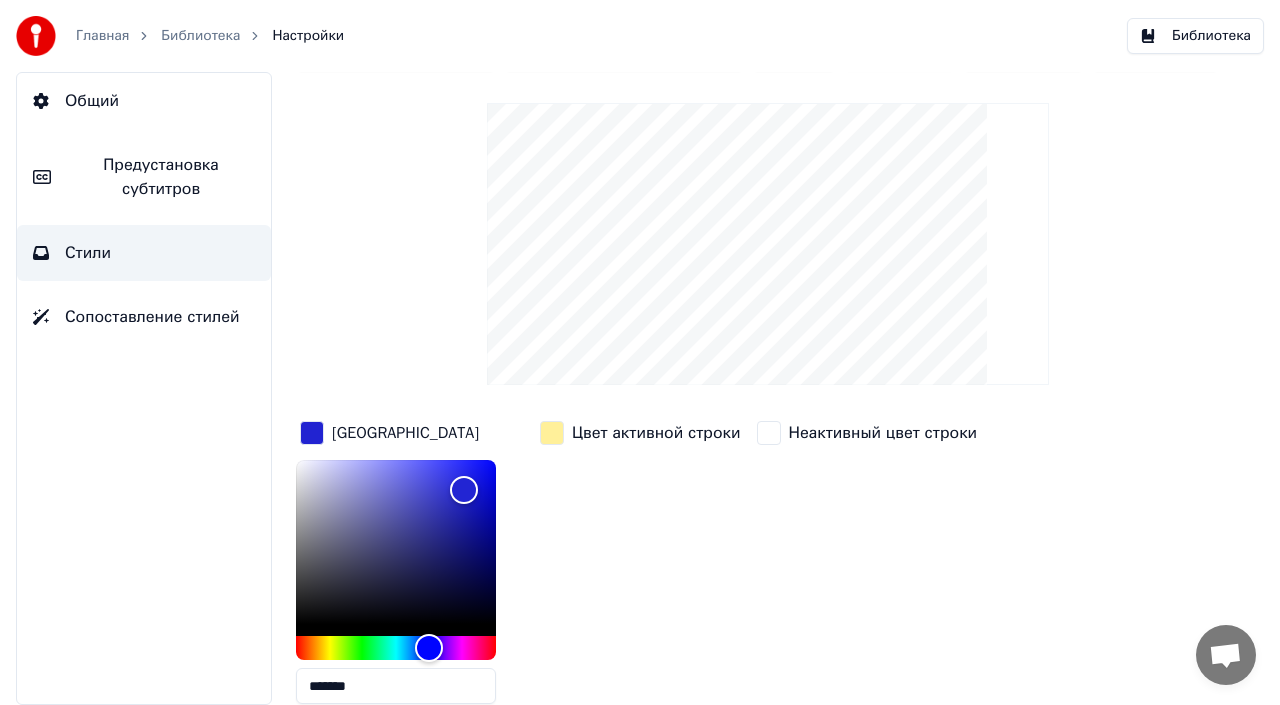 scroll, scrollTop: 63, scrollLeft: 0, axis: vertical 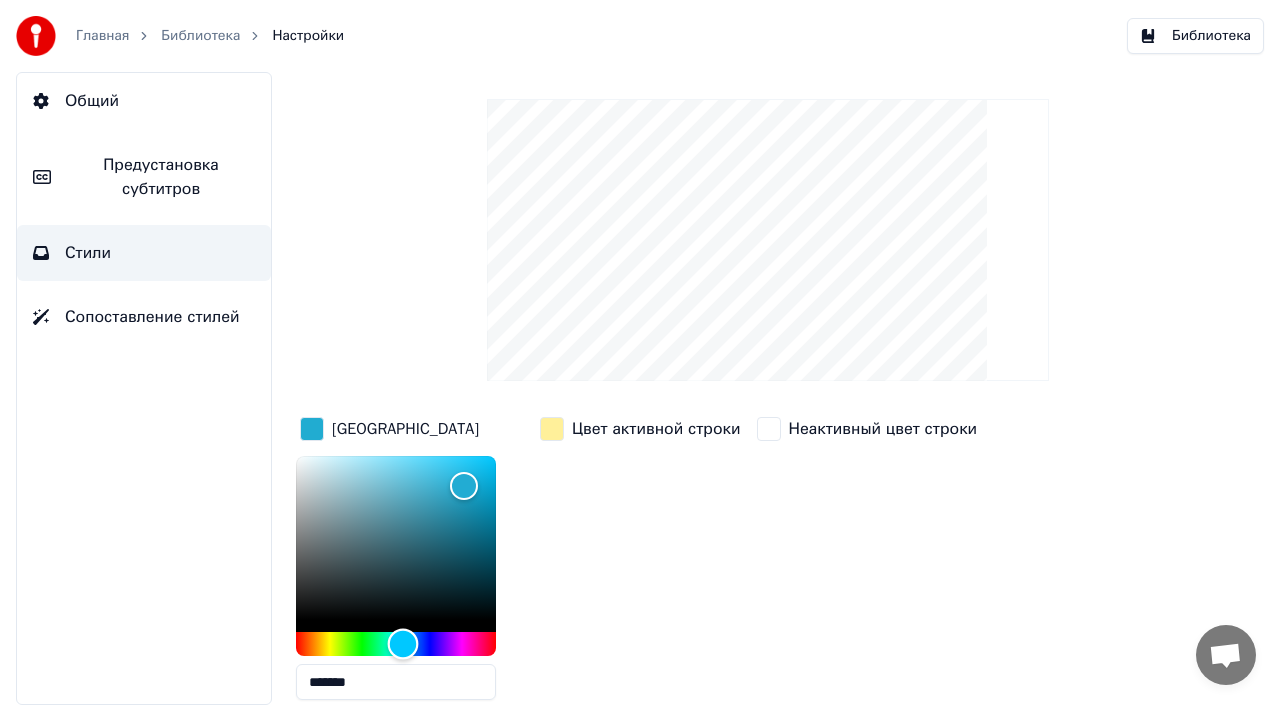 drag, startPoint x: 431, startPoint y: 637, endPoint x: 403, endPoint y: 639, distance: 28.071337 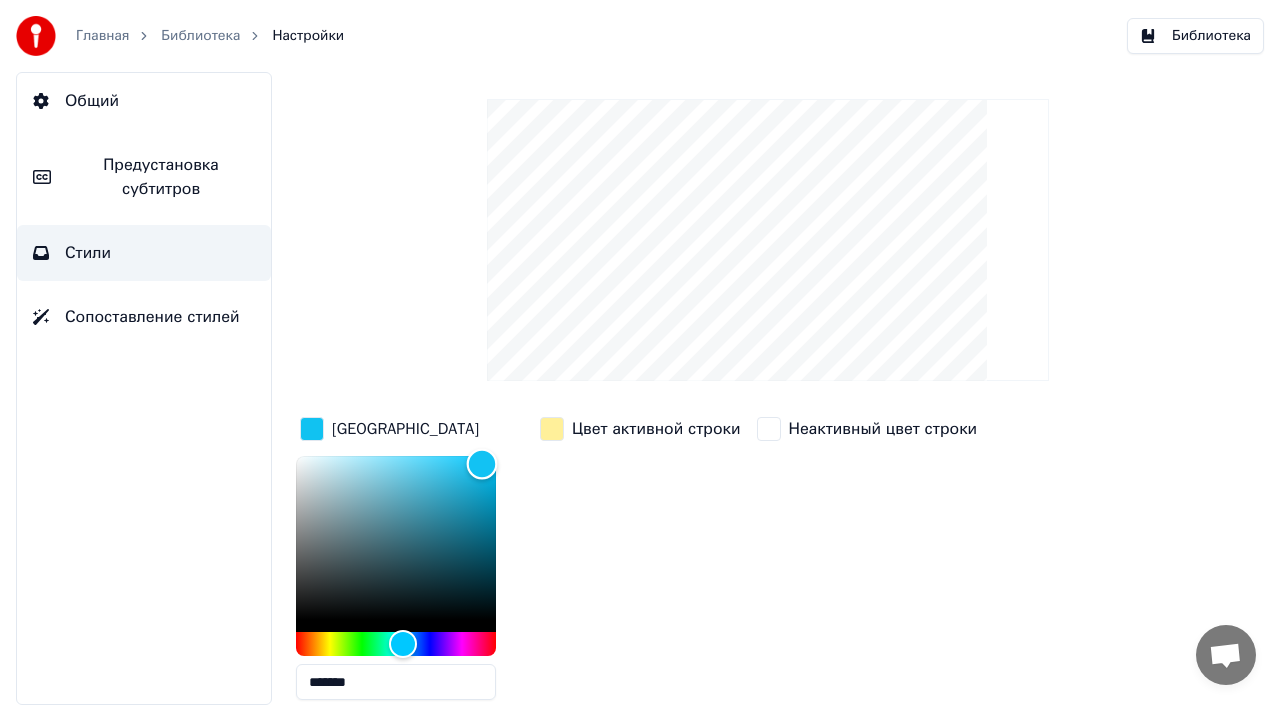 drag, startPoint x: 464, startPoint y: 483, endPoint x: 482, endPoint y: 460, distance: 29.206163 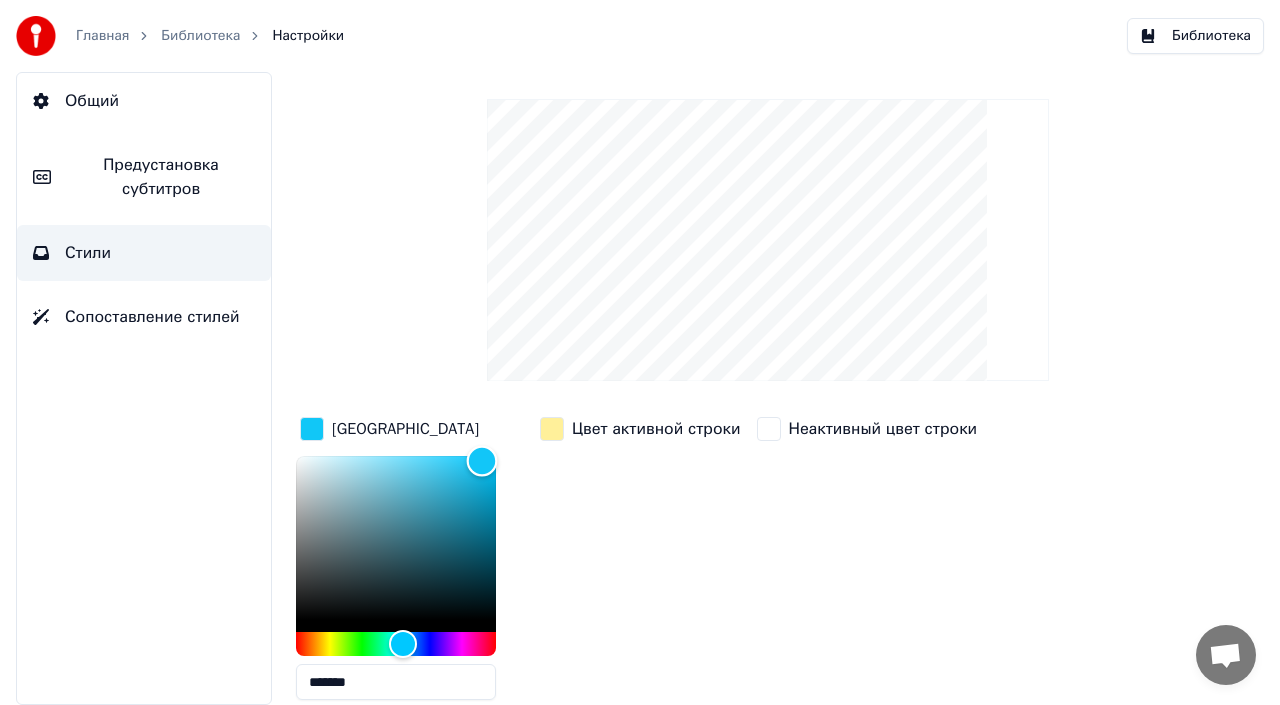 type on "*******" 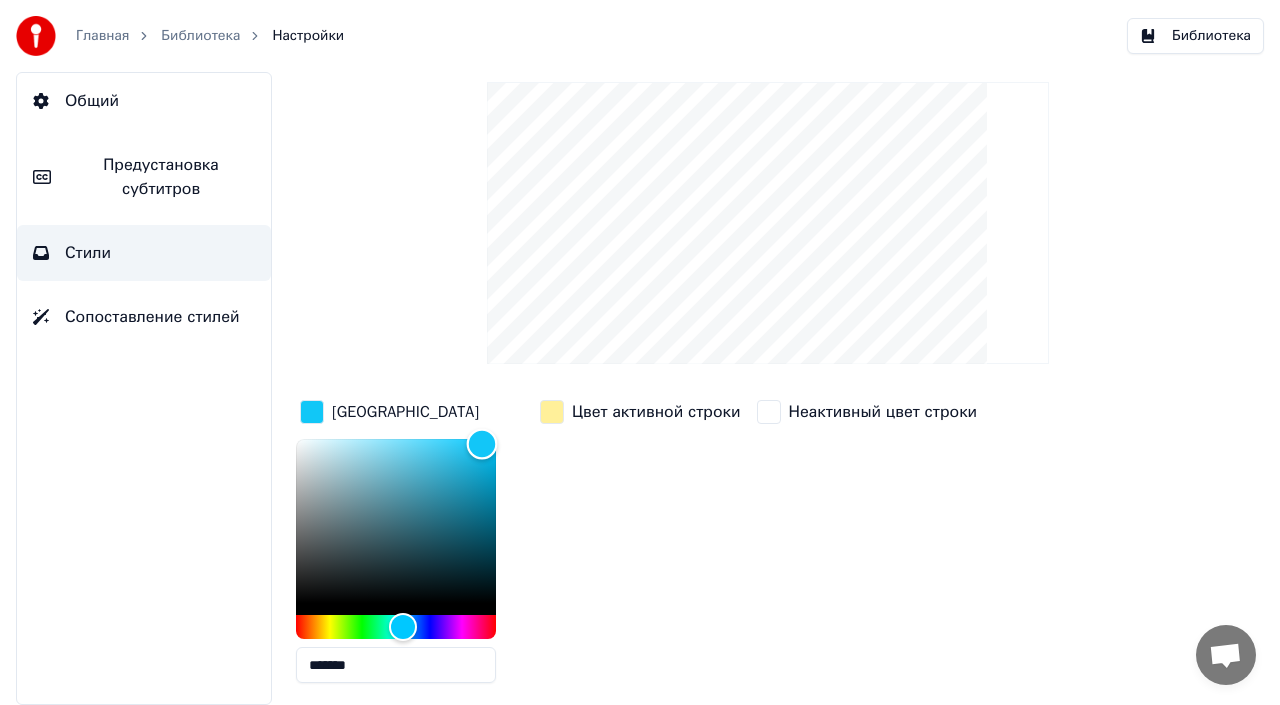 scroll, scrollTop: 0, scrollLeft: 0, axis: both 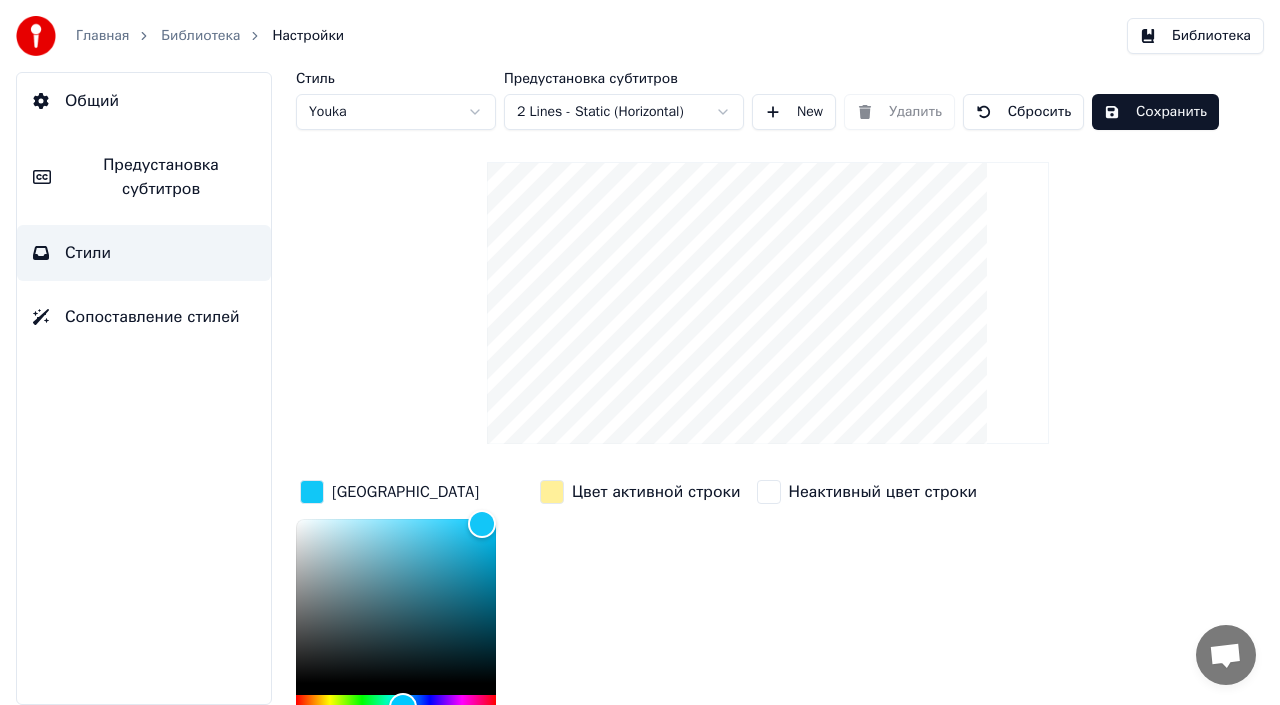 click on "Сохранить" at bounding box center (1155, 112) 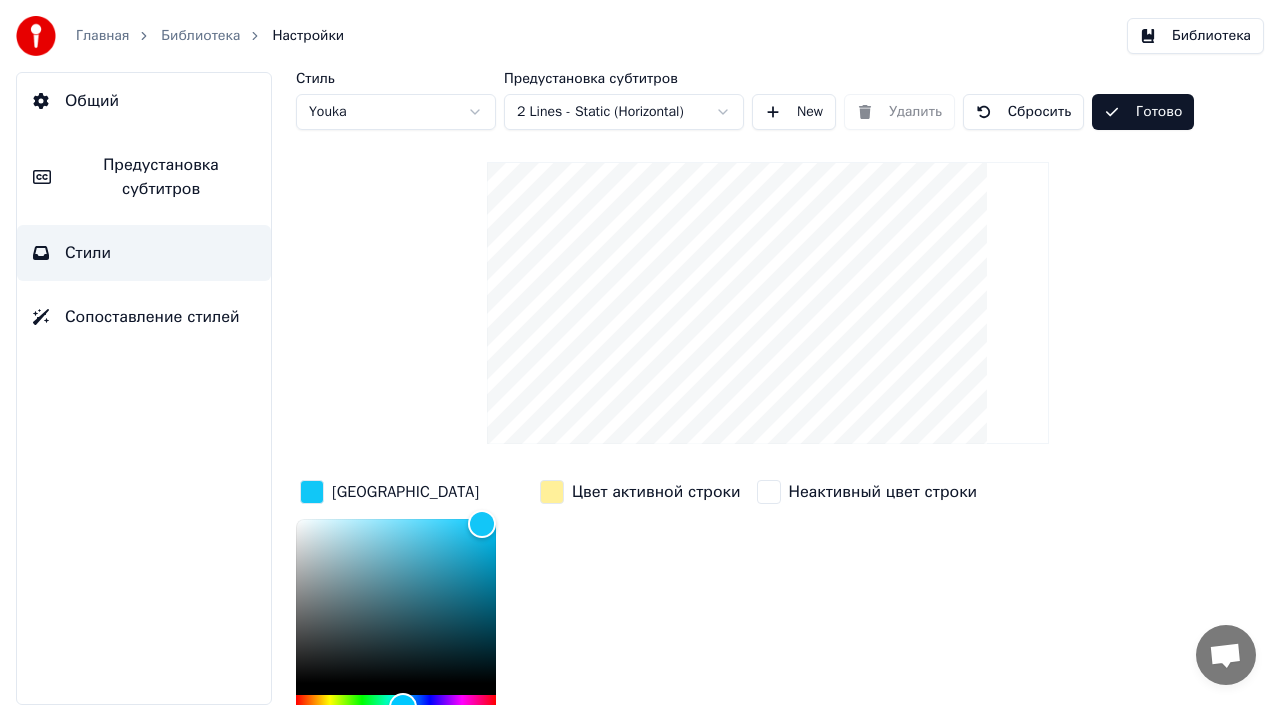 click on "Библиотека" at bounding box center [1195, 36] 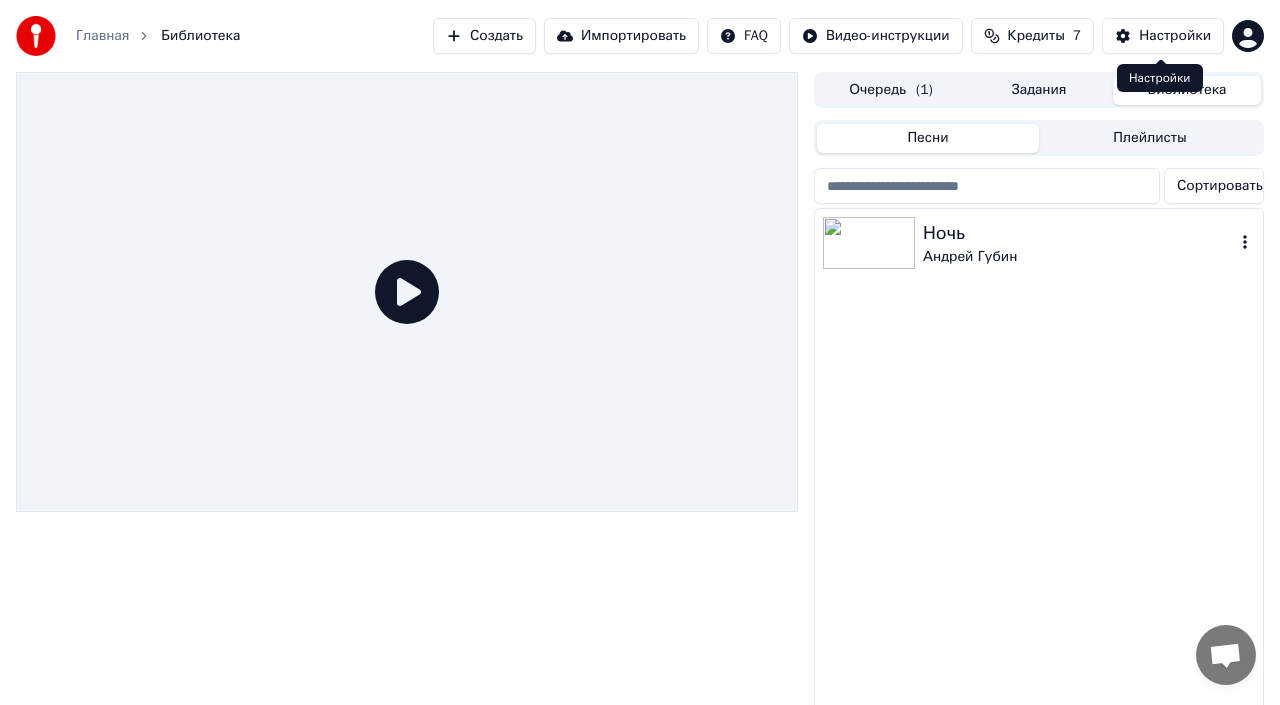 click on "Ночь" at bounding box center (1079, 233) 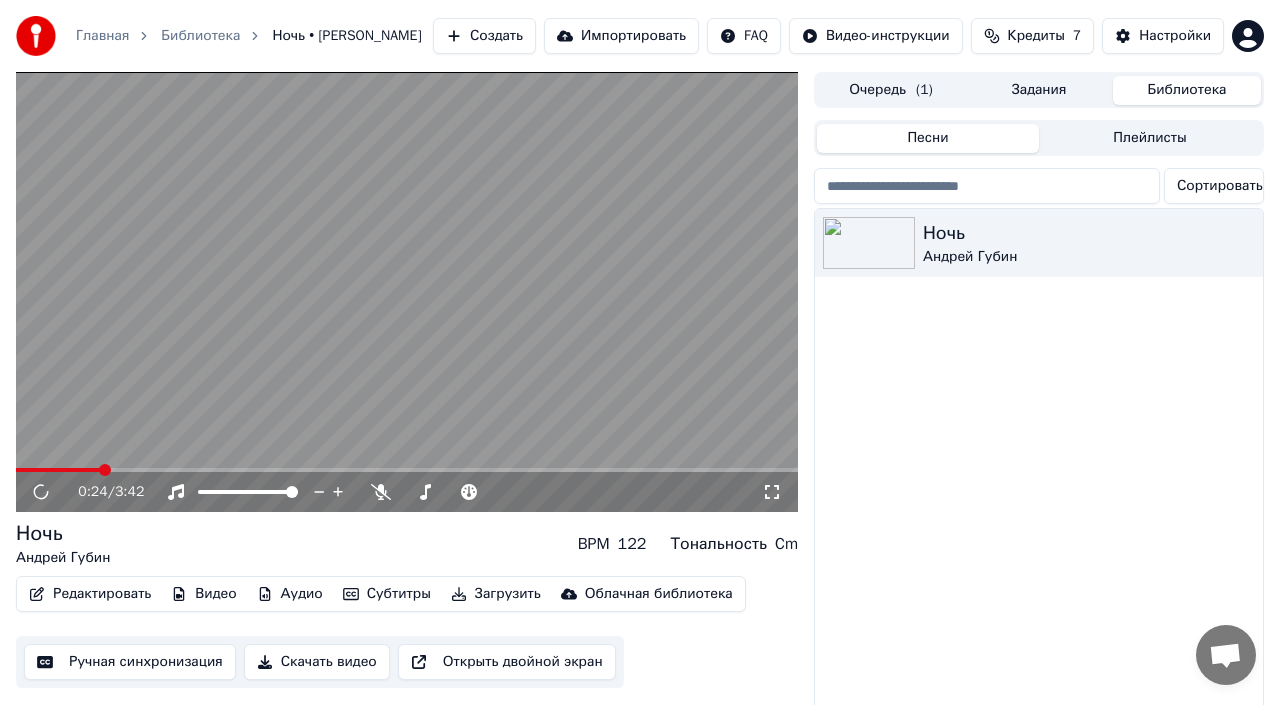 click at bounding box center [407, 470] 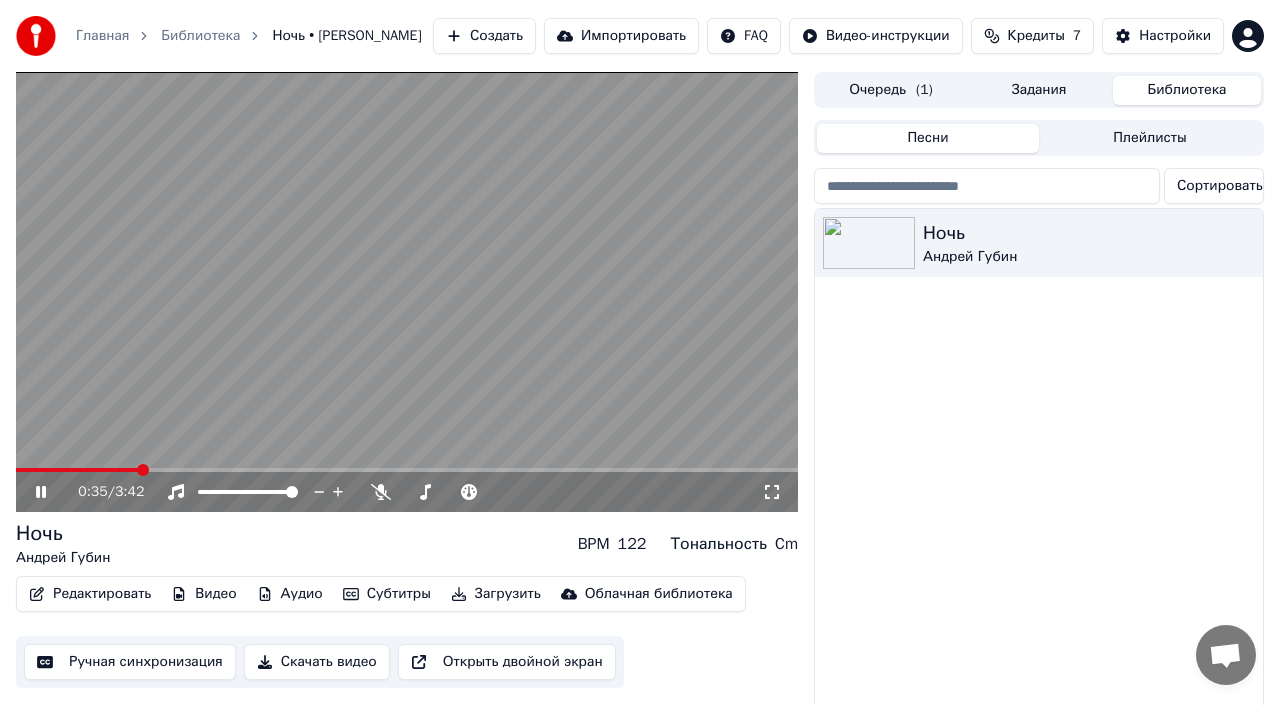 click at bounding box center (77, 470) 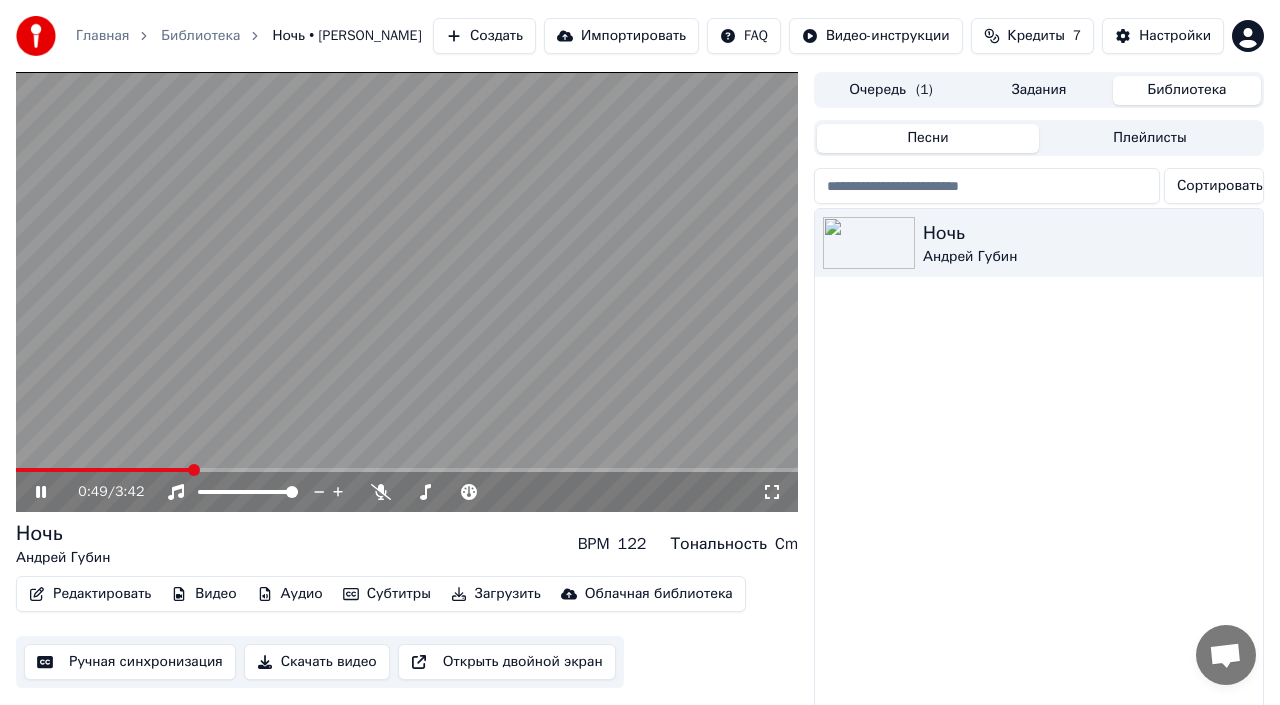 click 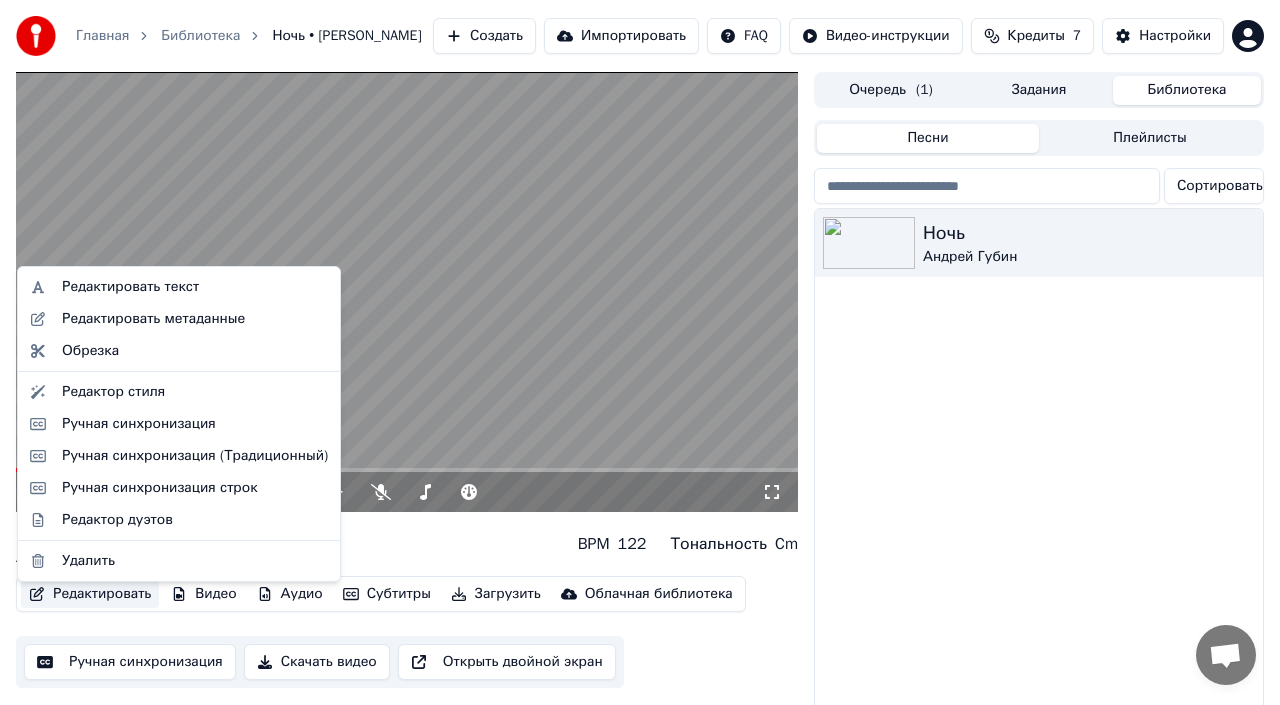 click on "Редактировать" at bounding box center (90, 594) 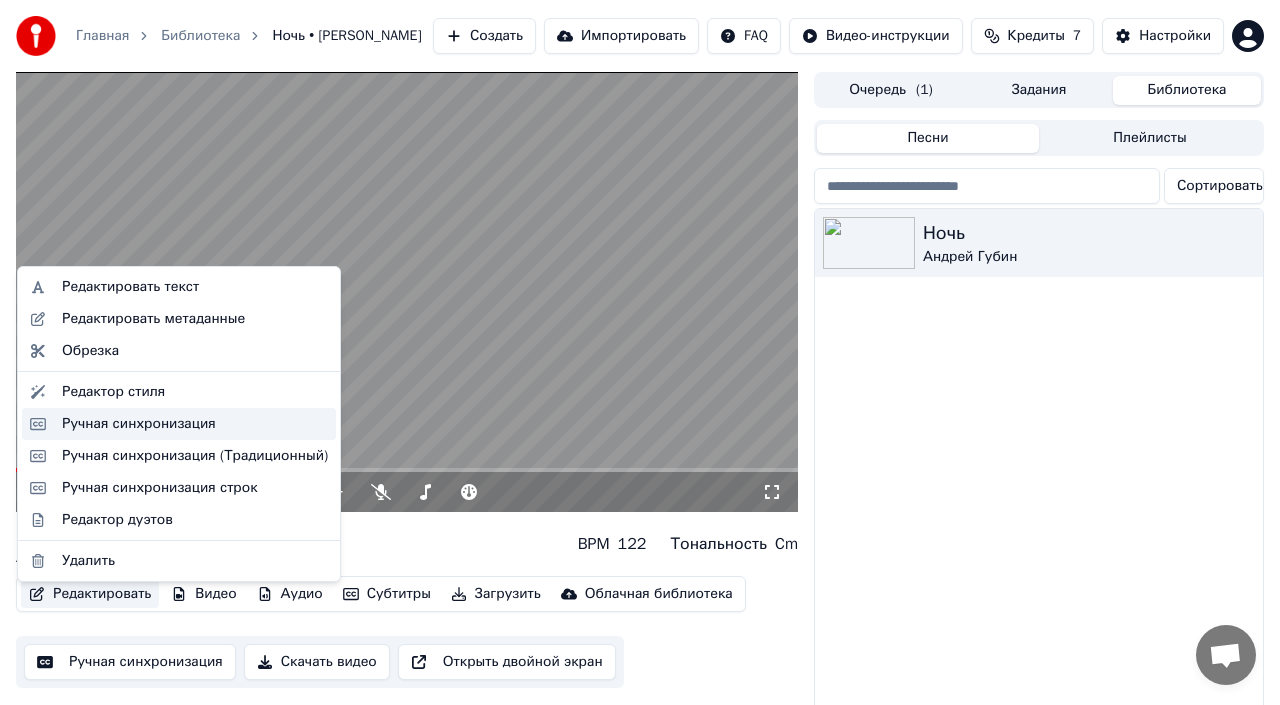 click on "Ручная синхронизация" at bounding box center [139, 424] 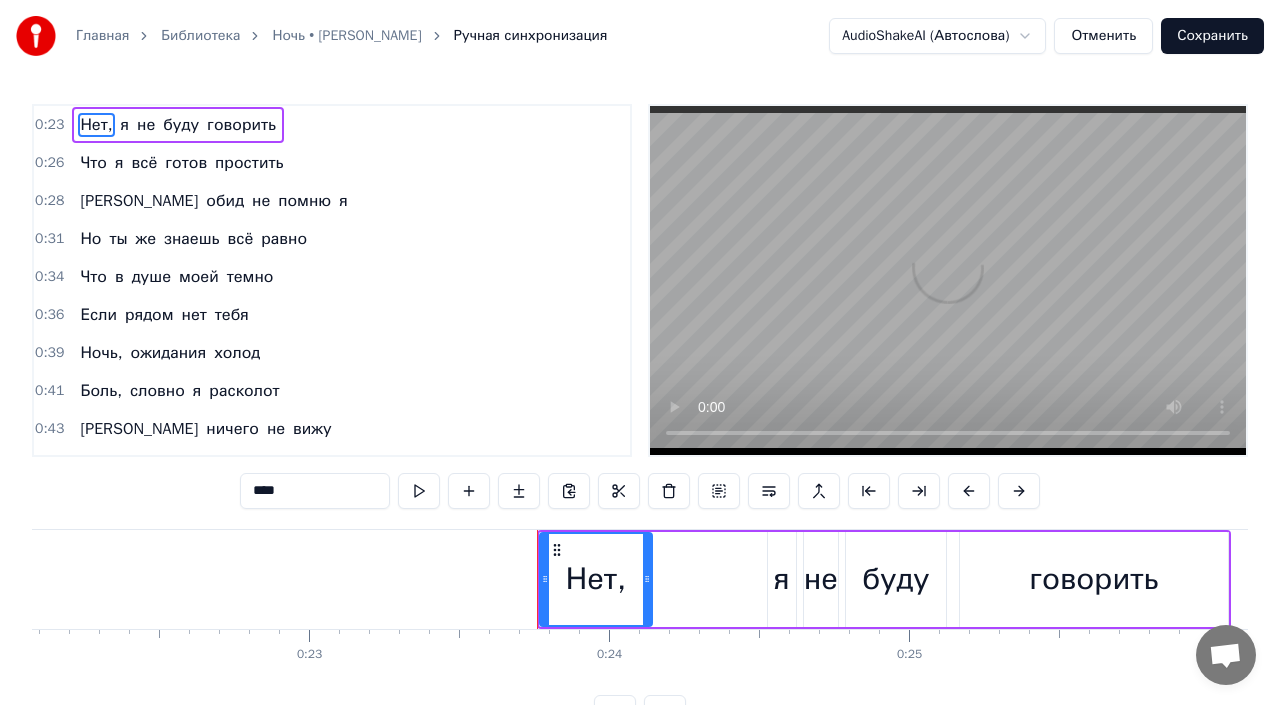 scroll, scrollTop: 0, scrollLeft: 7028, axis: horizontal 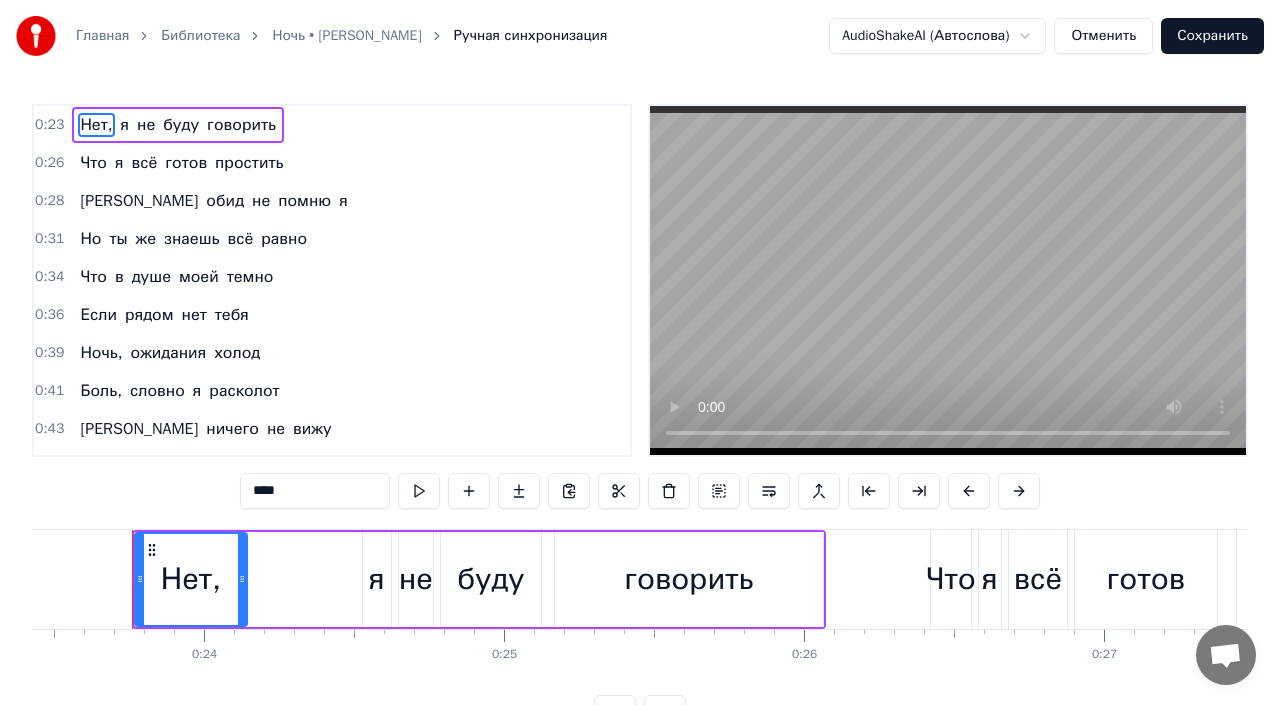 click on "Отменить" at bounding box center (1103, 36) 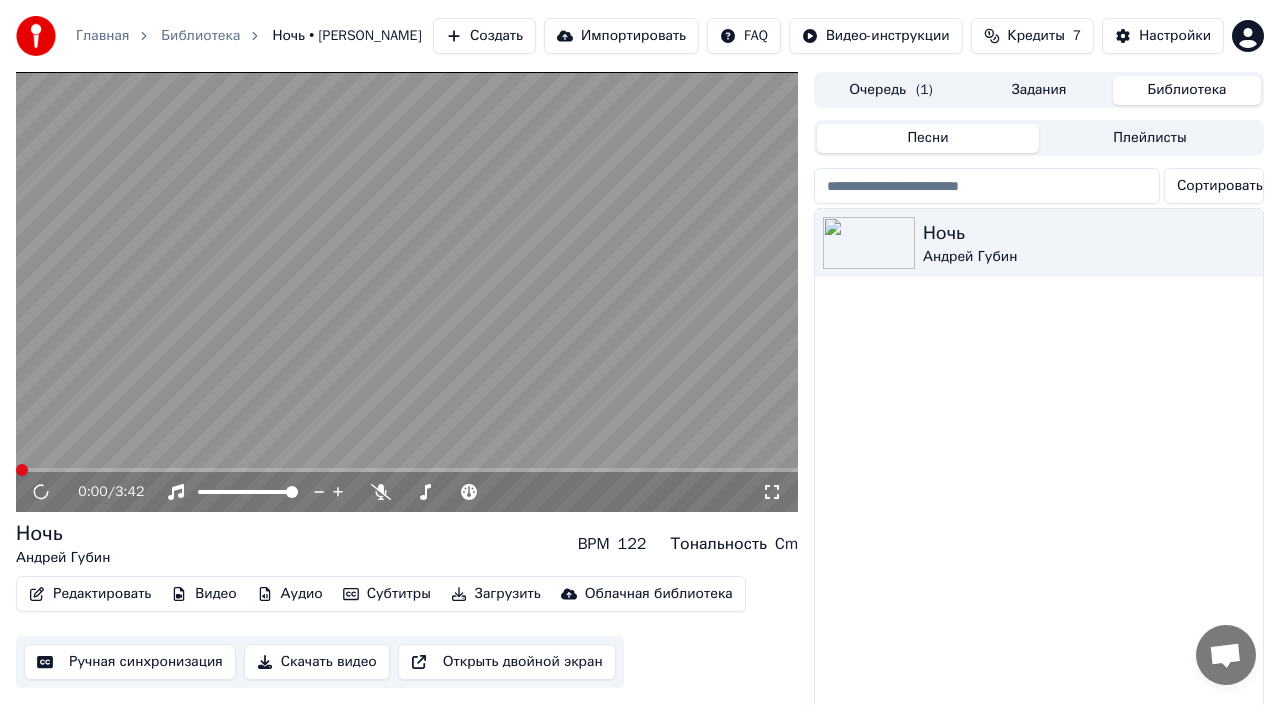 click on "Редактировать" at bounding box center (90, 594) 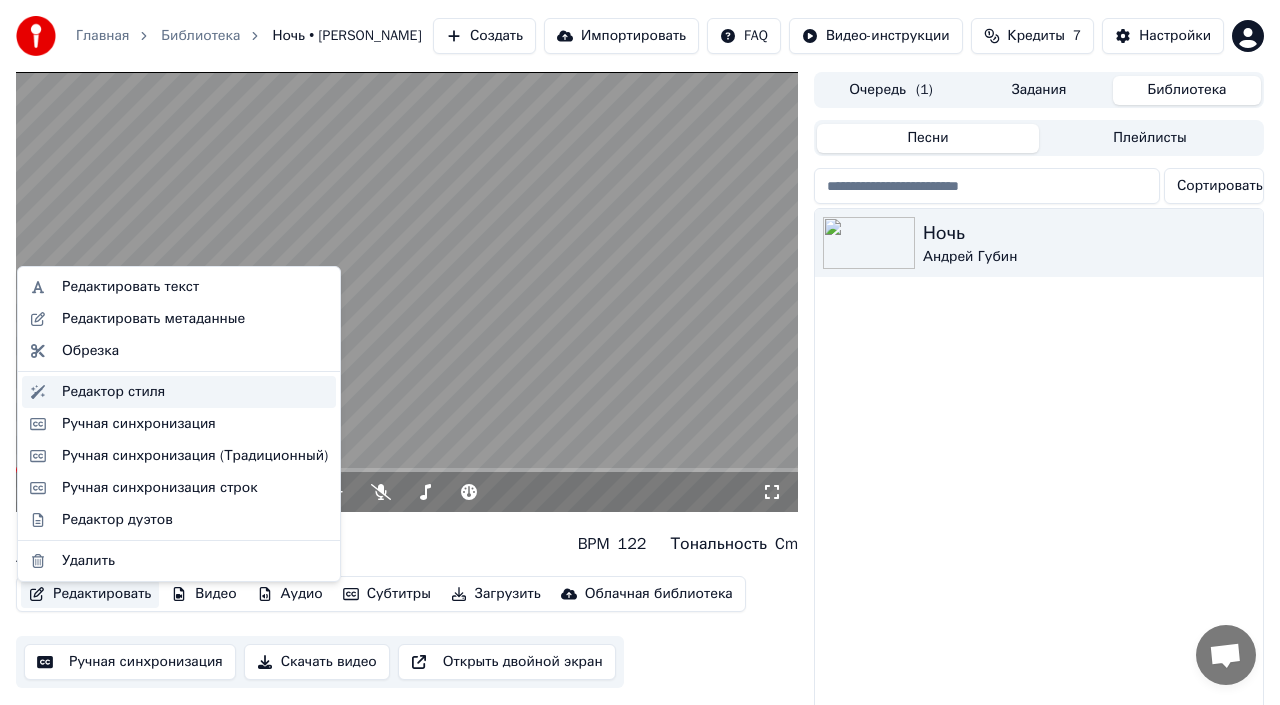 click on "Редактор стиля" at bounding box center (113, 392) 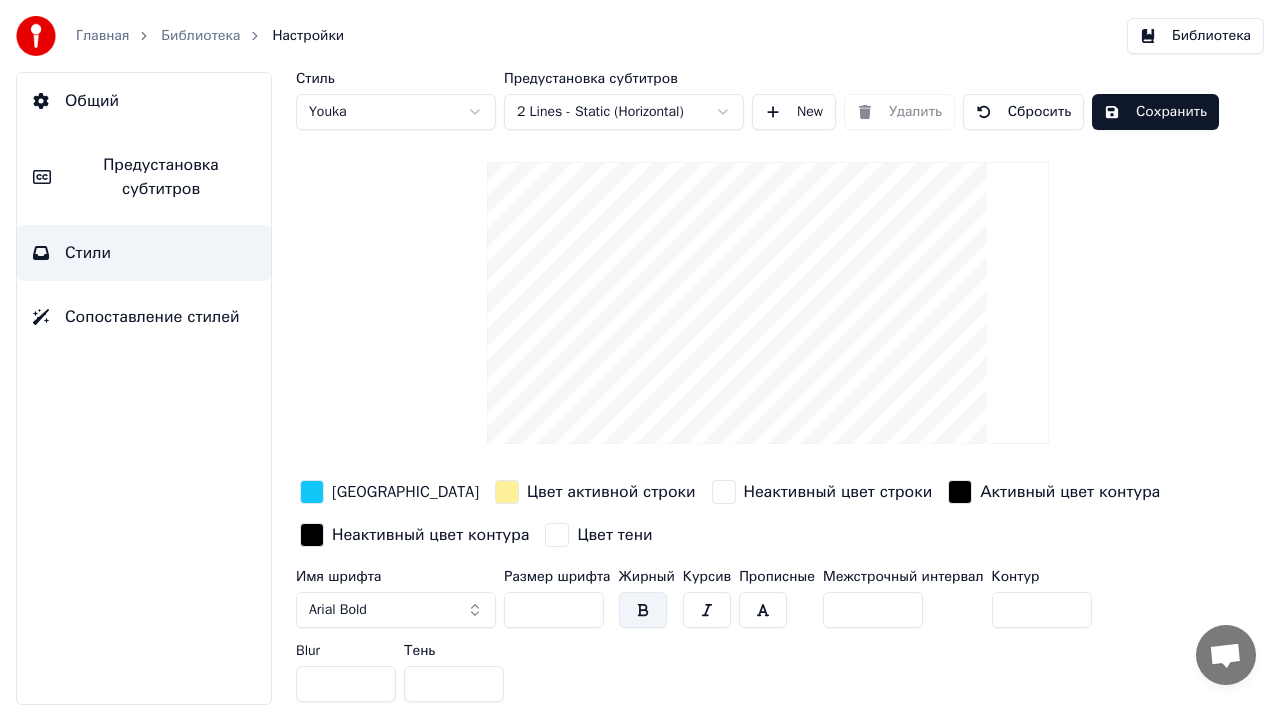 scroll, scrollTop: 3, scrollLeft: 0, axis: vertical 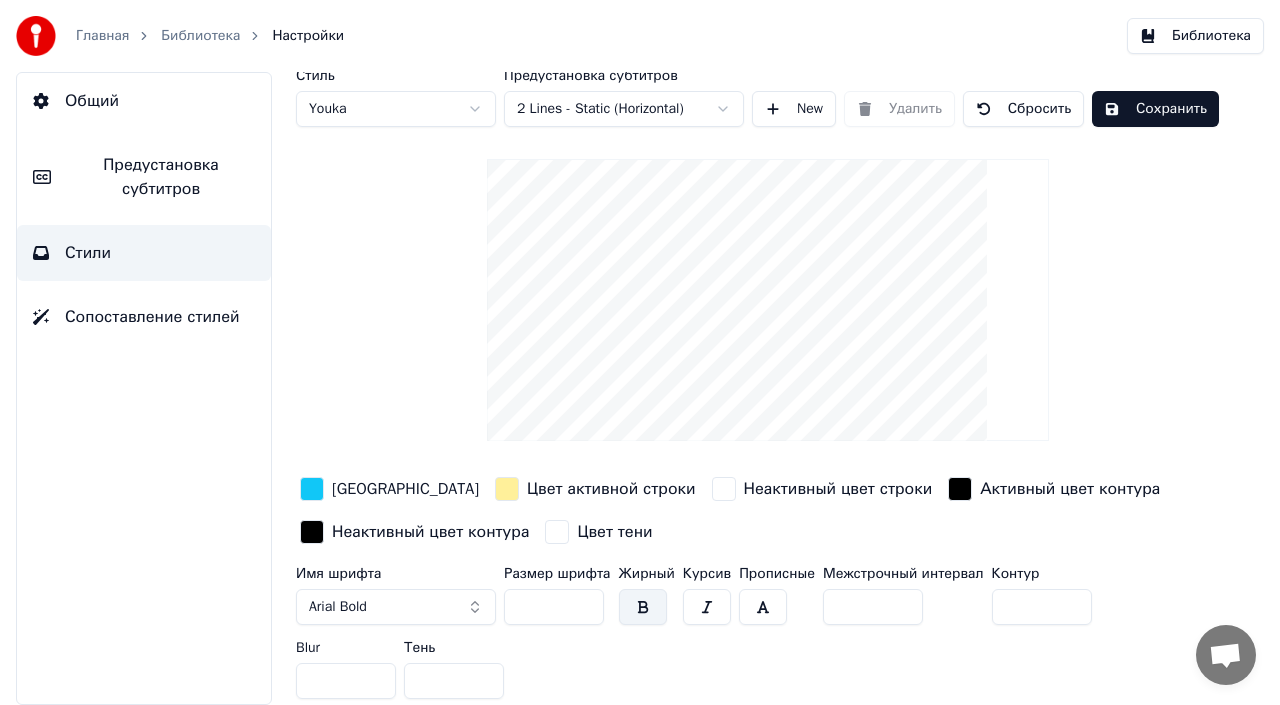click on "Цвет заливки Цвет активной строки Неактивный цвет строки Активный цвет контура Неактивный цвет контура Цвет тени" at bounding box center [744, 512] 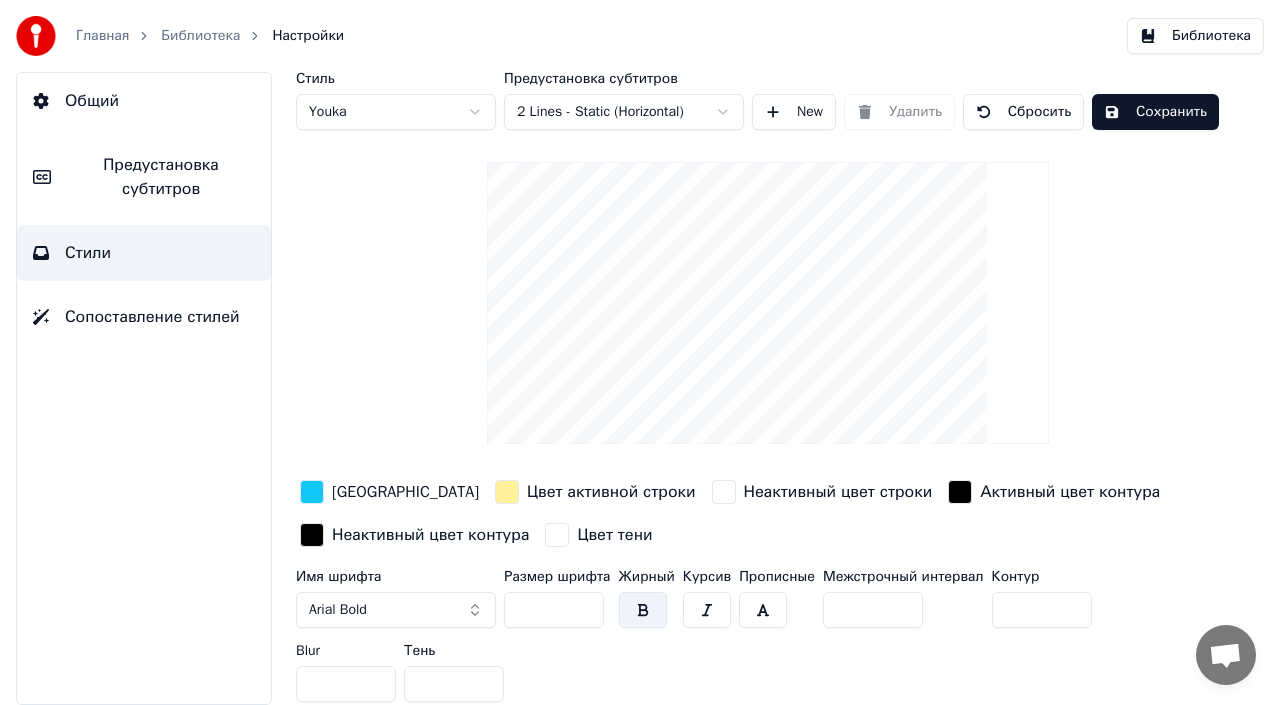 scroll, scrollTop: 1, scrollLeft: 0, axis: vertical 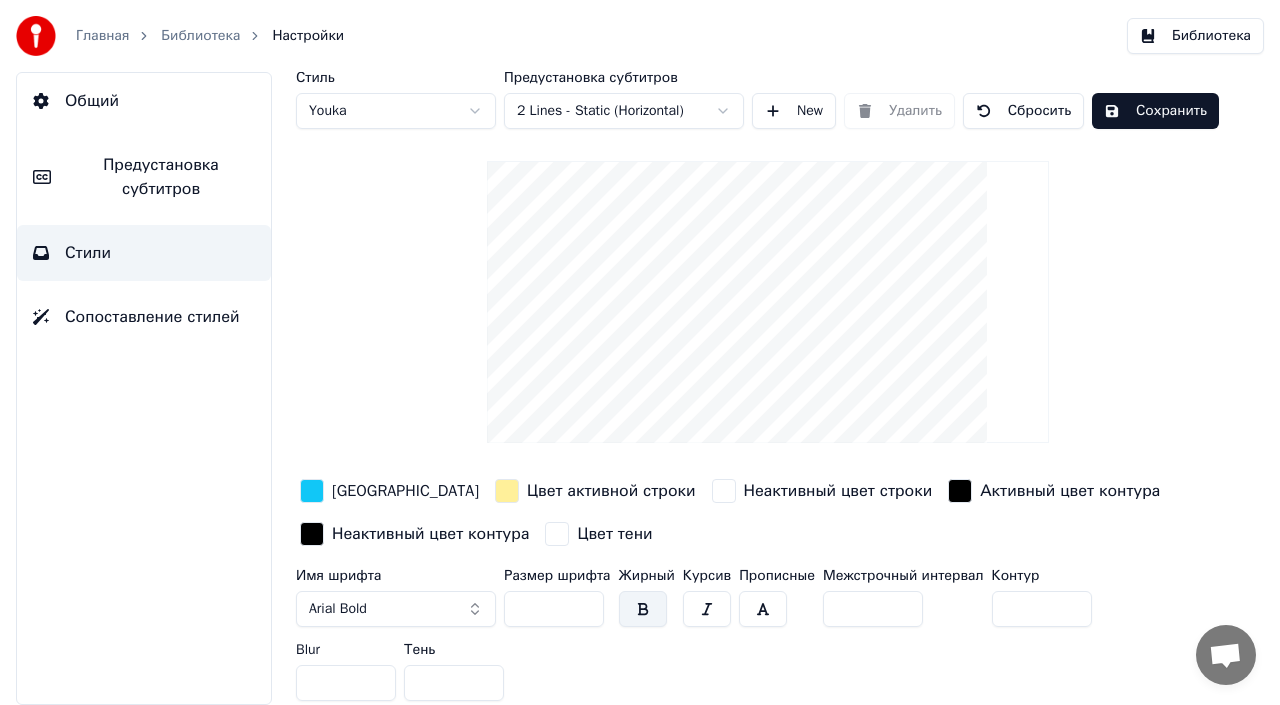 click on "Сопоставление стилей" at bounding box center (152, 317) 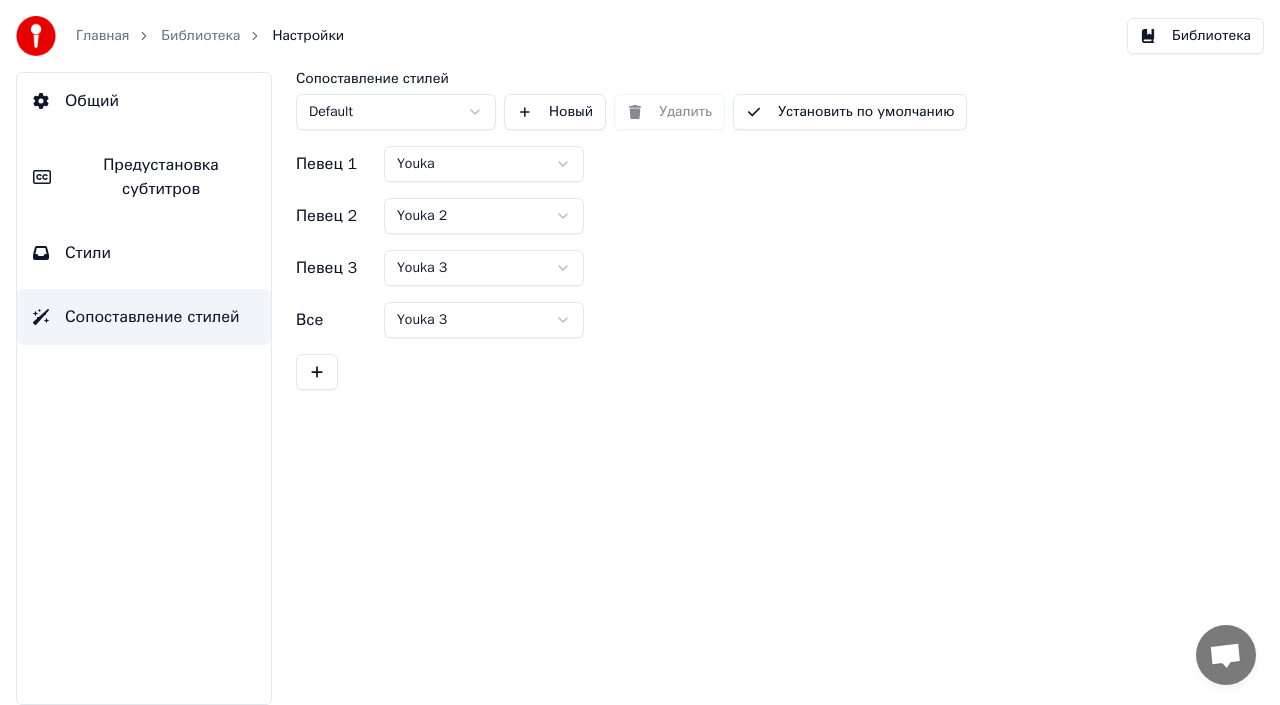 click on "Стили" at bounding box center (144, 253) 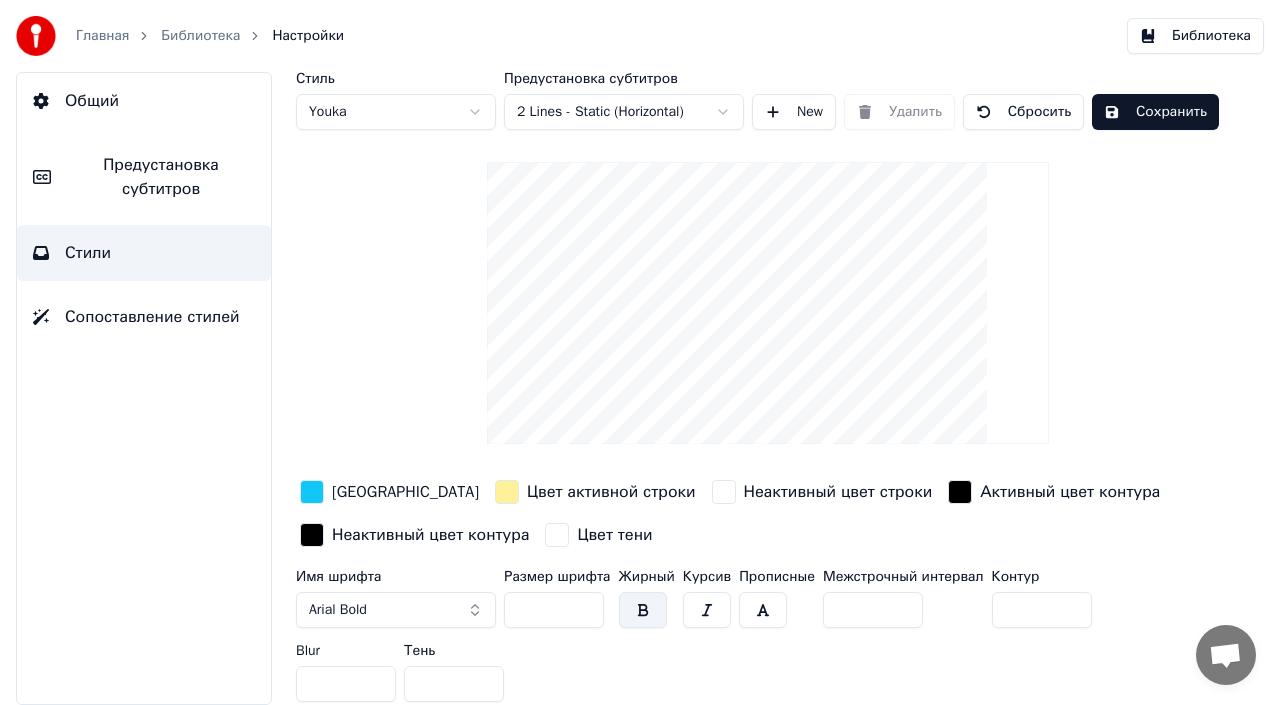 scroll, scrollTop: 3, scrollLeft: 0, axis: vertical 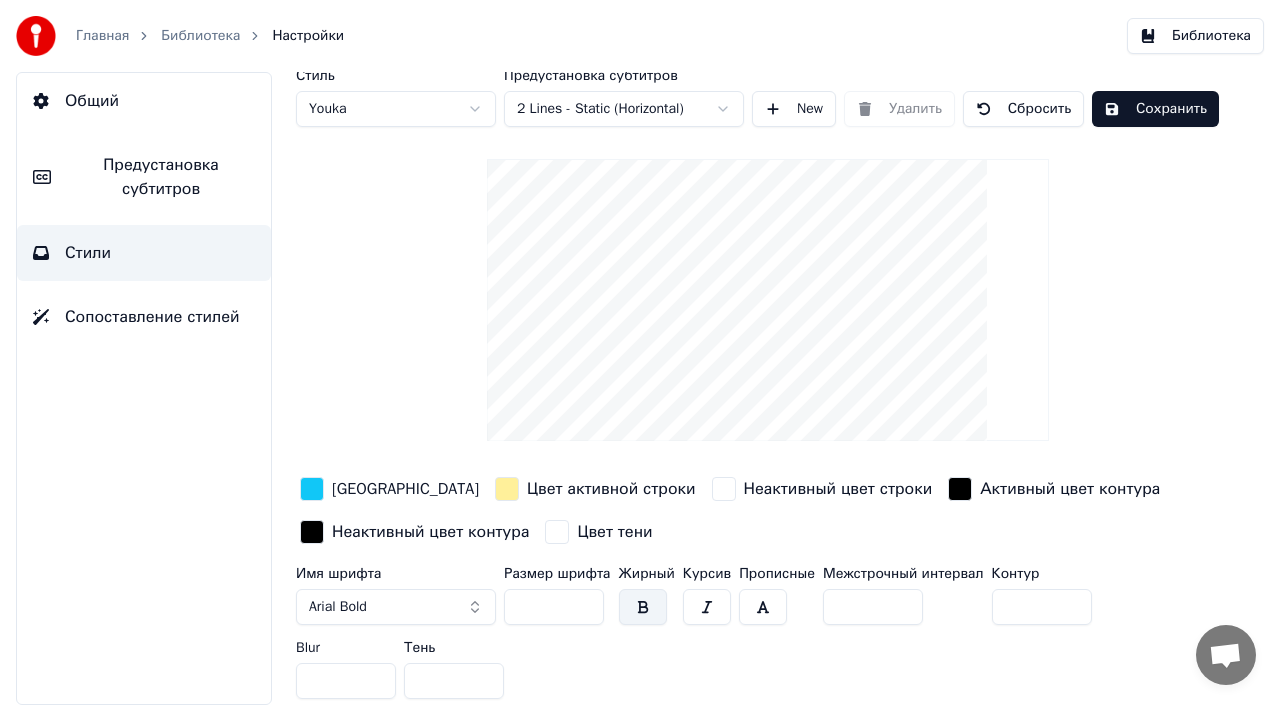 click on "Библиотека" at bounding box center (1195, 36) 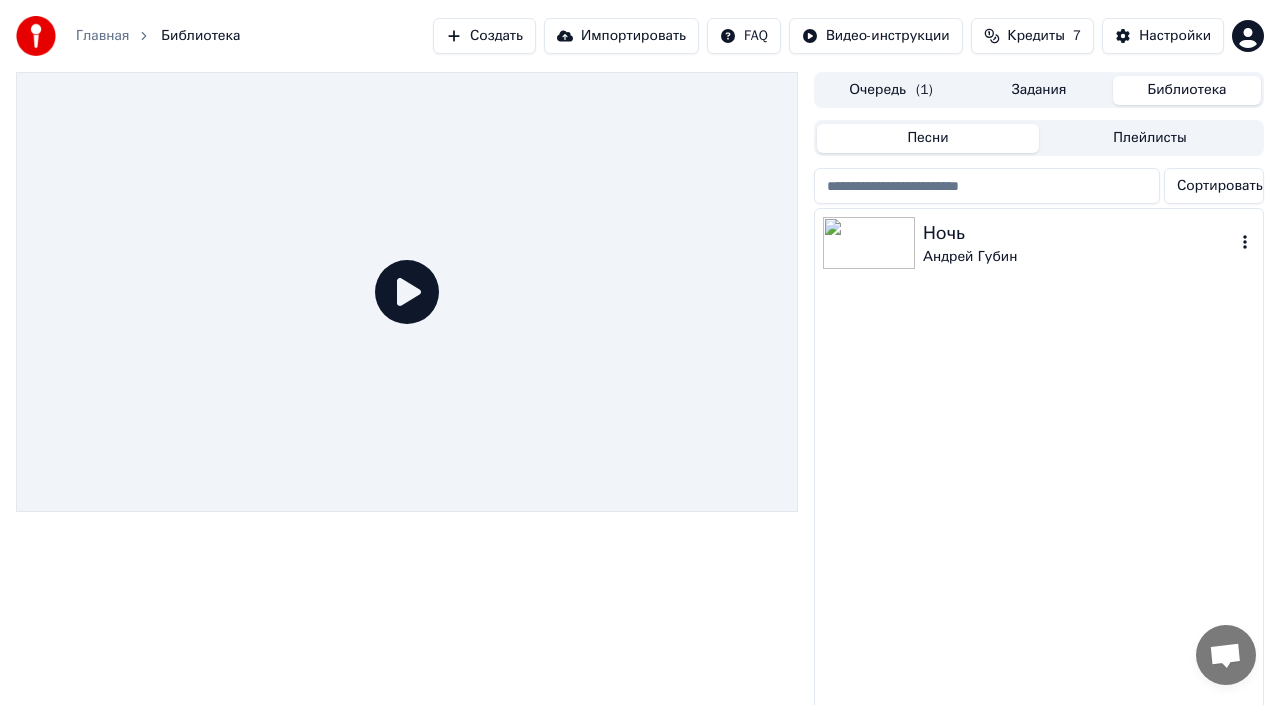 click on "Андрей Губин" at bounding box center (1079, 257) 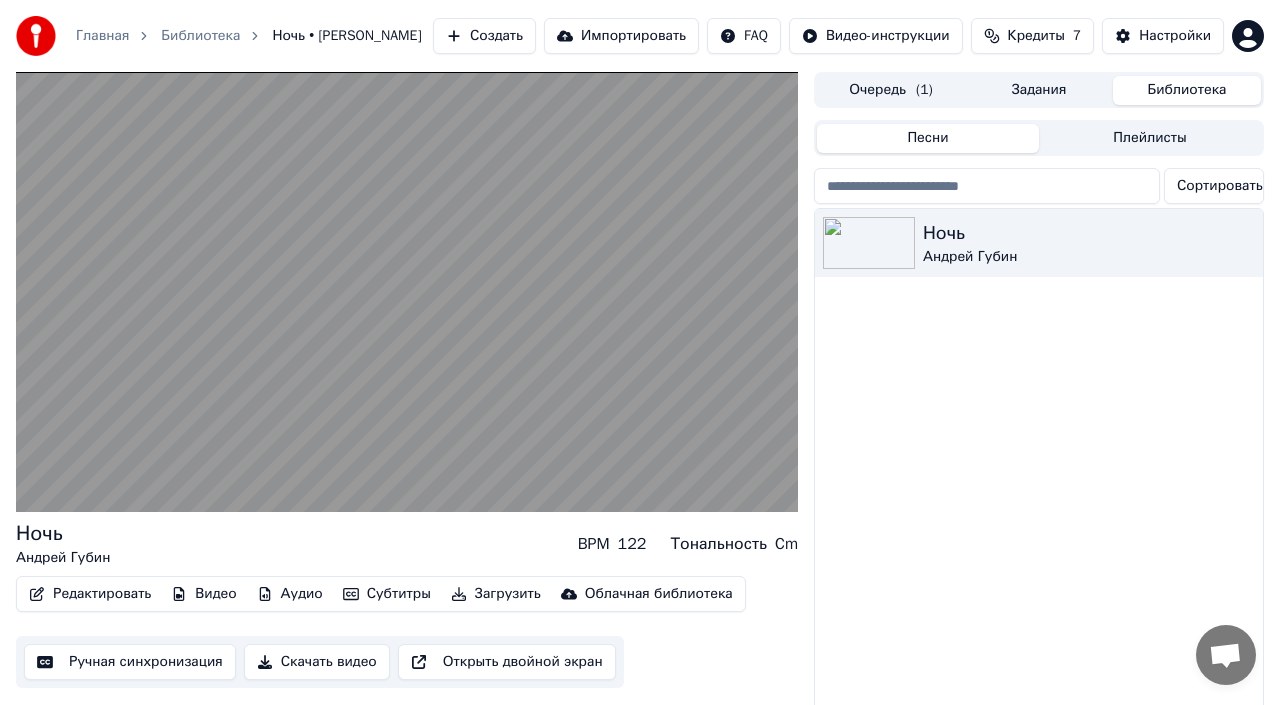 scroll, scrollTop: 42, scrollLeft: 0, axis: vertical 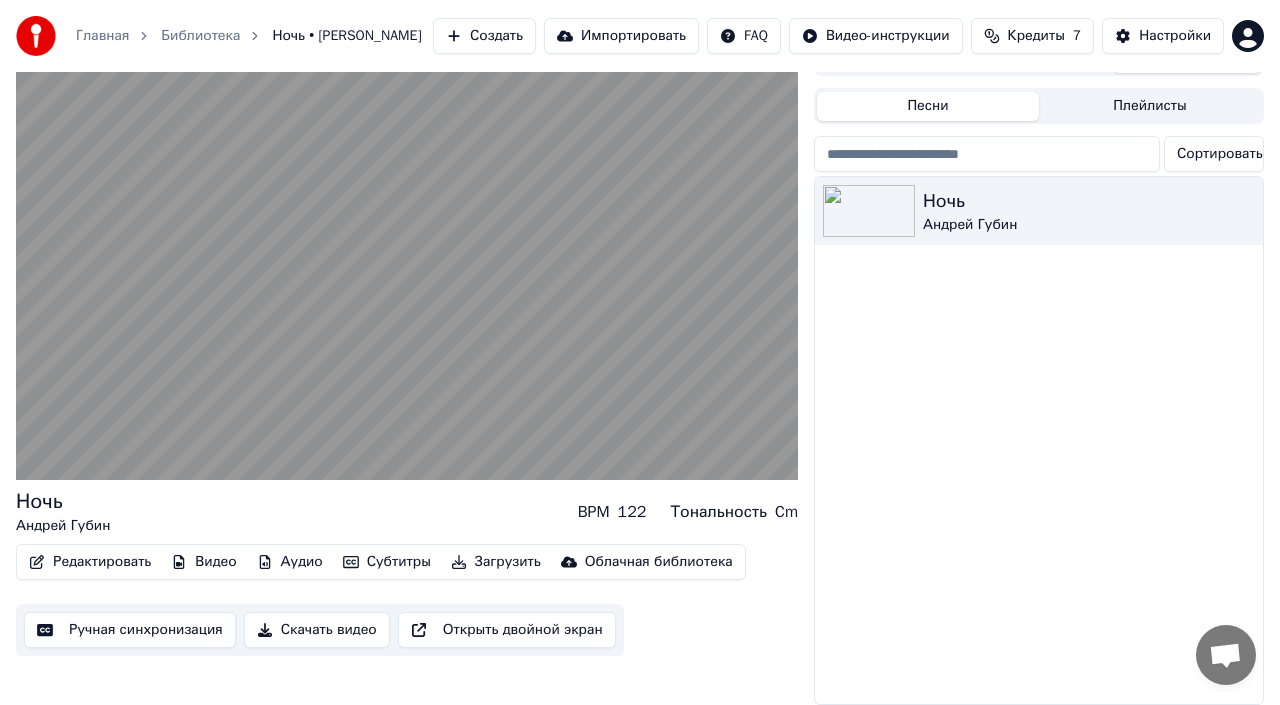 click on "Редактировать" at bounding box center (90, 562) 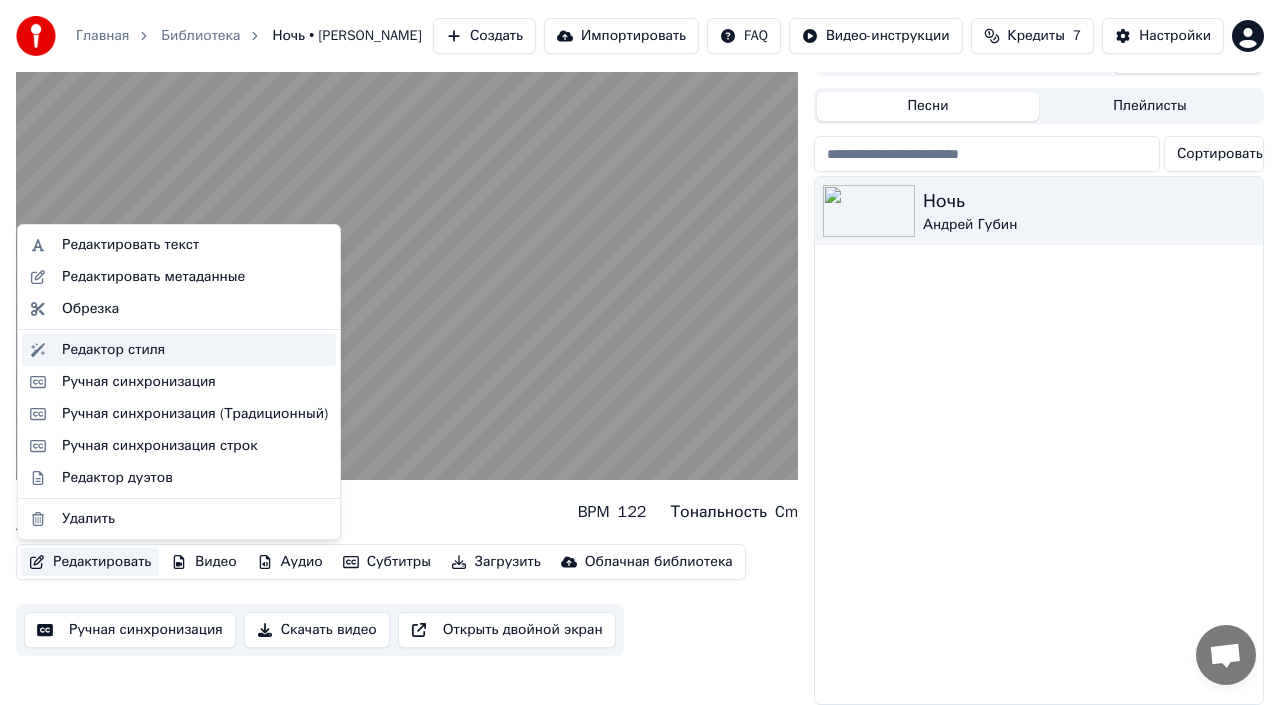 click on "Редактор стиля" at bounding box center (113, 350) 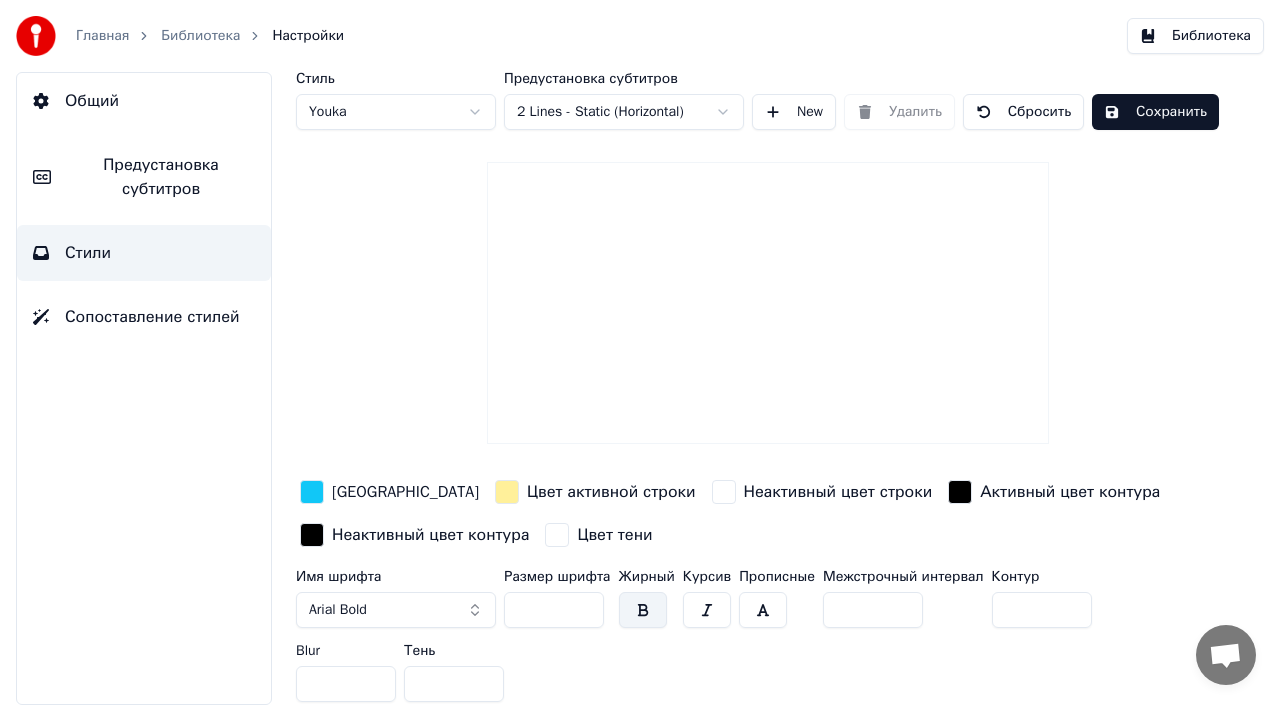 scroll, scrollTop: 0, scrollLeft: 0, axis: both 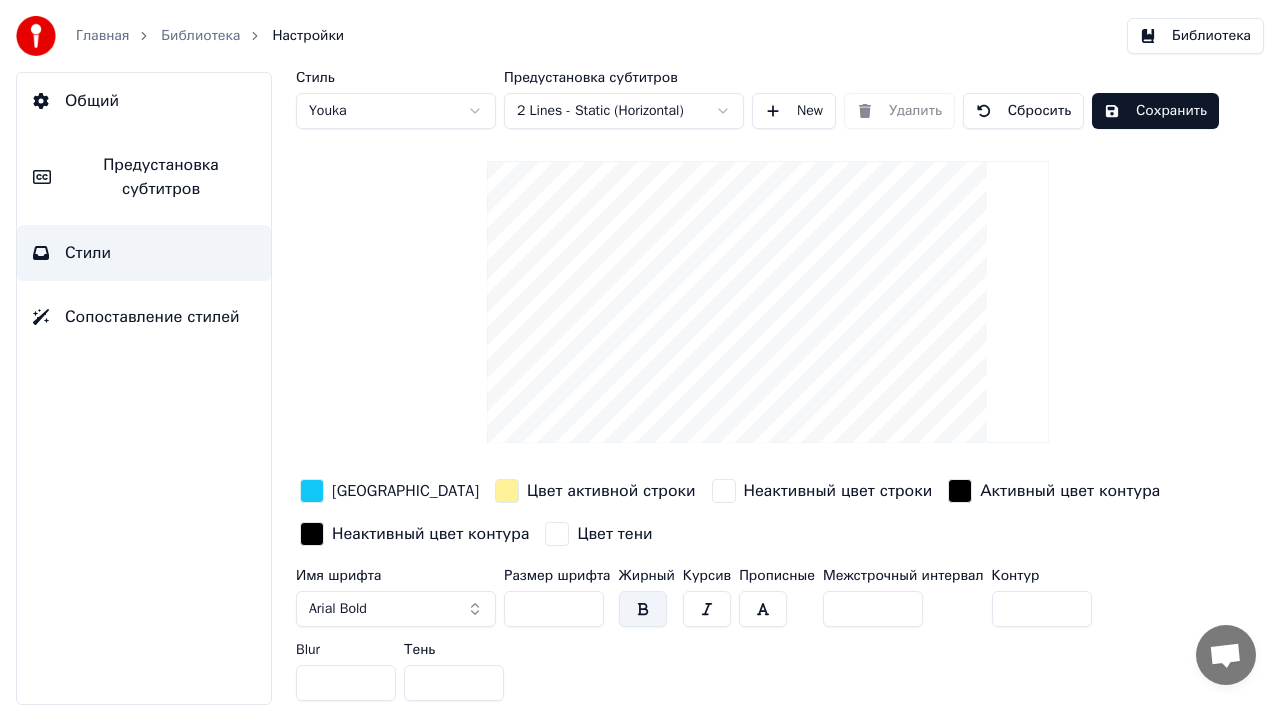 click on "Главная Библиотека Настройки Библиотека Общий Предустановка субтитров Стили Сопоставление стилей Стиль Youka Предустановка субтитров 2 Lines - Static (Horizontal) New Удалить Сбросить Сохранить Цвет заливки Цвет активной строки Неактивный цвет строки Активный цвет контура Неактивный цвет контура Цвет тени Имя шрифта Arial Bold Размер шрифта ** Жирный Курсив Прописные Межстрочный интервал * Контур * Blur * Тень *" at bounding box center [640, 352] 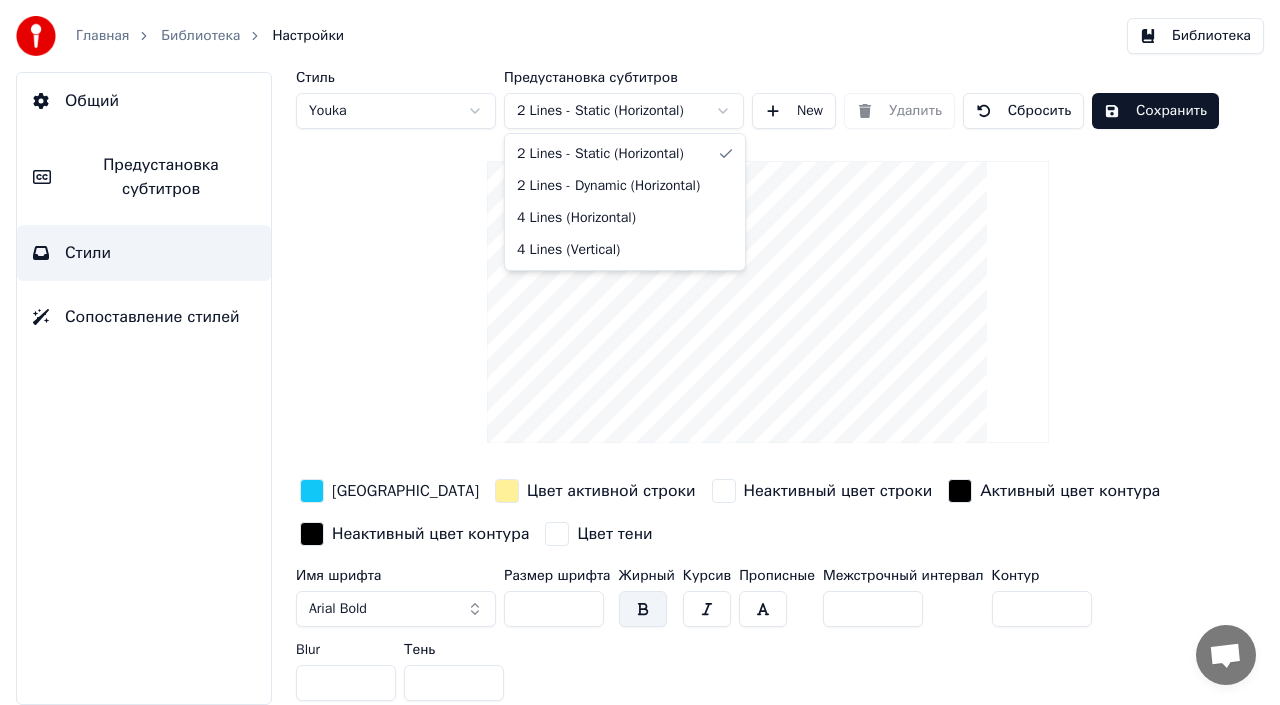 click on "Главная Библиотека Настройки Библиотека Общий Предустановка субтитров Стили Сопоставление стилей Стиль Youka Предустановка субтитров 2 Lines - Static (Horizontal) New Удалить Сбросить Сохранить Цвет заливки Цвет активной строки Неактивный цвет строки Активный цвет контура Неактивный цвет контура Цвет тени Имя шрифта Arial Bold Размер шрифта ** Жирный Курсив Прописные Межстрочный интервал * Контур * Blur * Тень *
2 Lines - Static (Horizontal) 2 Lines - Dynamic (Horizontal) 4 Lines (Horizontal) 4 Lines (Vertical)" at bounding box center [640, 352] 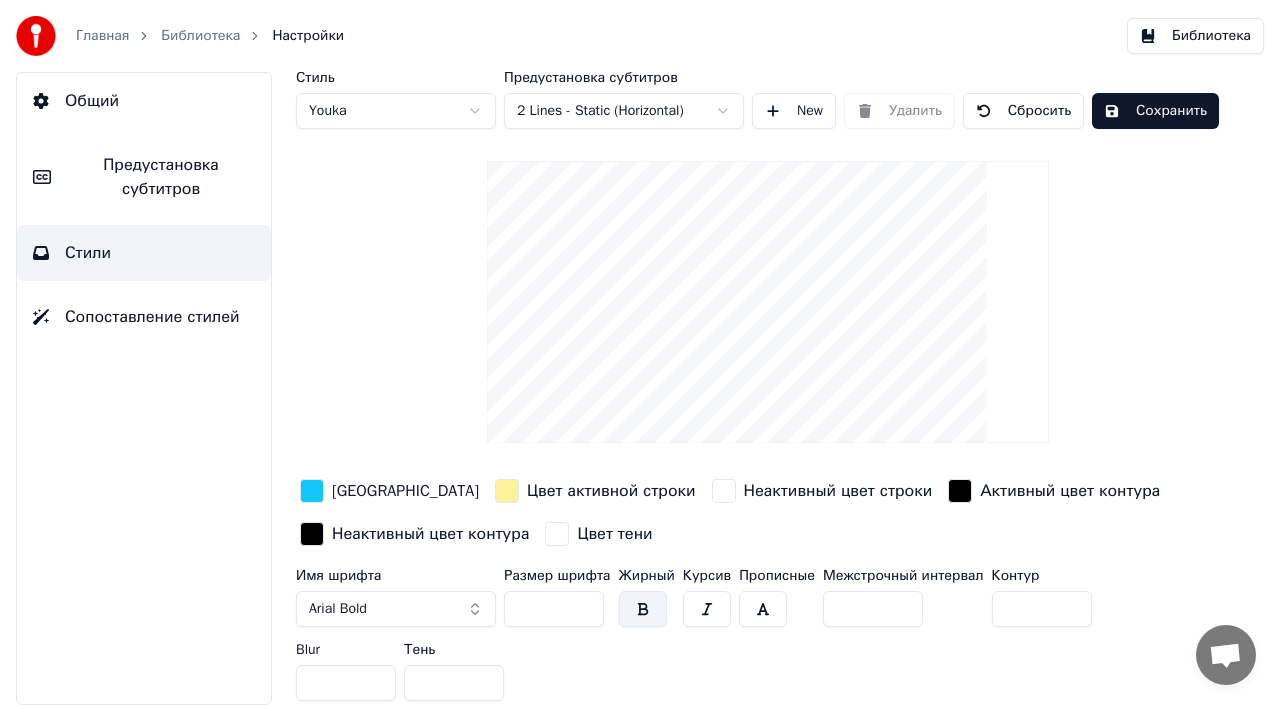 drag, startPoint x: 754, startPoint y: 377, endPoint x: 757, endPoint y: 318, distance: 59.07622 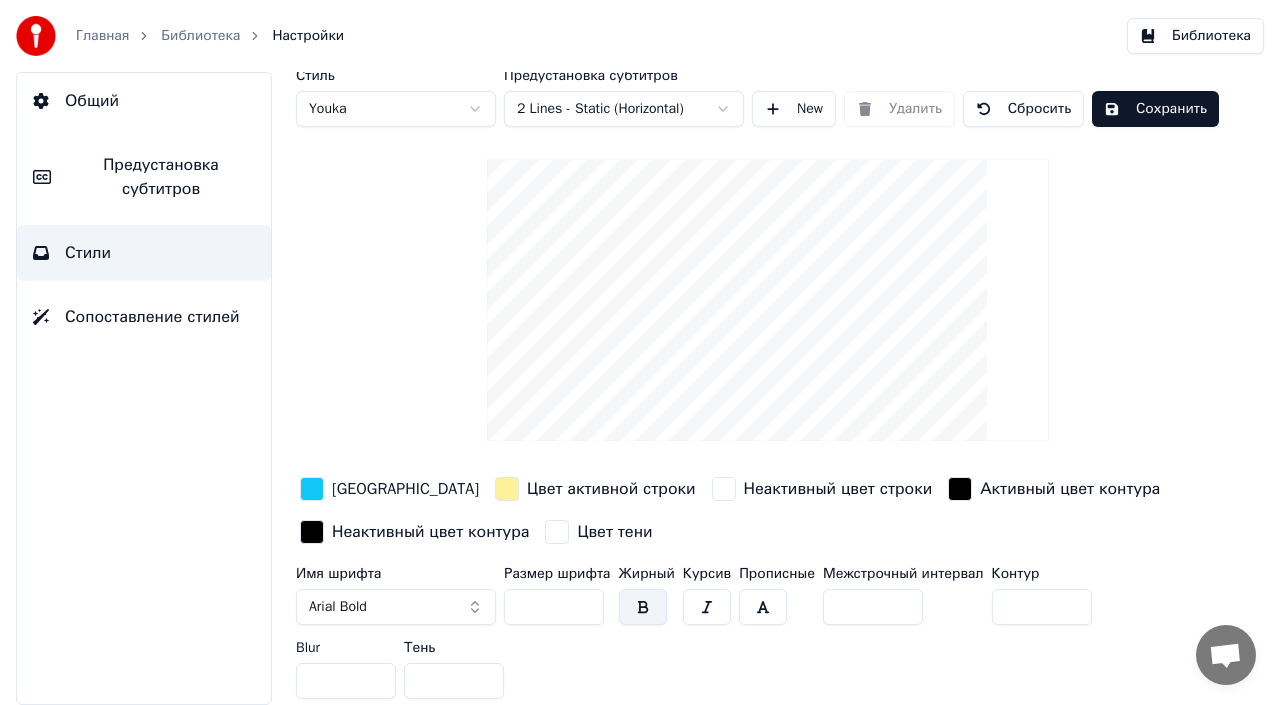 click on "Библиотека" at bounding box center (1195, 36) 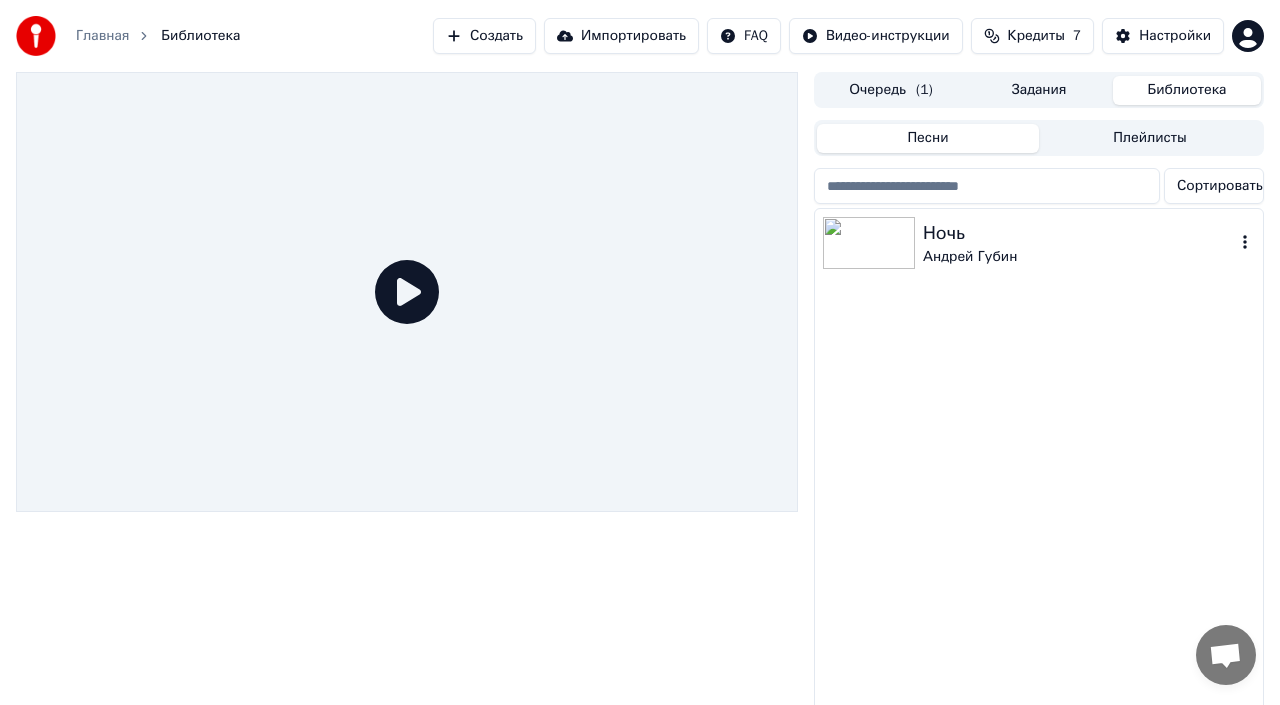 click on "Андрей Губин" at bounding box center [1079, 257] 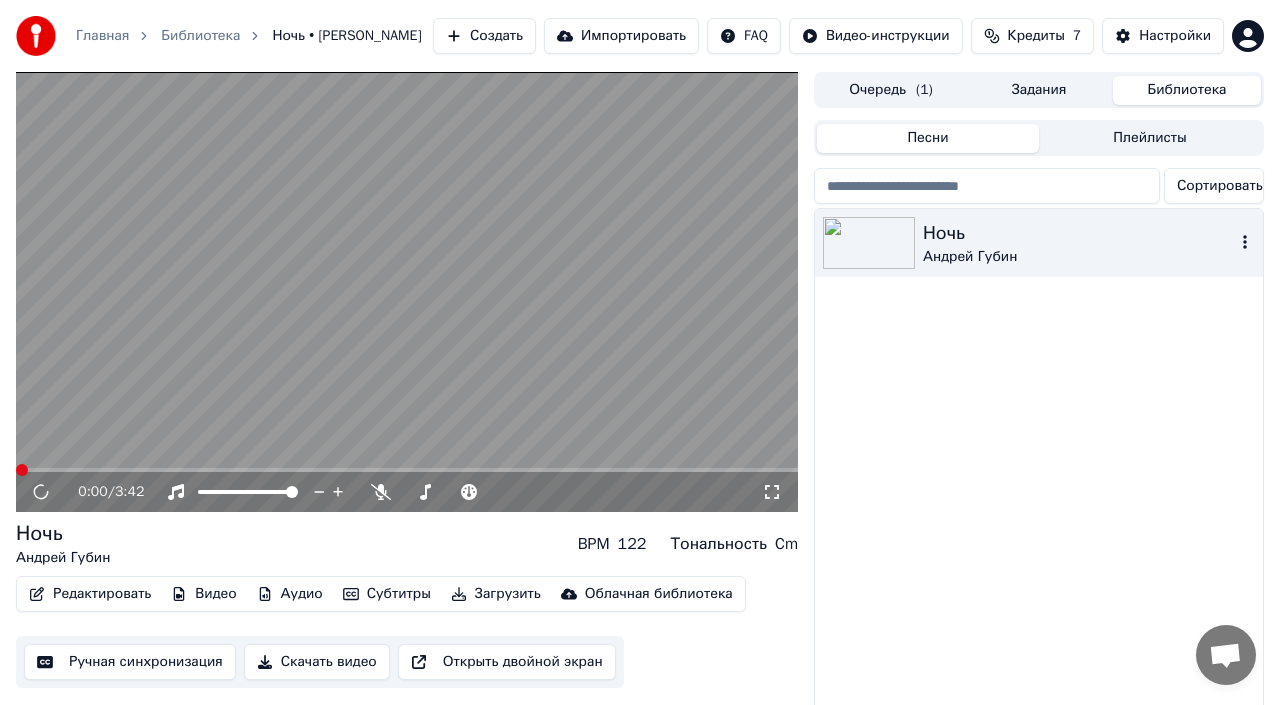 click 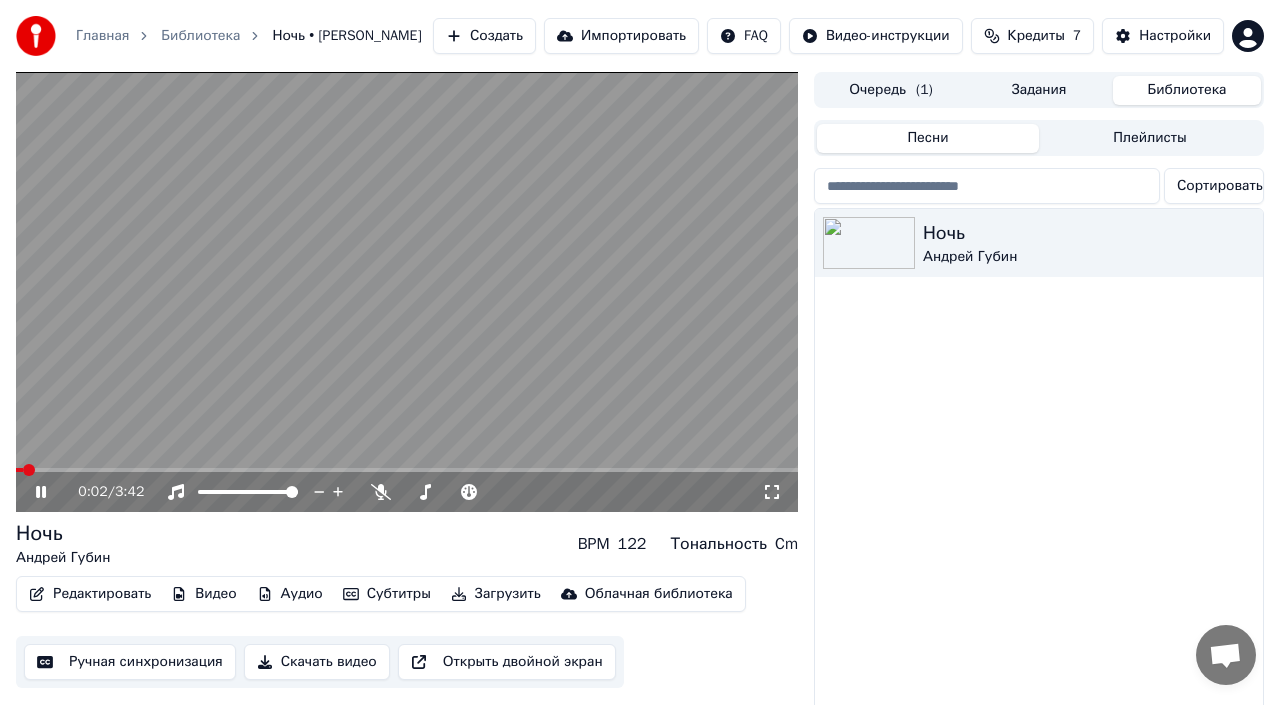 click at bounding box center (407, 292) 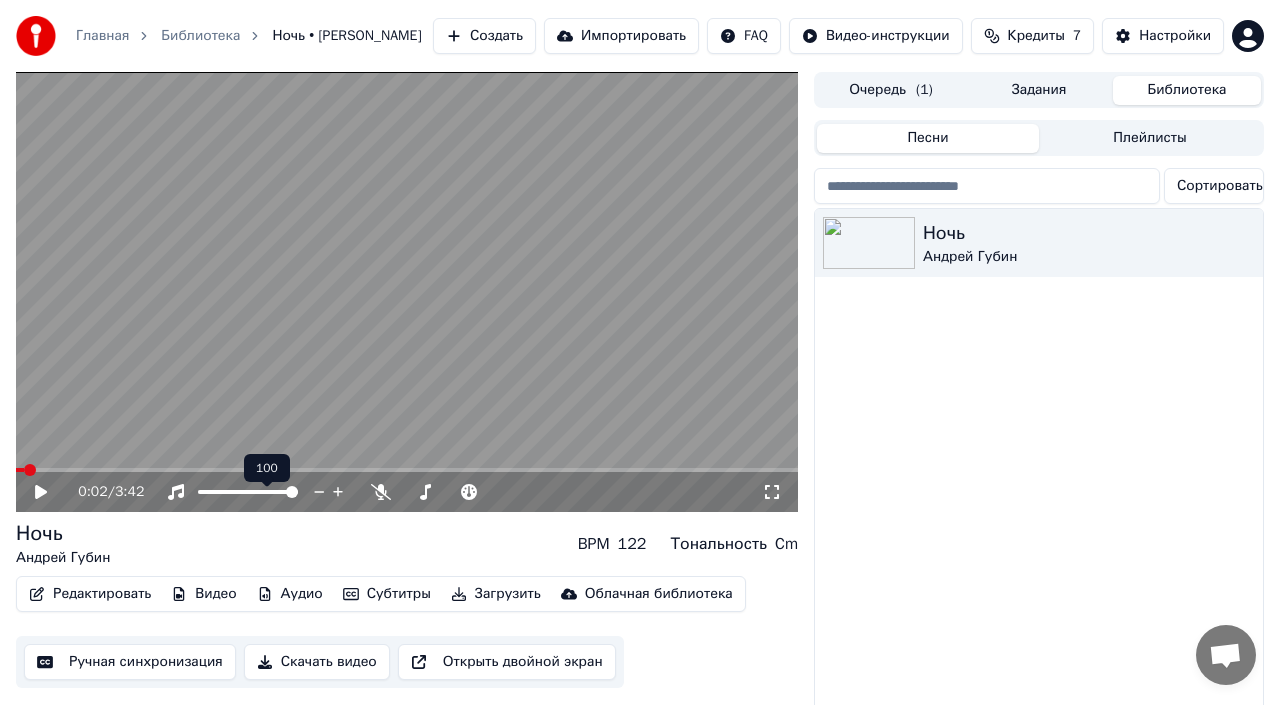 click at bounding box center [407, 292] 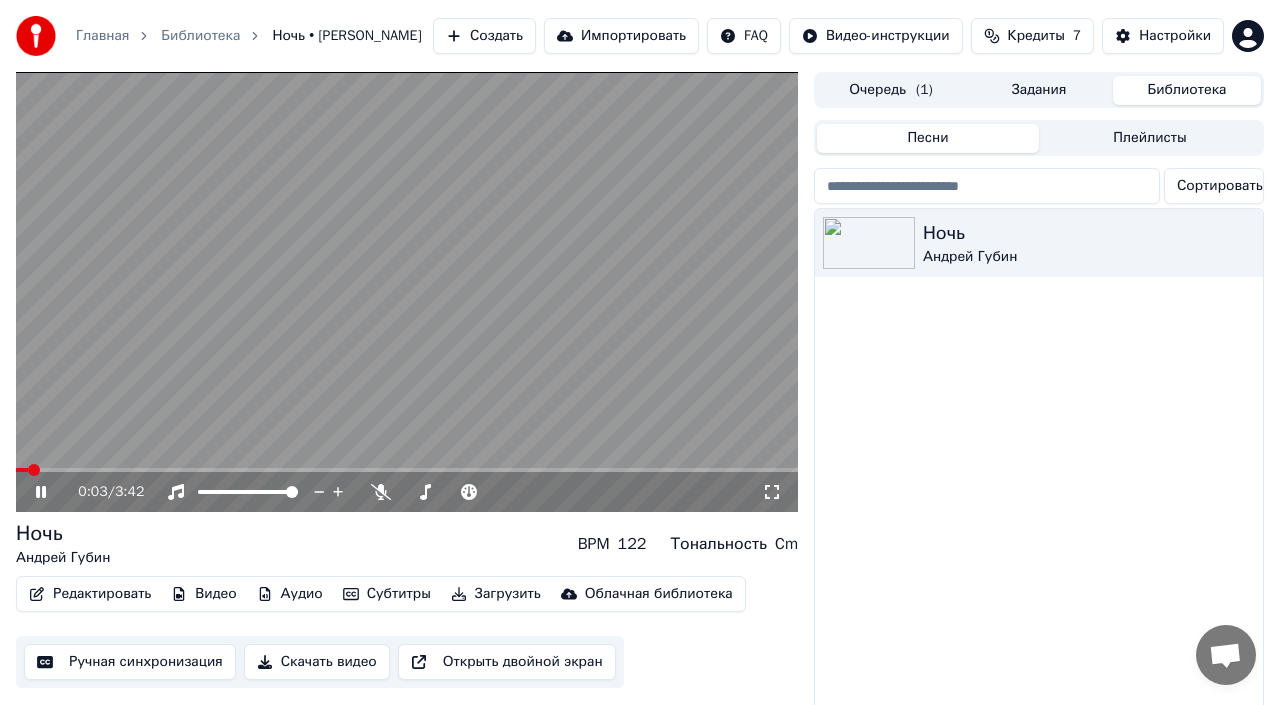 click on "0:03  /  3:42" at bounding box center [407, 492] 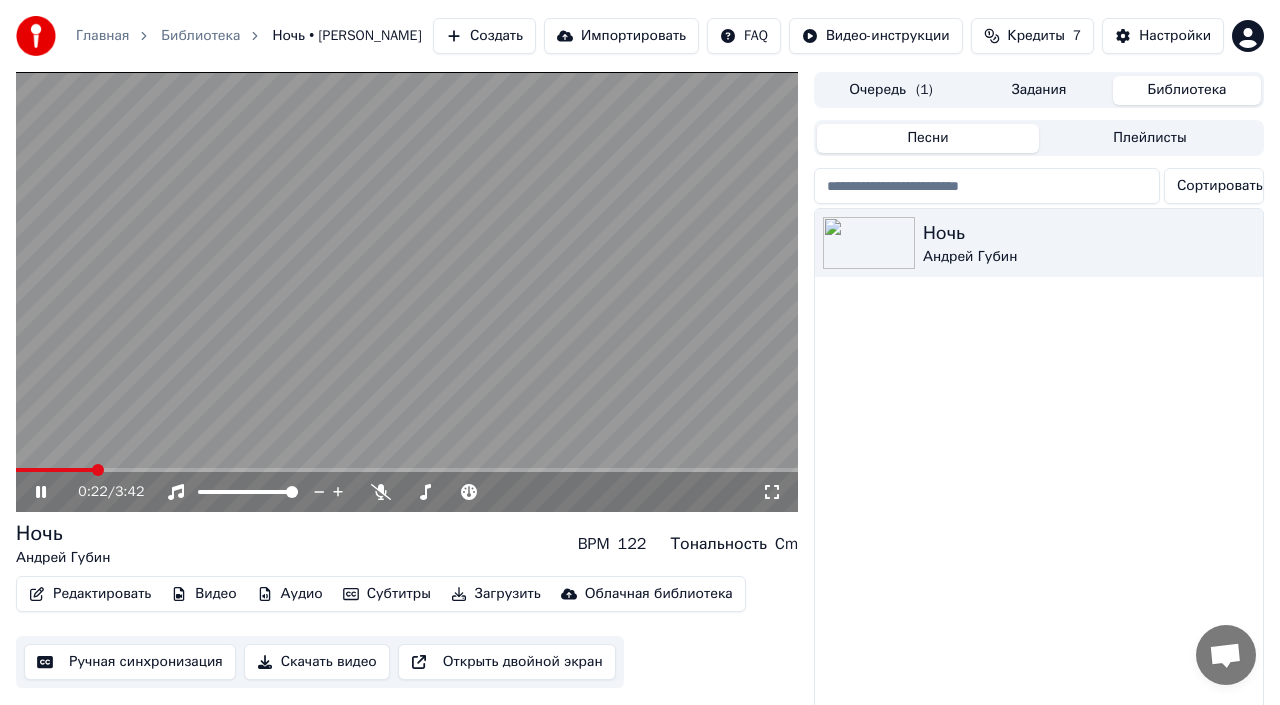 click at bounding box center [407, 470] 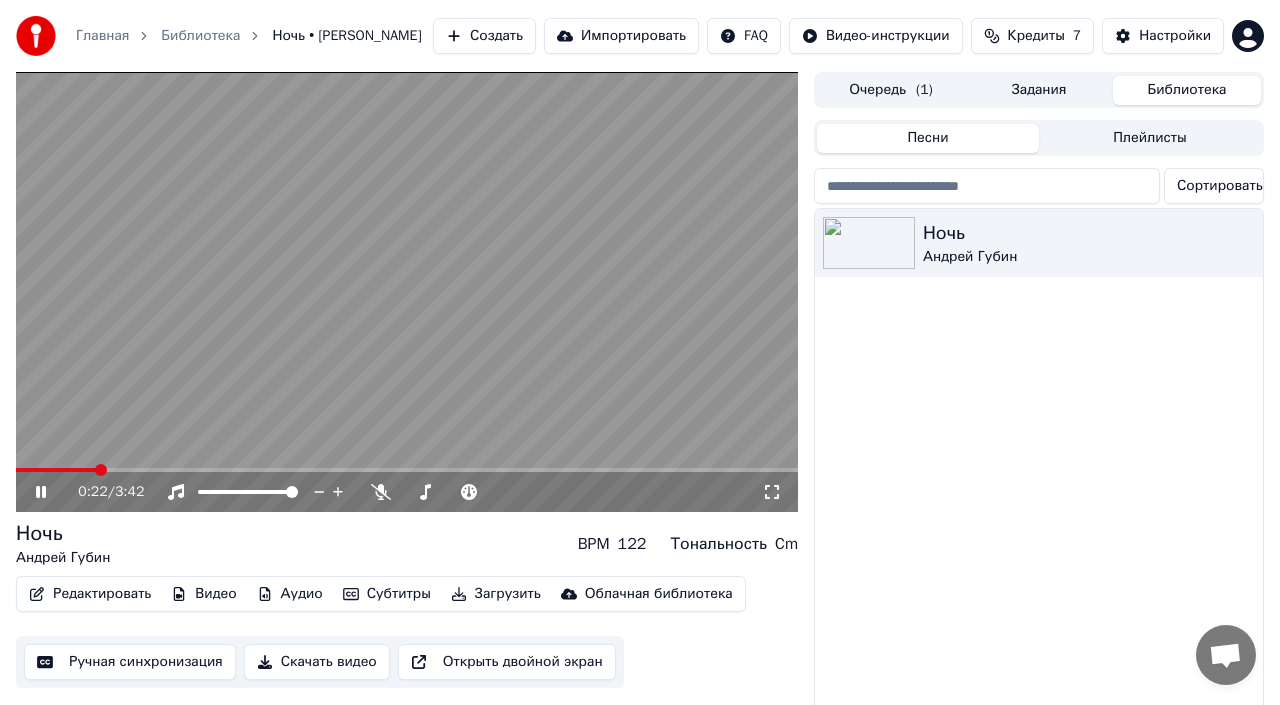 click 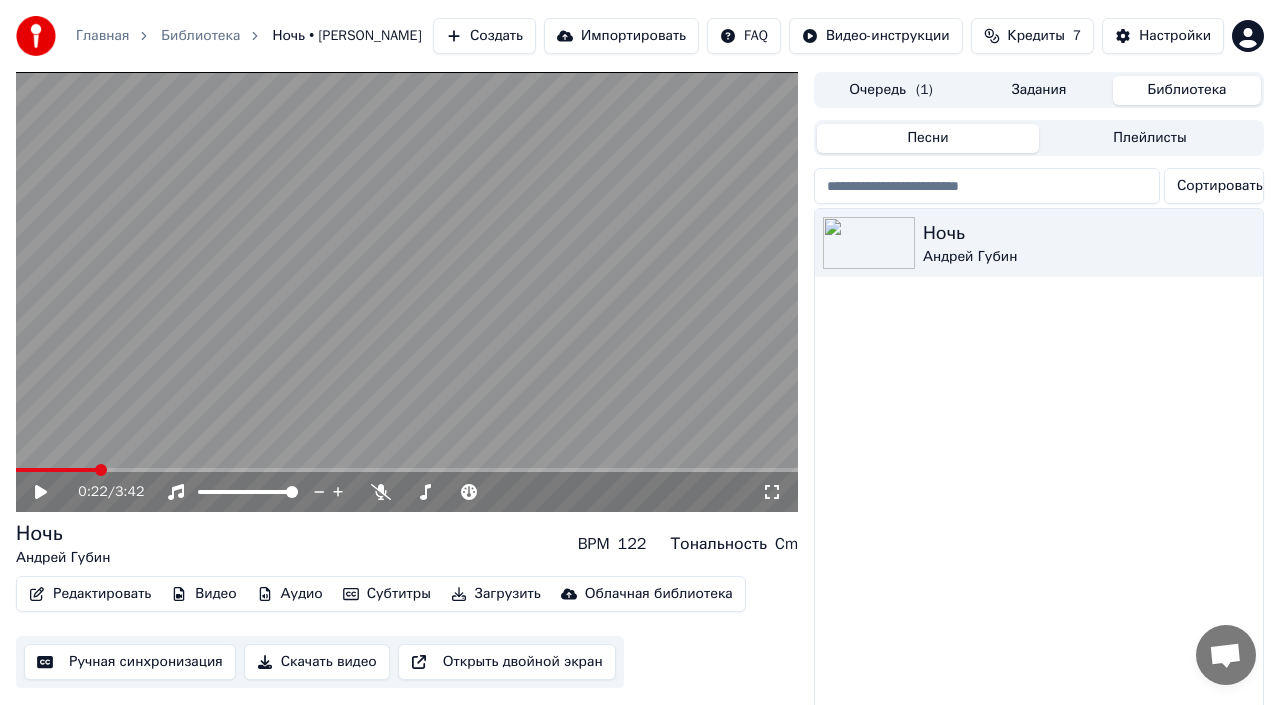 click 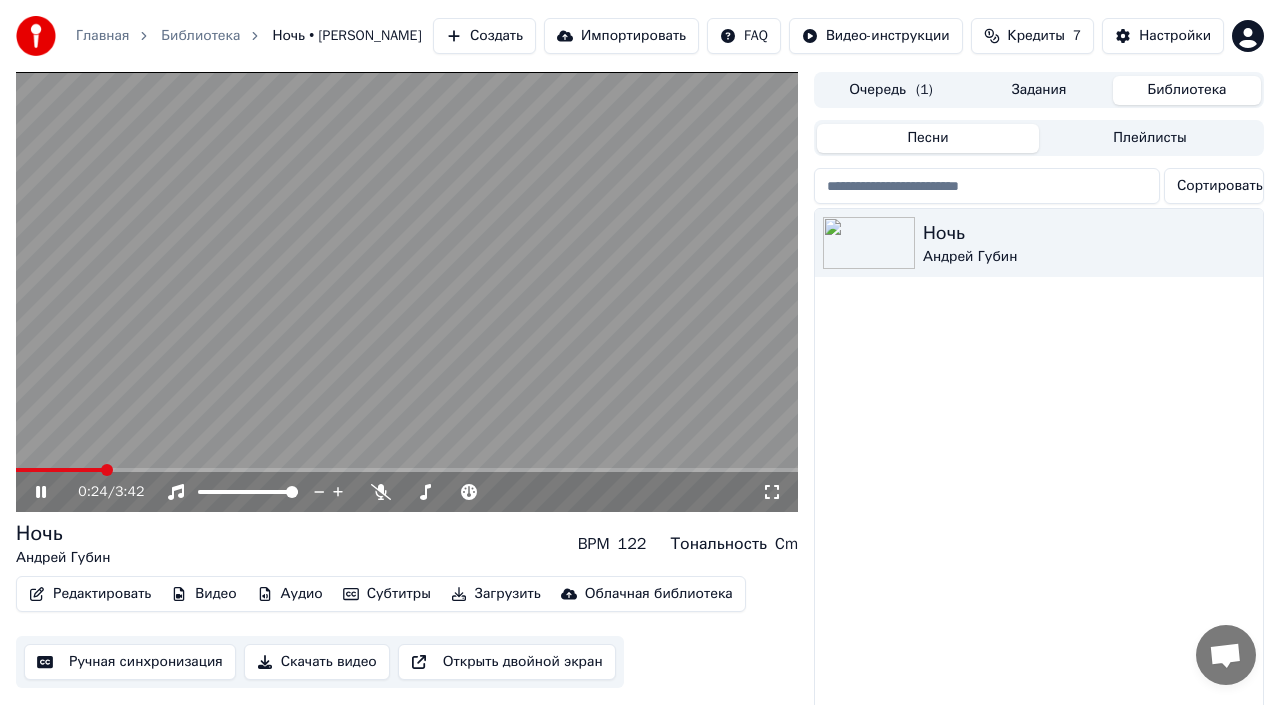 click 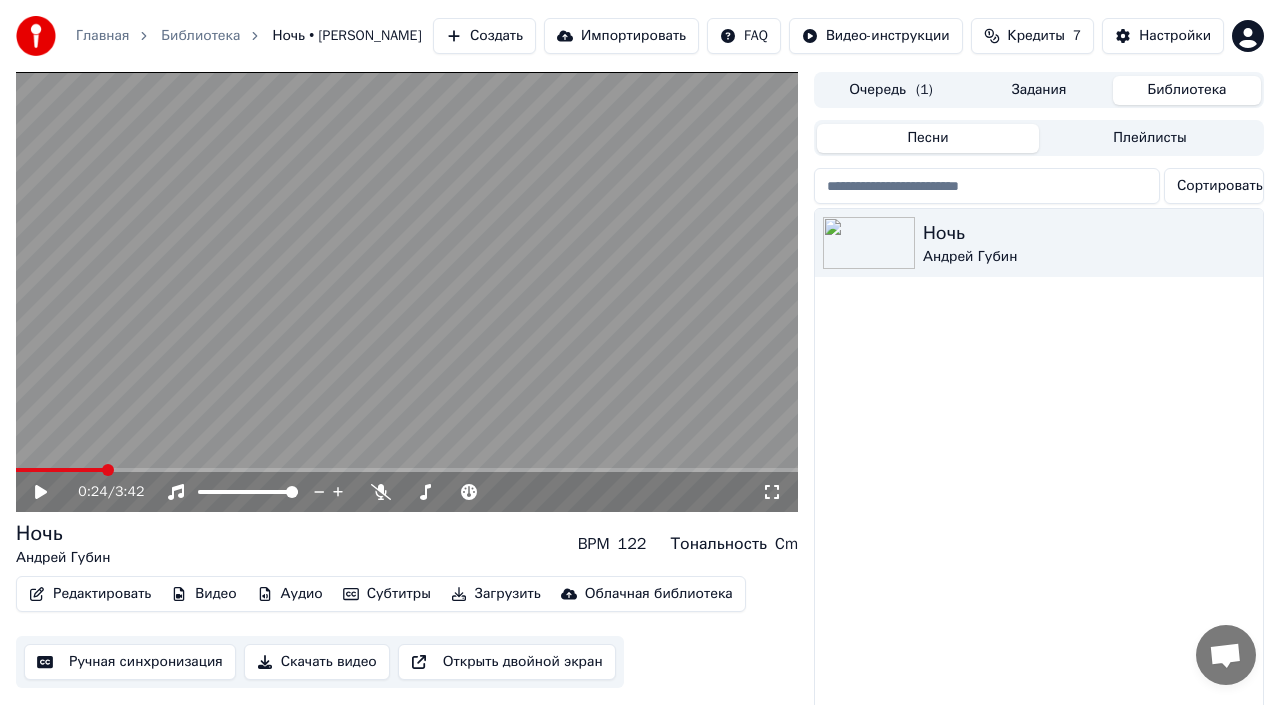 scroll, scrollTop: 42, scrollLeft: 0, axis: vertical 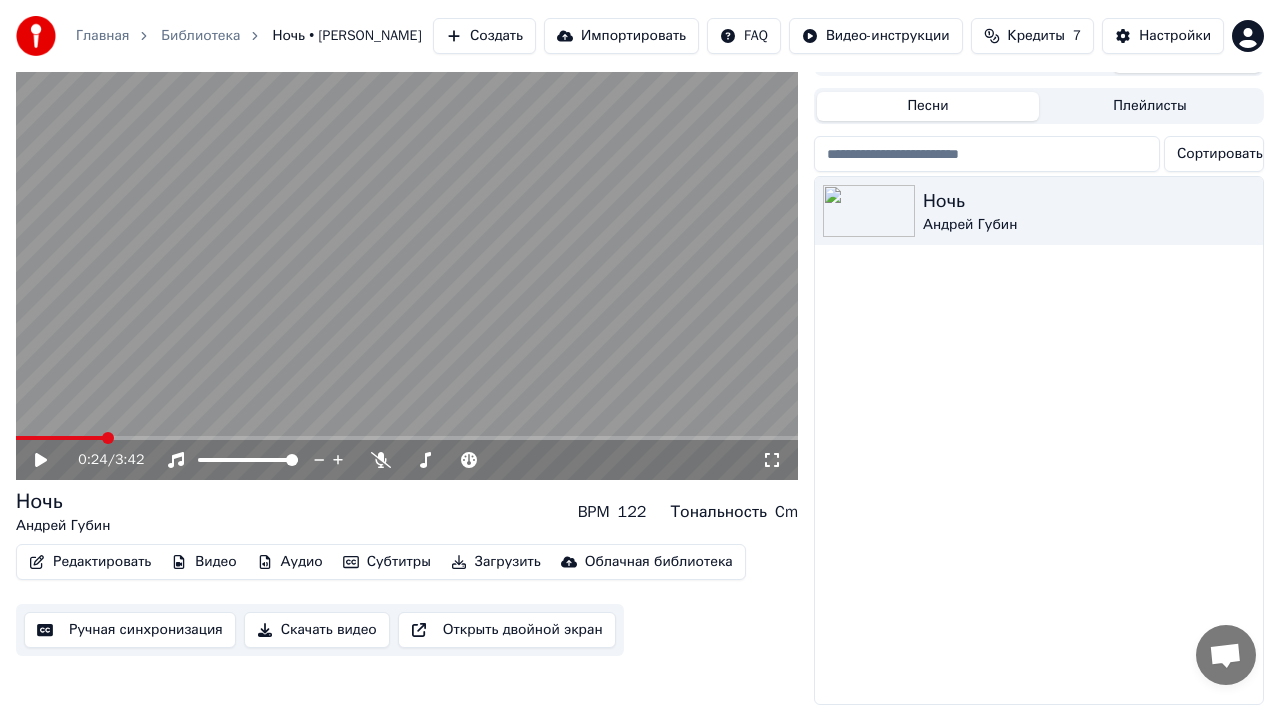 click on "Субтитры" at bounding box center [387, 562] 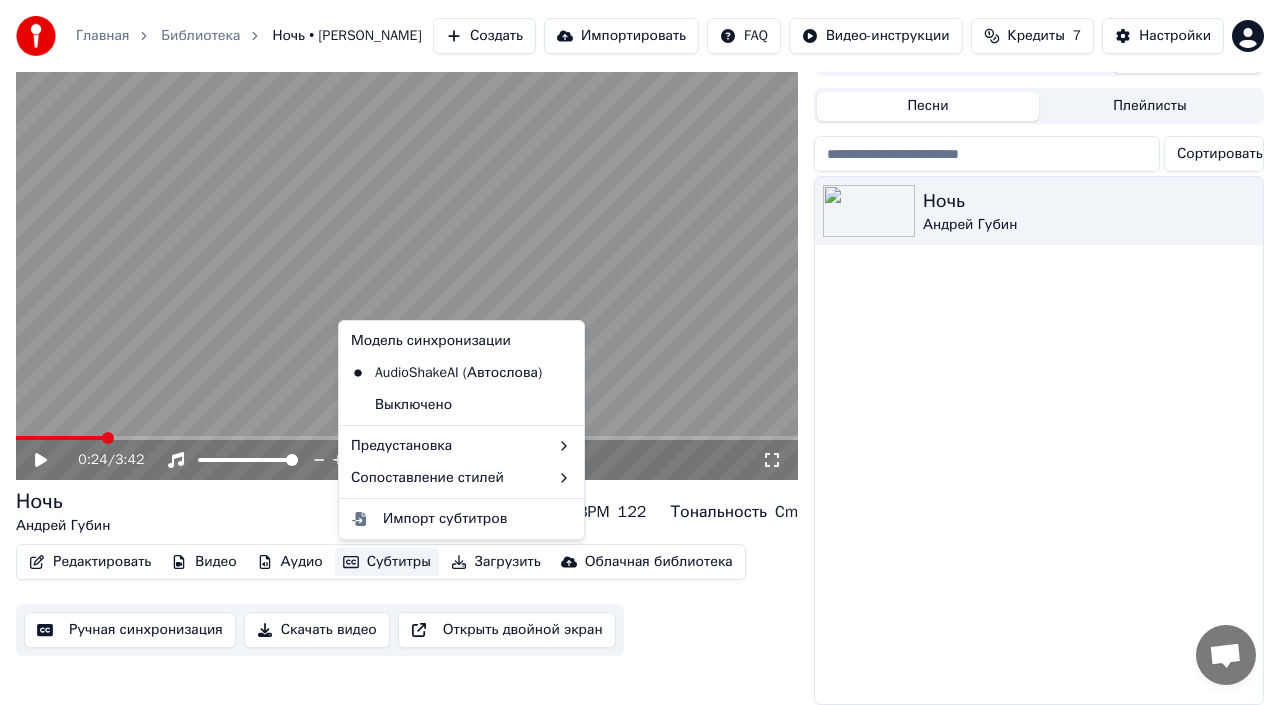 click on "Ночь [PERSON_NAME] BPM 122 Тональность Cm" at bounding box center (407, 512) 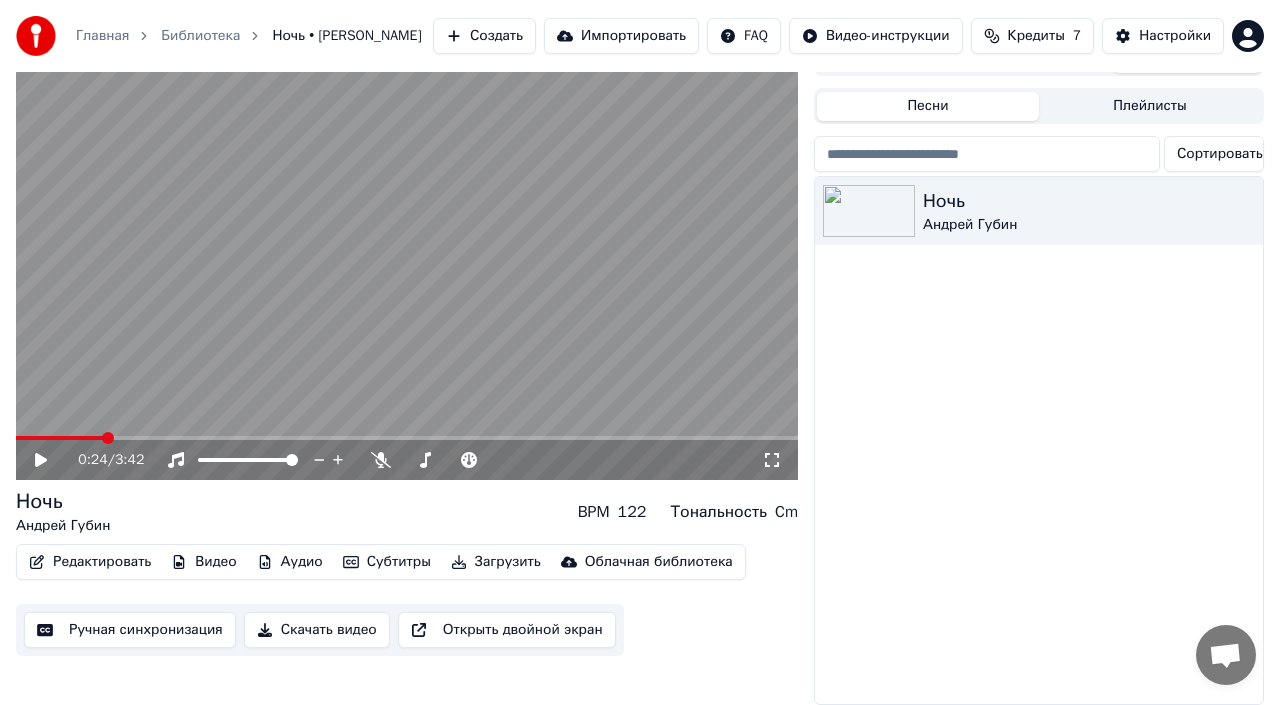 click on "Ручная синхронизация" at bounding box center (130, 630) 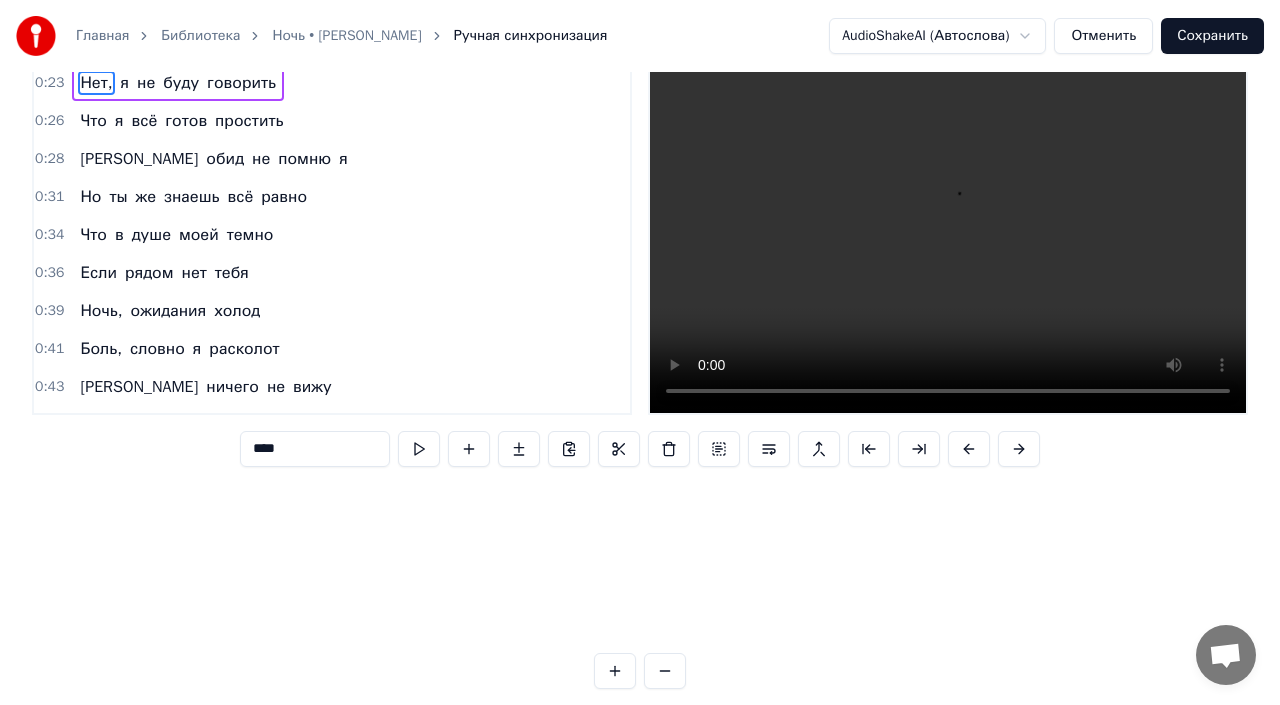 scroll, scrollTop: 0, scrollLeft: 0, axis: both 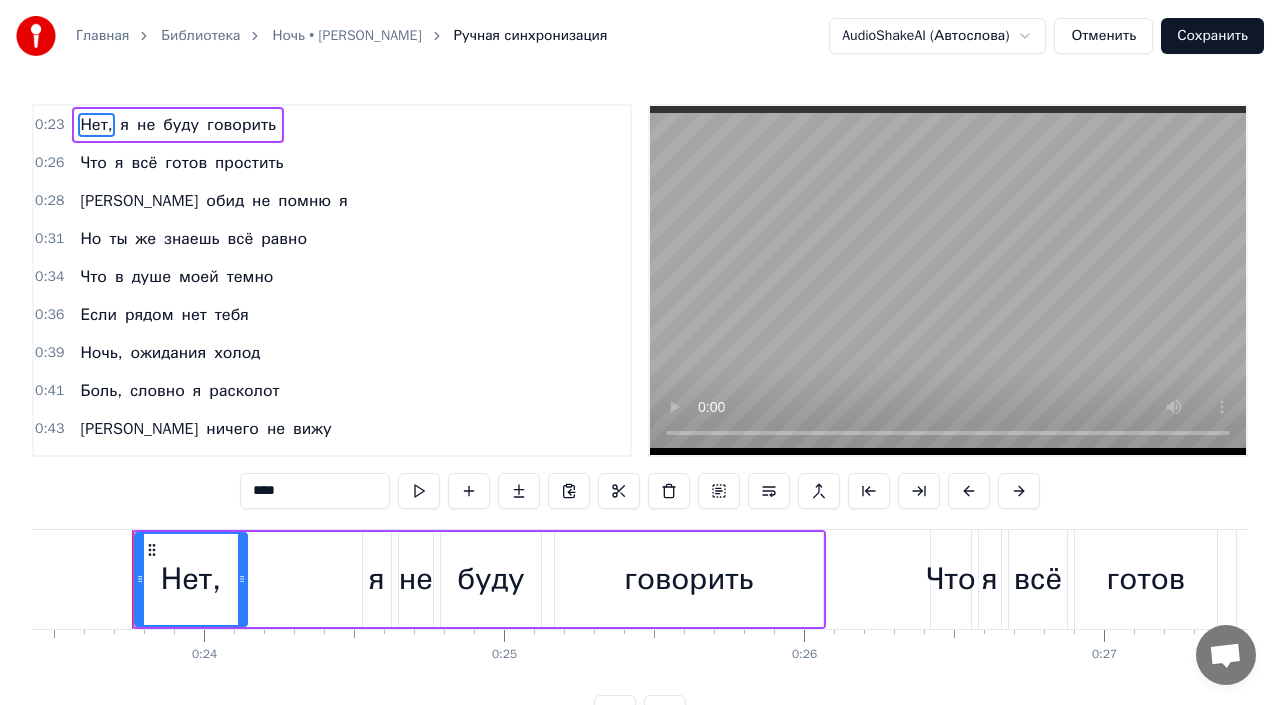 click at bounding box center (948, 280) 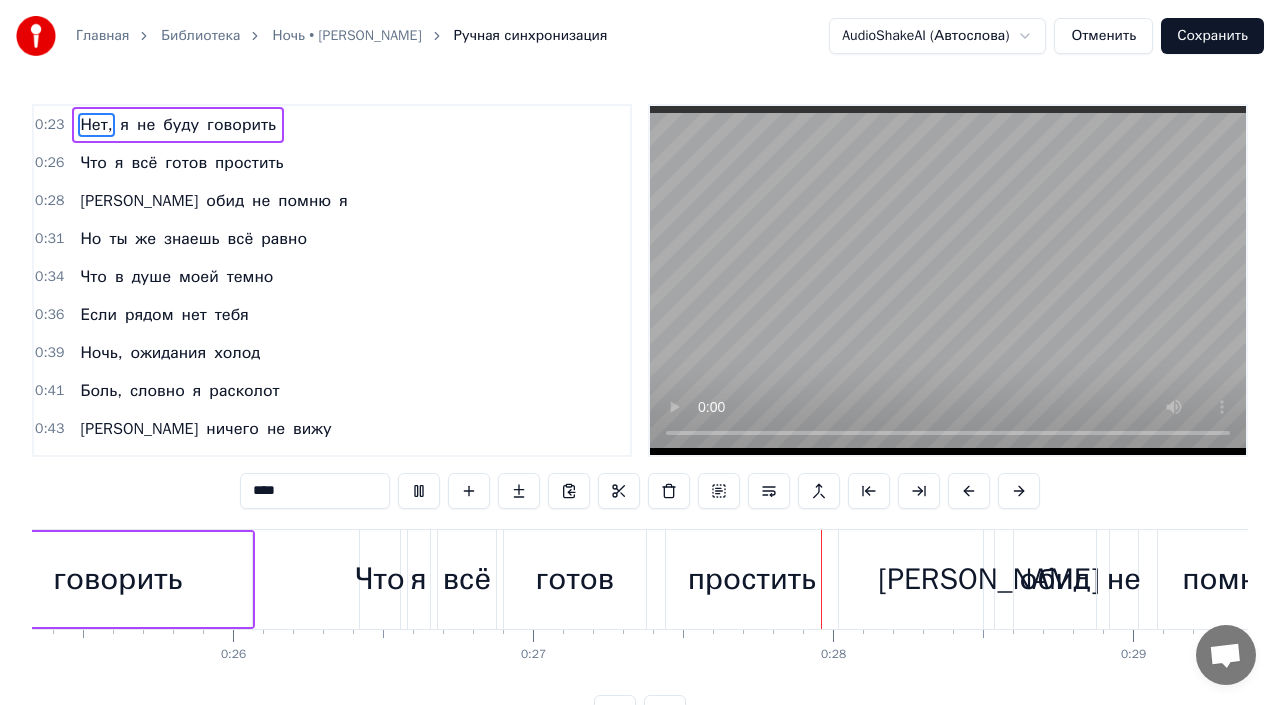 scroll, scrollTop: 0, scrollLeft: 8124, axis: horizontal 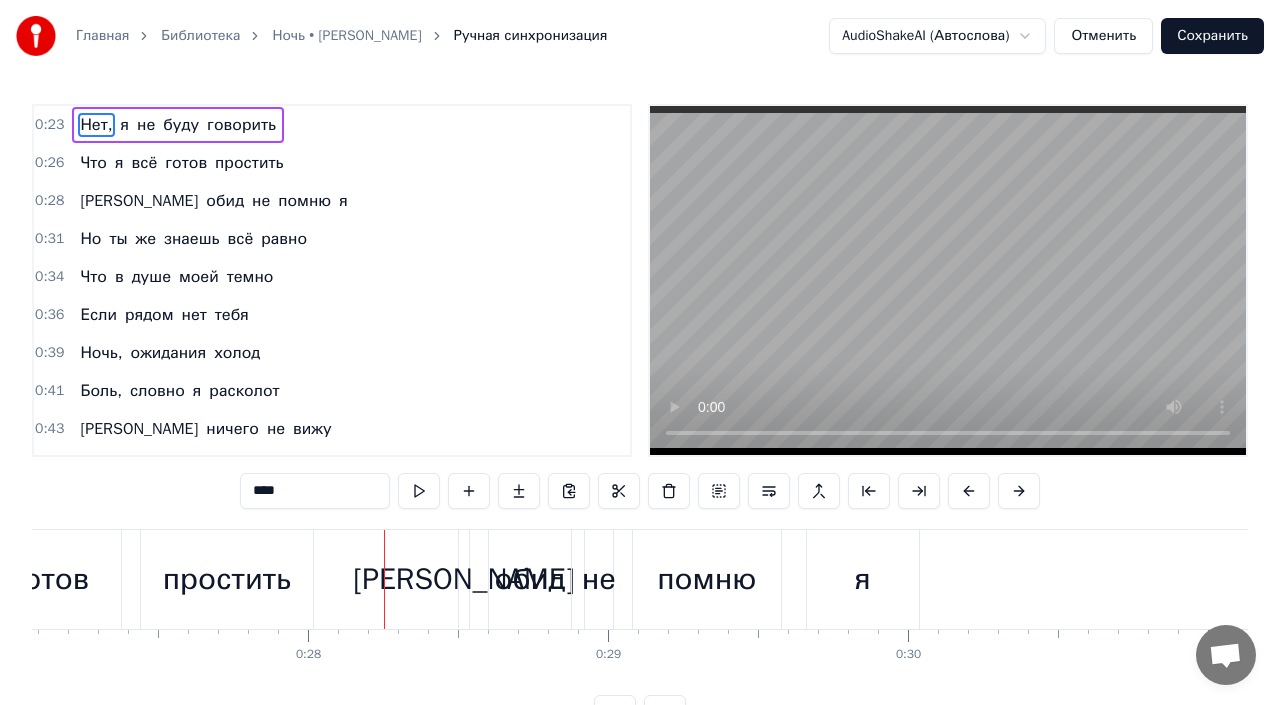 click on "Ночь • [PERSON_NAME]" at bounding box center [346, 36] 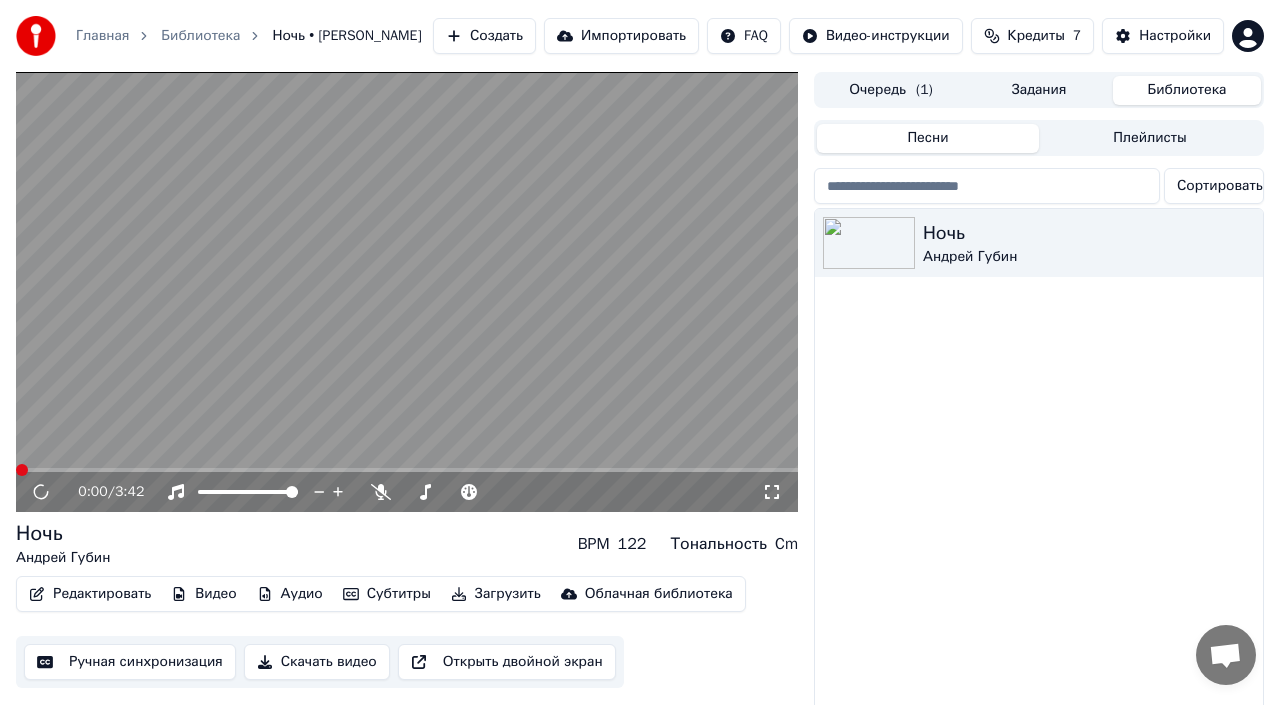 scroll, scrollTop: 42, scrollLeft: 0, axis: vertical 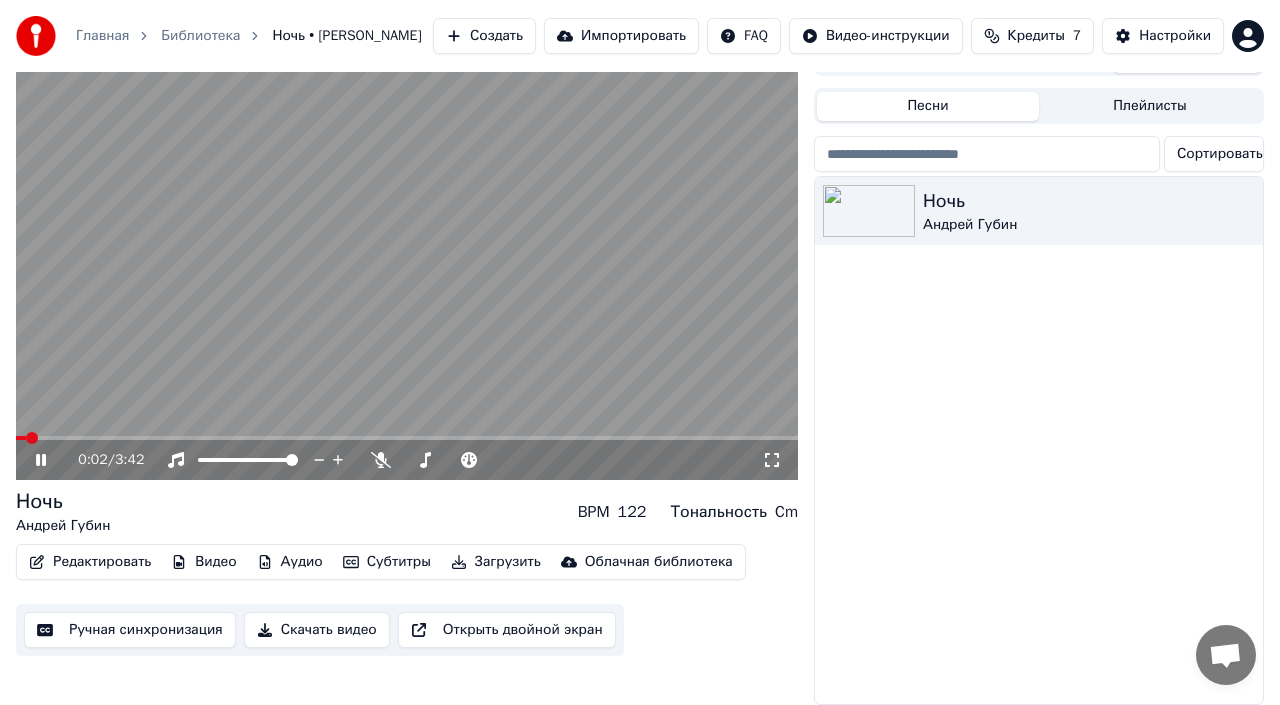 click 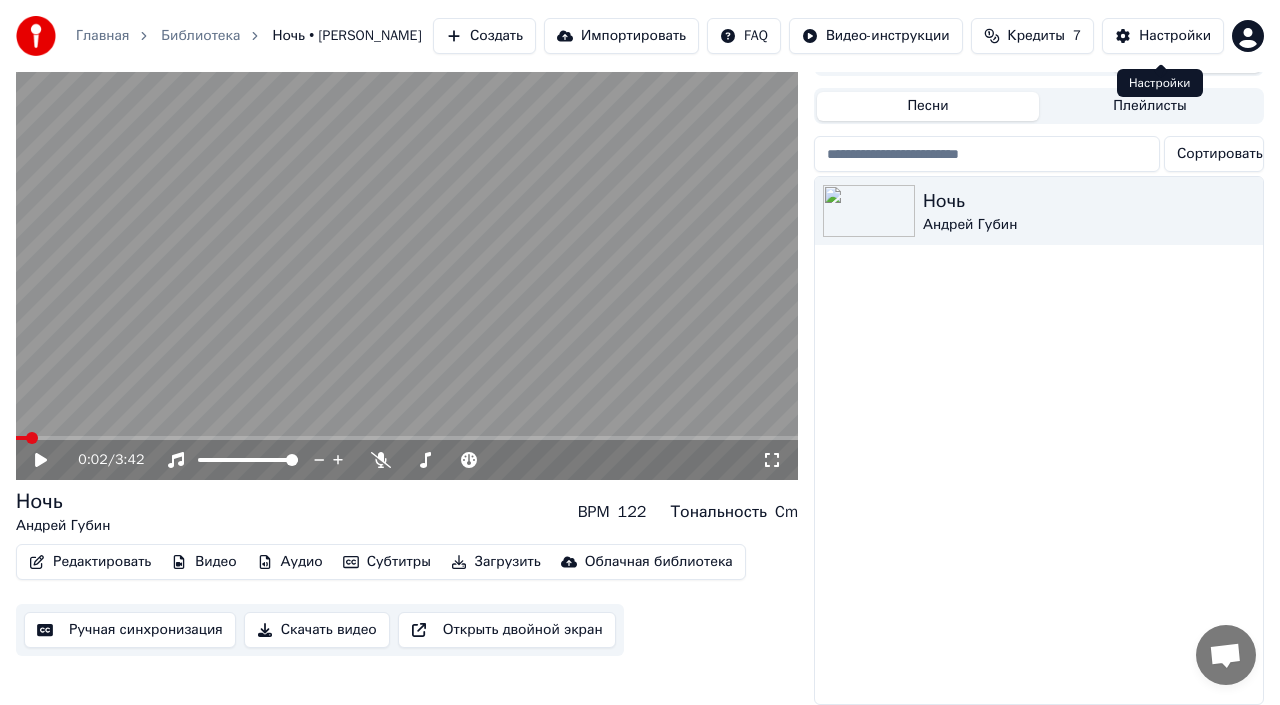 click on "Настройки" at bounding box center [1175, 36] 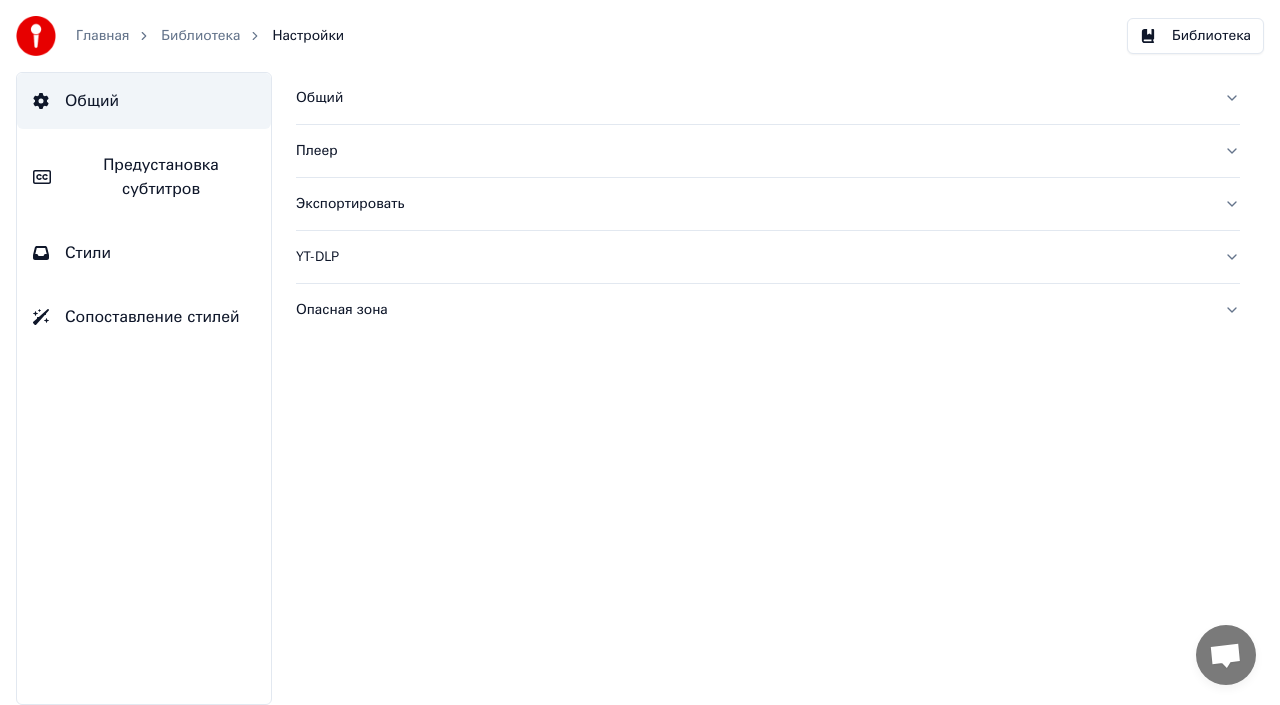 scroll, scrollTop: 0, scrollLeft: 0, axis: both 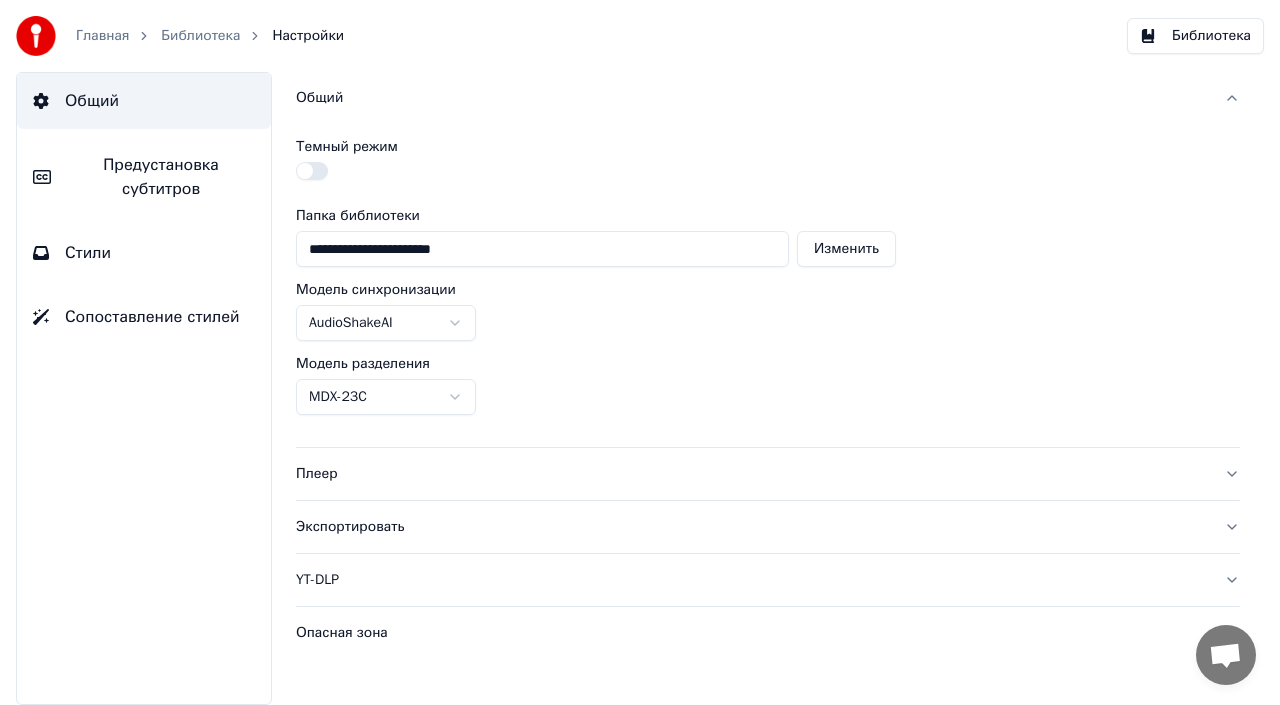 click on "Плеер" at bounding box center (752, 474) 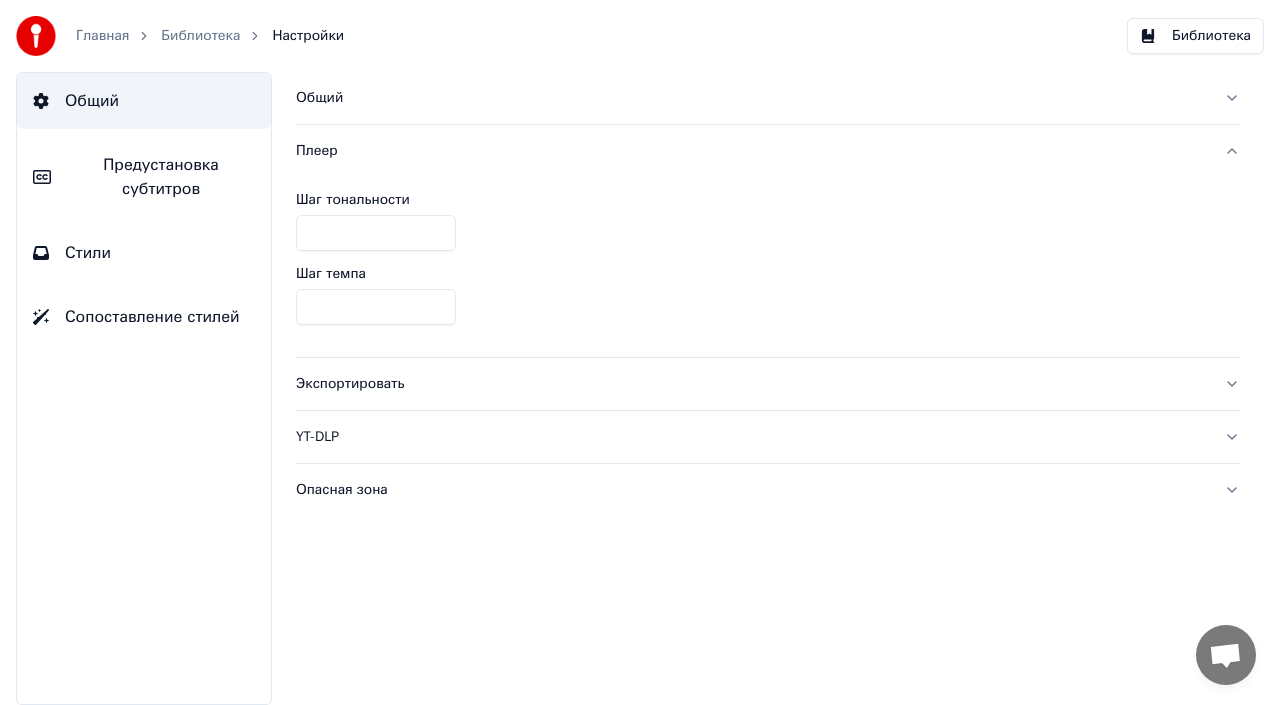 click on "Экспортировать" at bounding box center (752, 384) 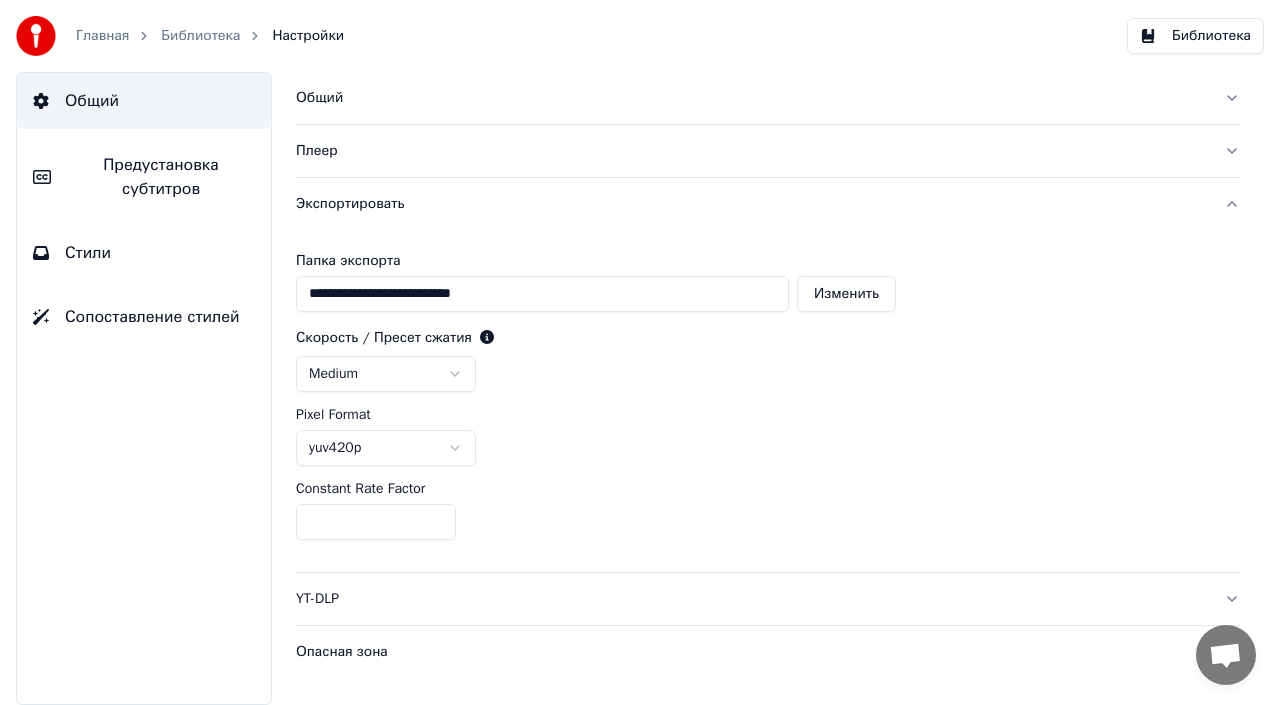 click on "**********" at bounding box center (640, 352) 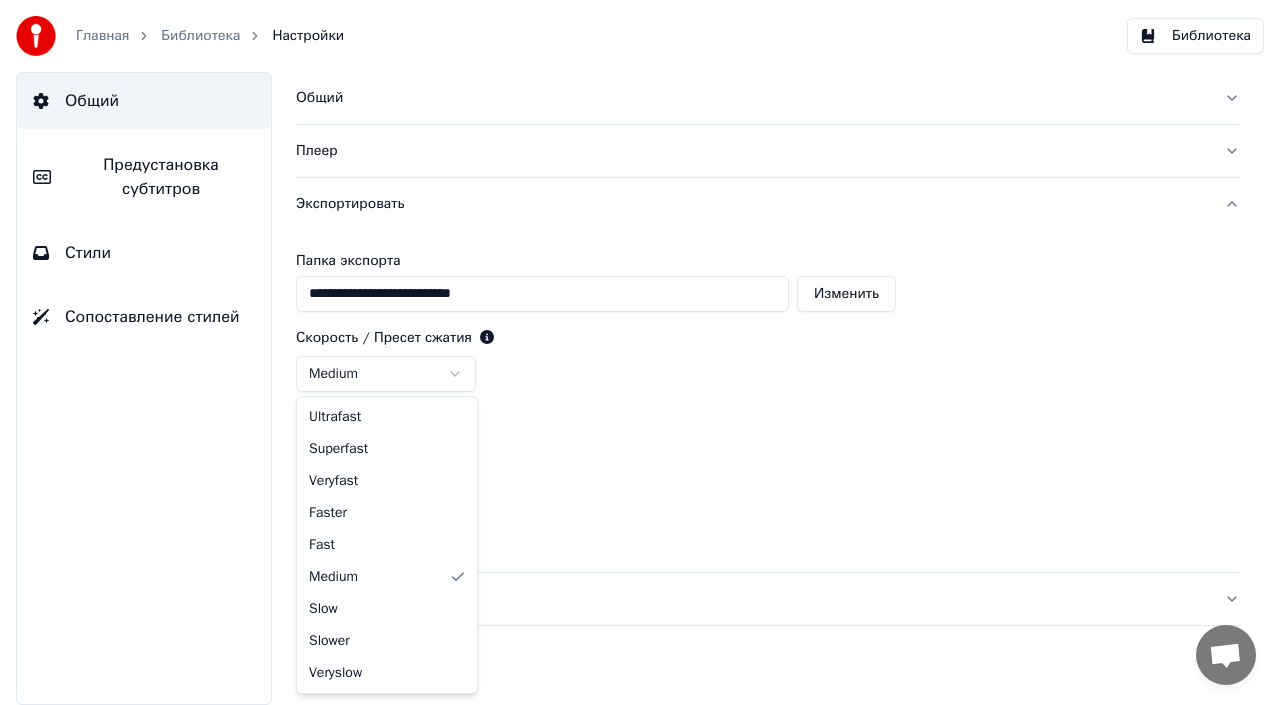 click on "**********" at bounding box center [640, 352] 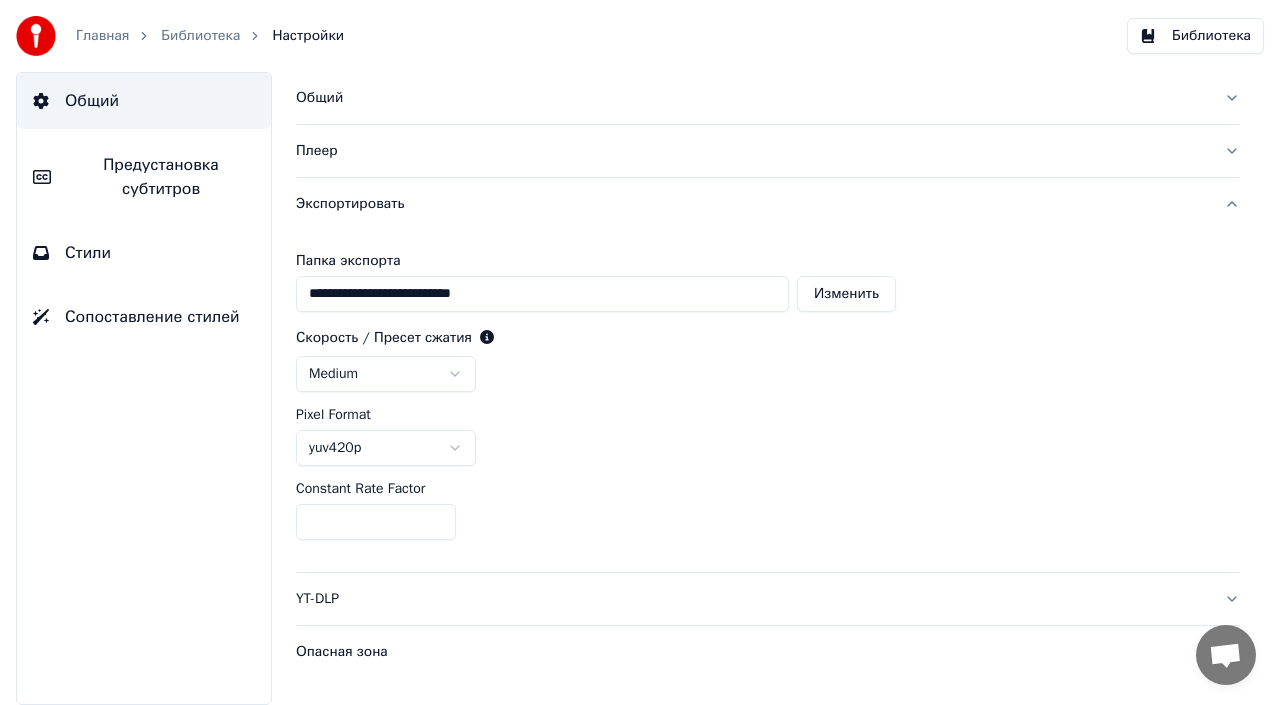 click on "Стили" at bounding box center (88, 253) 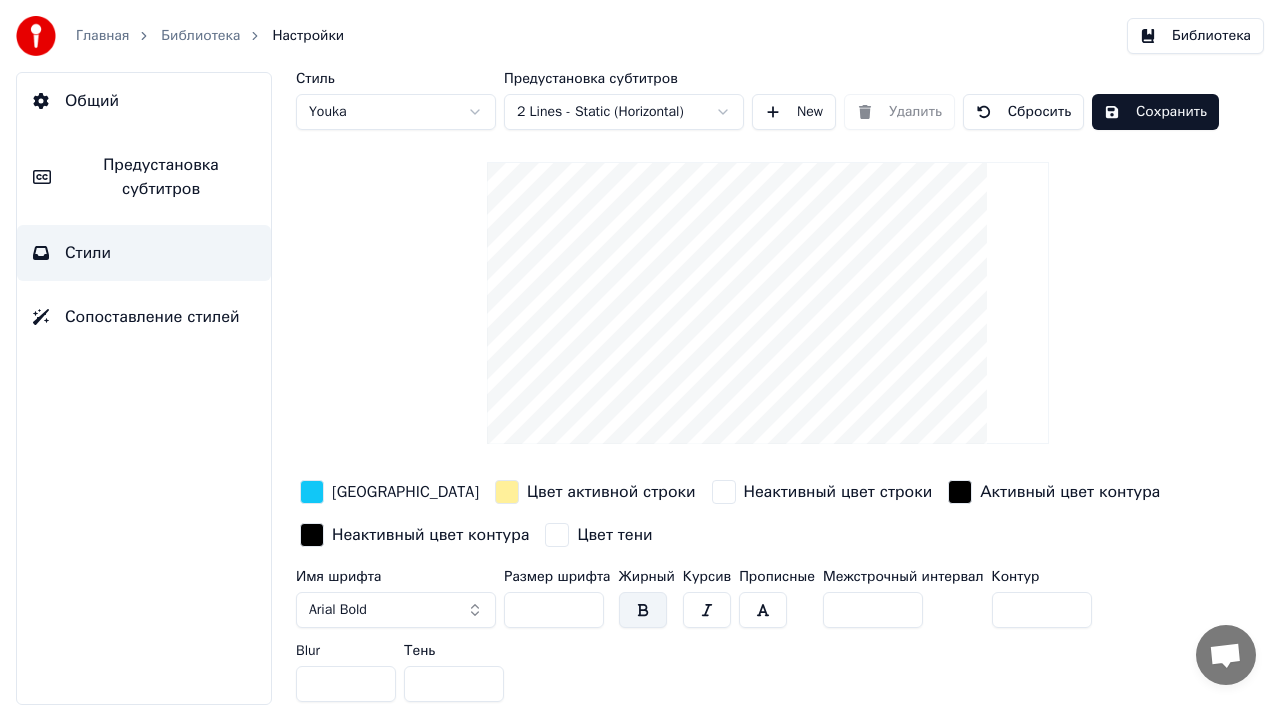 click on "Предустановка субтитров" at bounding box center (161, 177) 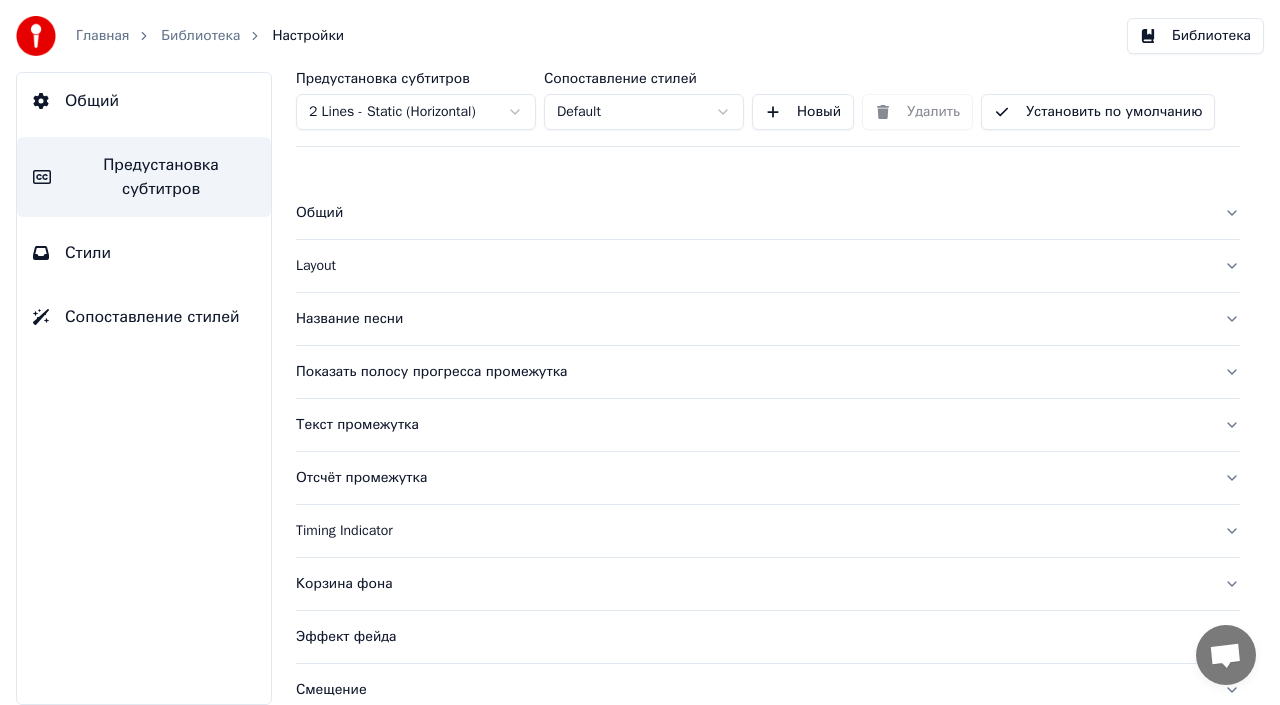 click on "Общий" at bounding box center (768, 213) 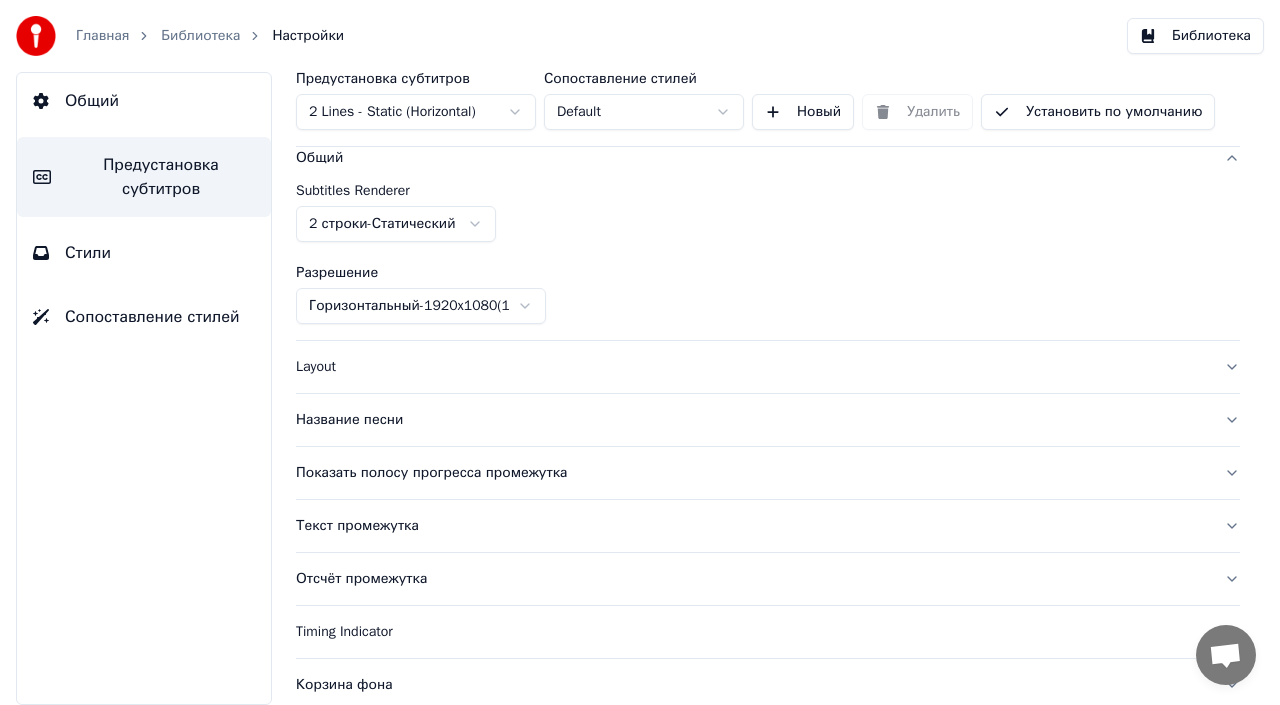 scroll, scrollTop: 97, scrollLeft: 0, axis: vertical 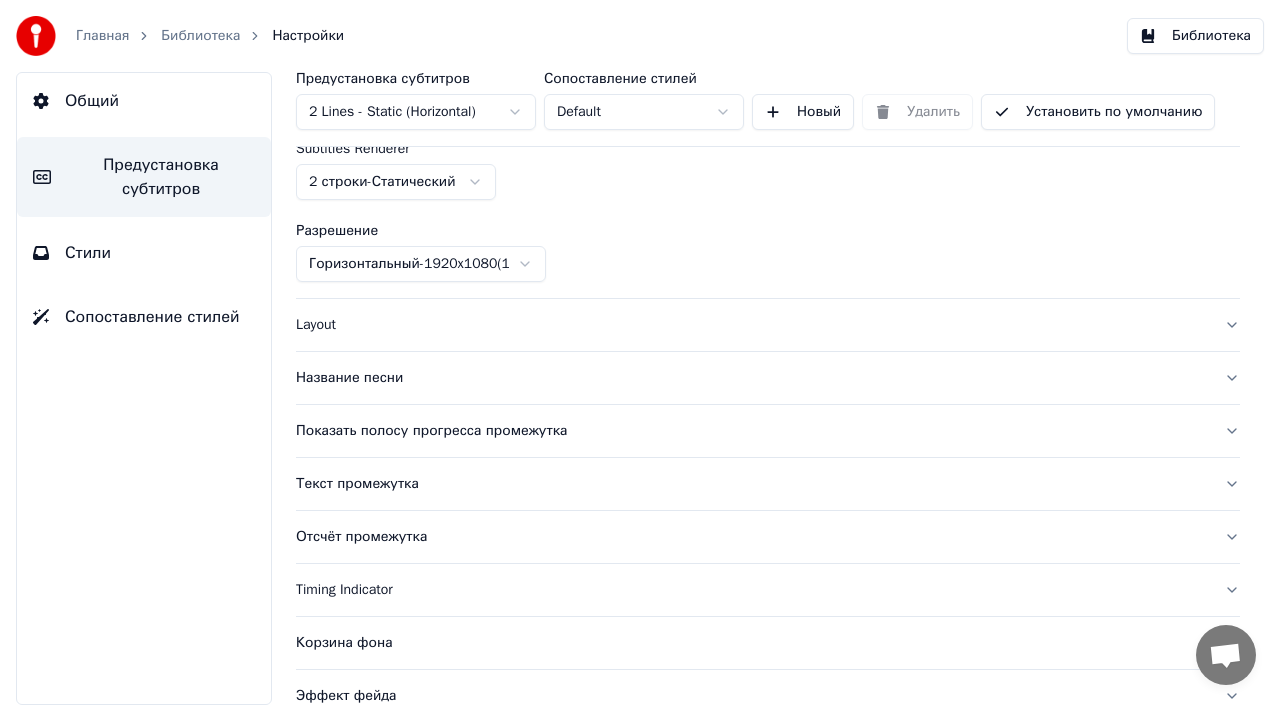 click on "Layout" at bounding box center (752, 325) 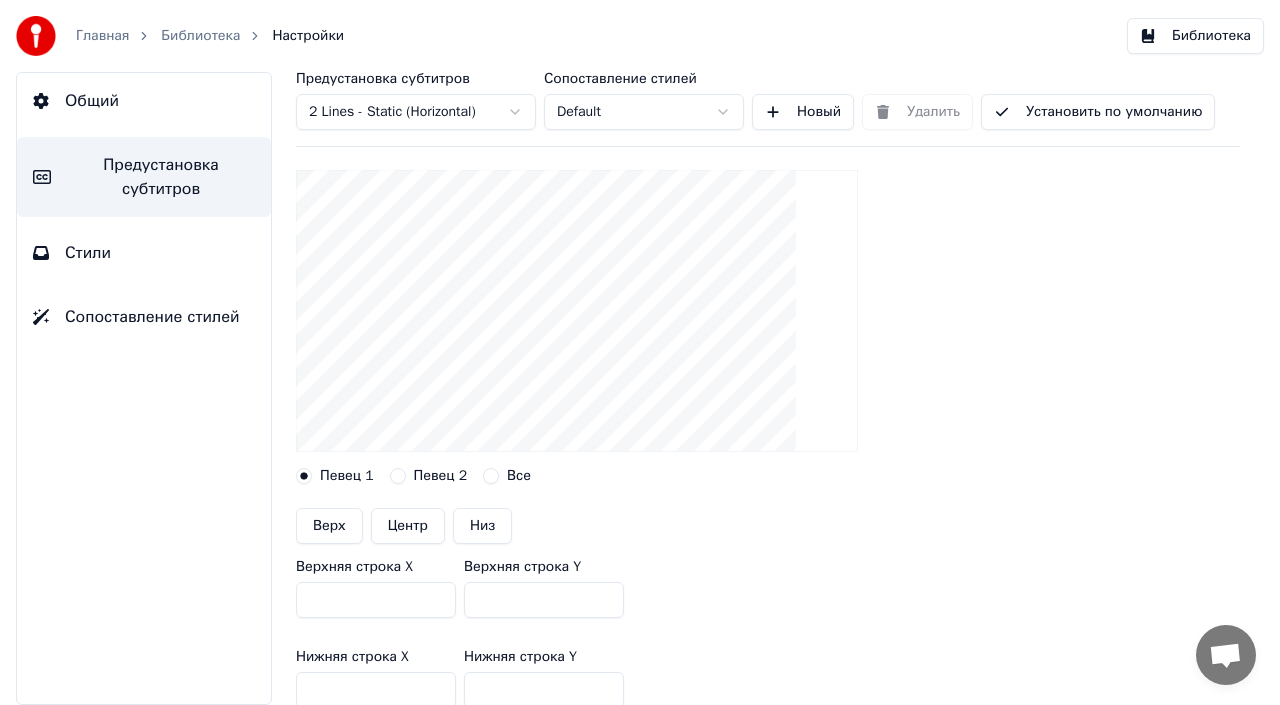 scroll, scrollTop: 154, scrollLeft: 0, axis: vertical 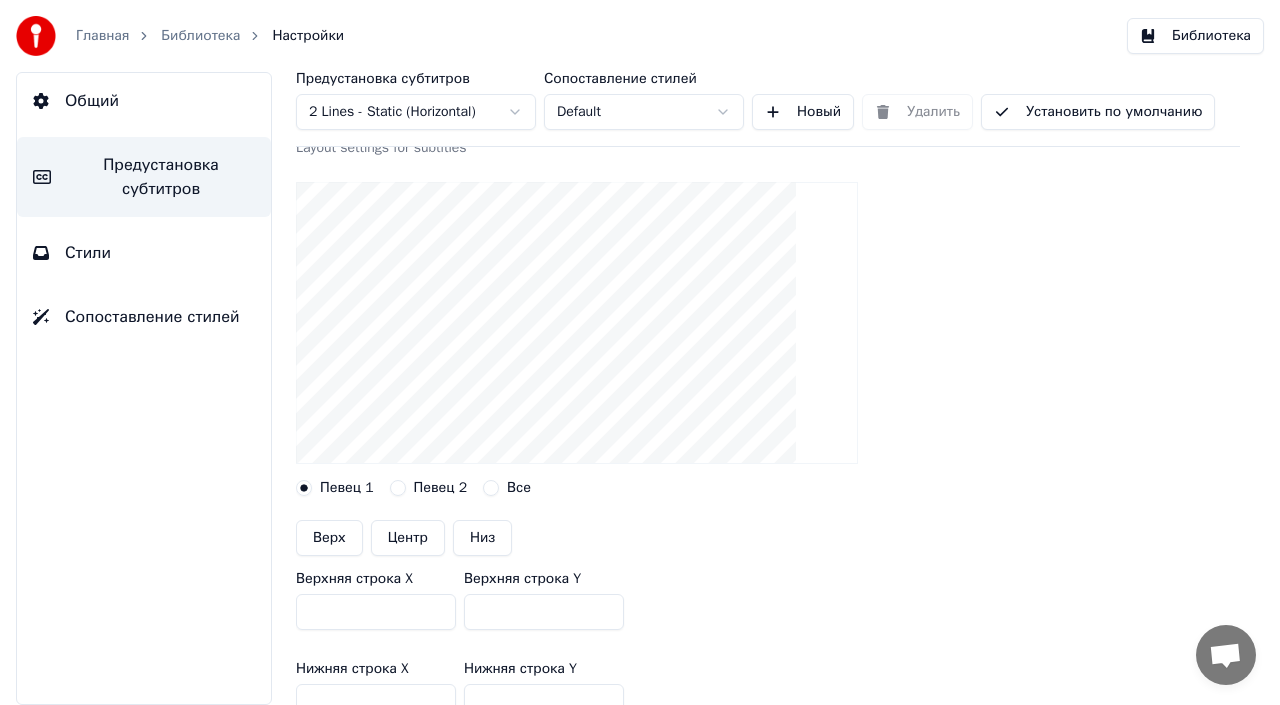 click on "Центр" at bounding box center (408, 538) 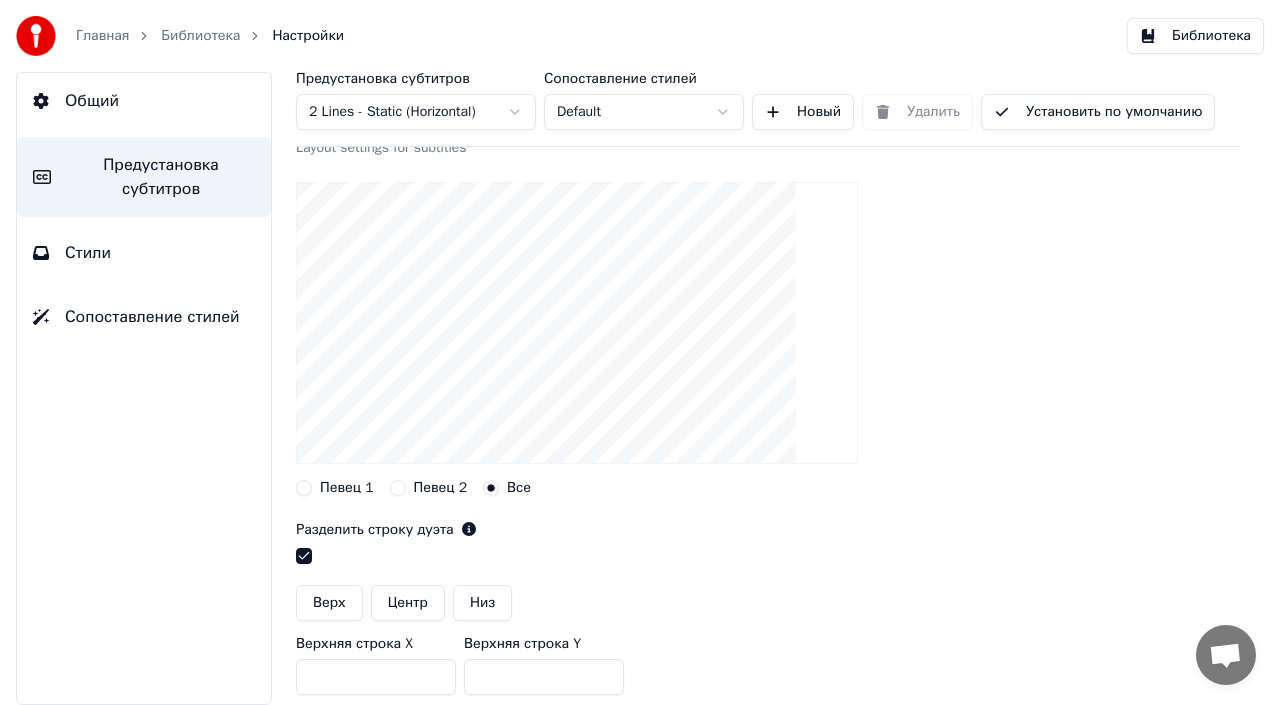 click on "Певец 1" at bounding box center (335, 488) 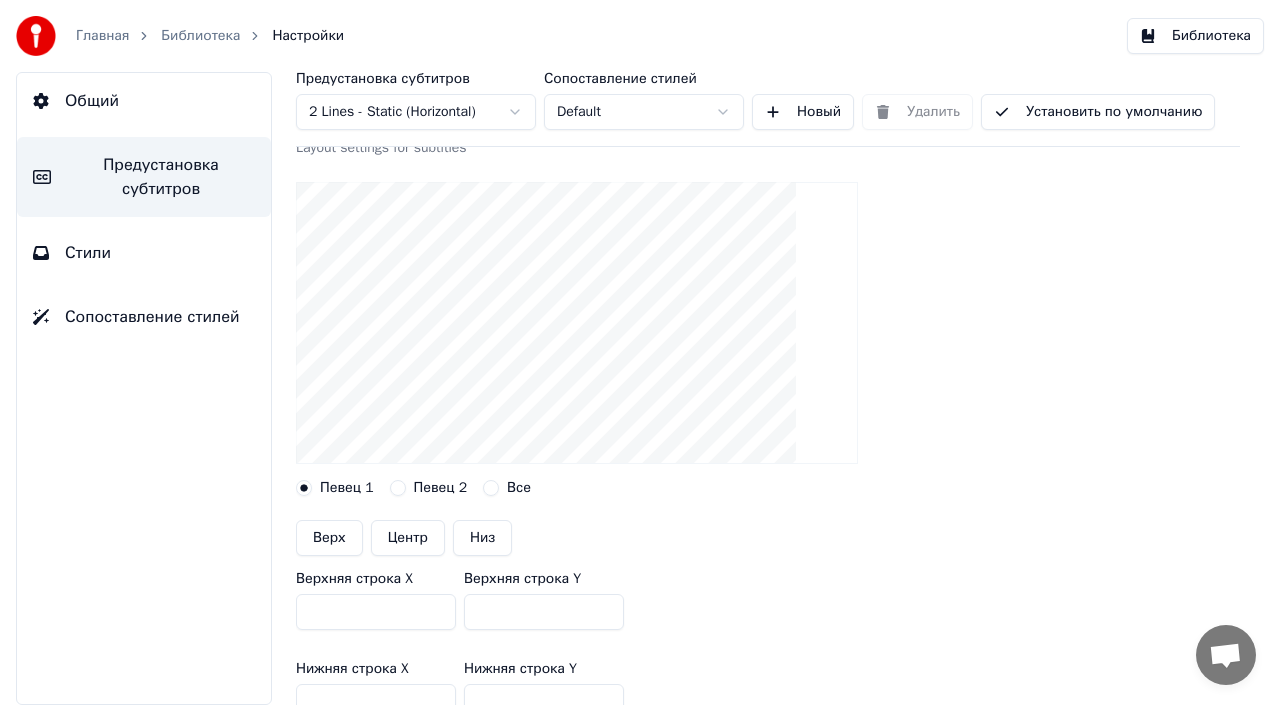 click on "Центр" at bounding box center [408, 538] 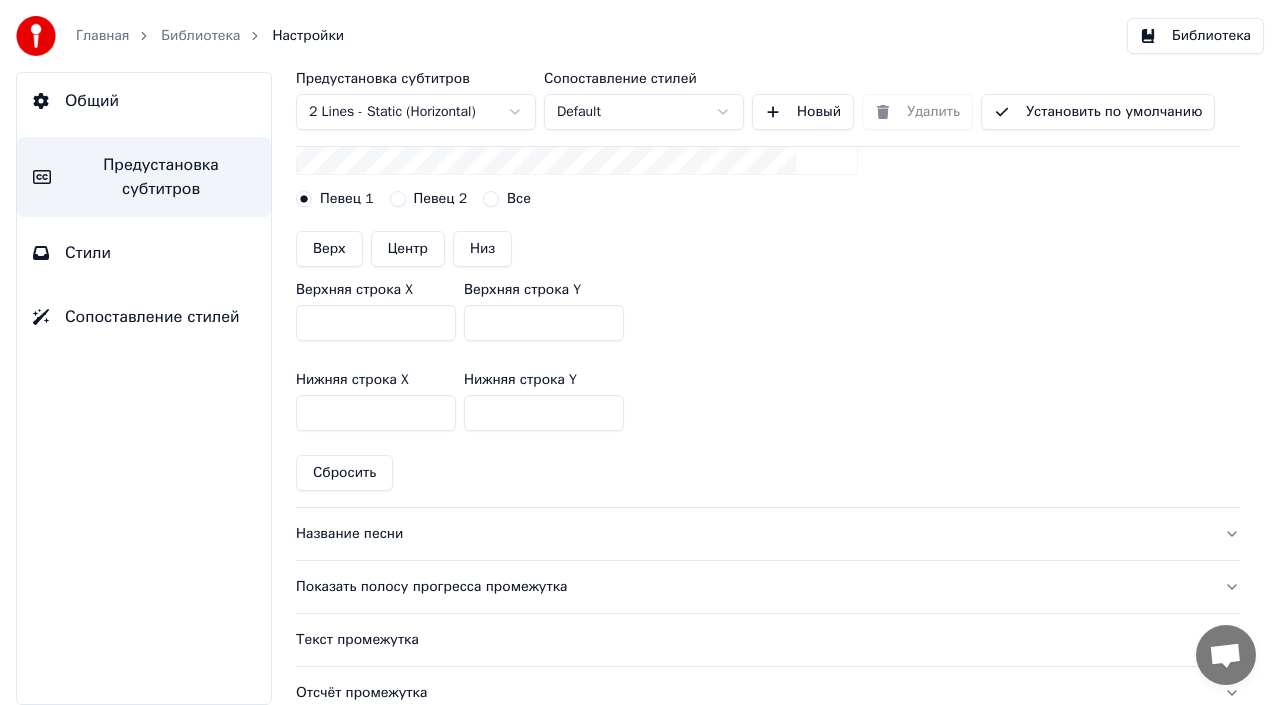 scroll, scrollTop: 0, scrollLeft: 0, axis: both 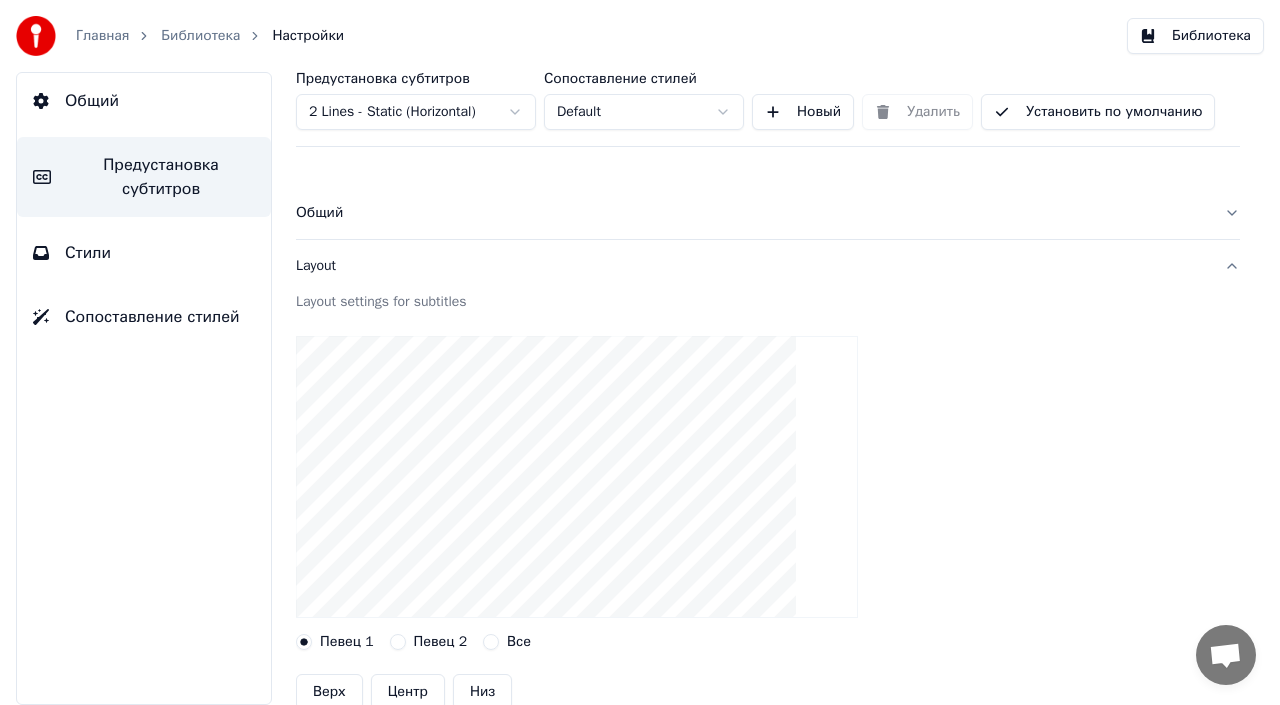 click on "Установить по умолчанию" at bounding box center (1098, 112) 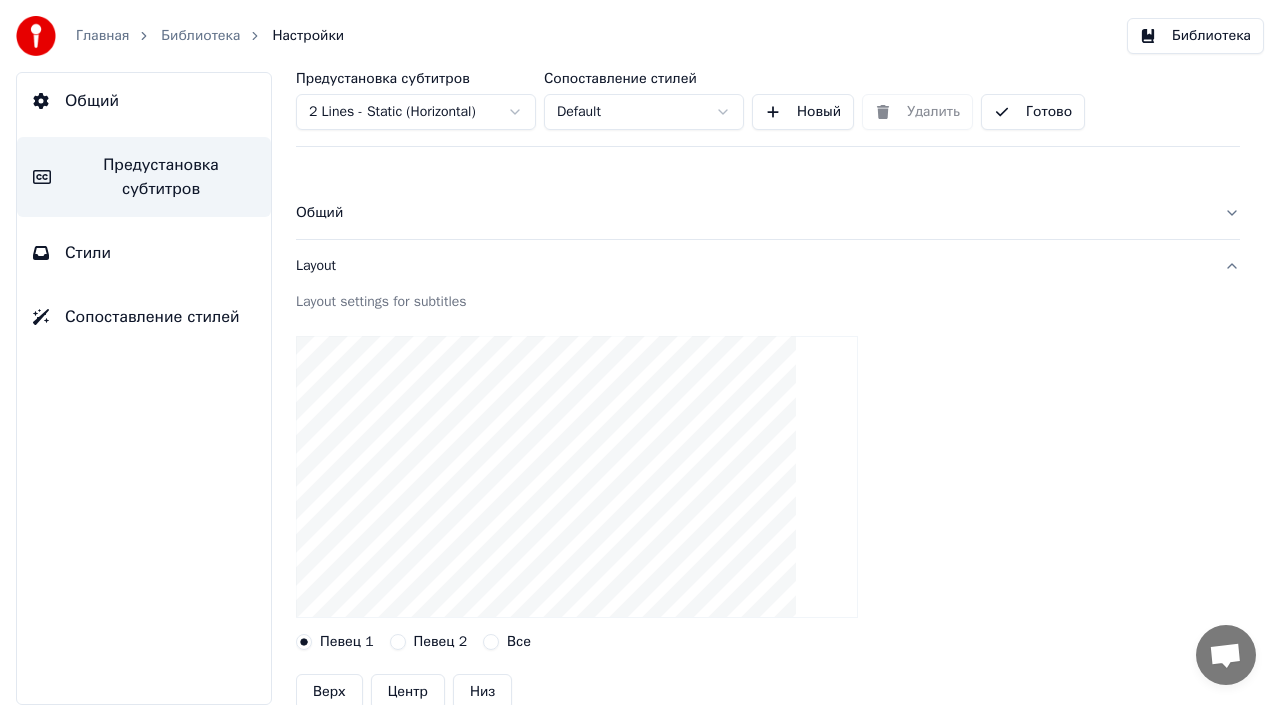 click on "Готово" at bounding box center (1033, 112) 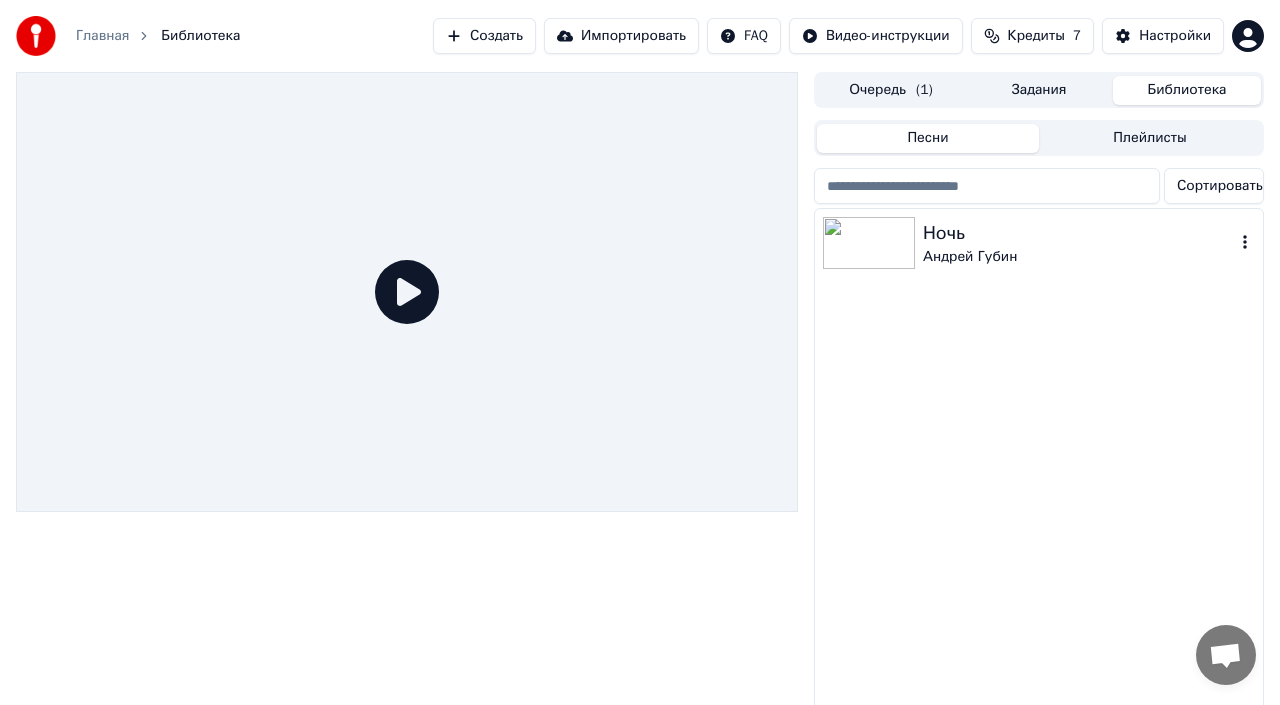 click on "Ночь" at bounding box center (1079, 233) 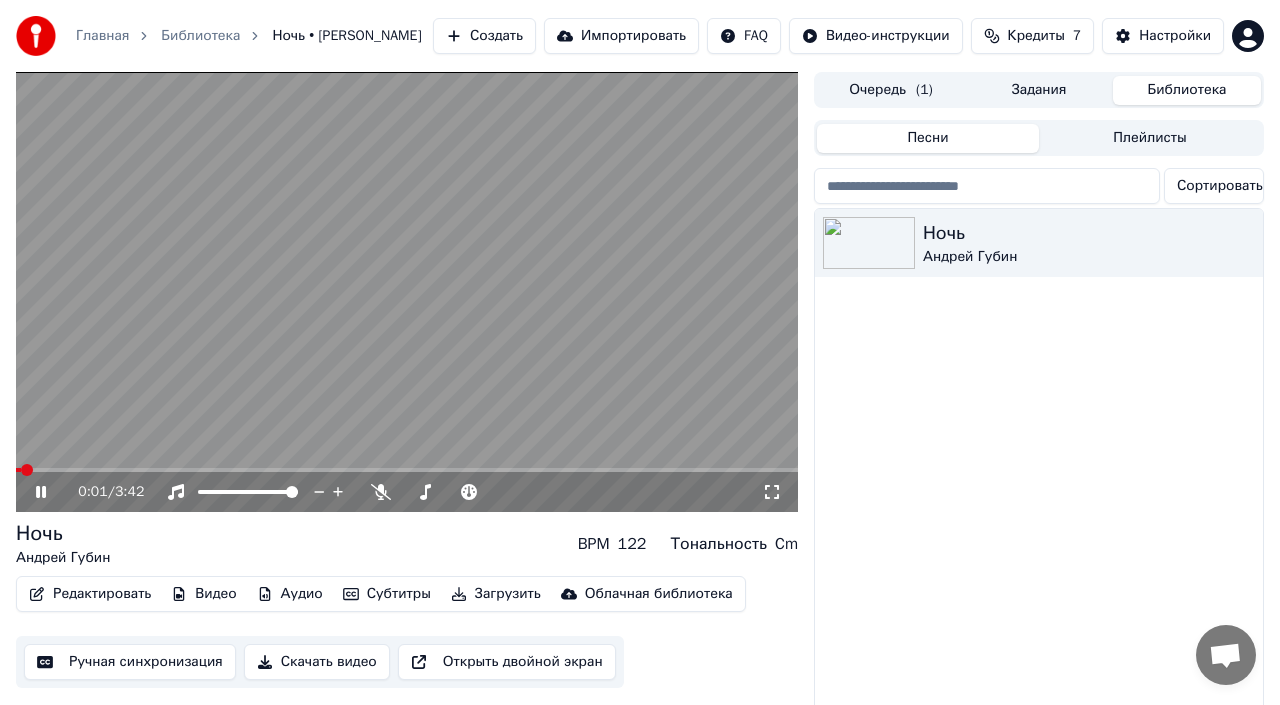 click at bounding box center [407, 470] 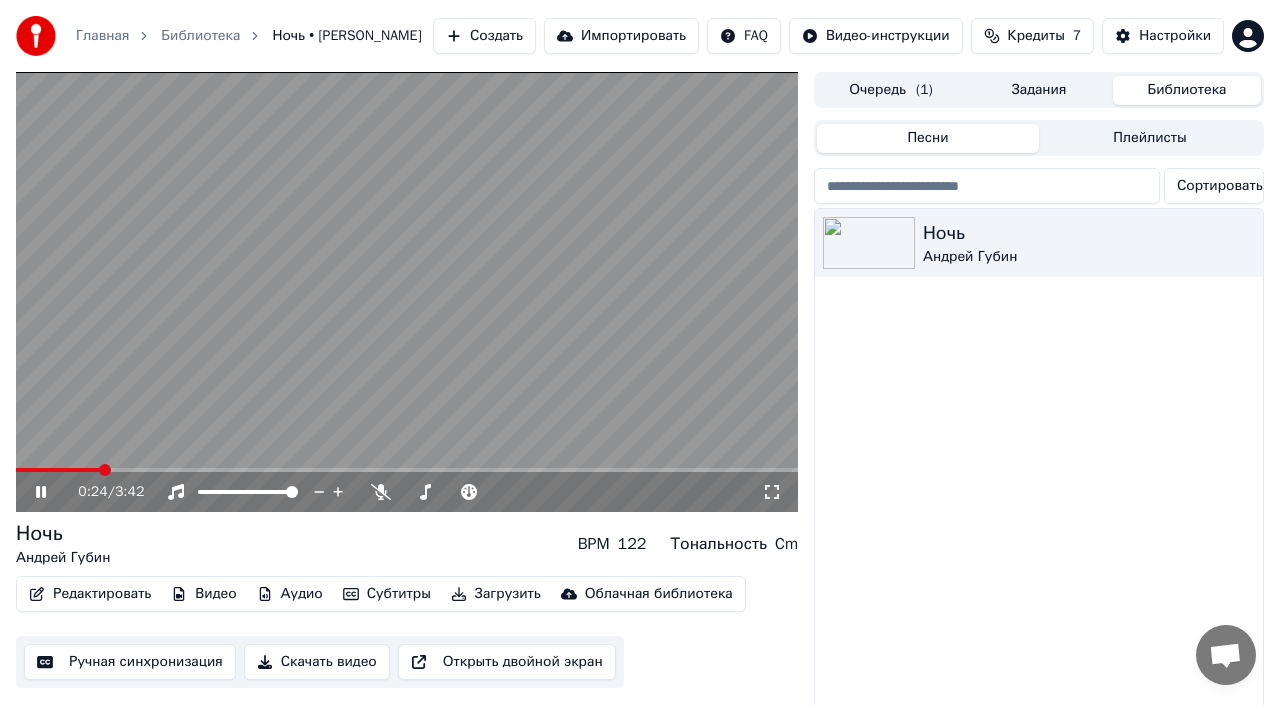 click at bounding box center (407, 470) 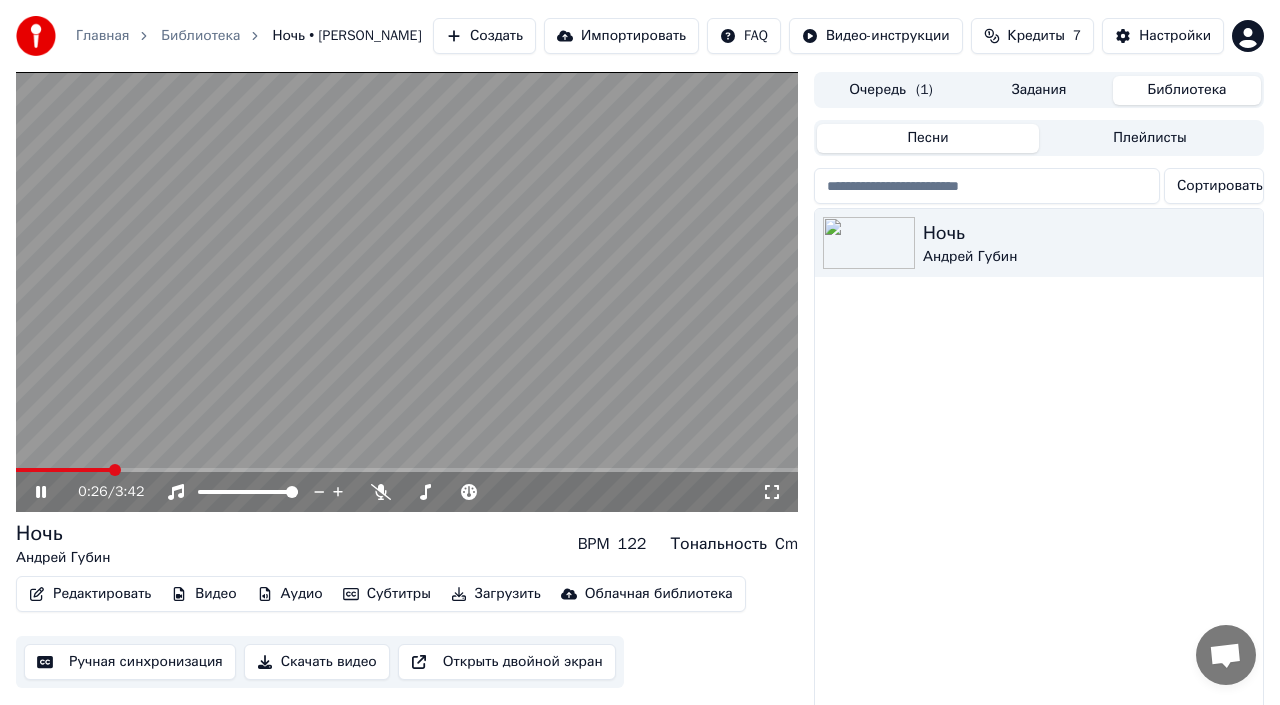 click at bounding box center (63, 470) 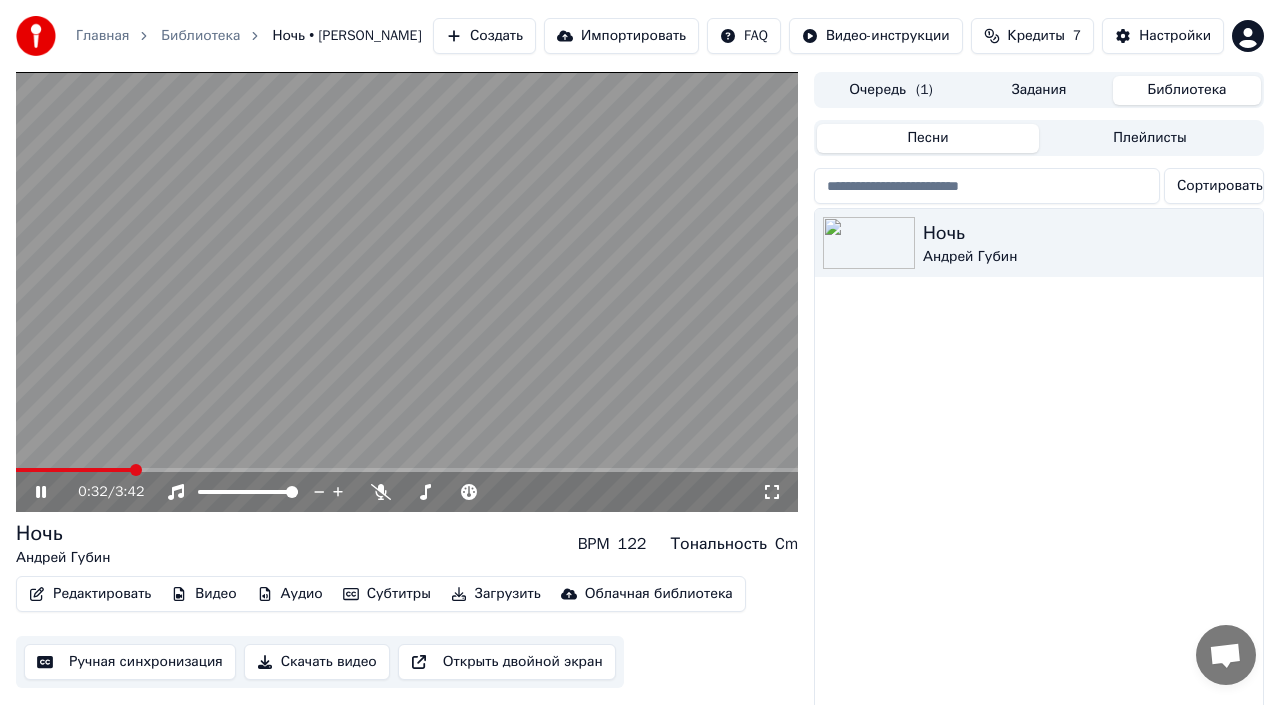 click on "0:32  /  3:42" at bounding box center (407, 492) 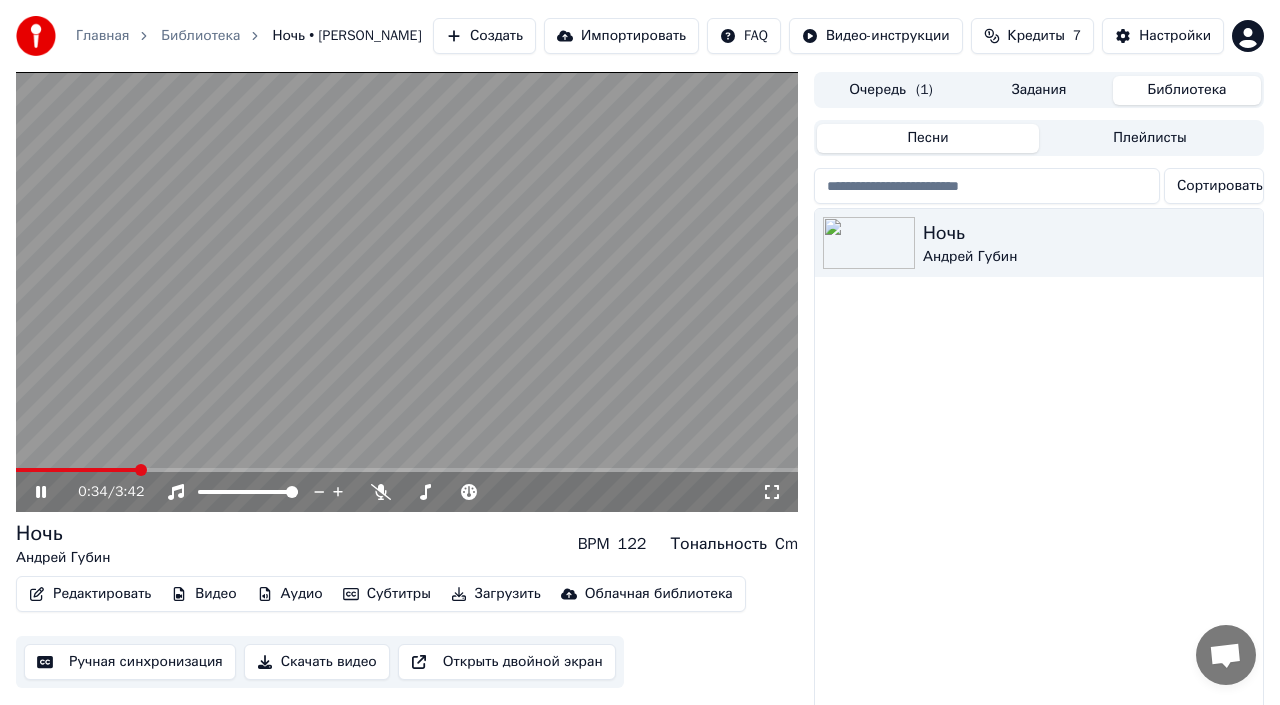 click at bounding box center [76, 470] 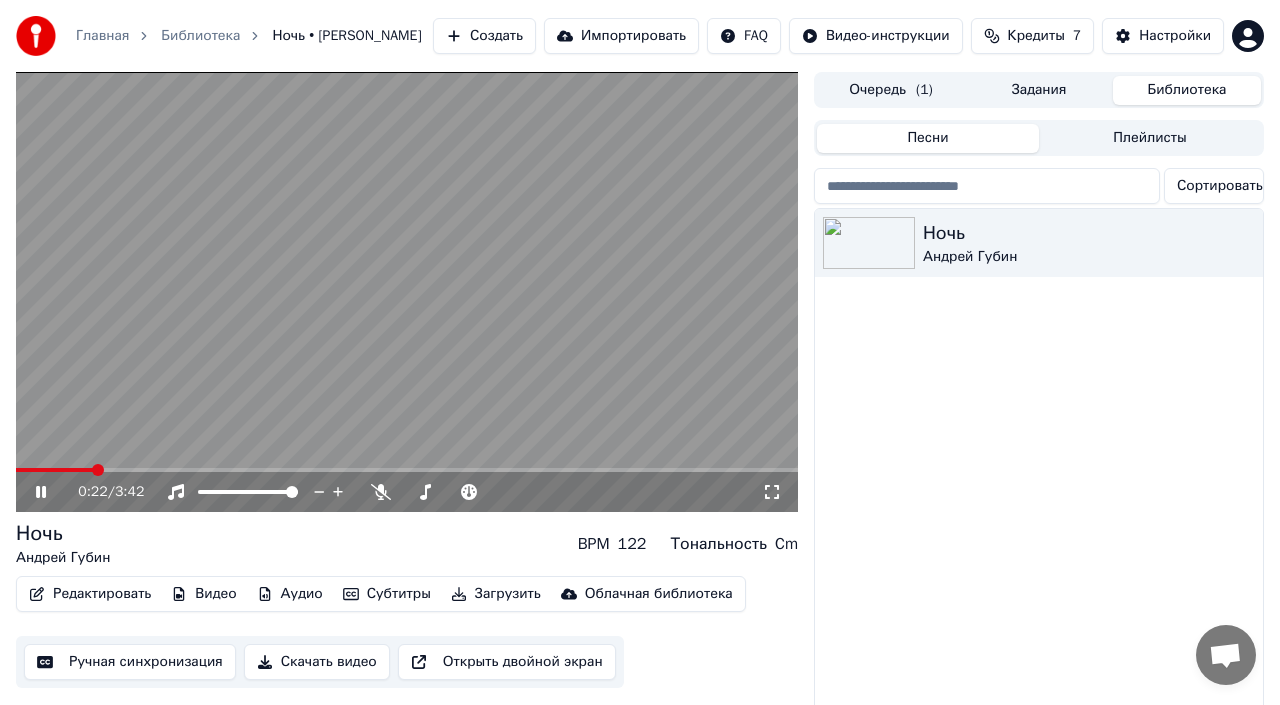 click at bounding box center (54, 470) 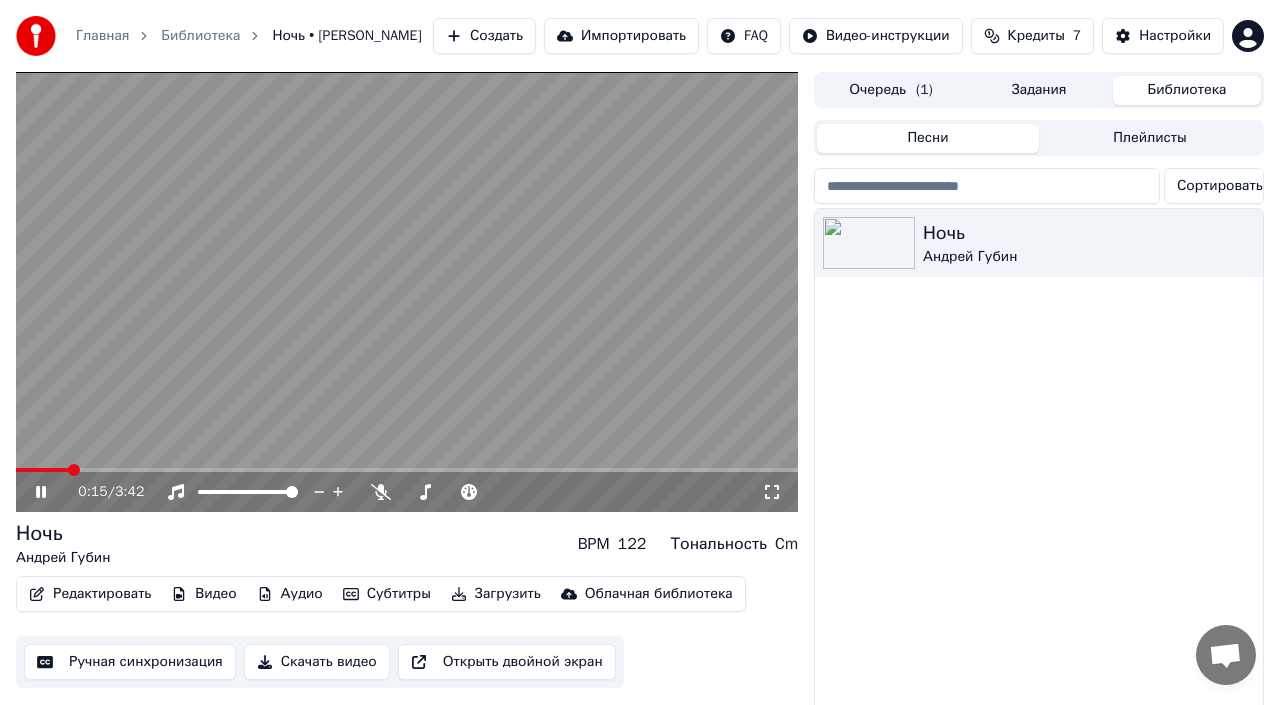 click at bounding box center [42, 470] 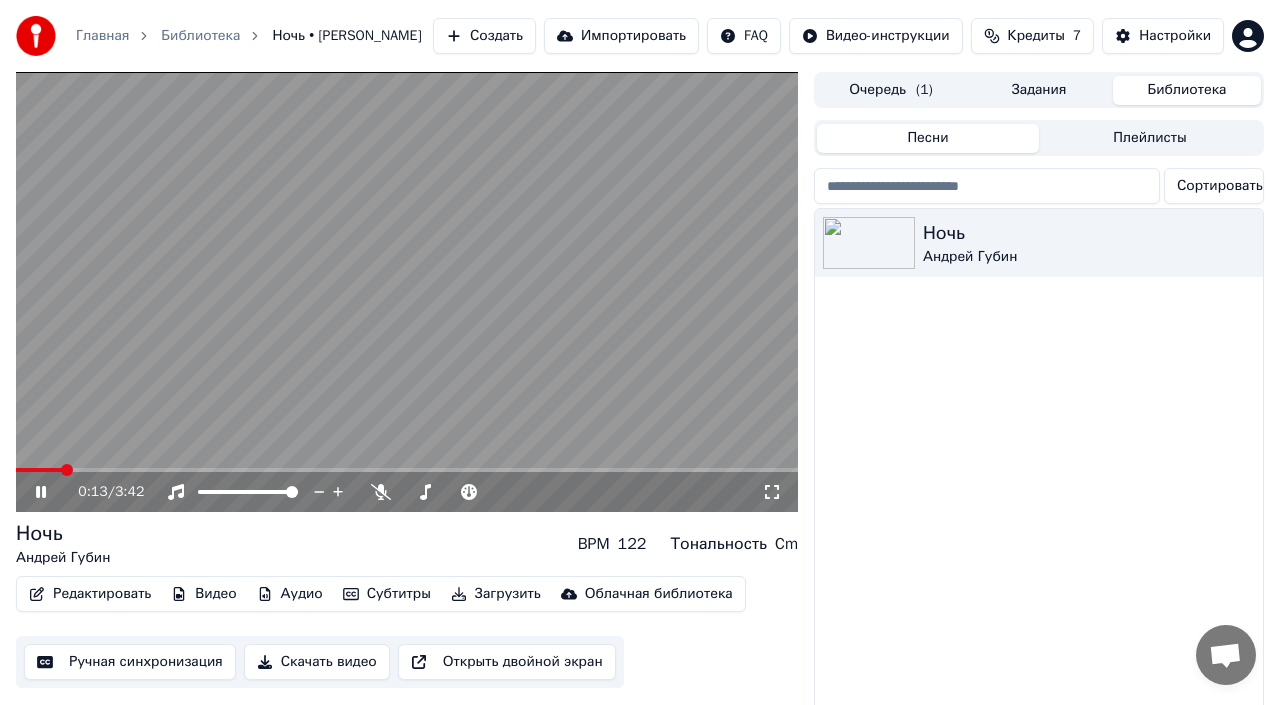 click at bounding box center (39, 470) 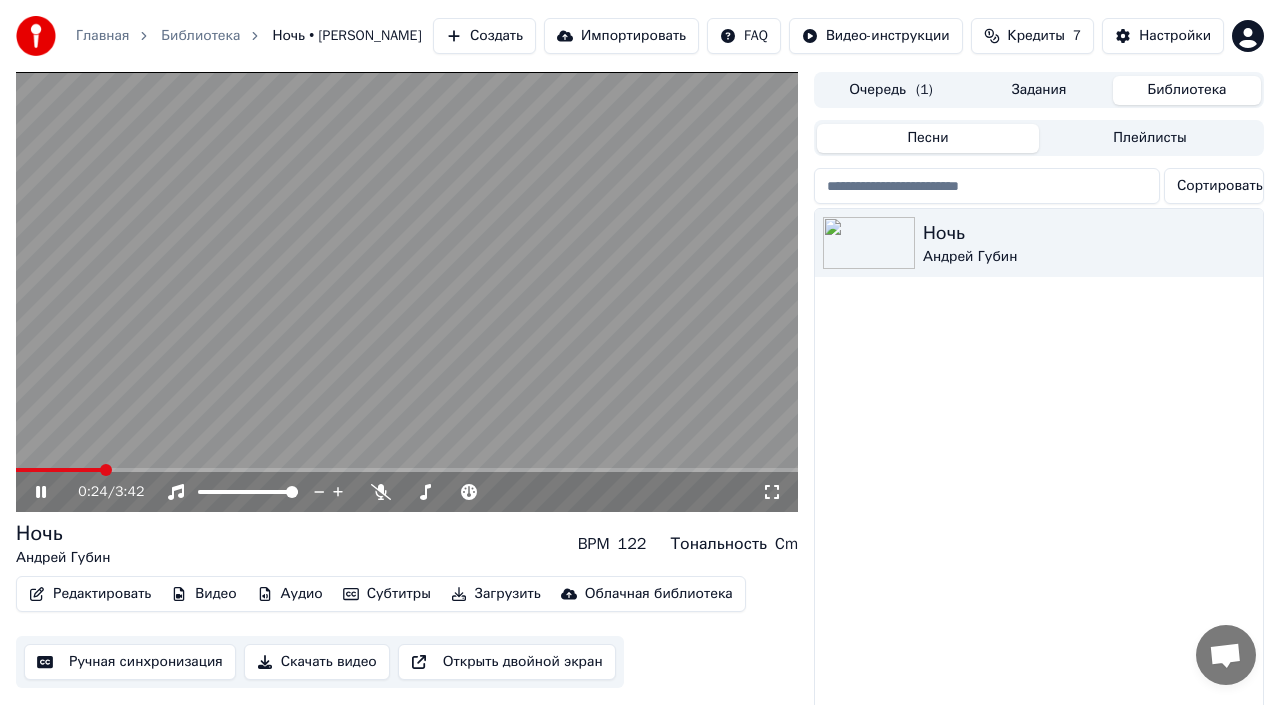 click 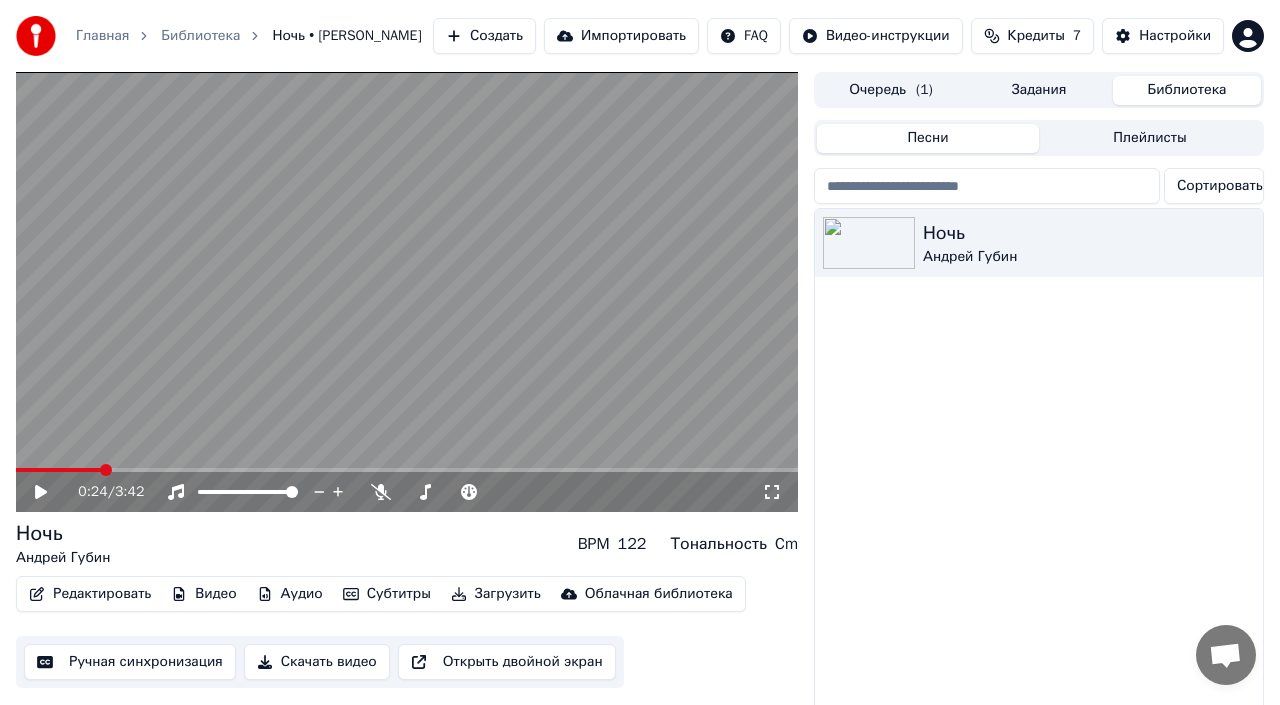 click on "Редактировать" at bounding box center (90, 594) 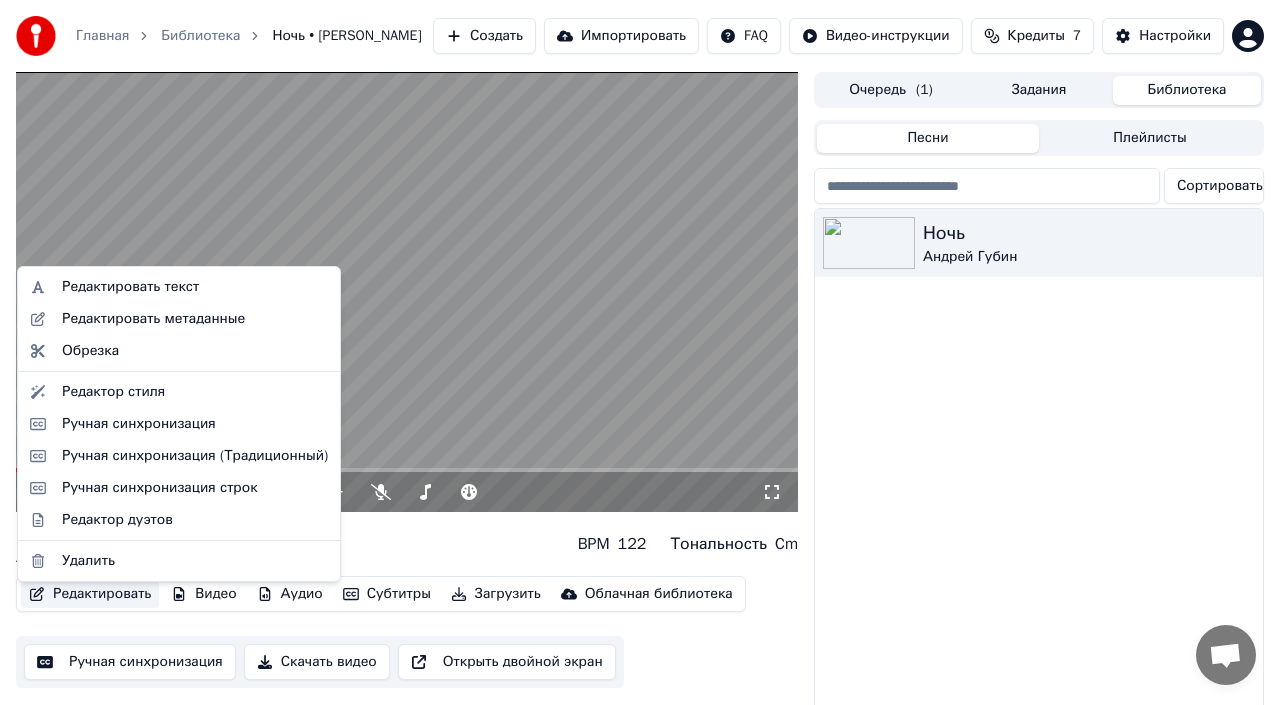 click on "Ночь [PERSON_NAME] BPM 122 Тональность Cm" at bounding box center (407, 544) 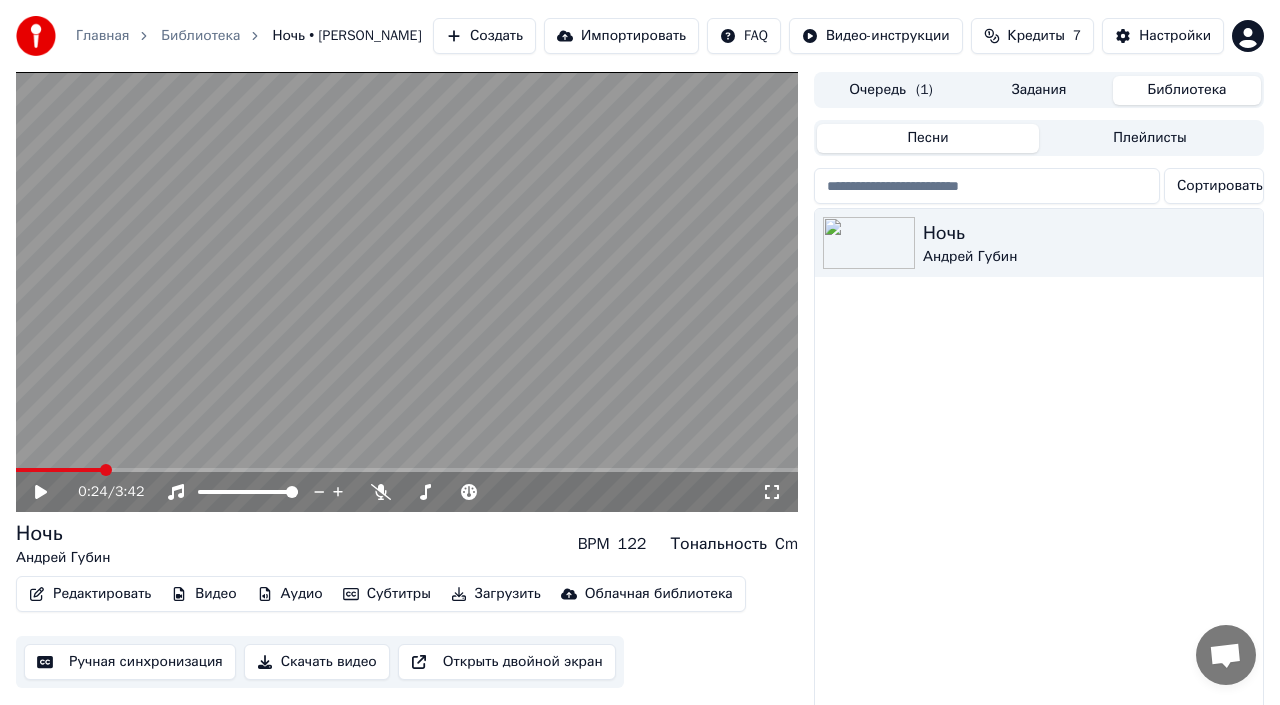 click 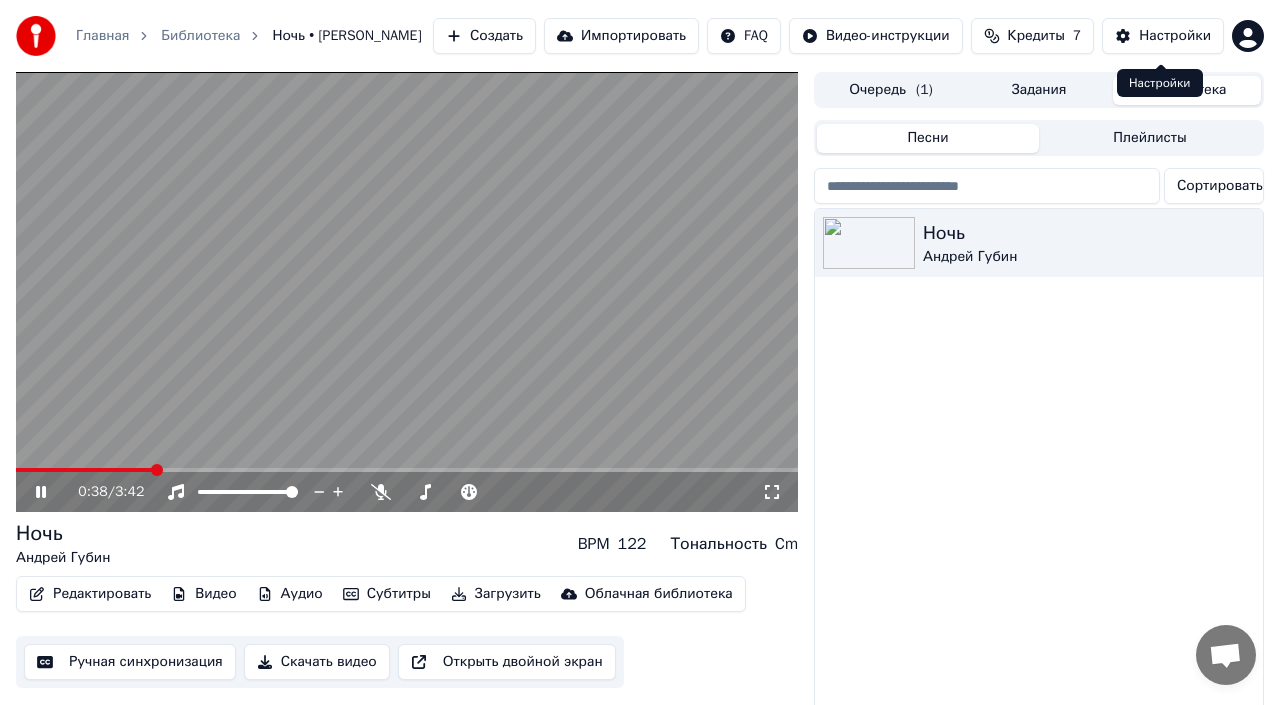click on "Настройки" at bounding box center (1175, 36) 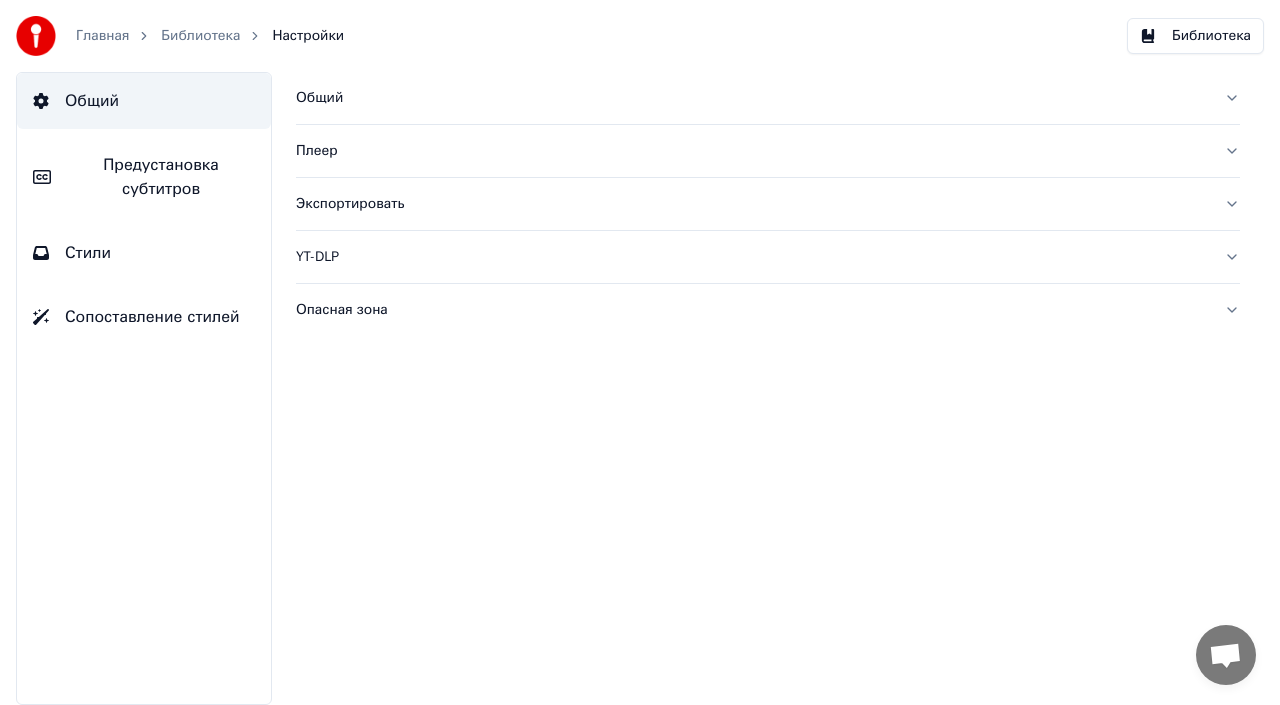 click on "Плеер" at bounding box center (752, 151) 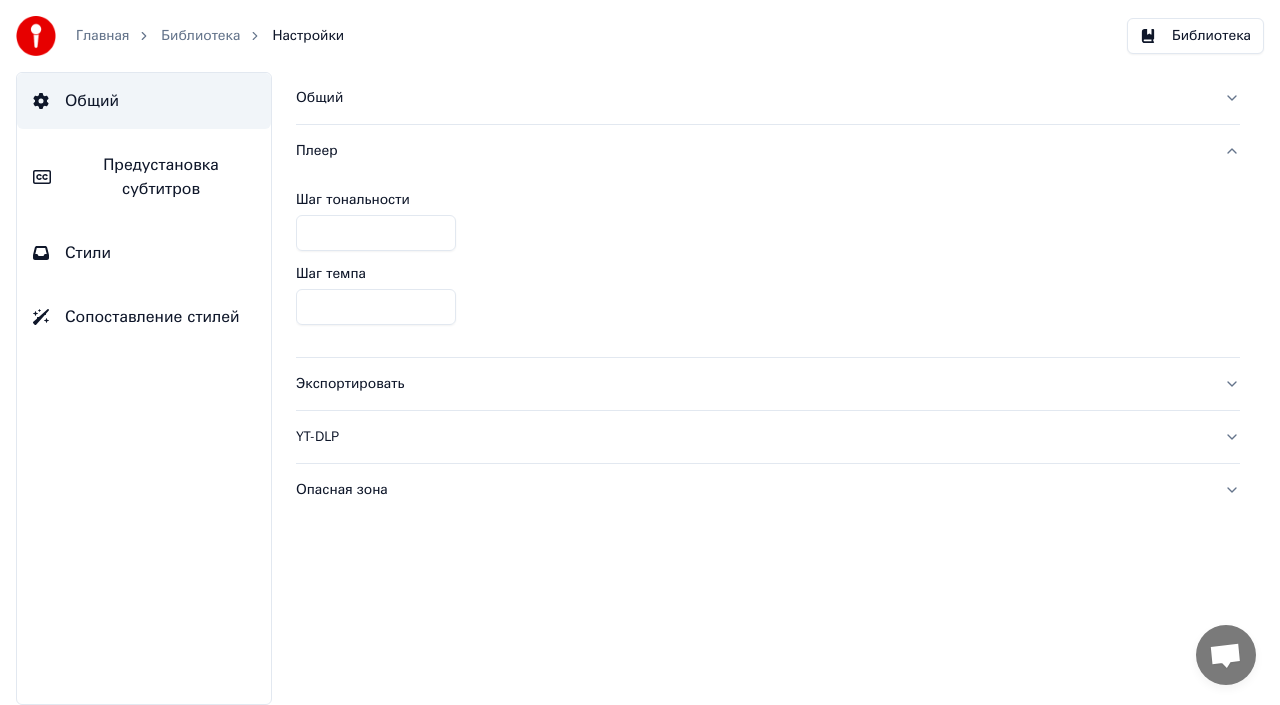 click on "Предустановка субтитров" at bounding box center [161, 177] 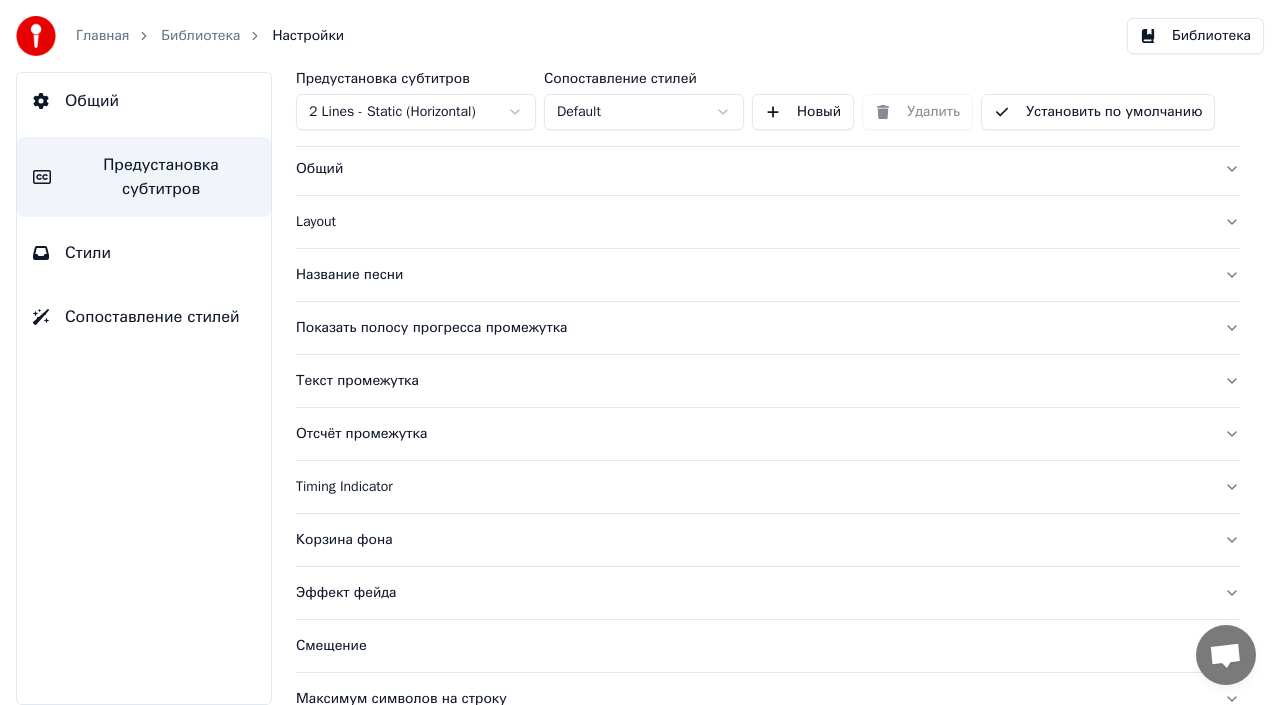 scroll, scrollTop: 45, scrollLeft: 0, axis: vertical 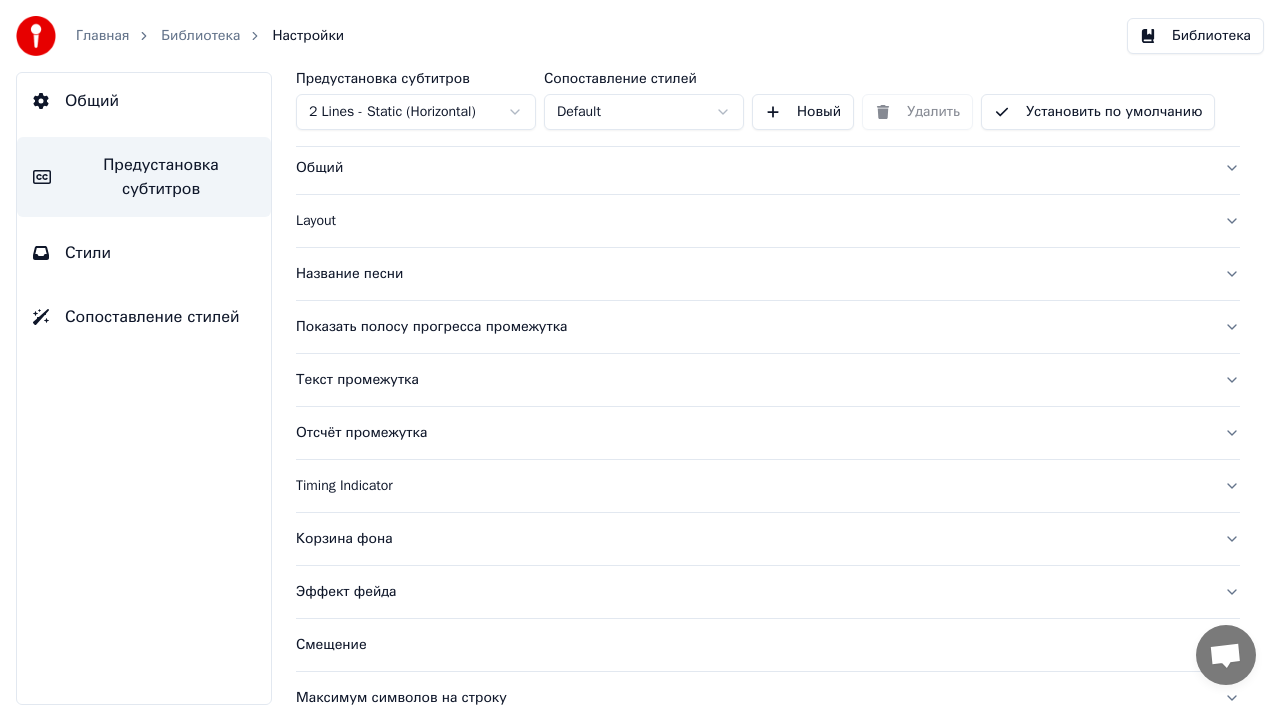 click on "Отсчёт промежутка" at bounding box center [752, 433] 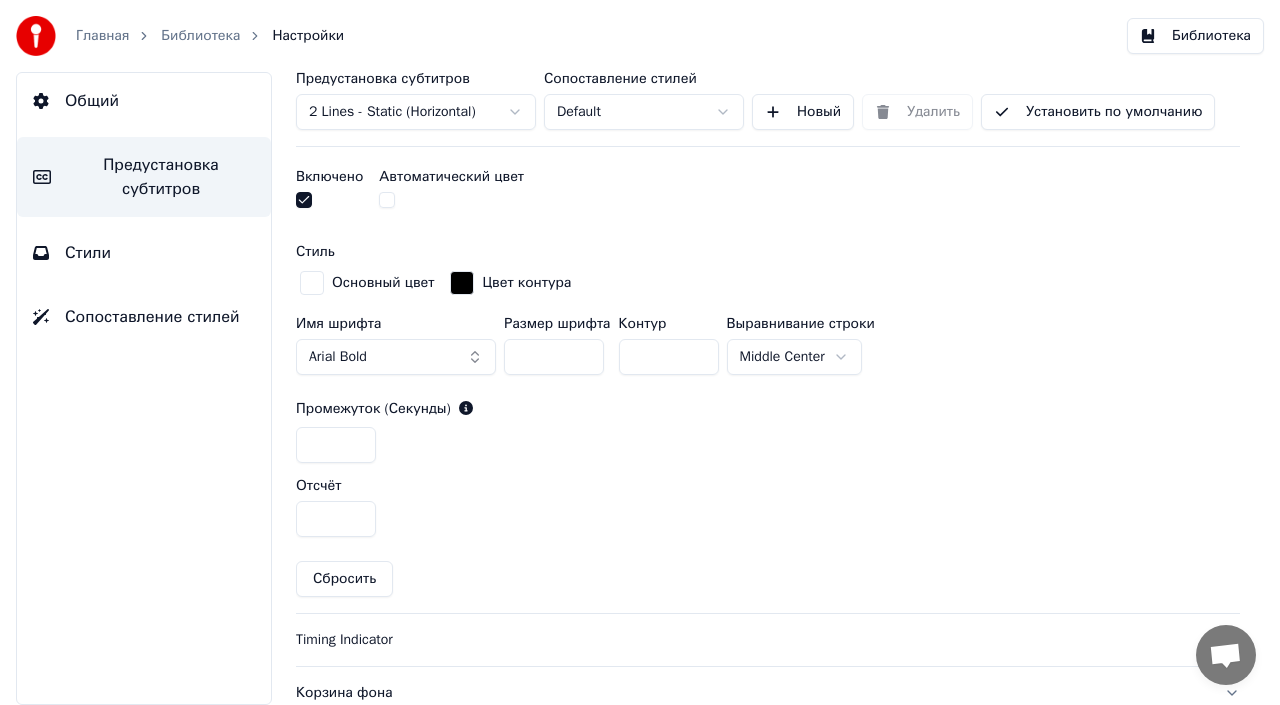 scroll, scrollTop: 690, scrollLeft: 0, axis: vertical 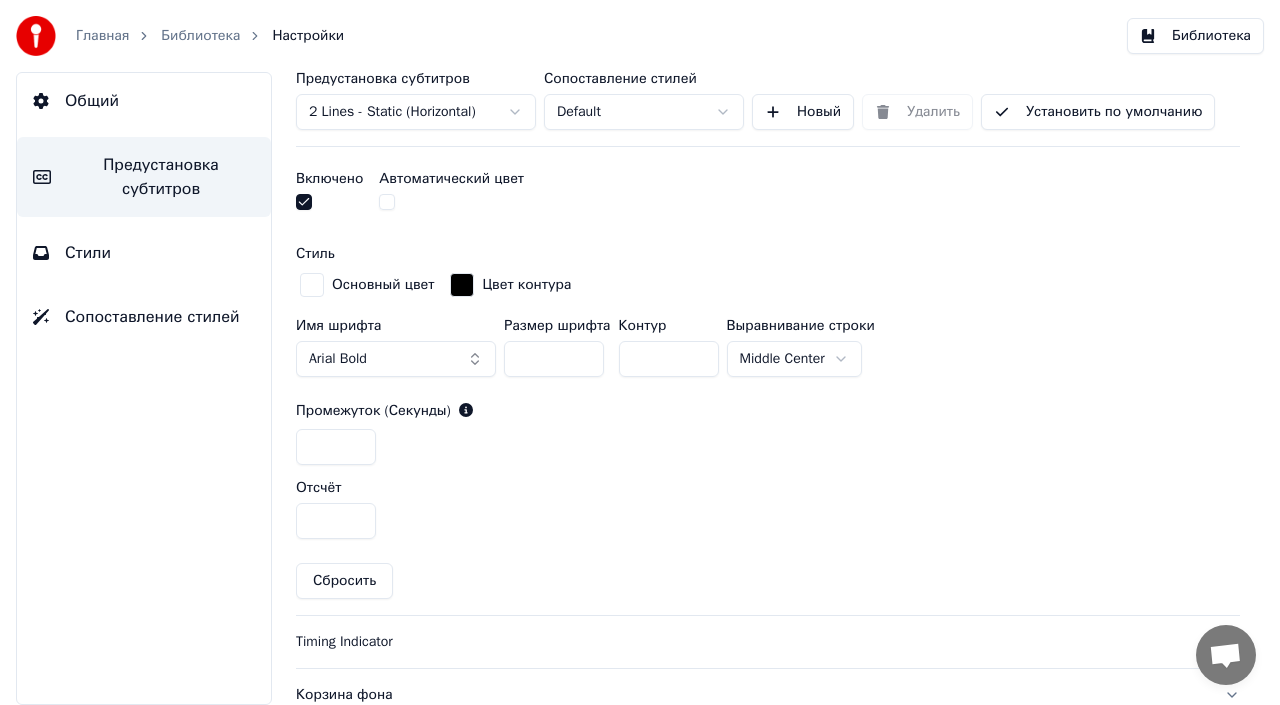 click on "Главная Библиотека Настройки Библиотека Общий Предустановка субтитров Стили Сопоставление стилей Предустановка субтитров 2 Lines - Static (Horizontal) Сопоставление стилей Default Новый Удалить Установить по умолчанию Общий Layout Название песни Показать полосу прогресса промежутка Текст промежутка Отсчёт промежутка Показать отсчёт в промежутке между субтитрами Включено Автоматический цвет Стиль Основный цвет Цвет контура Имя шрифта Arial Bold Размер шрифта ** Контур * Выравнивание [GEOGRAPHIC_DATA] Промежуток (Секунды) * Отсчёт * Сбросить Timing Indicator Корзина фона Смещение" at bounding box center (640, 352) 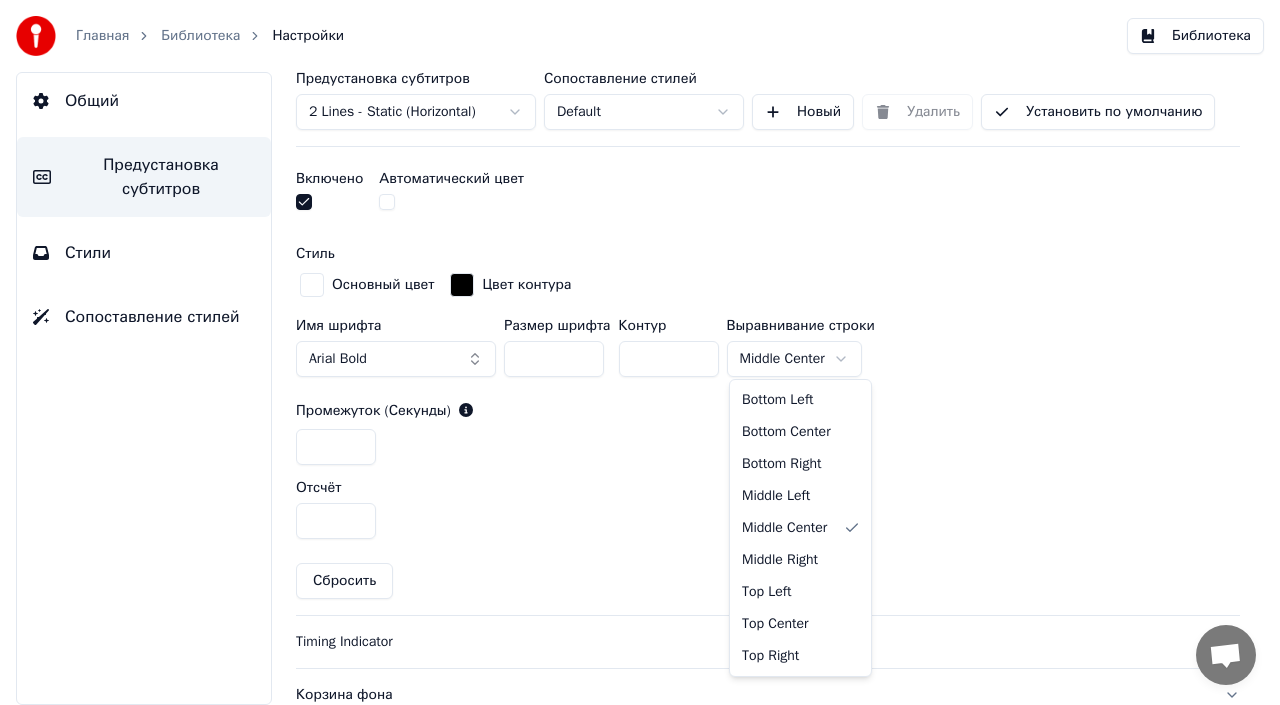 click on "Главная Библиотека Настройки Библиотека Общий Предустановка субтитров Стили Сопоставление стилей Предустановка субтитров 2 Lines - Static (Horizontal) Сопоставление стилей Default Новый Удалить Установить по умолчанию Общий Layout Название песни Показать полосу прогресса промежутка Текст промежутка Отсчёт промежутка Показать отсчёт в промежутке между субтитрами Включено Автоматический цвет Стиль Основный цвет Цвет контура Имя шрифта Arial Bold Размер шрифта ** Контур * Выравнивание [GEOGRAPHIC_DATA] Промежуток (Секунды) * Отсчёт * Сбросить Timing Indicator Корзина фона Смещение" at bounding box center (640, 352) 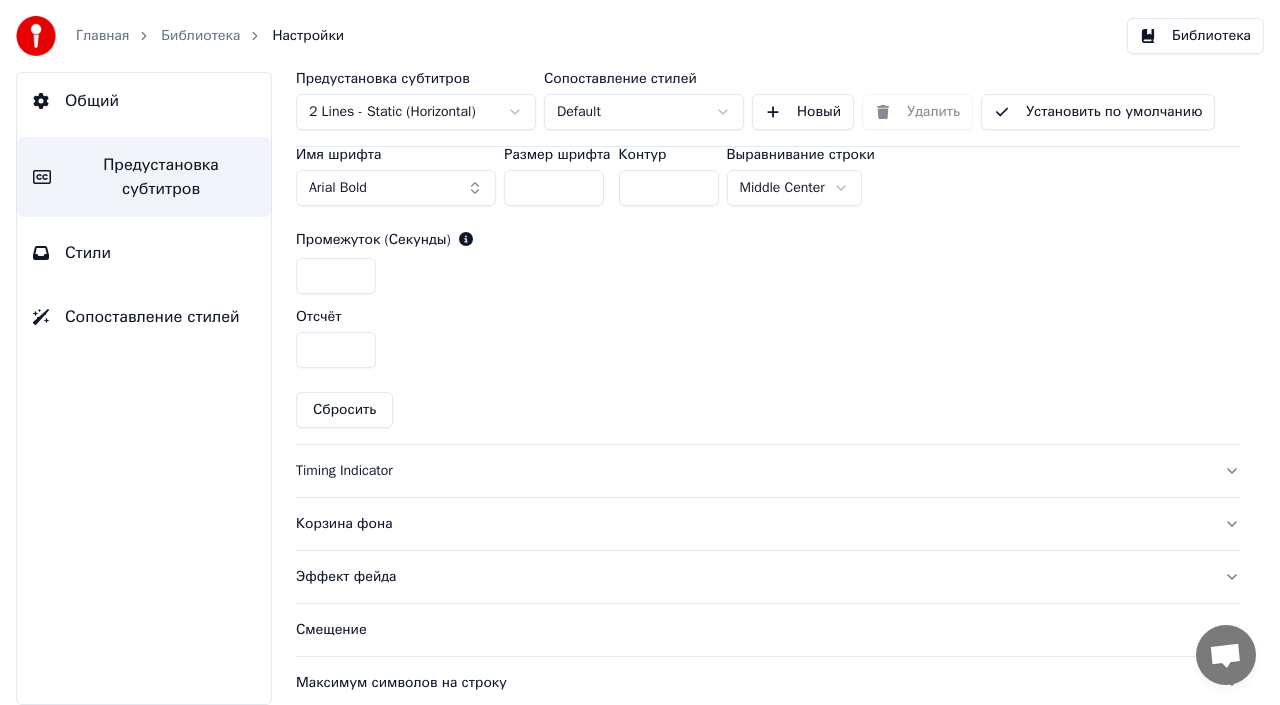 scroll, scrollTop: 862, scrollLeft: 0, axis: vertical 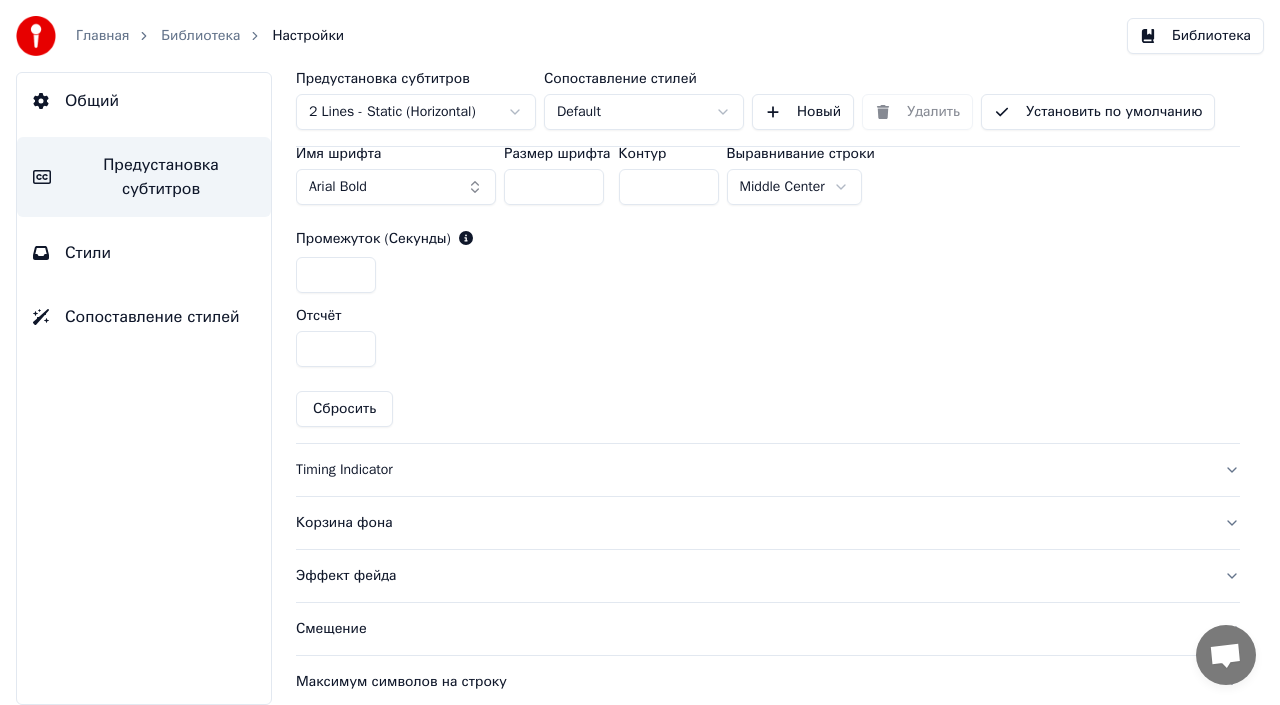 click on "Timing Indicator" at bounding box center (752, 470) 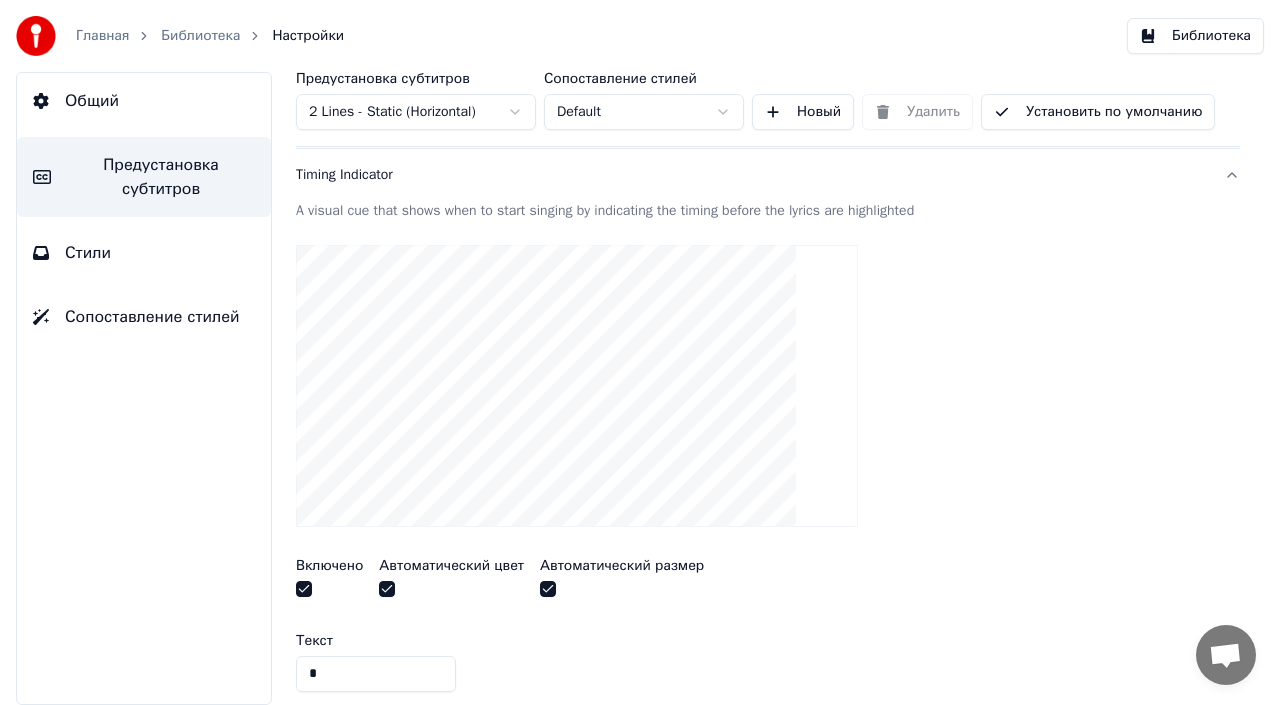 scroll, scrollTop: 352, scrollLeft: 0, axis: vertical 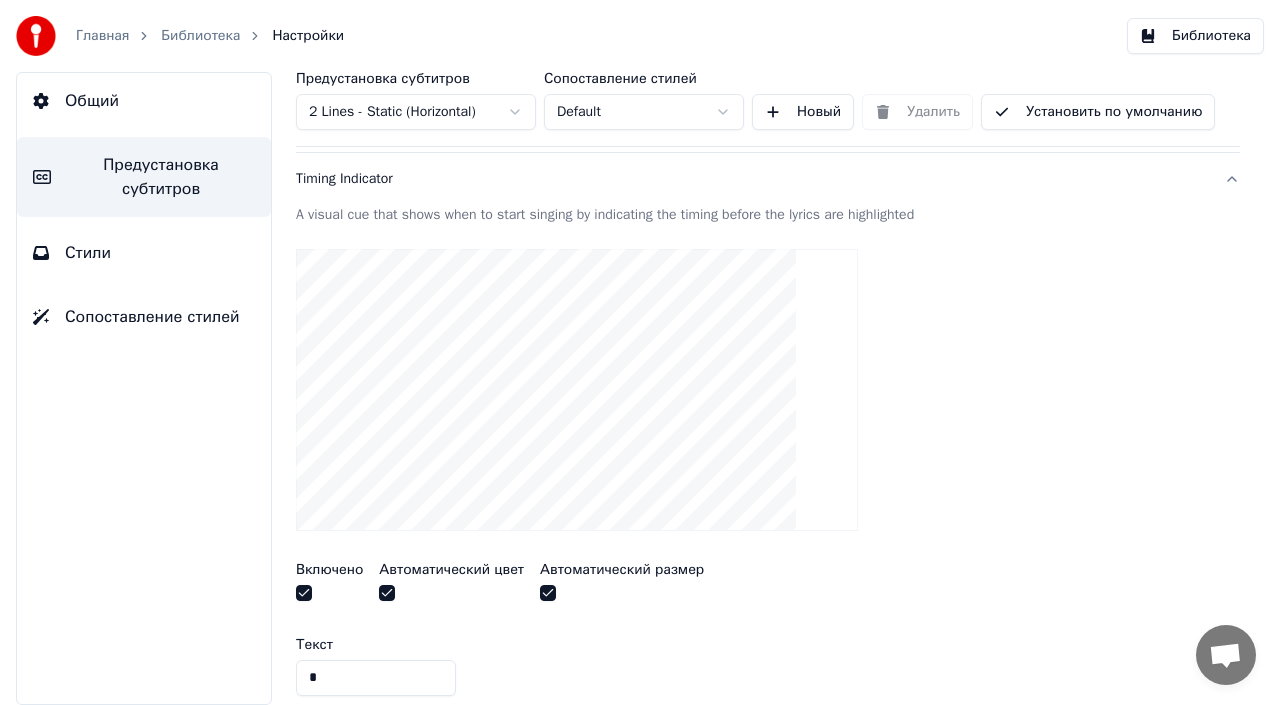 click at bounding box center (548, 593) 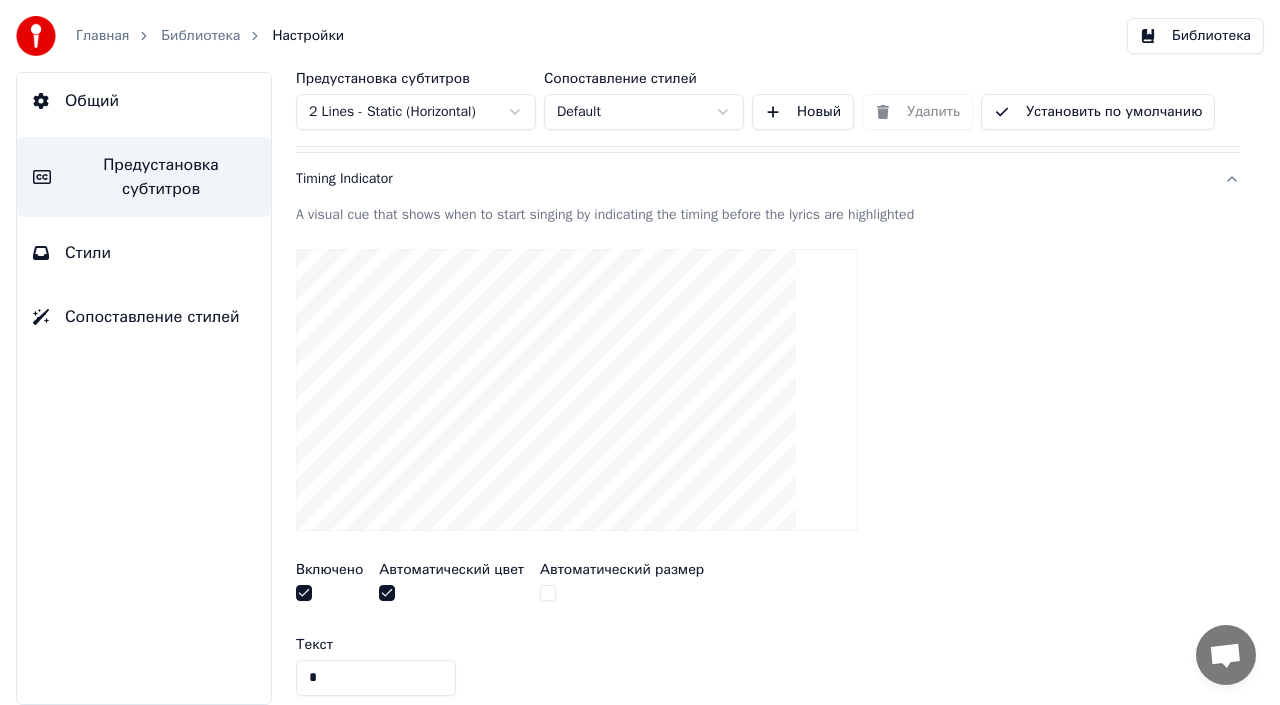 click at bounding box center (548, 593) 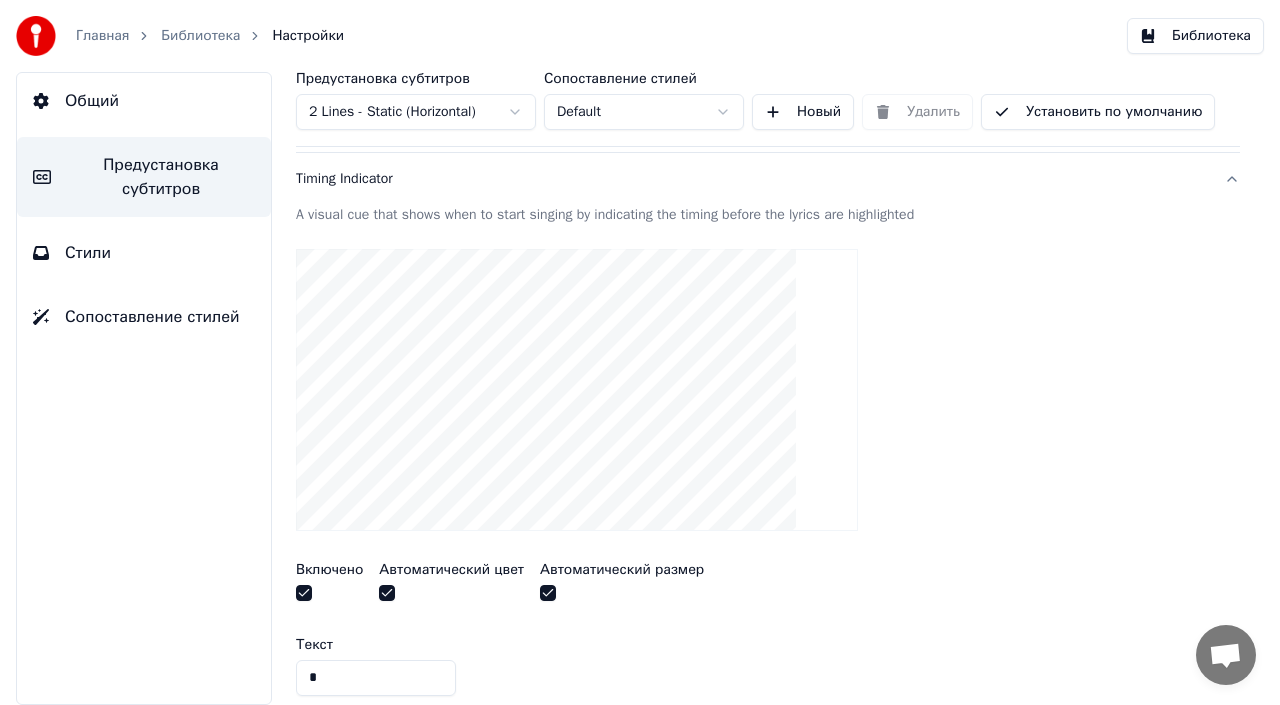 click at bounding box center [387, 593] 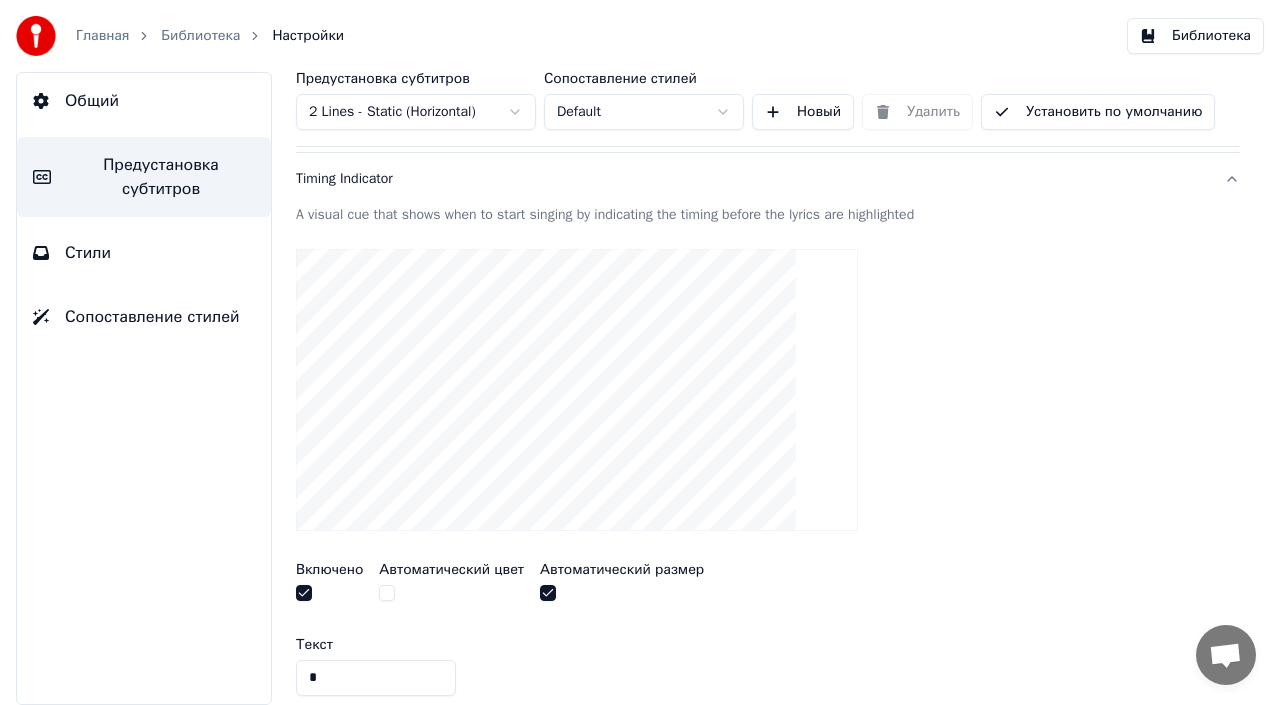 click at bounding box center [387, 593] 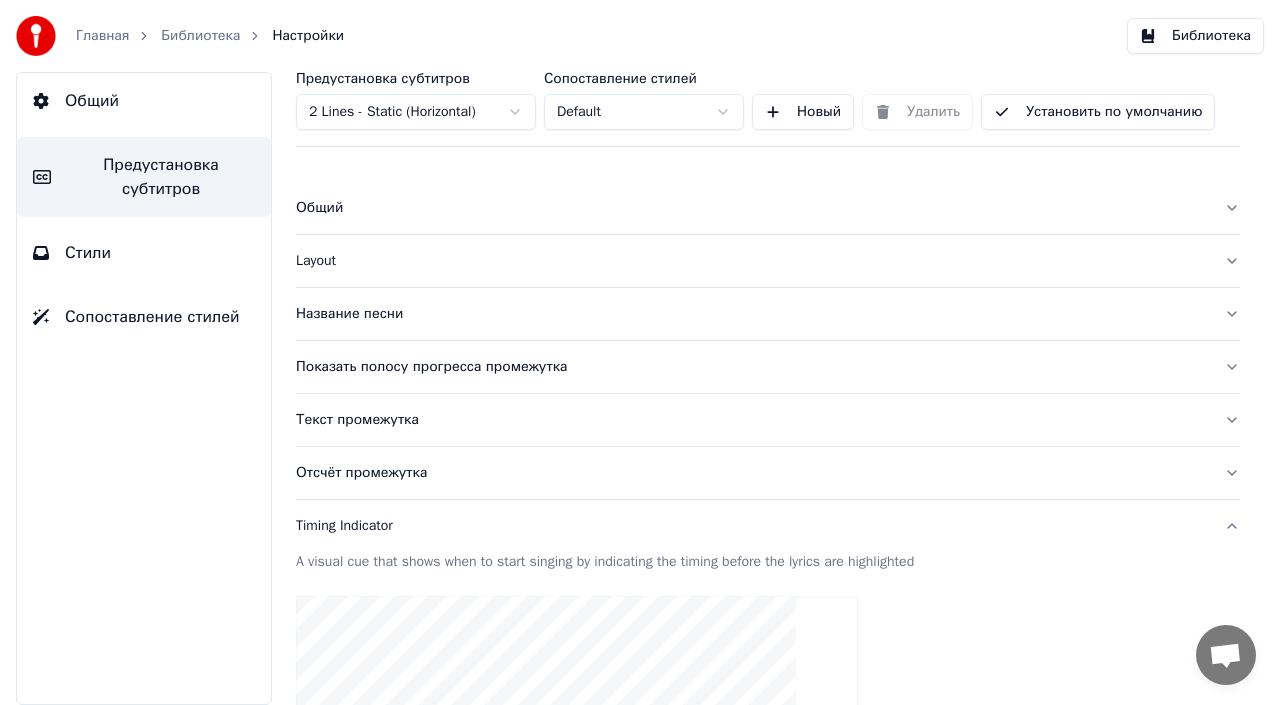 scroll, scrollTop: 0, scrollLeft: 0, axis: both 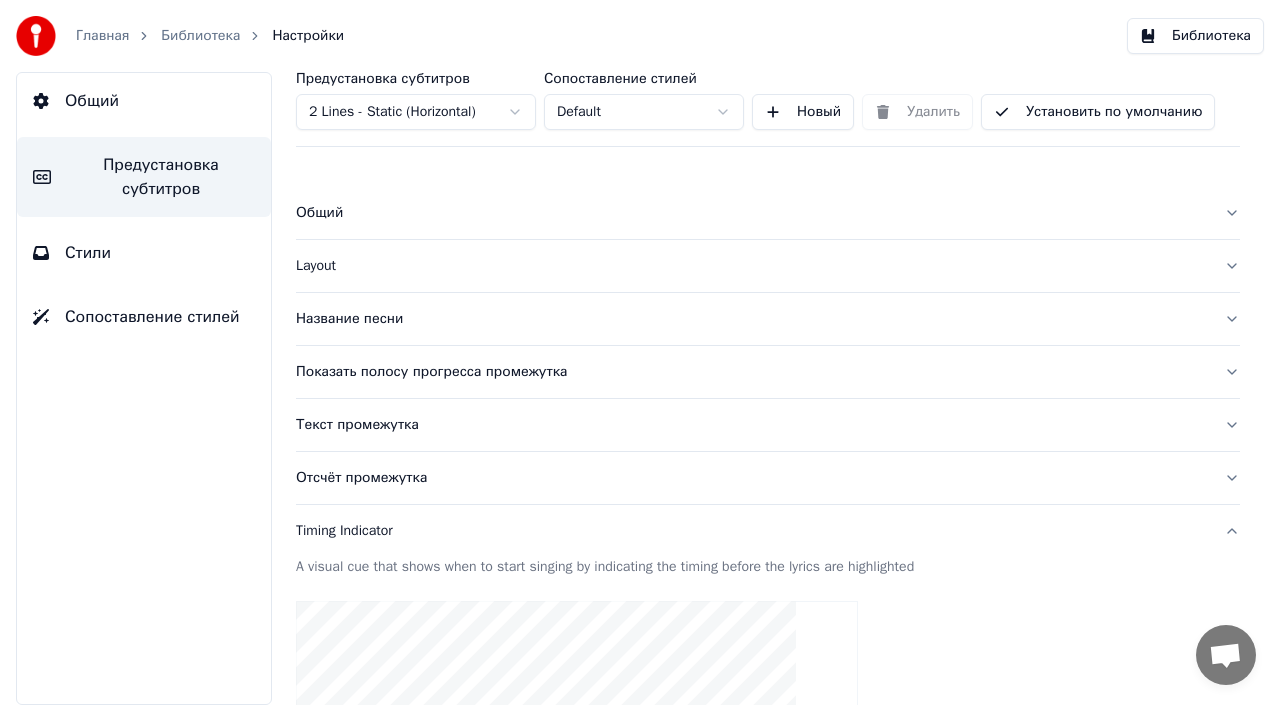 click on "Показать полосу прогресса промежутка" at bounding box center (752, 372) 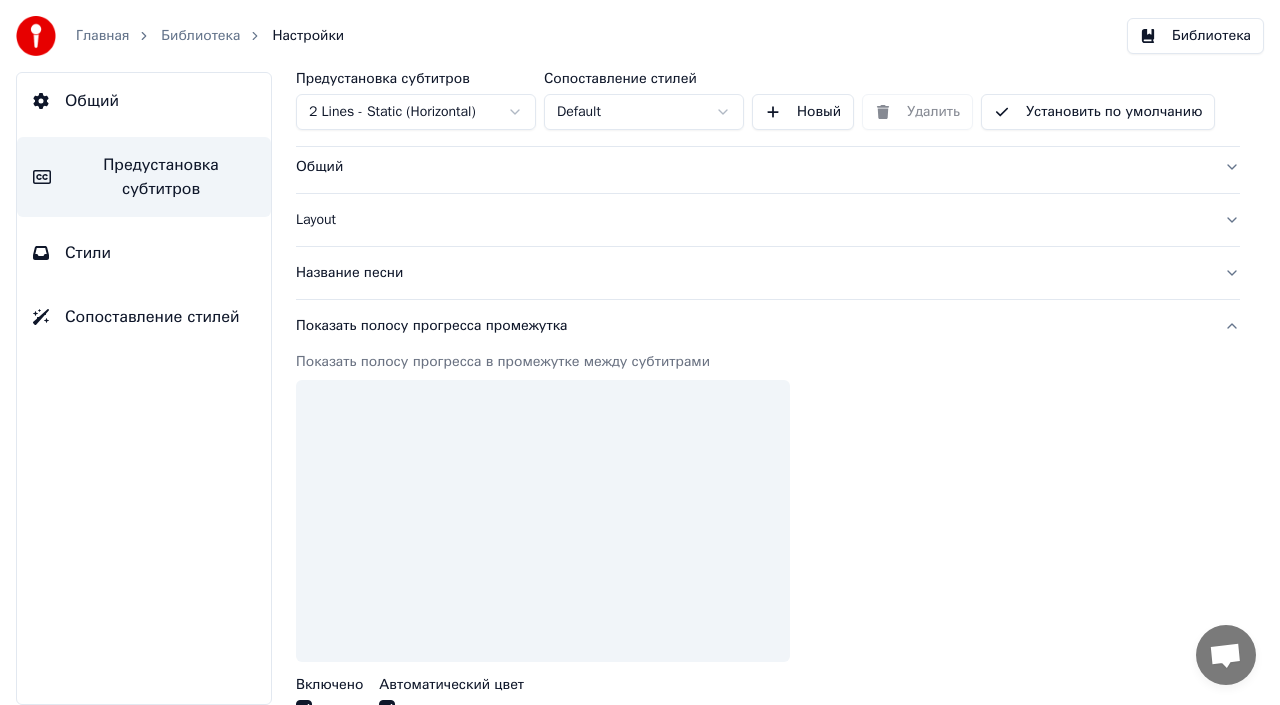 scroll, scrollTop: 0, scrollLeft: 0, axis: both 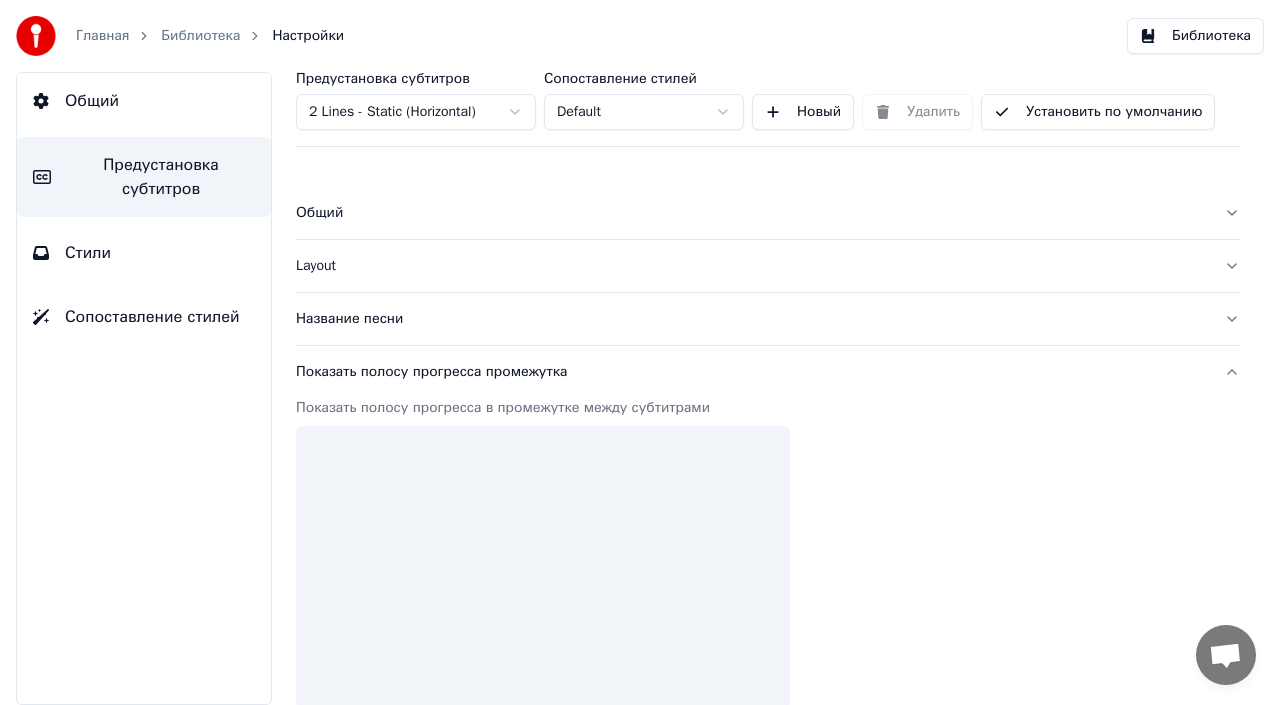 click on "Layout" at bounding box center (752, 266) 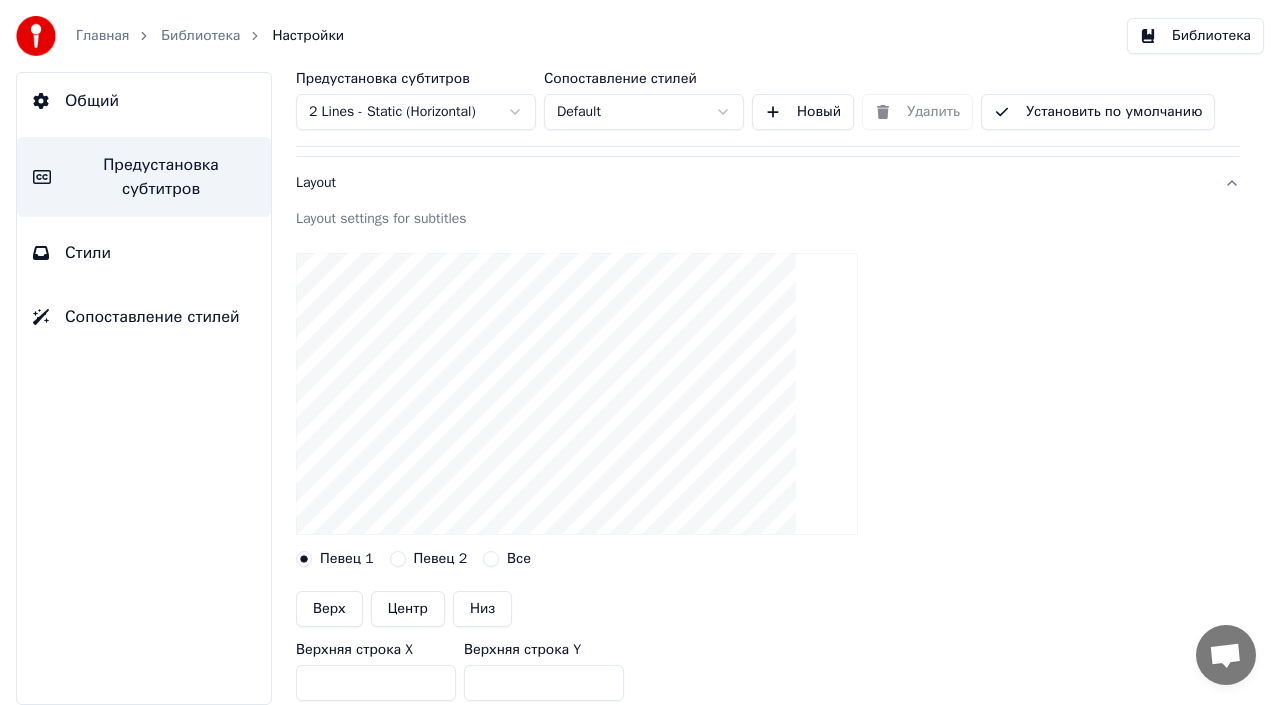 scroll, scrollTop: 0, scrollLeft: 0, axis: both 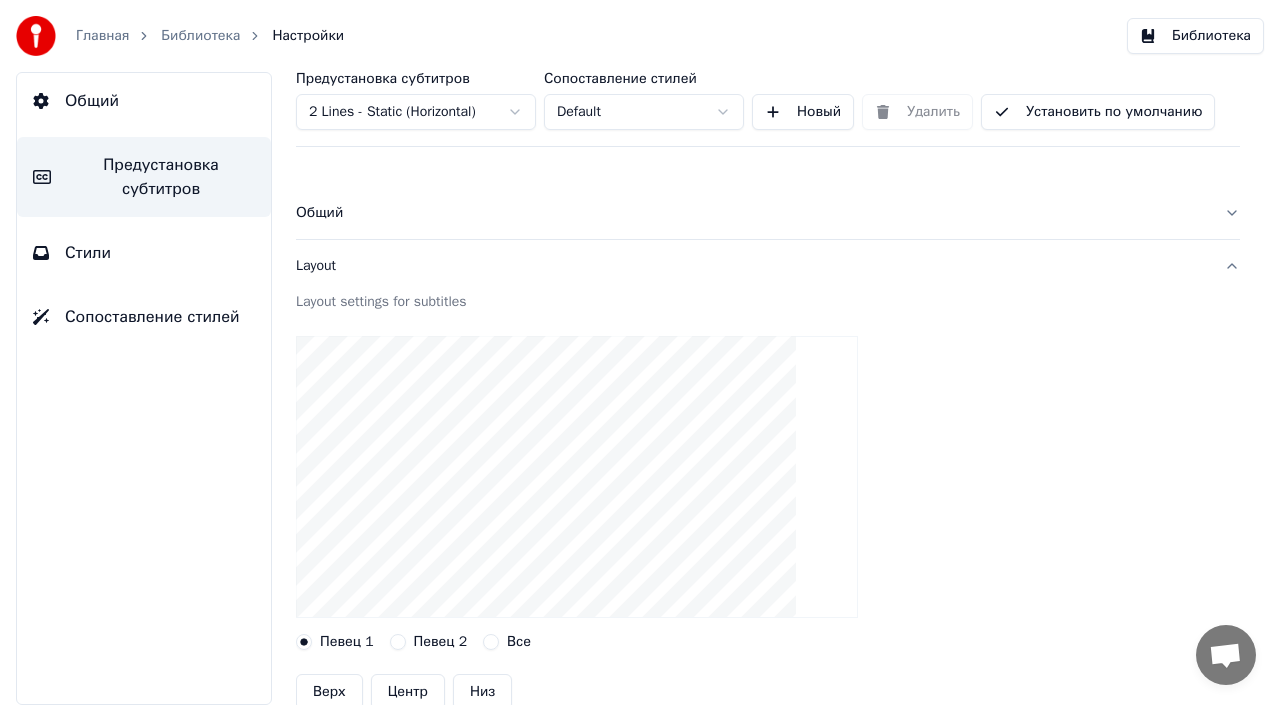 click on "Общий" at bounding box center [752, 213] 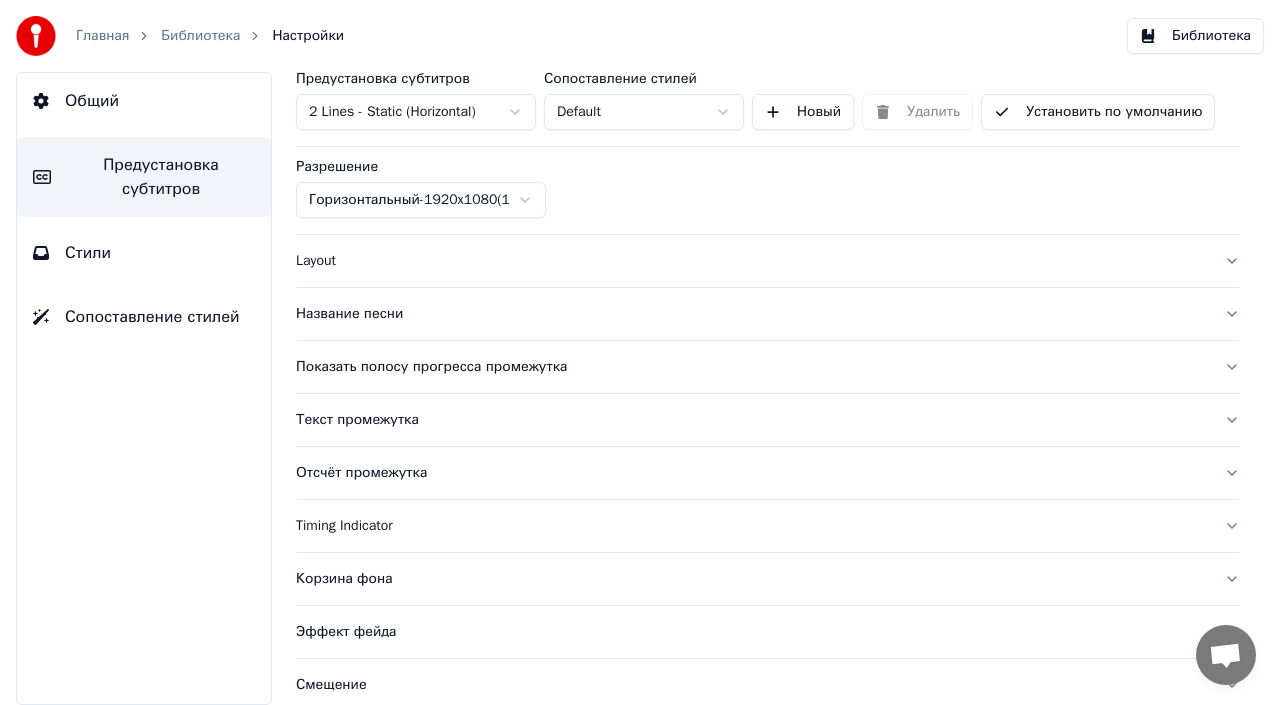 scroll, scrollTop: 202, scrollLeft: 0, axis: vertical 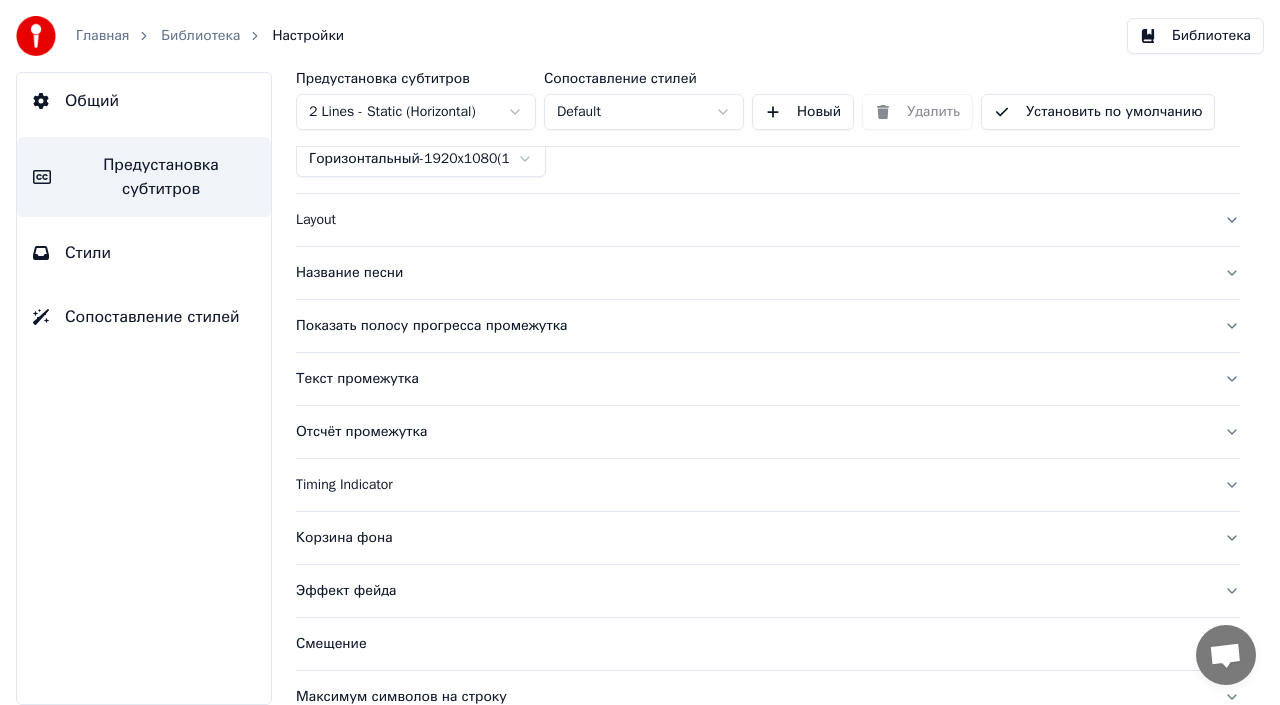 click on "Отсчёт промежутка" at bounding box center (768, 432) 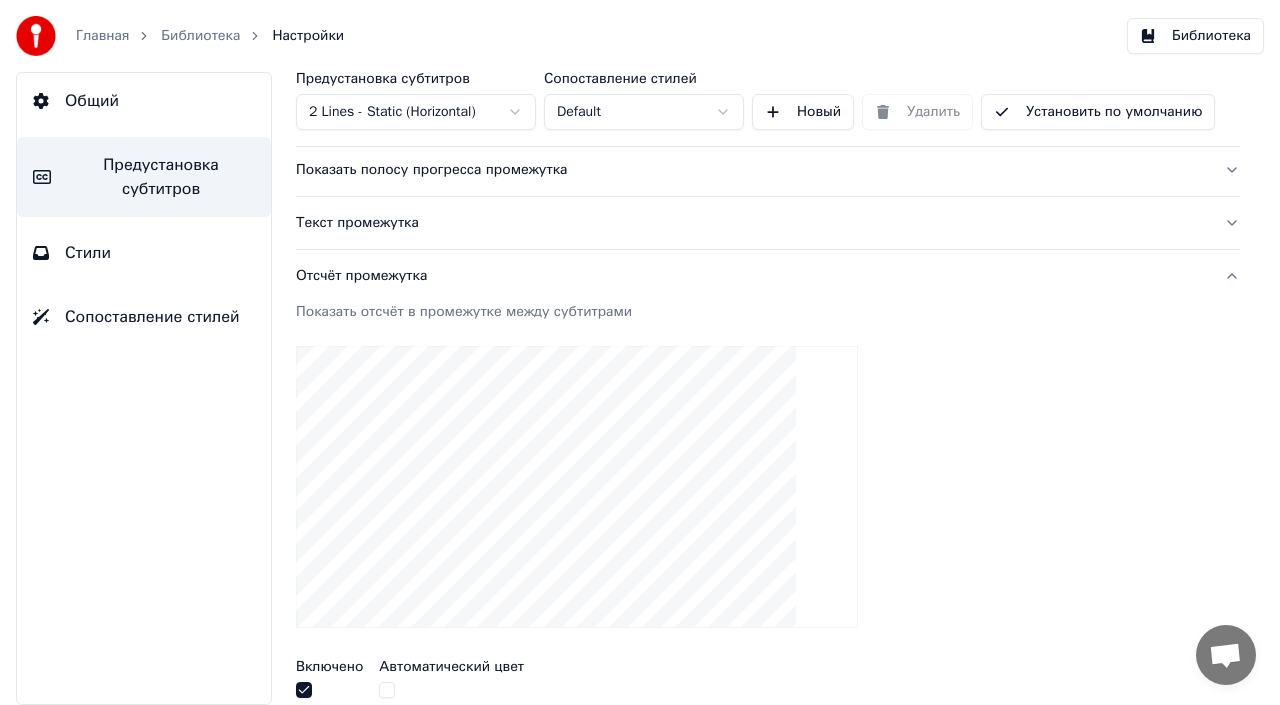 click on "Текст промежутка" at bounding box center (752, 223) 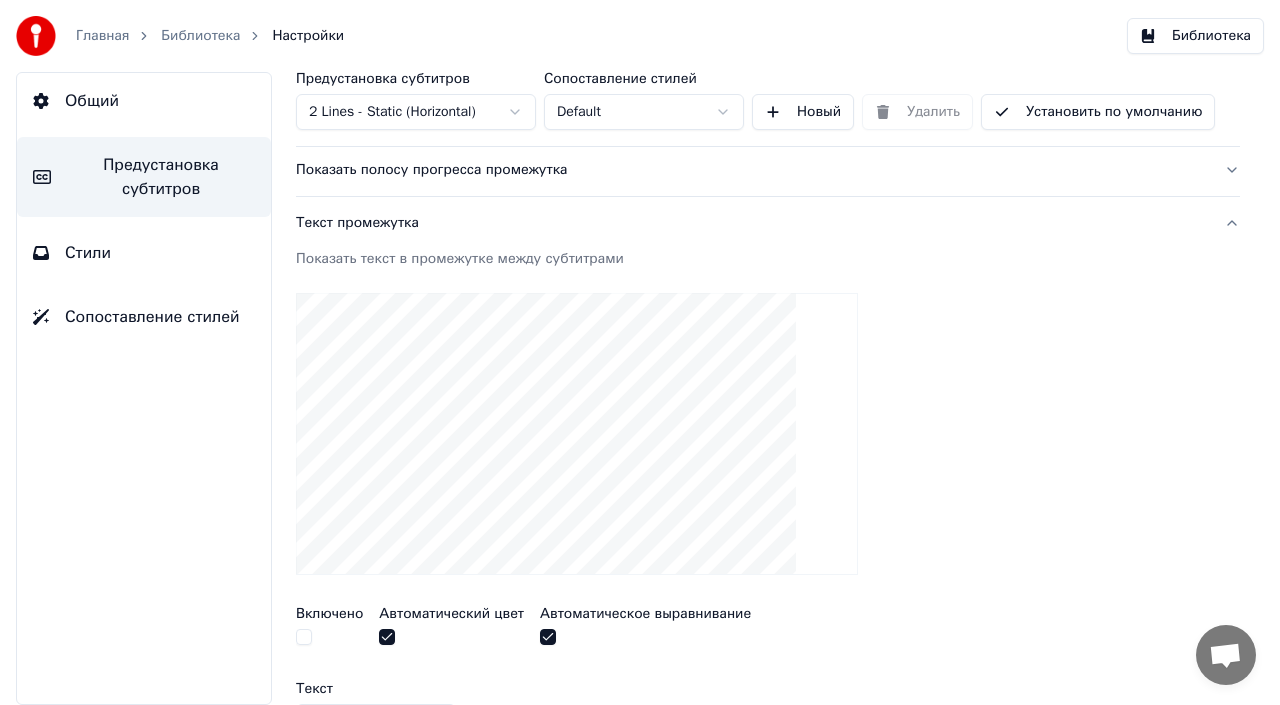 click at bounding box center (304, 637) 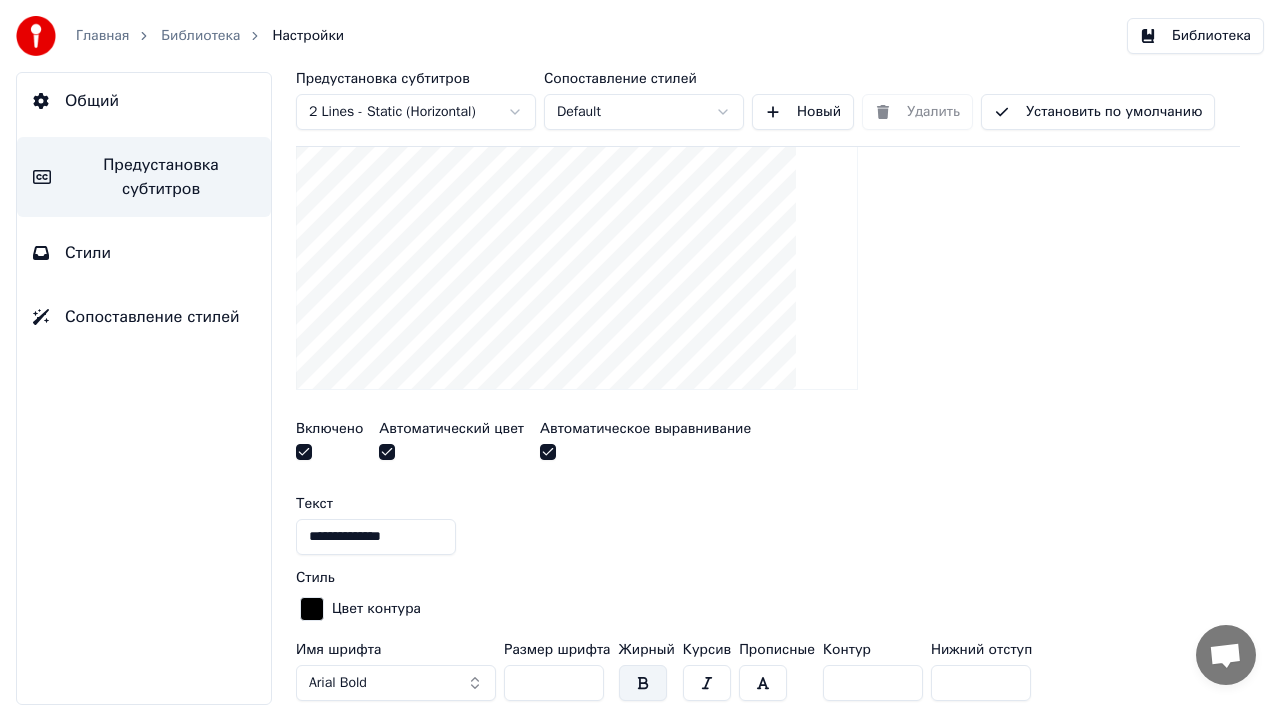 scroll, scrollTop: 388, scrollLeft: 0, axis: vertical 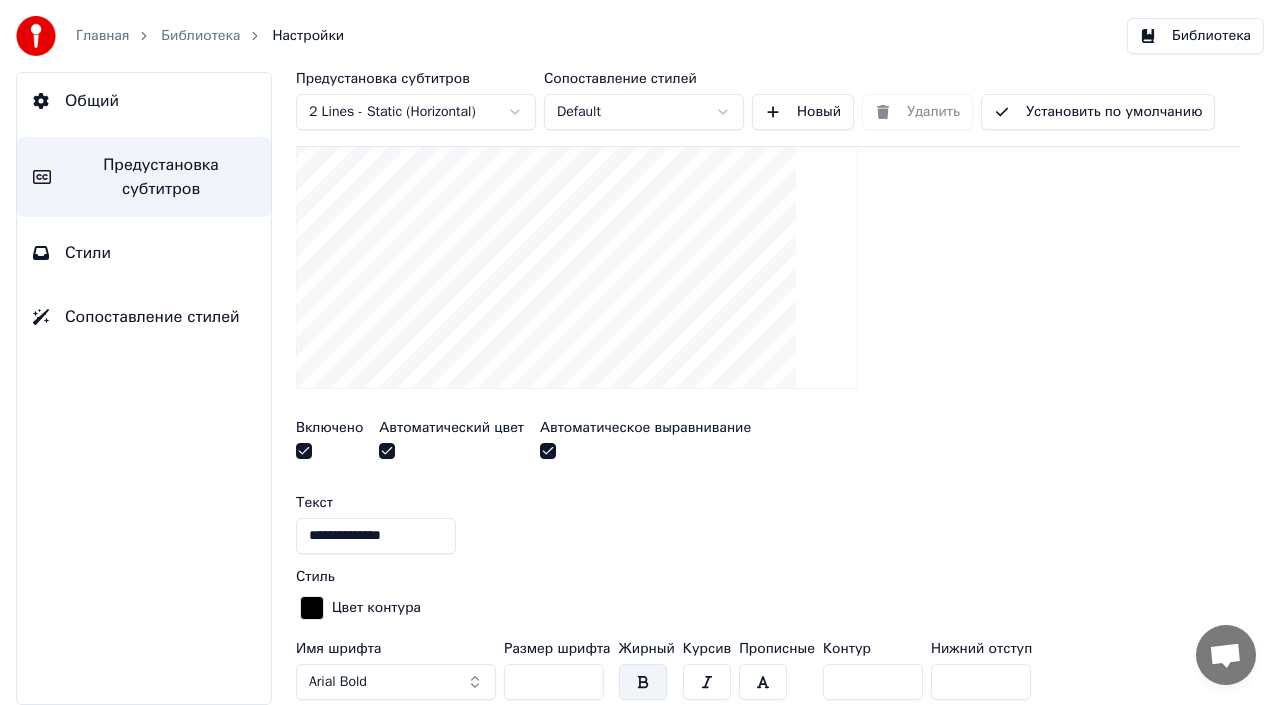 click at bounding box center (304, 451) 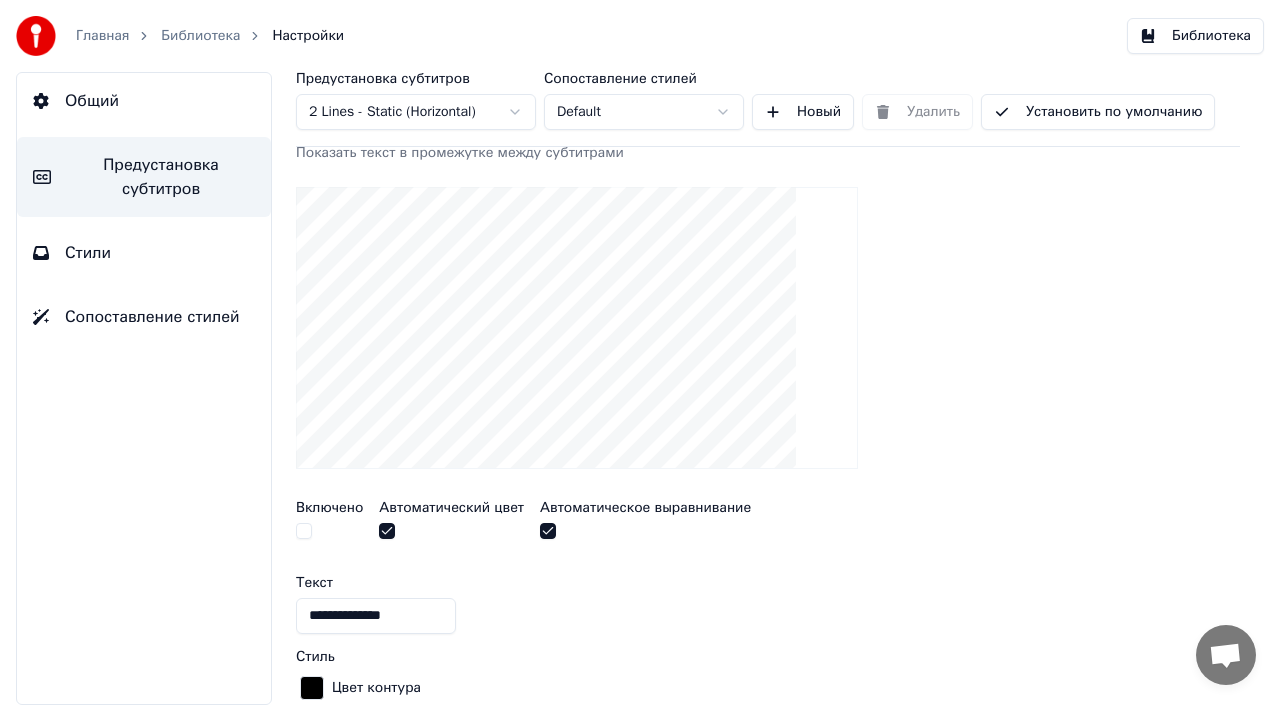scroll, scrollTop: 301, scrollLeft: 0, axis: vertical 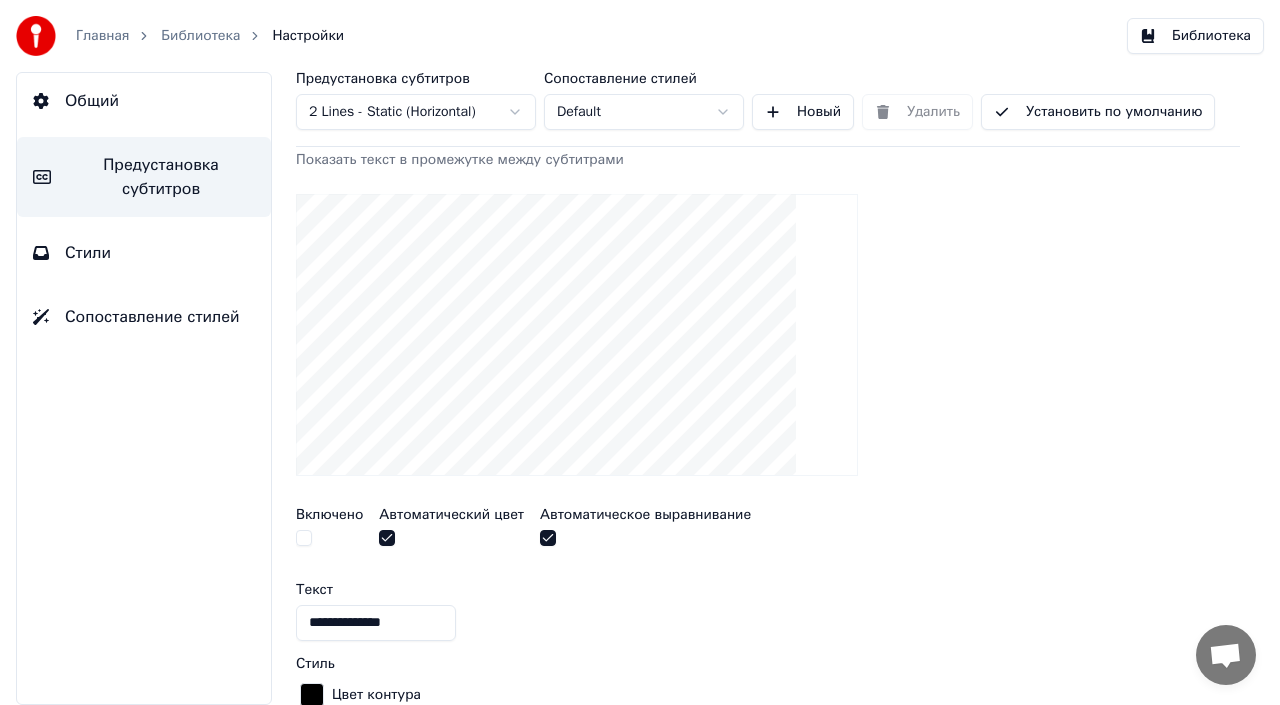 click at bounding box center [548, 538] 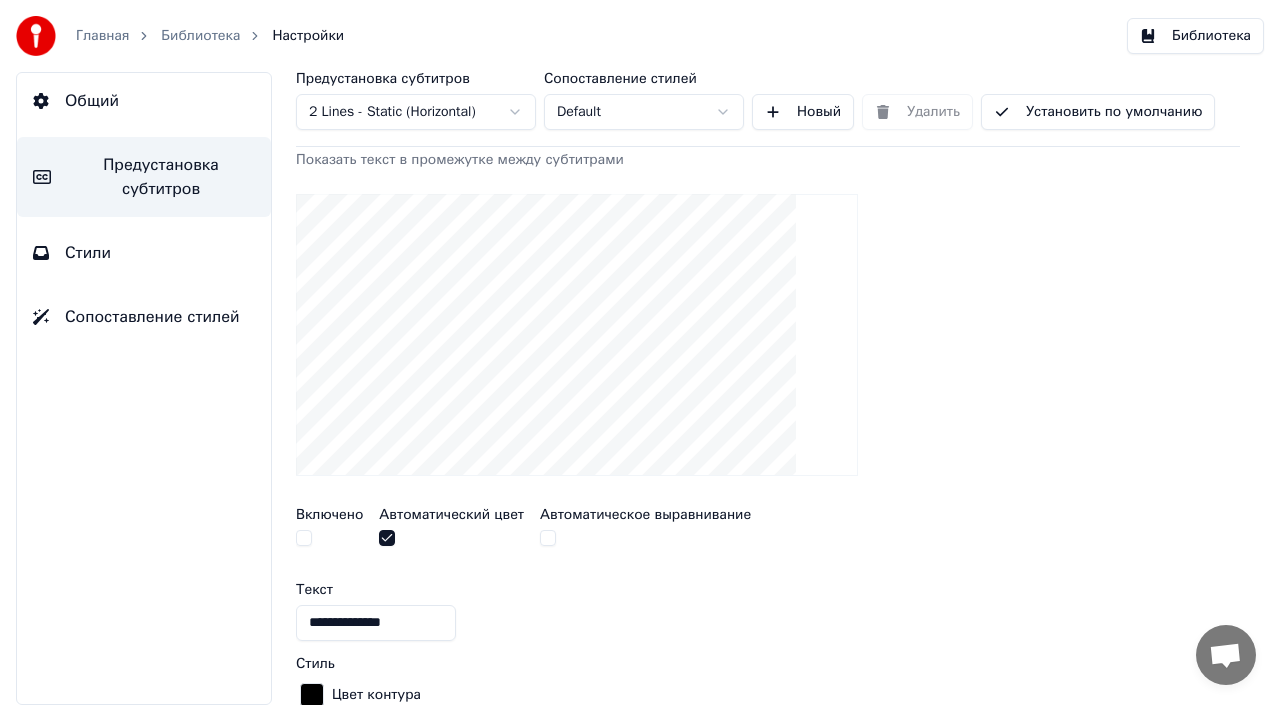 click at bounding box center [548, 538] 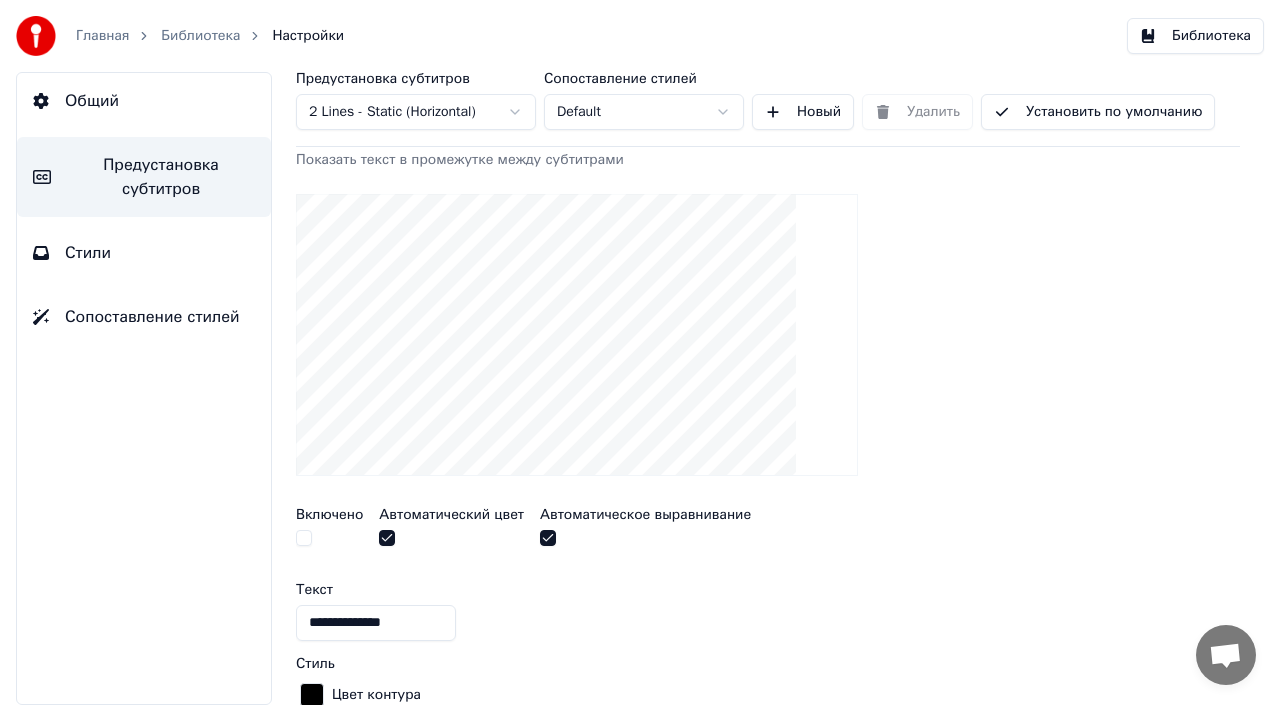 click at bounding box center [548, 538] 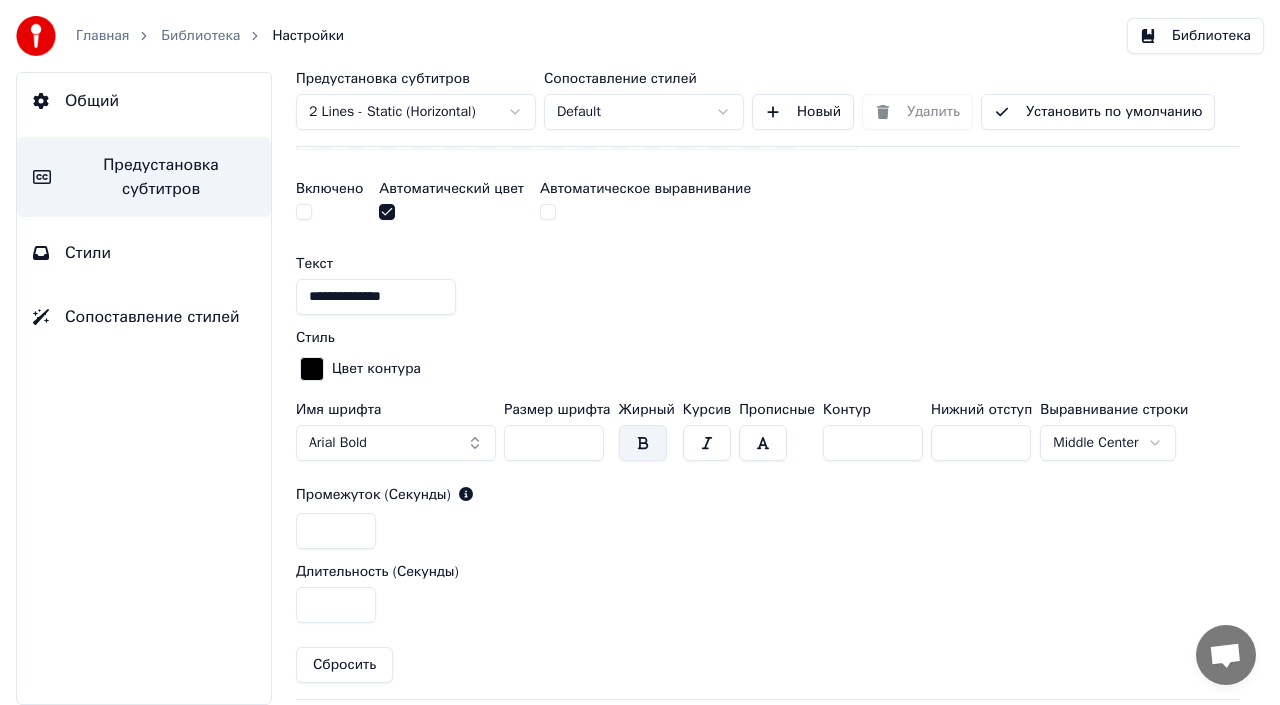 scroll, scrollTop: 626, scrollLeft: 0, axis: vertical 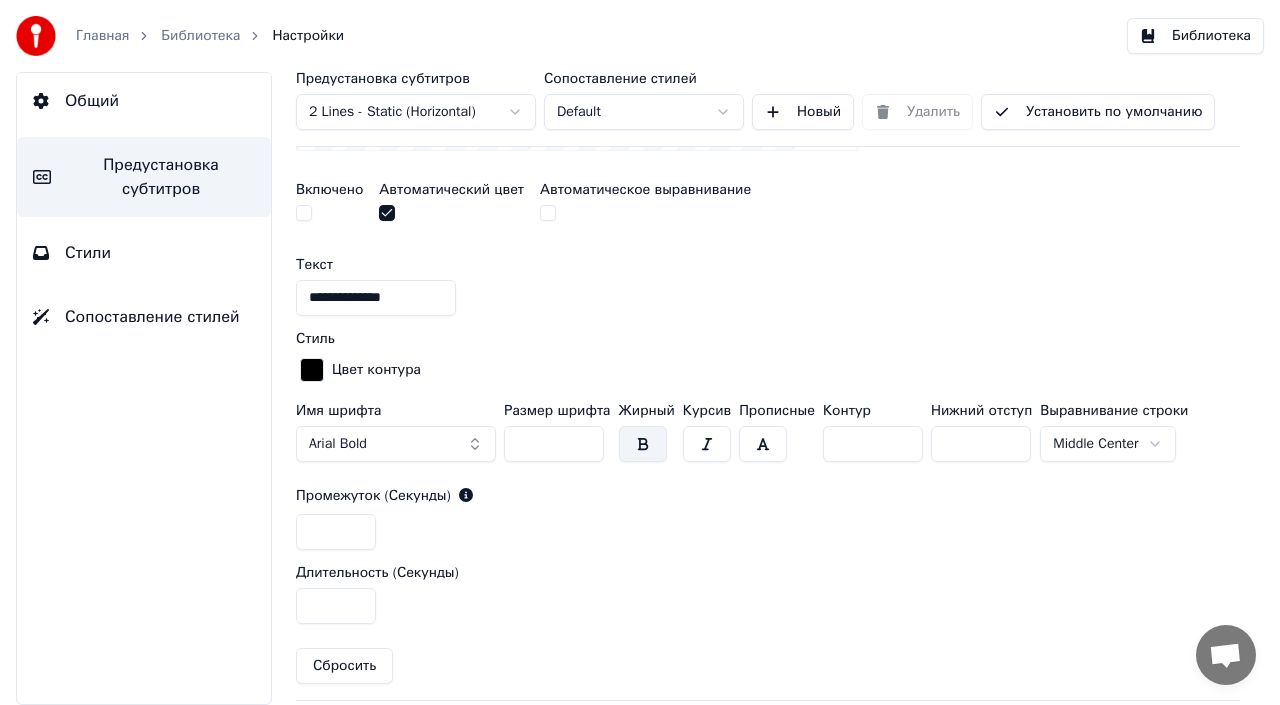 click on "**********" at bounding box center [640, 352] 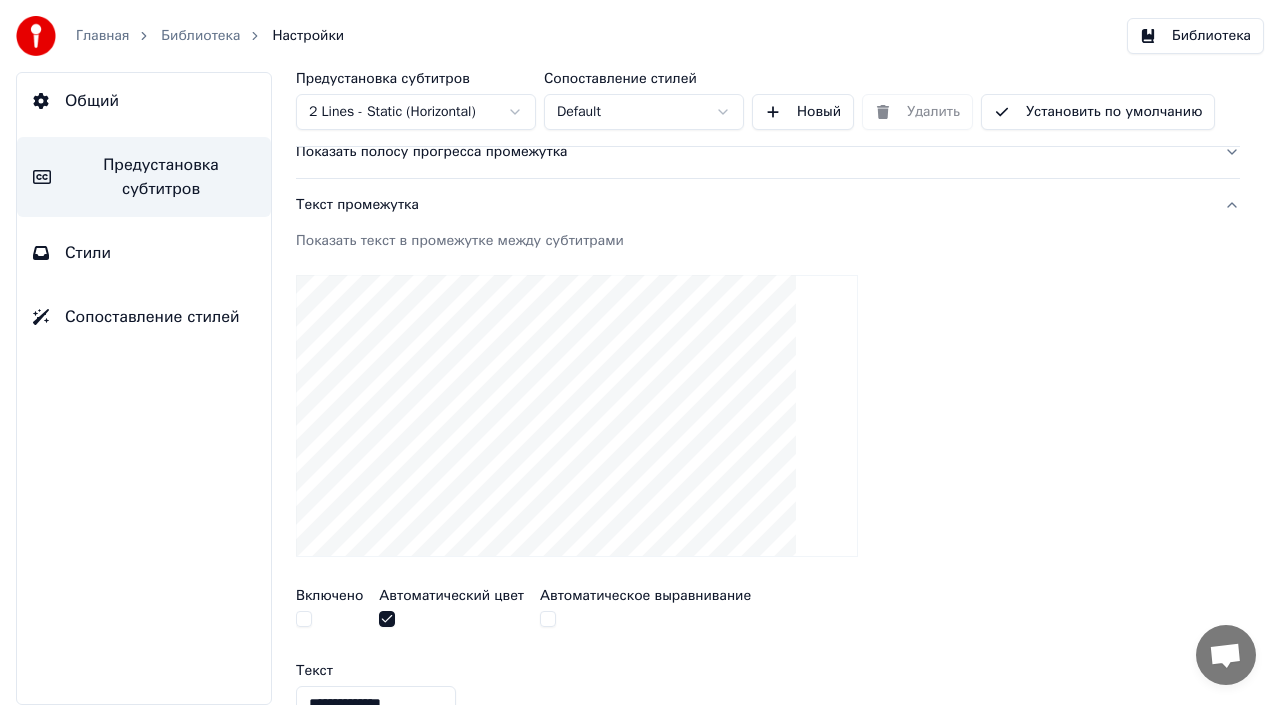 scroll, scrollTop: 260, scrollLeft: 0, axis: vertical 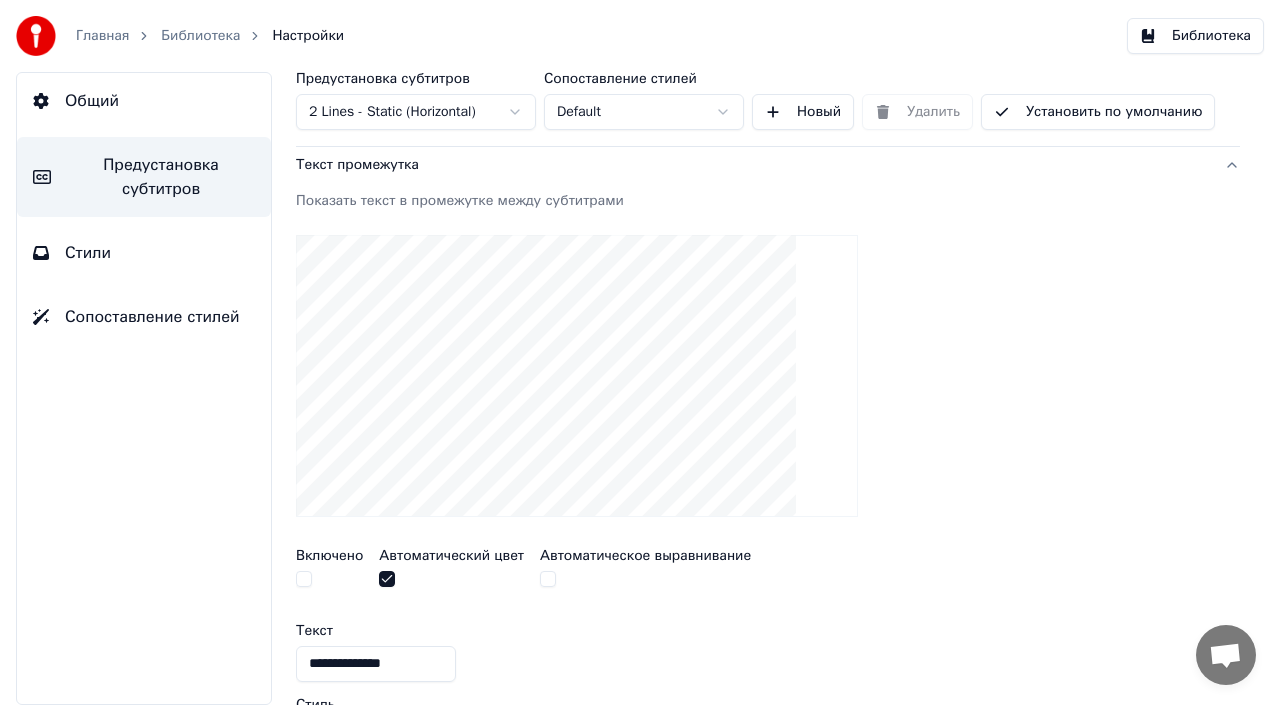 click at bounding box center [645, 581] 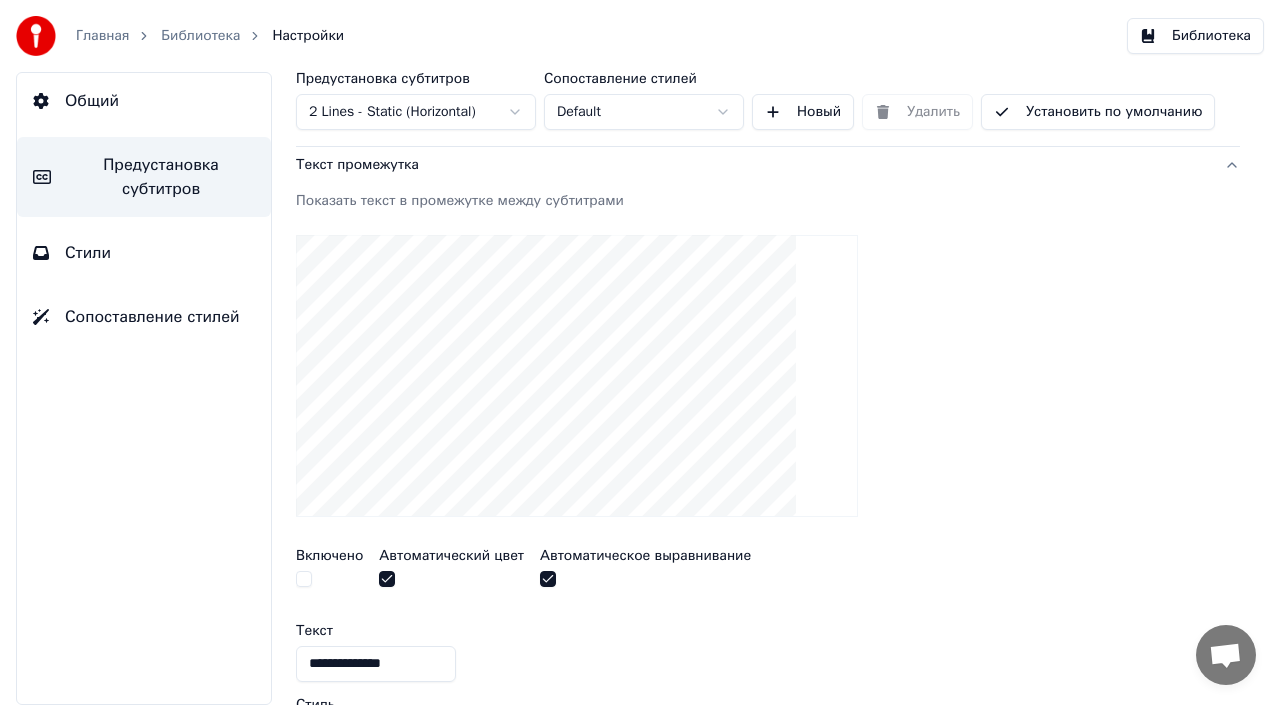 click on "Установить по умолчанию" at bounding box center [1098, 112] 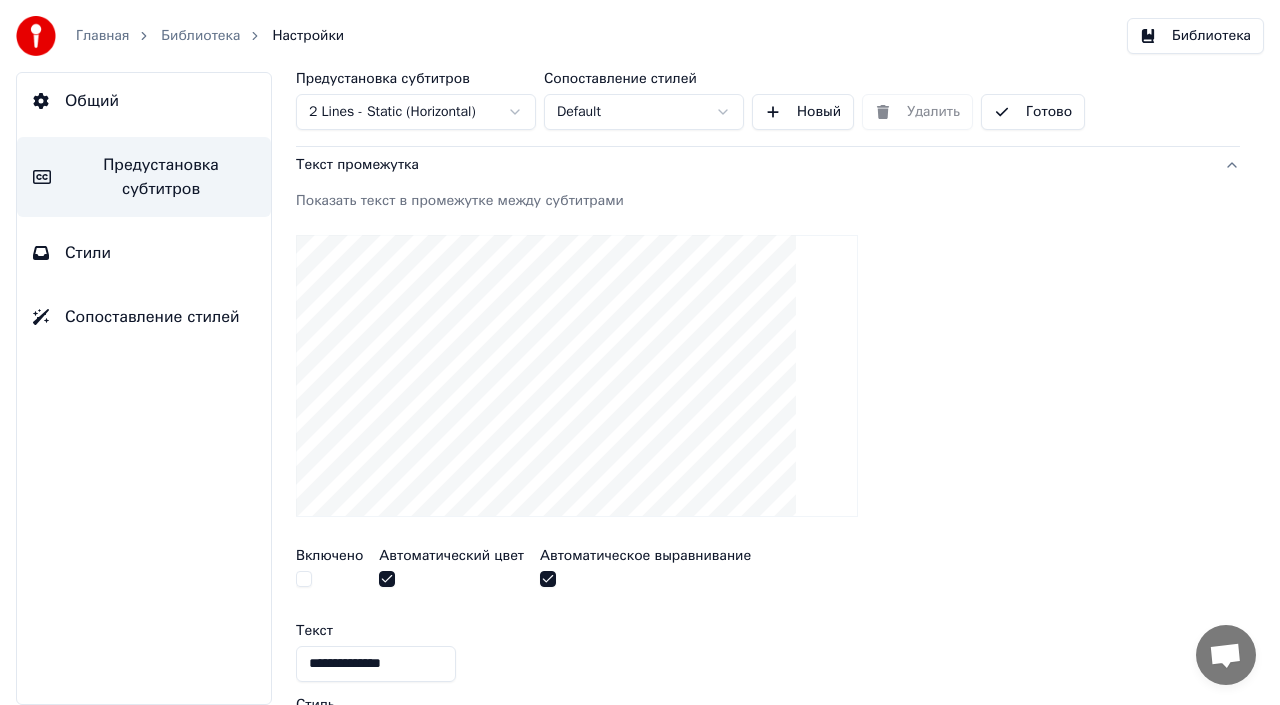 click on "Библиотека" at bounding box center [1195, 36] 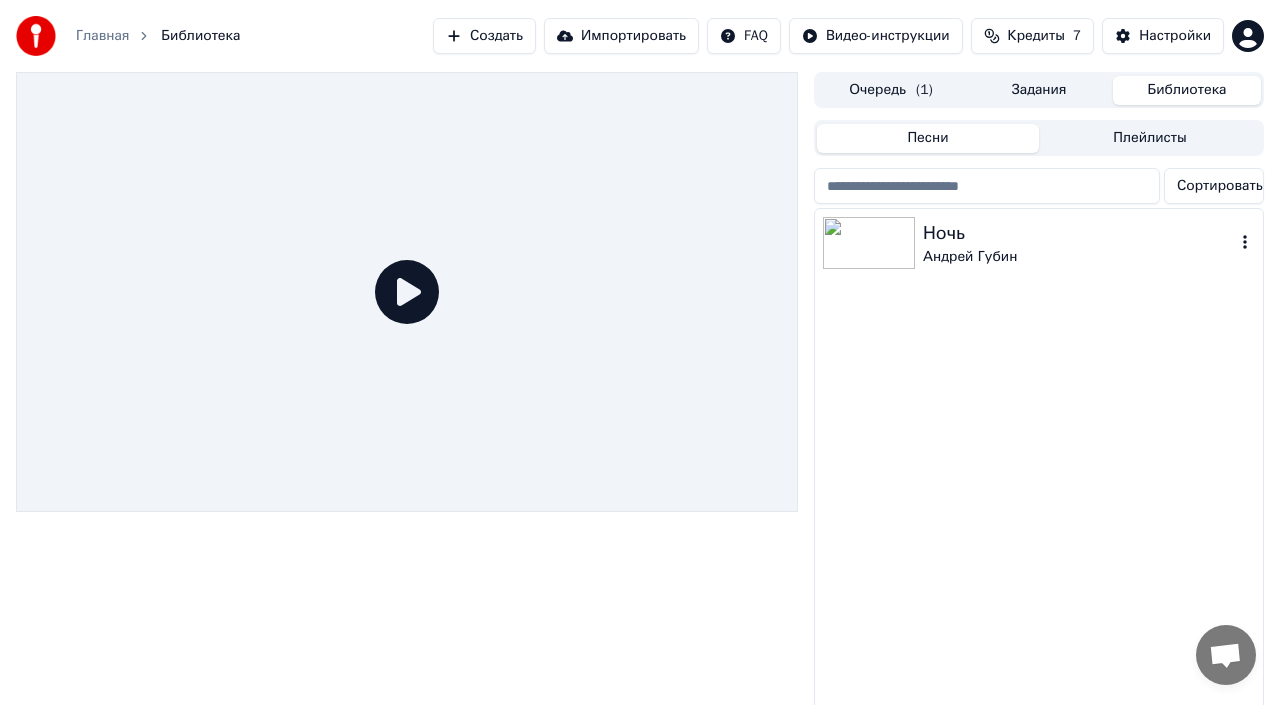 click at bounding box center [869, 243] 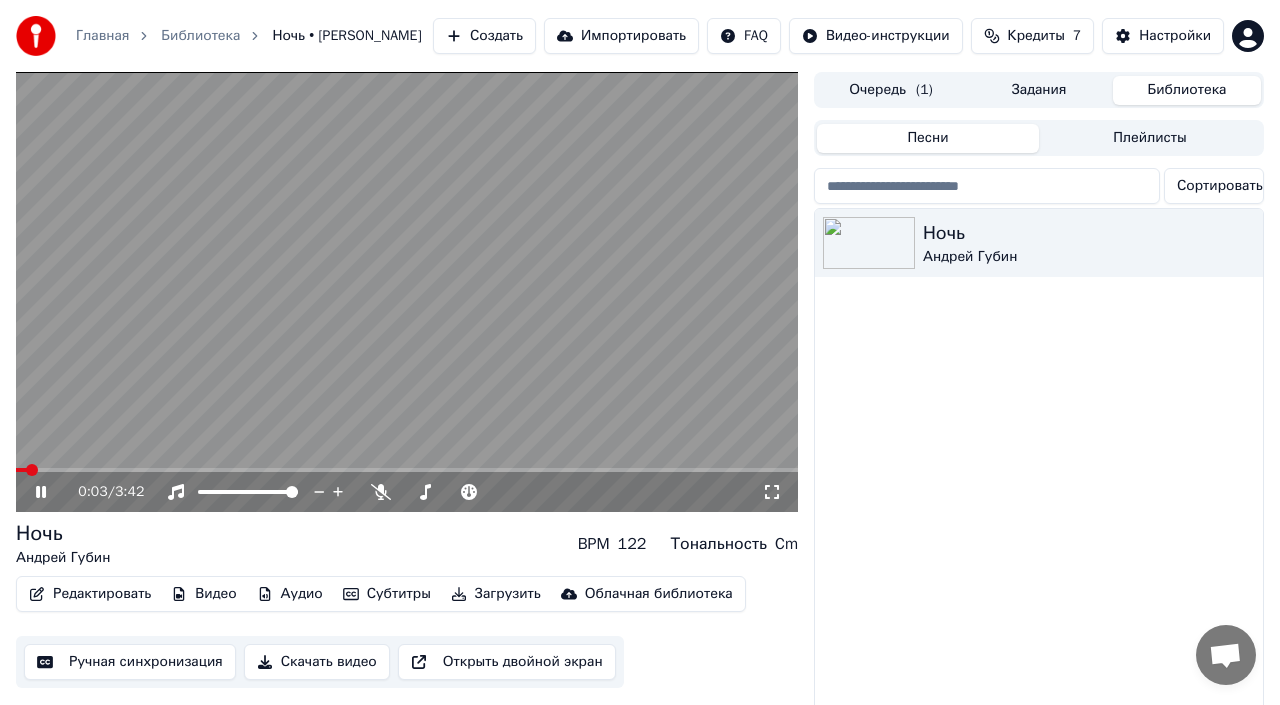 click at bounding box center (407, 470) 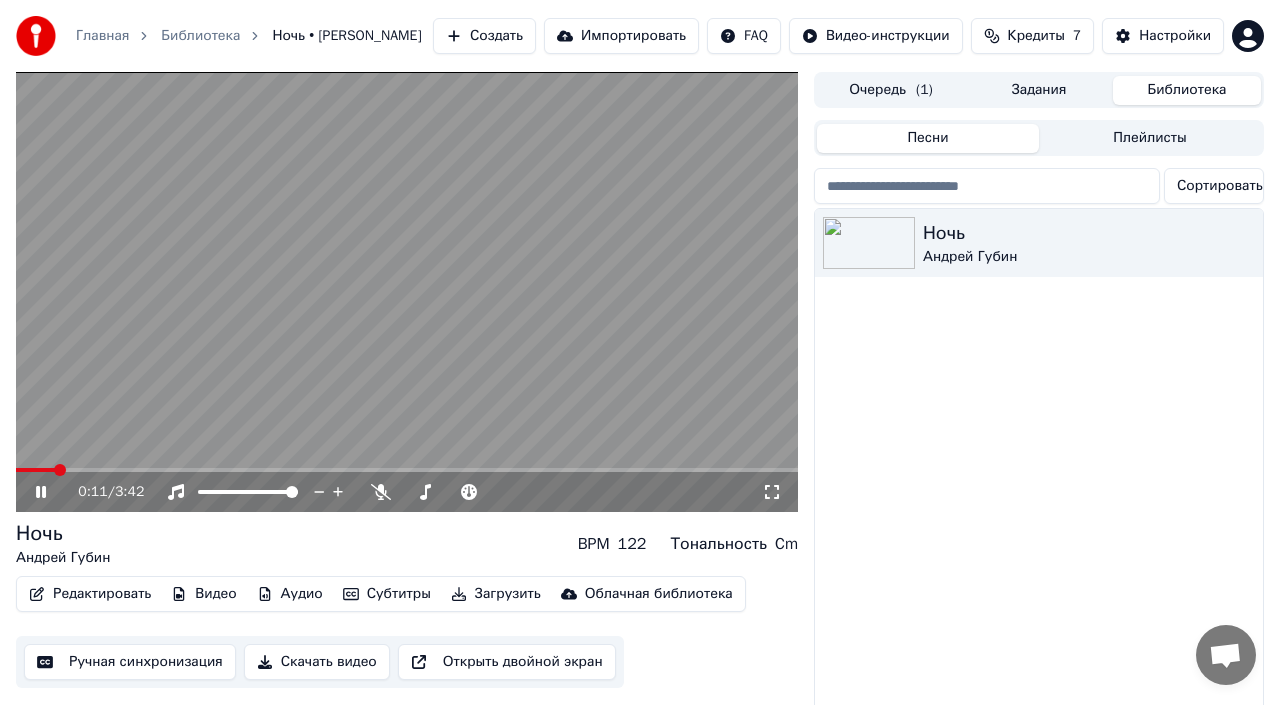 click at bounding box center [407, 470] 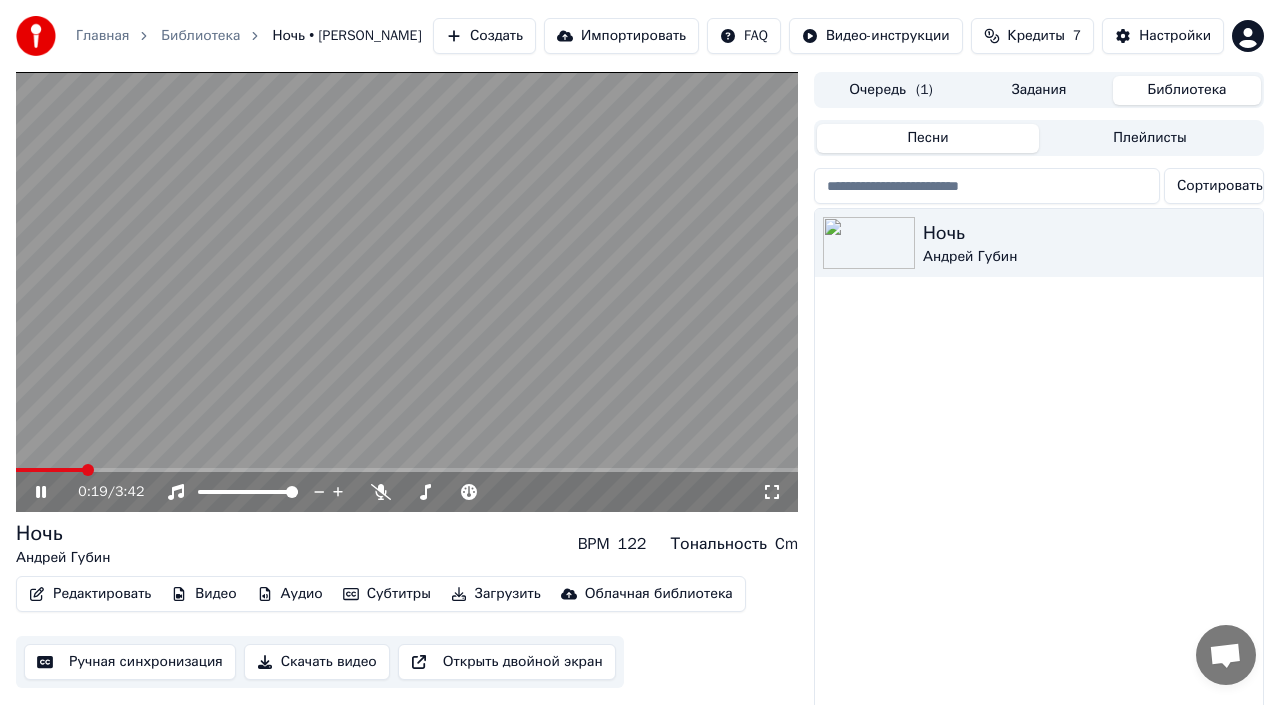 click at bounding box center (407, 470) 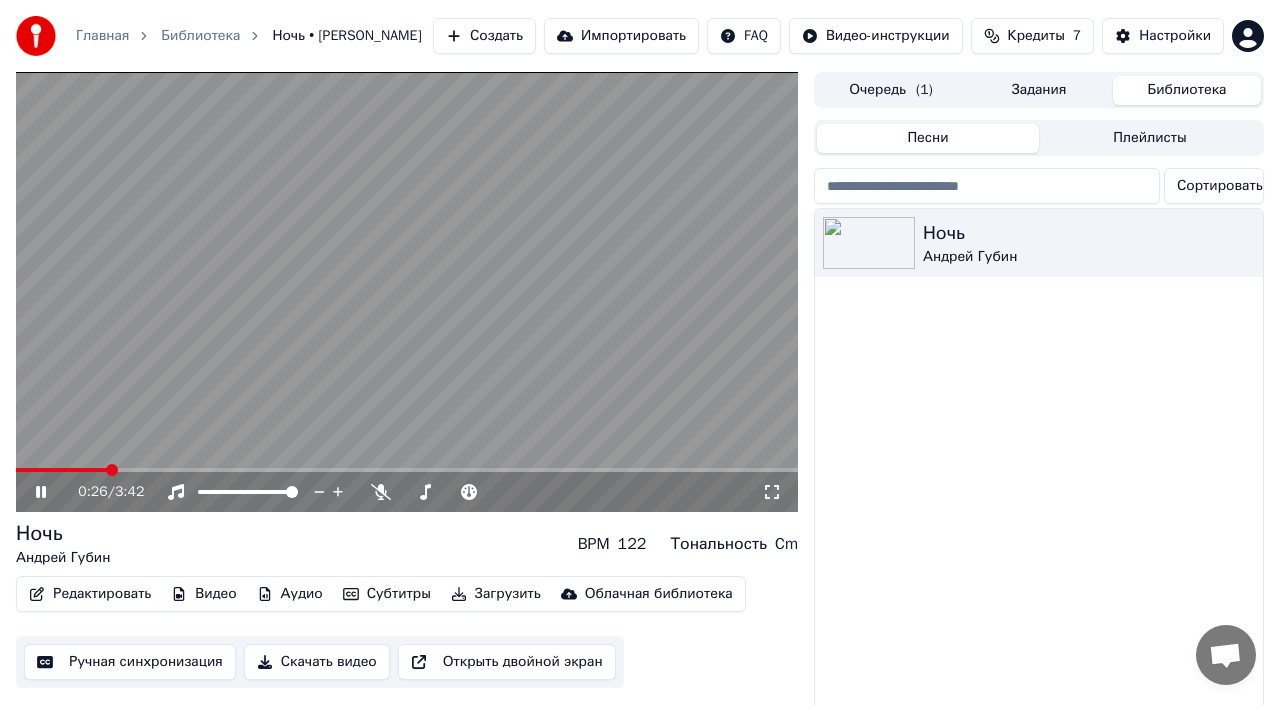 click at bounding box center (62, 470) 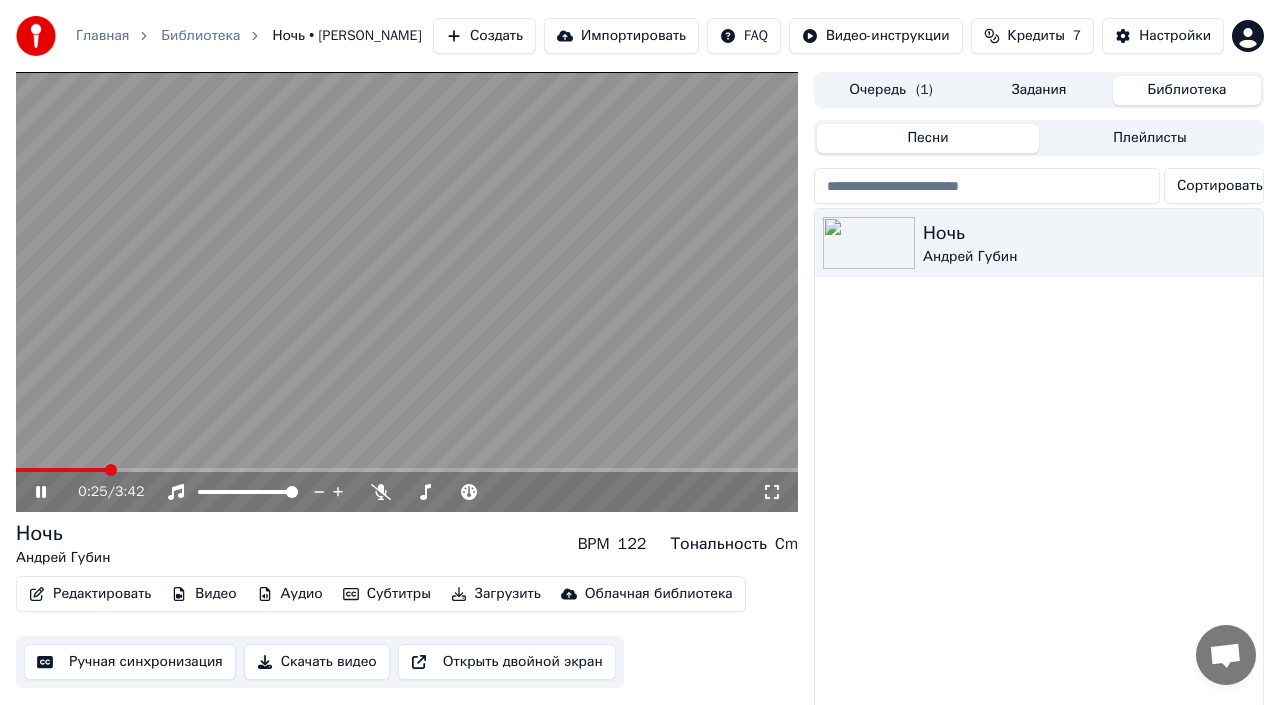 click 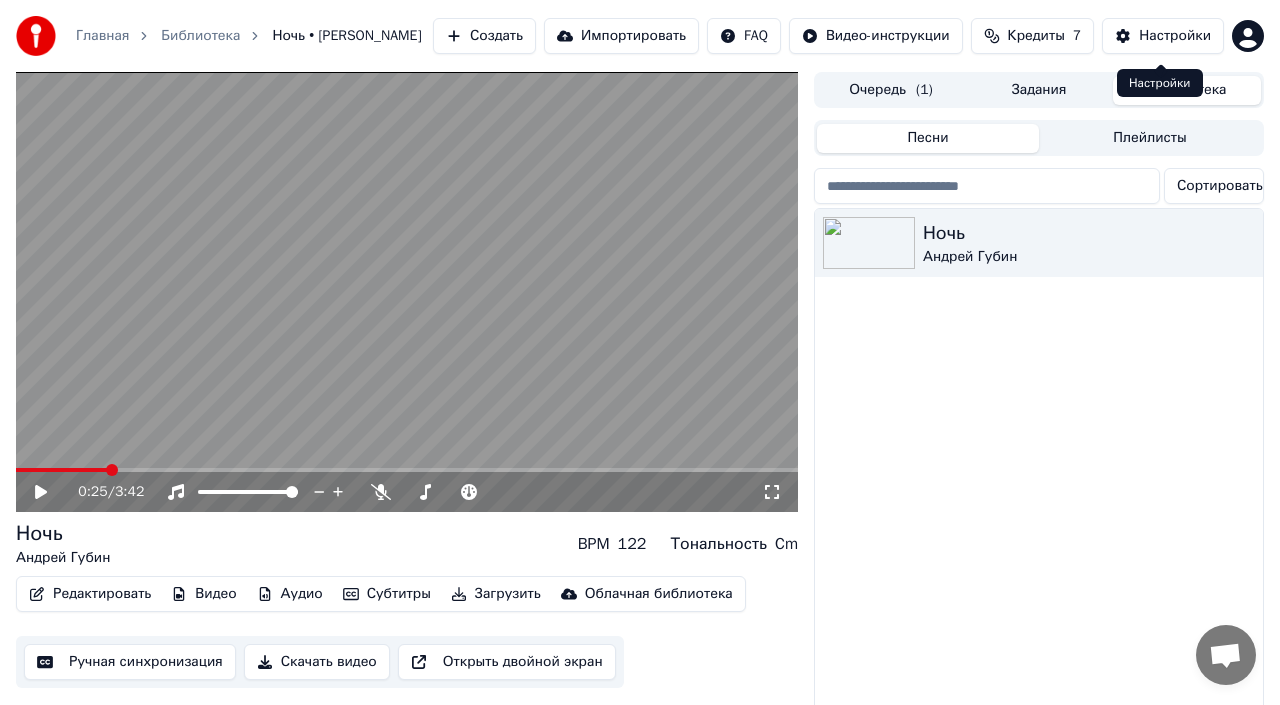 click on "Настройки" at bounding box center (1163, 36) 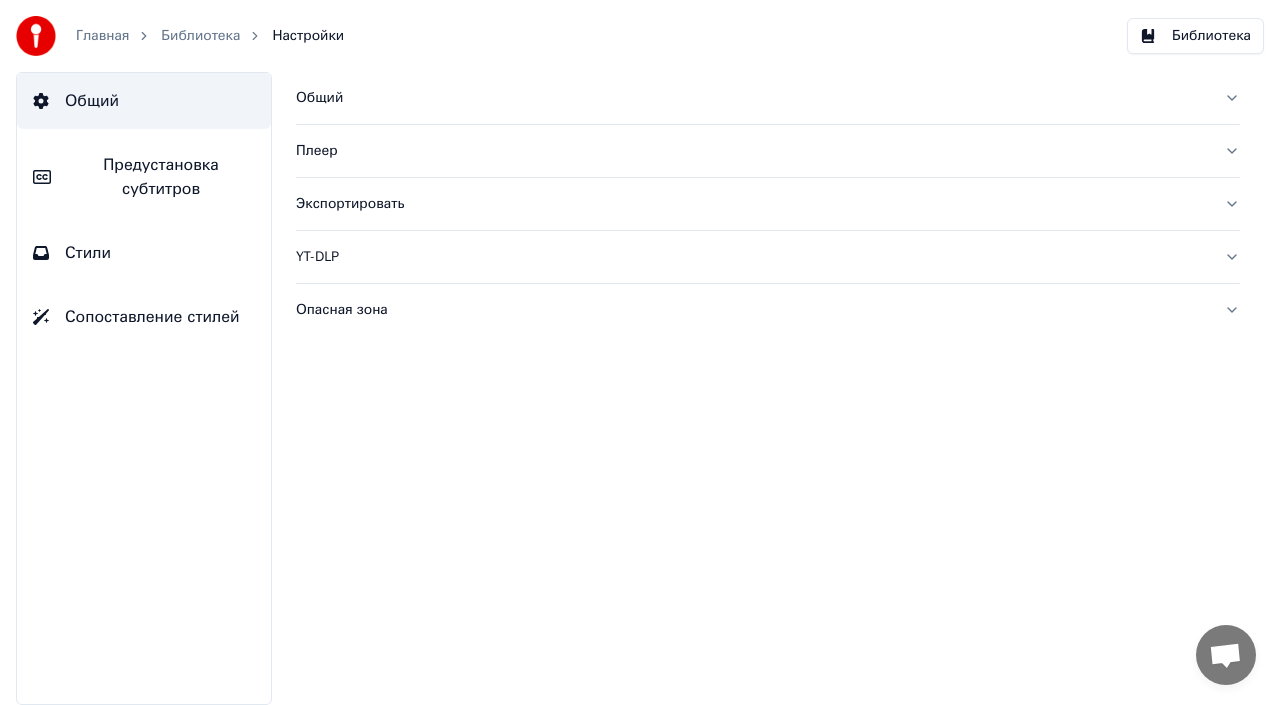 click on "Плеер" at bounding box center (752, 151) 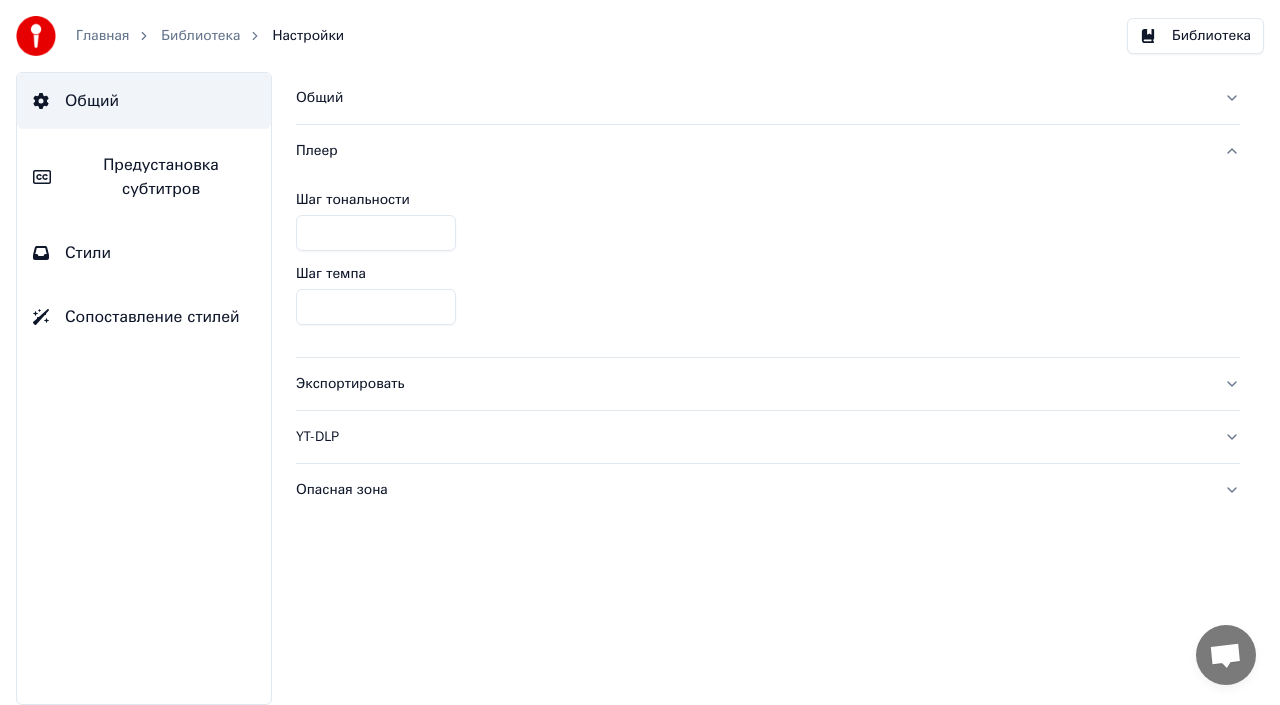 click on "Предустановка субтитров" at bounding box center (161, 177) 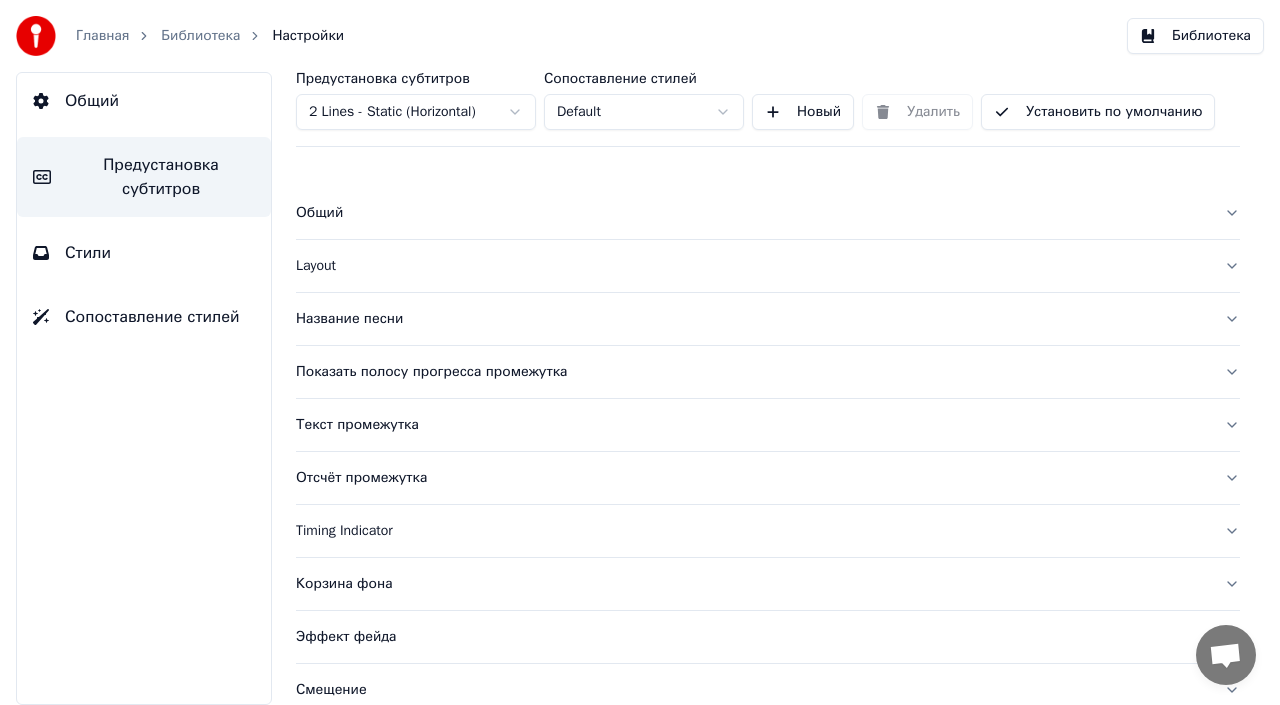 click on "Отсчёт промежутка" at bounding box center [768, 478] 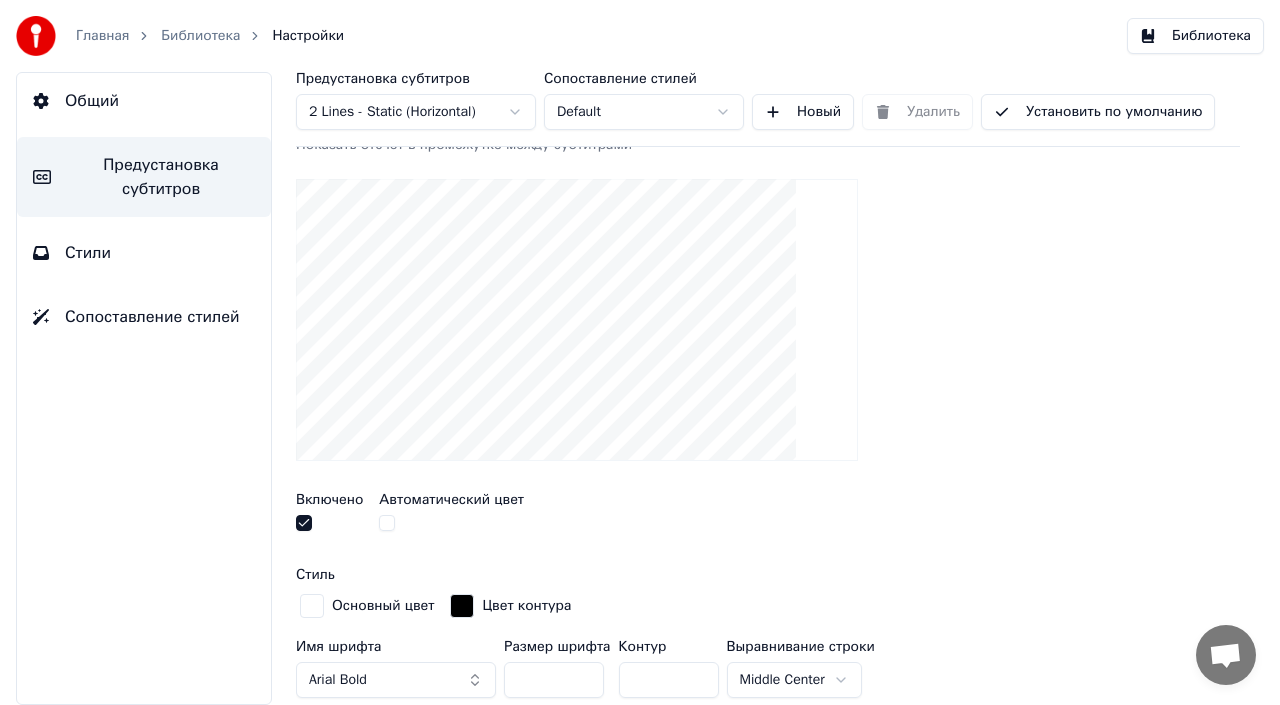 scroll, scrollTop: 407, scrollLeft: 0, axis: vertical 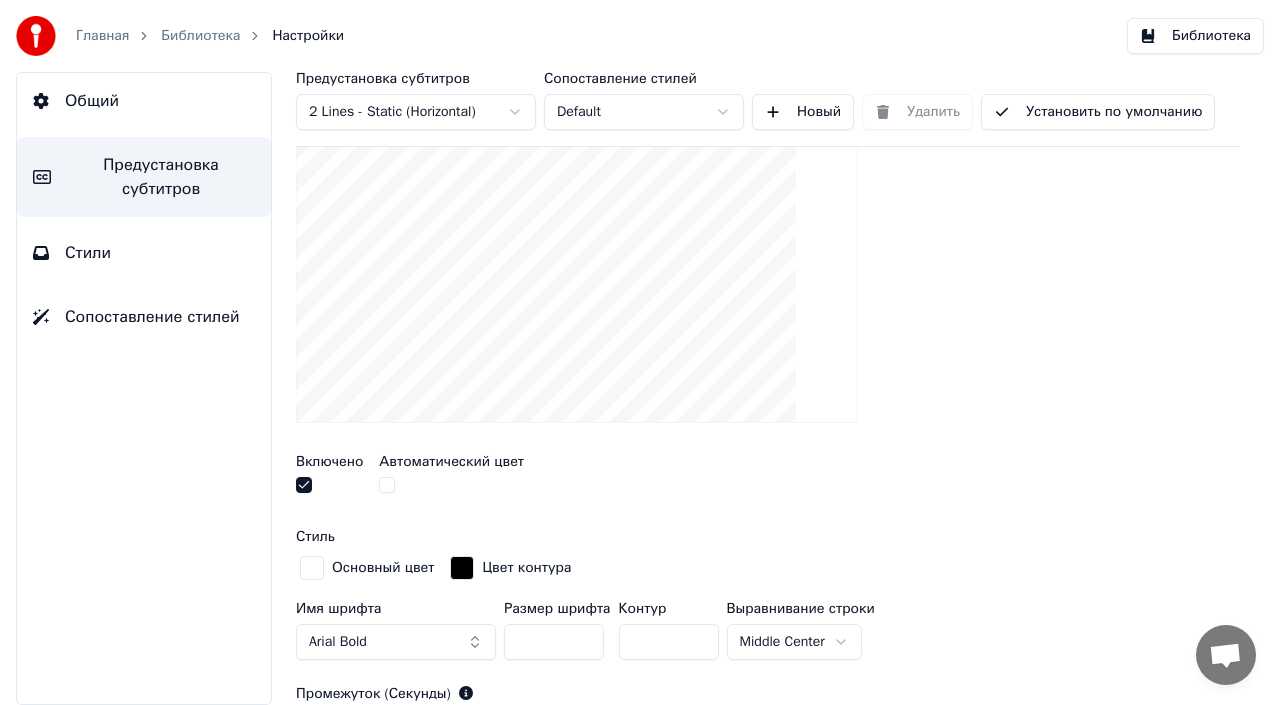 click at bounding box center [304, 485] 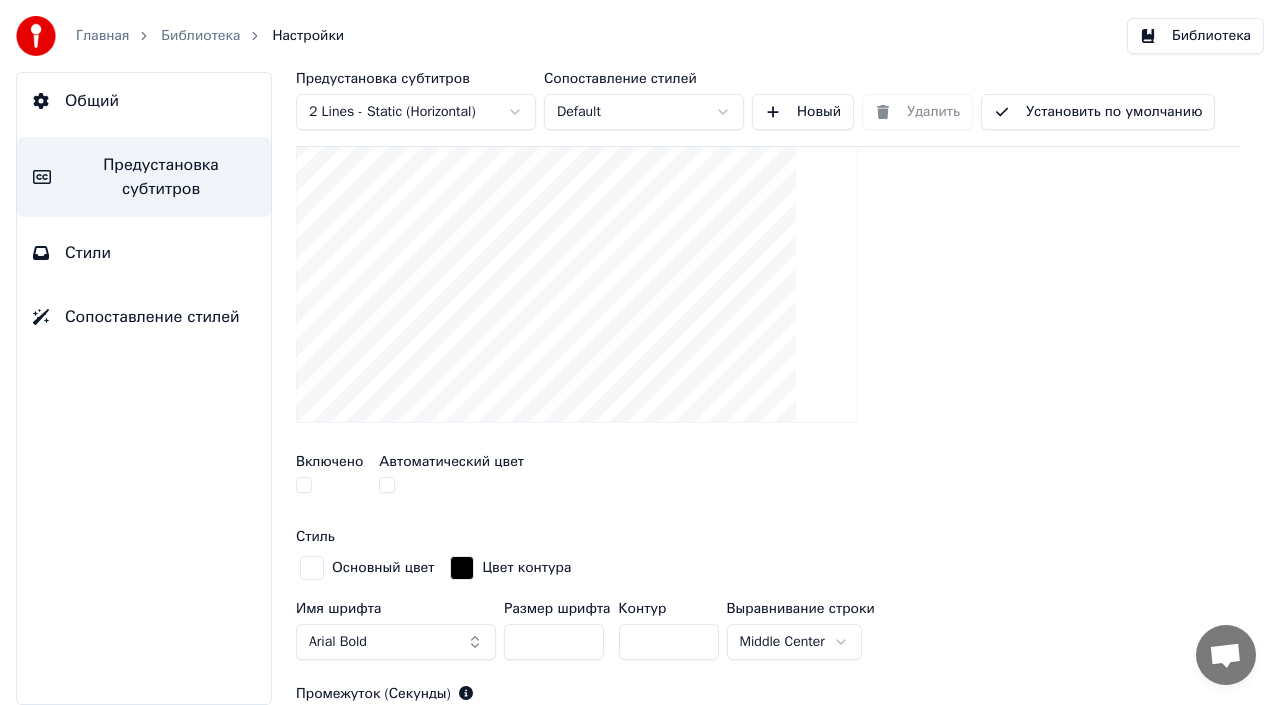 click at bounding box center (387, 485) 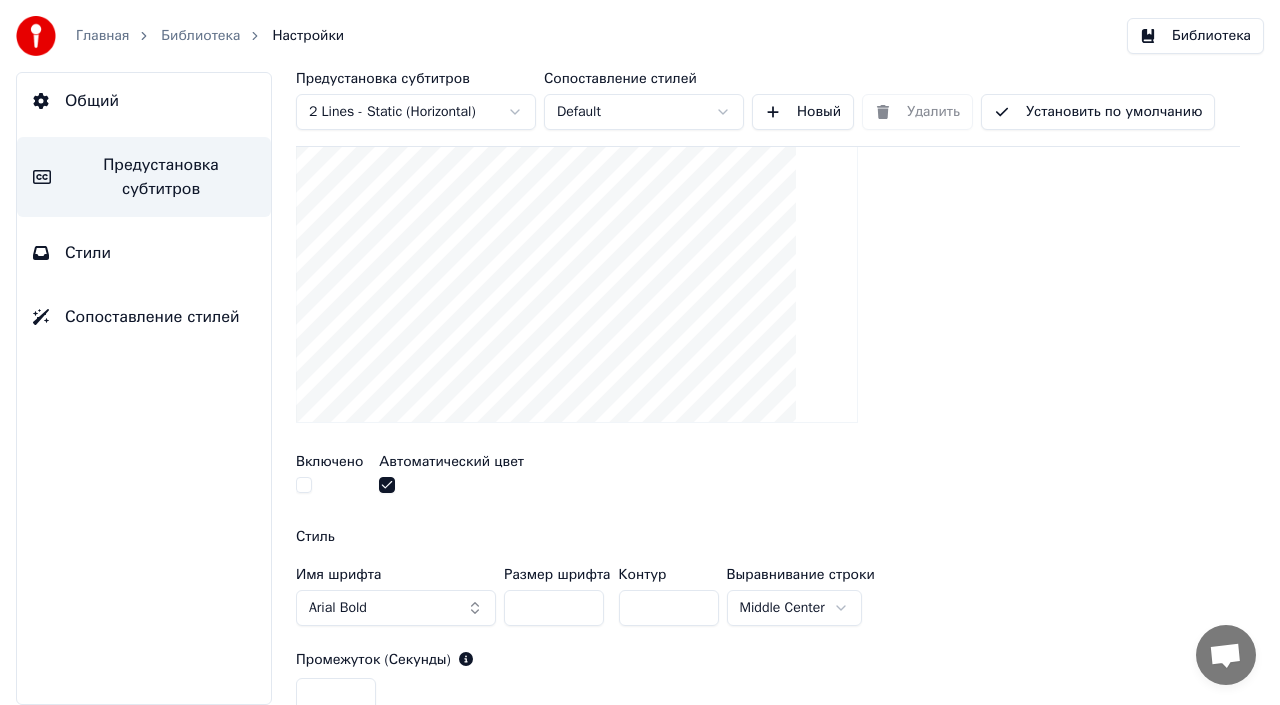 click at bounding box center [387, 485] 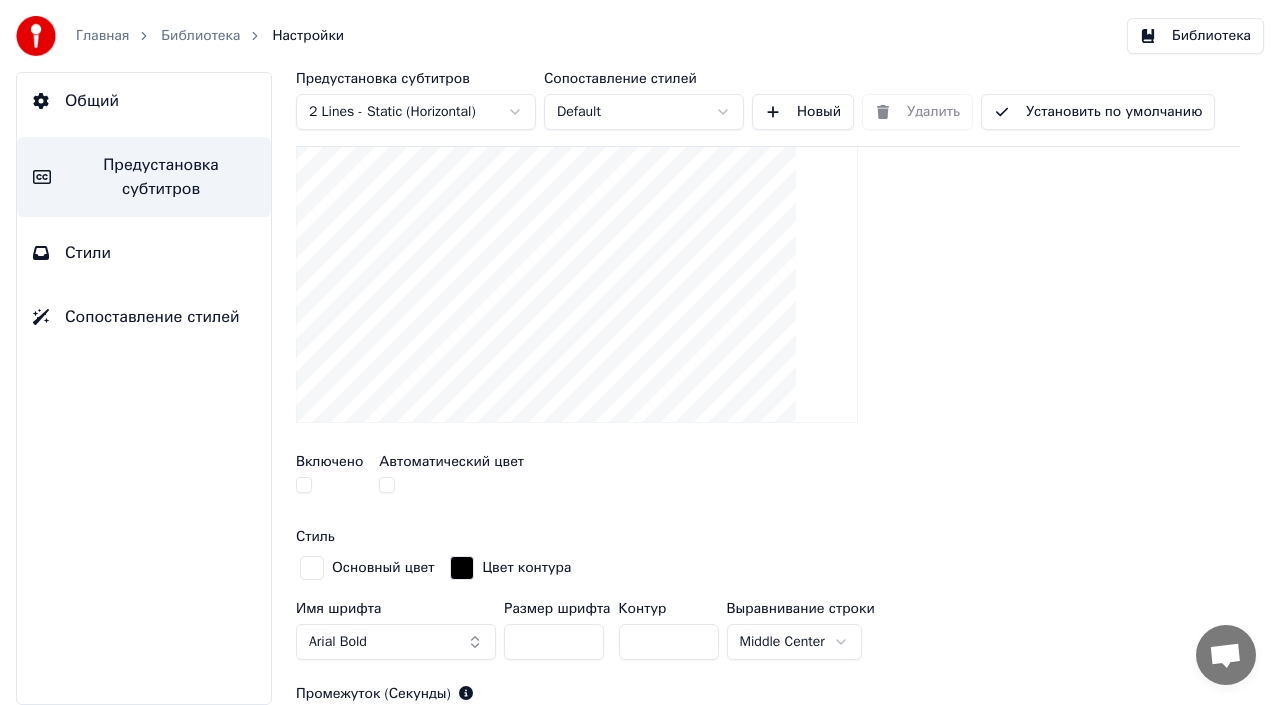 click at bounding box center (304, 485) 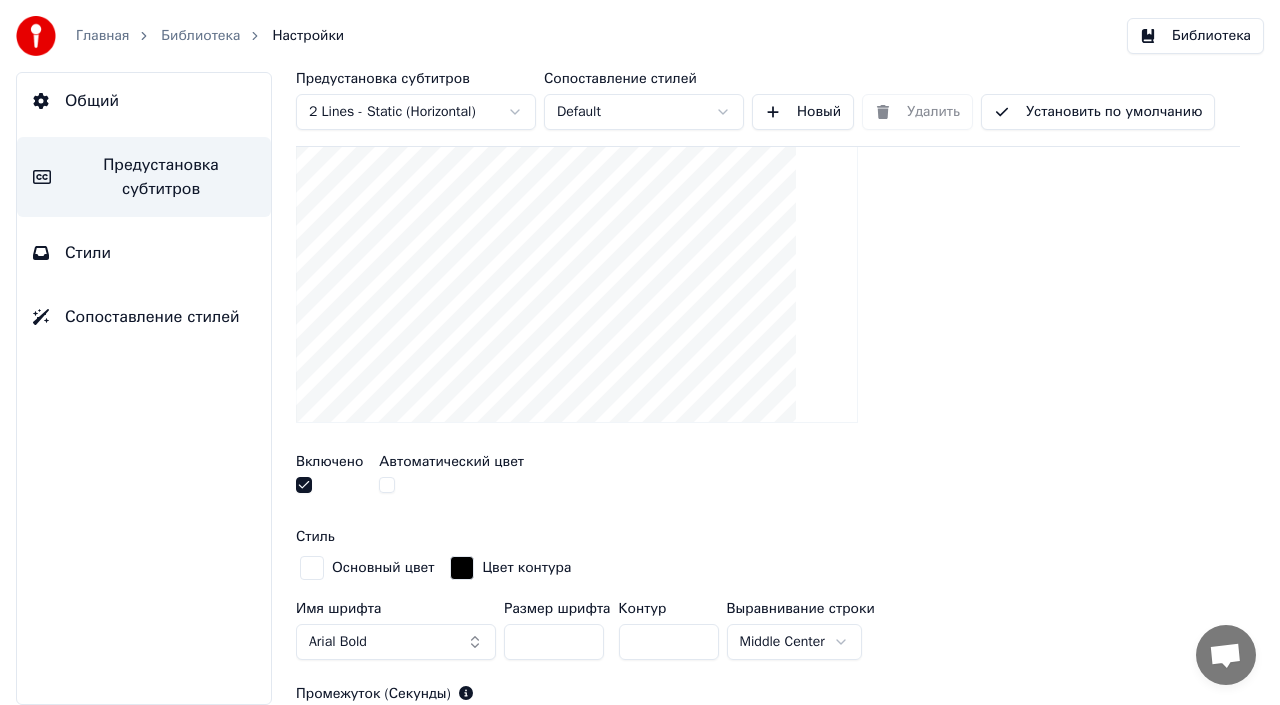 click at bounding box center (304, 485) 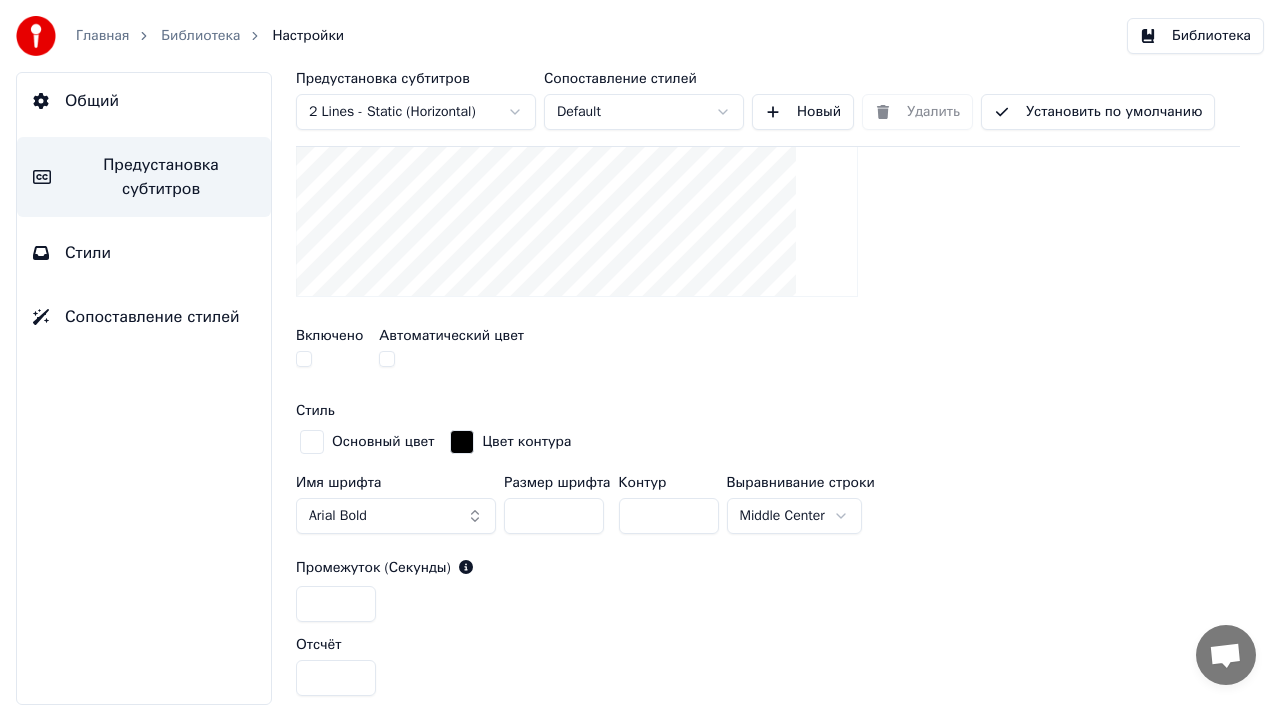 scroll, scrollTop: 539, scrollLeft: 0, axis: vertical 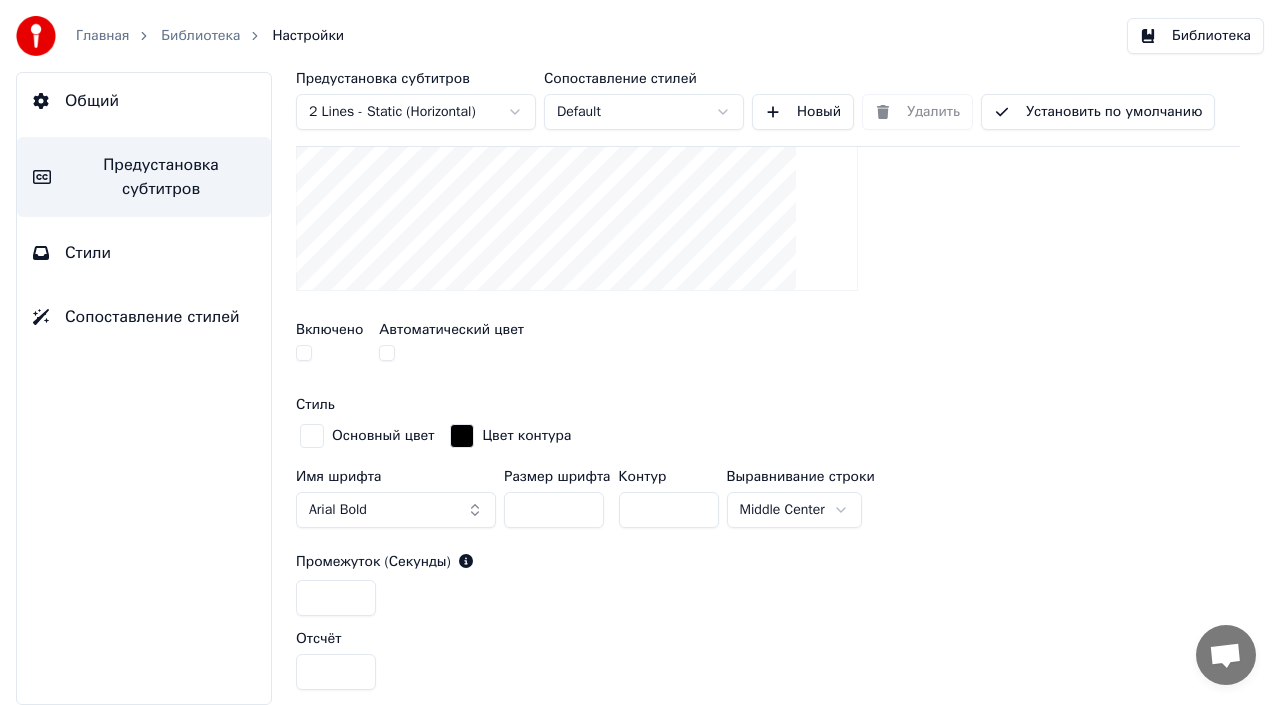 click on "Главная Библиотека Настройки Библиотека Общий Предустановка субтитров Стили Сопоставление стилей Предустановка субтитров 2 Lines - Static (Horizontal) Сопоставление стилей Default Новый Удалить Установить по умолчанию Общий Layout Название песни Показать полосу прогресса промежутка Текст промежутка Отсчёт промежутка Показать отсчёт в промежутке между субтитрами Включено Автоматический цвет Стиль Основный цвет Цвет контура Имя шрифта Arial Bold Размер шрифта ** Контур * Выравнивание [GEOGRAPHIC_DATA] Промежуток (Секунды) * Отсчёт * Сбросить Timing Indicator Корзина фона Смещение" at bounding box center [640, 352] 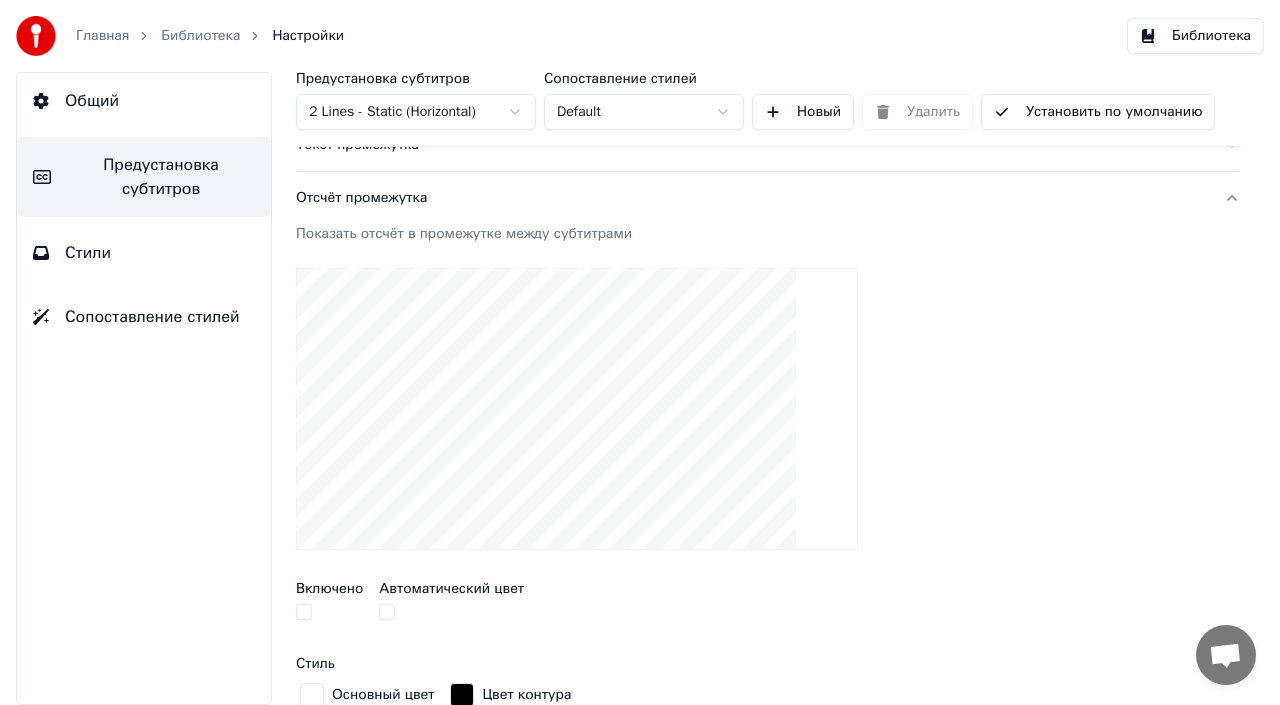 scroll, scrollTop: 281, scrollLeft: 0, axis: vertical 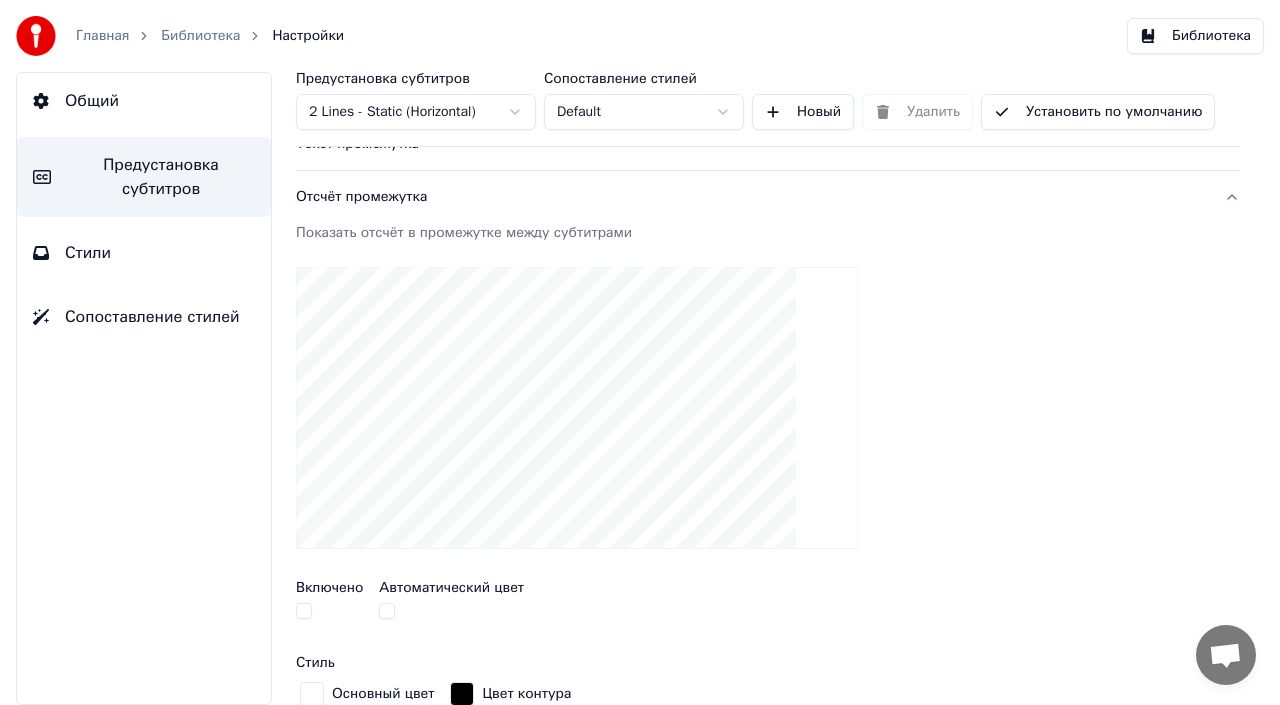 click at bounding box center (304, 611) 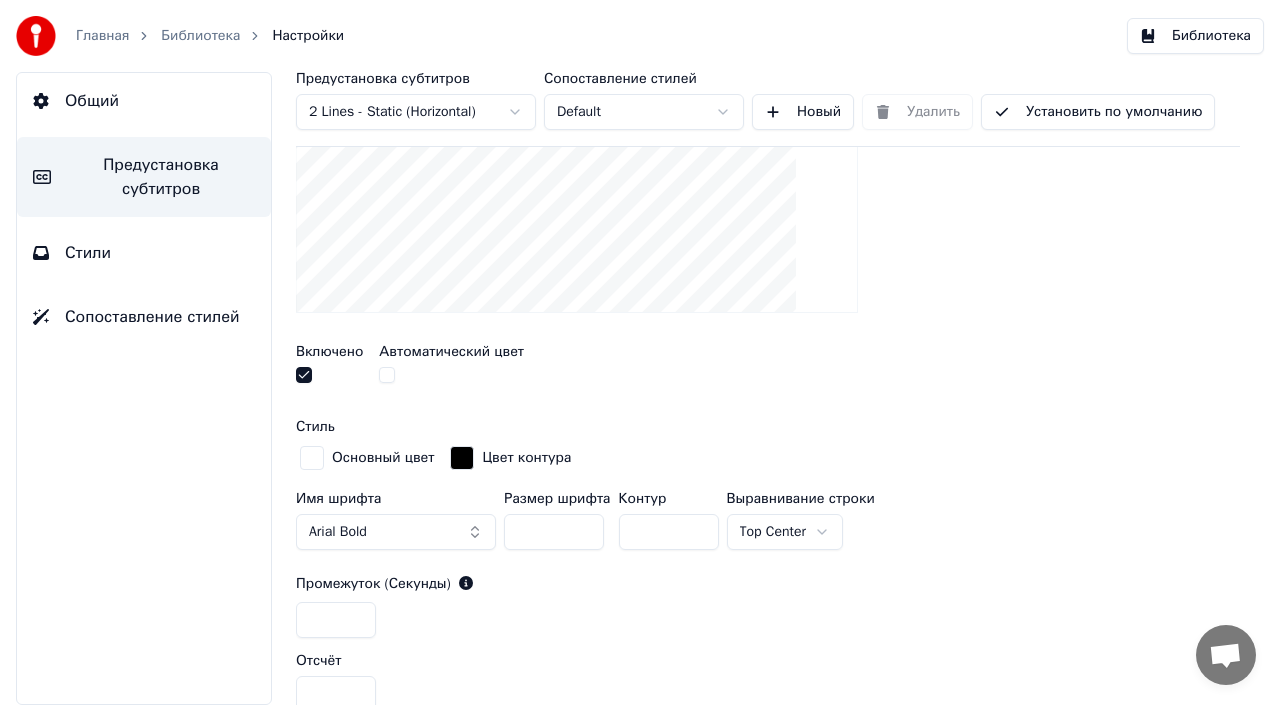 scroll, scrollTop: 518, scrollLeft: 0, axis: vertical 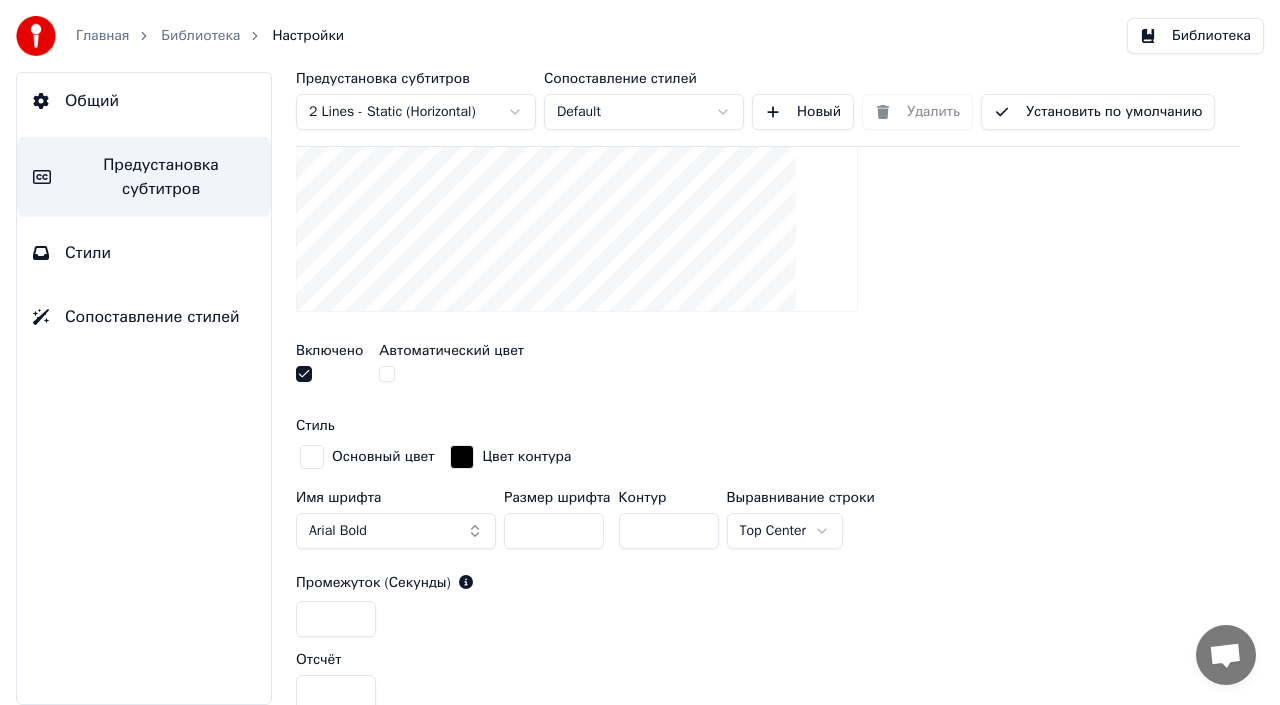 click on "Главная Библиотека Настройки Библиотека Общий Предустановка субтитров Стили Сопоставление стилей Предустановка субтитров 2 Lines - Static (Horizontal) Сопоставление стилей Default Новый Удалить Установить по умолчанию Общий Layout Название песни Показать полосу прогресса промежутка Текст промежутка Отсчёт промежутка Показать отсчёт в промежутке между субтитрами Включено Автоматический цвет Стиль Основный цвет Цвет контура Имя шрифта Arial Bold Размер шрифта ** Контур * Выравнивание строки Top Center Промежуток (Секунды) * Отсчёт * Сбросить Timing Indicator Корзина фона Эффект фейда" at bounding box center [640, 352] 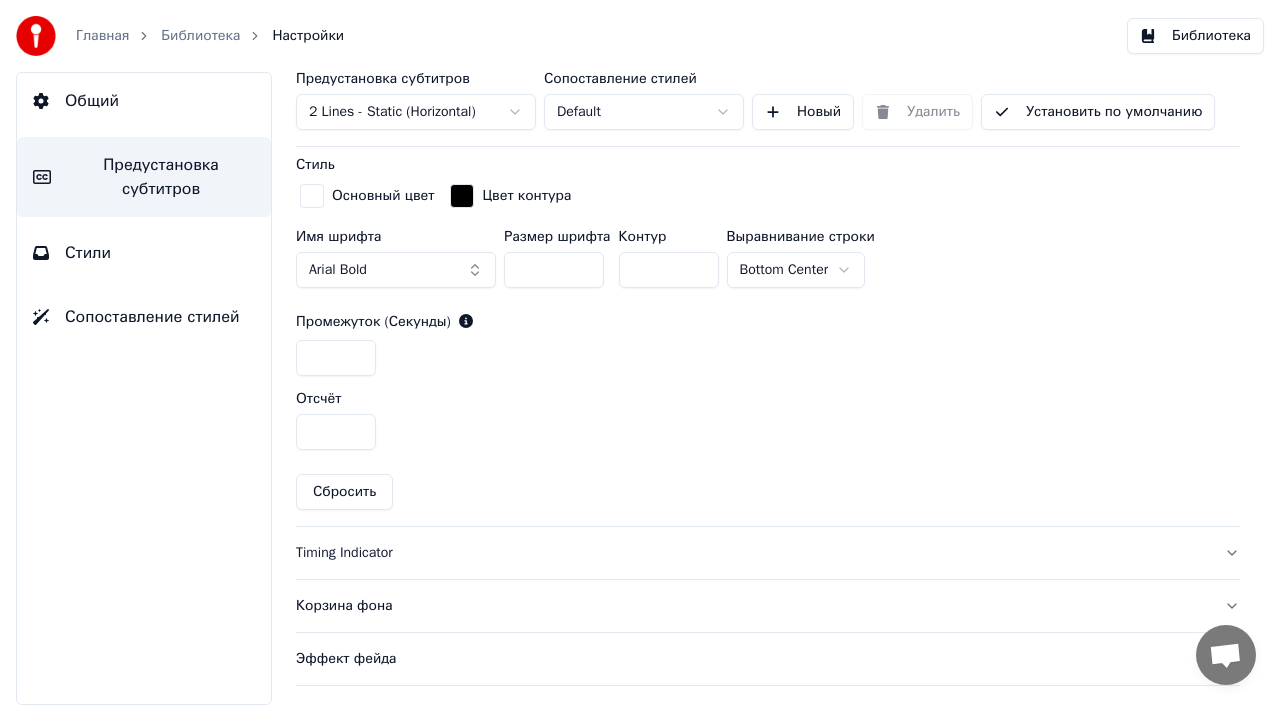 scroll, scrollTop: 780, scrollLeft: 0, axis: vertical 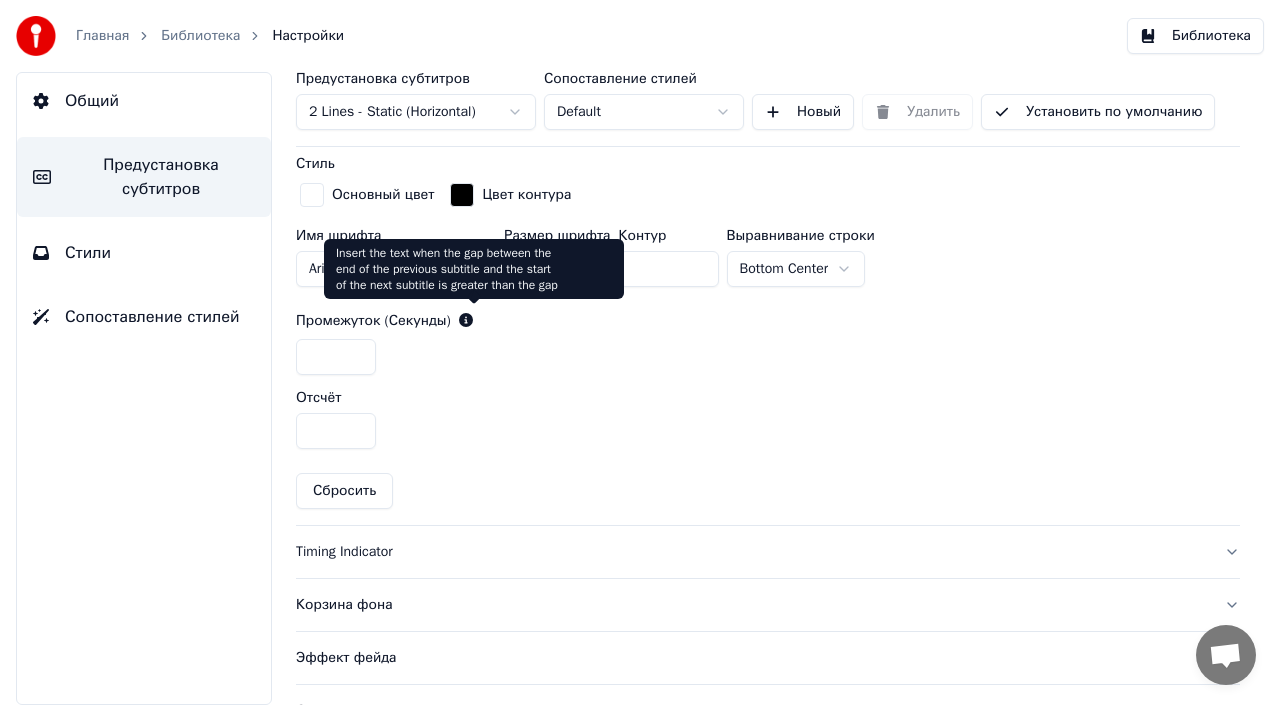 click on "*" at bounding box center (768, 431) 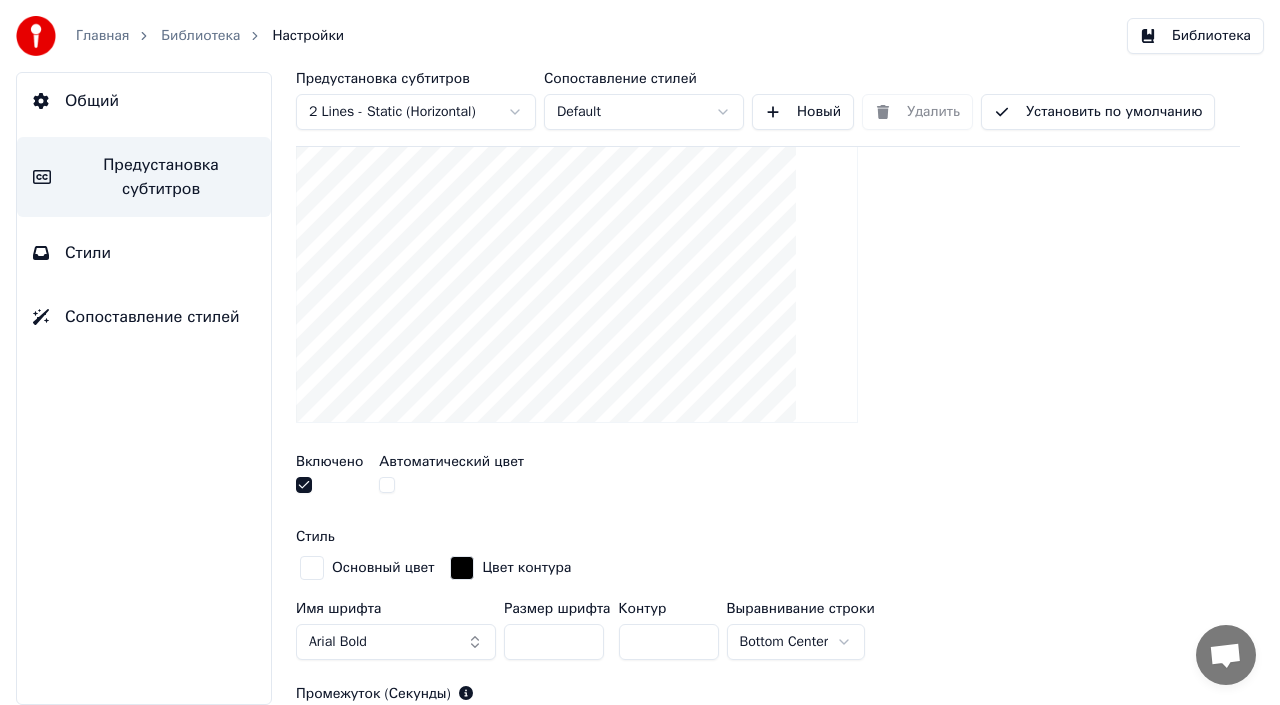 scroll, scrollTop: 408, scrollLeft: 0, axis: vertical 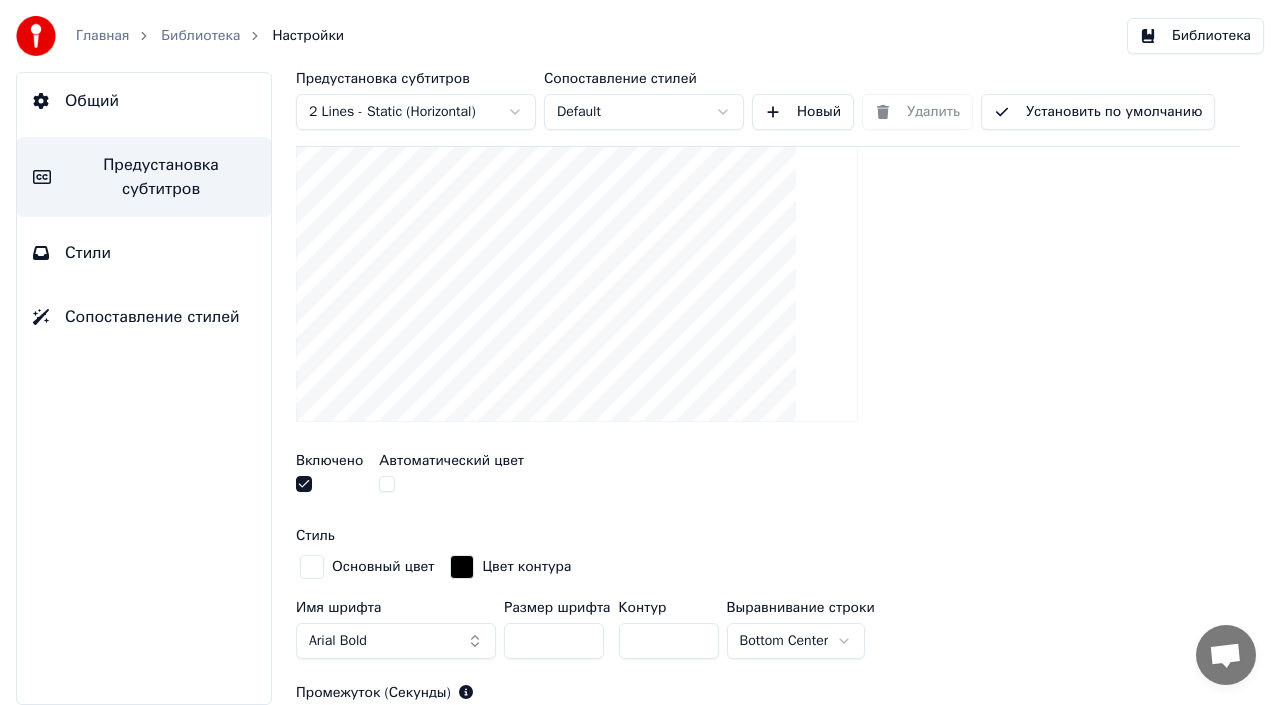 click on "Главная Библиотека Настройки Библиотека Общий Предустановка субтитров Стили Сопоставление стилей Предустановка субтитров 2 Lines - Static (Horizontal) Сопоставление стилей Default Новый Удалить Установить по умолчанию Общий Layout Название песни Показать полосу прогресса промежутка Текст промежутка Отсчёт промежутка Показать отсчёт в промежутке между субтитрами Включено Автоматический цвет Стиль Основный цвет Цвет контура Имя шрифта Arial Bold Размер шрифта ** Контур * Выравнивание [GEOGRAPHIC_DATA] Промежуток (Секунды) * Отсчёт * Сбросить Timing Indicator Корзина фона Смещение" at bounding box center (640, 352) 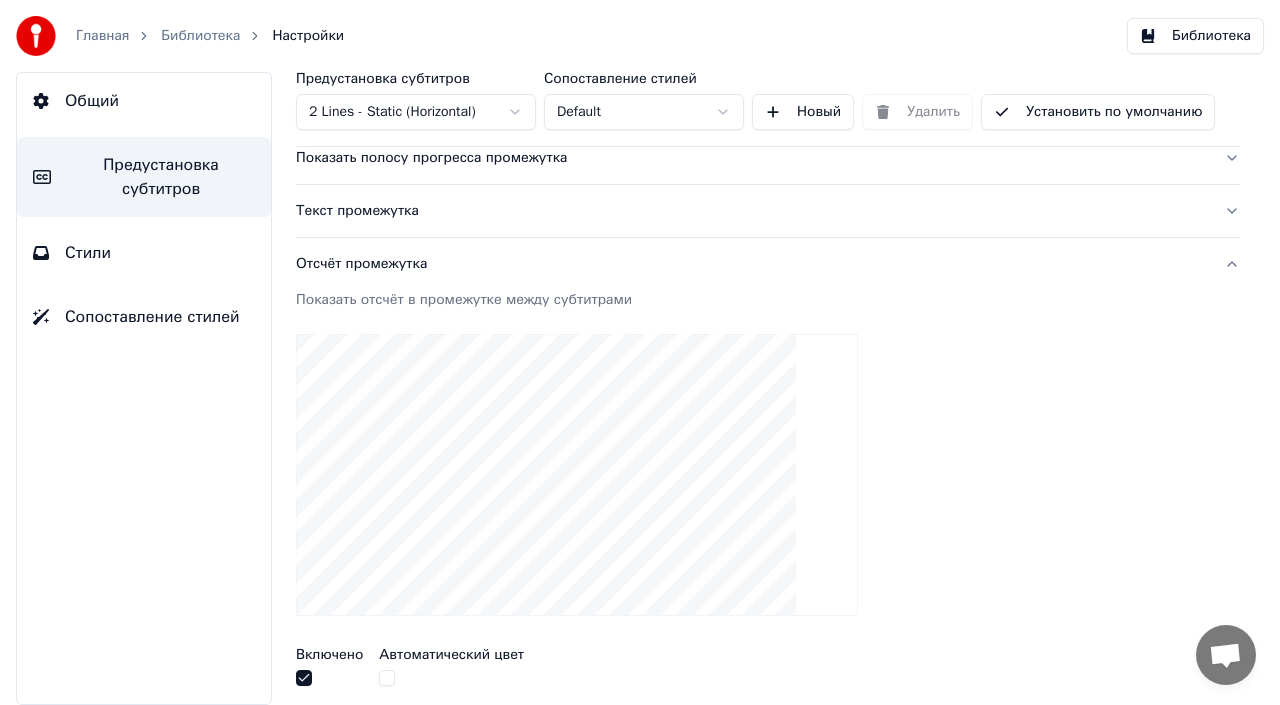 scroll, scrollTop: 169, scrollLeft: 0, axis: vertical 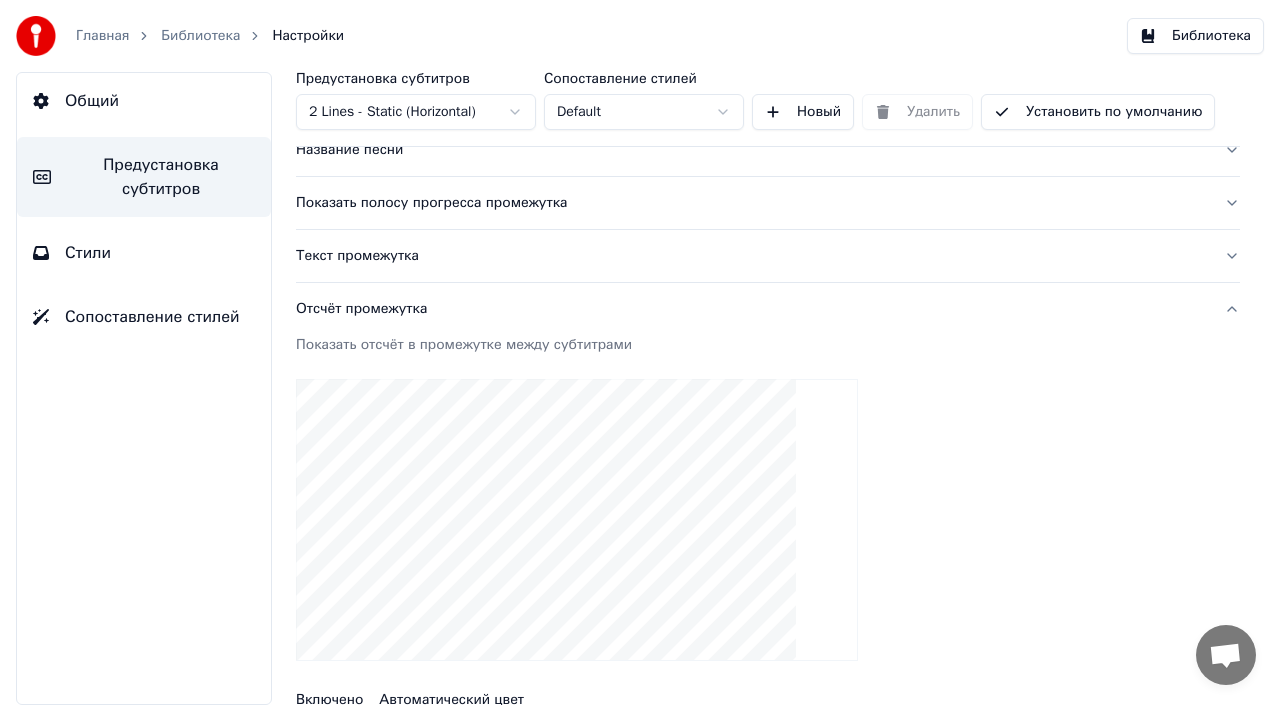 click on "Установить по умолчанию" at bounding box center (1098, 112) 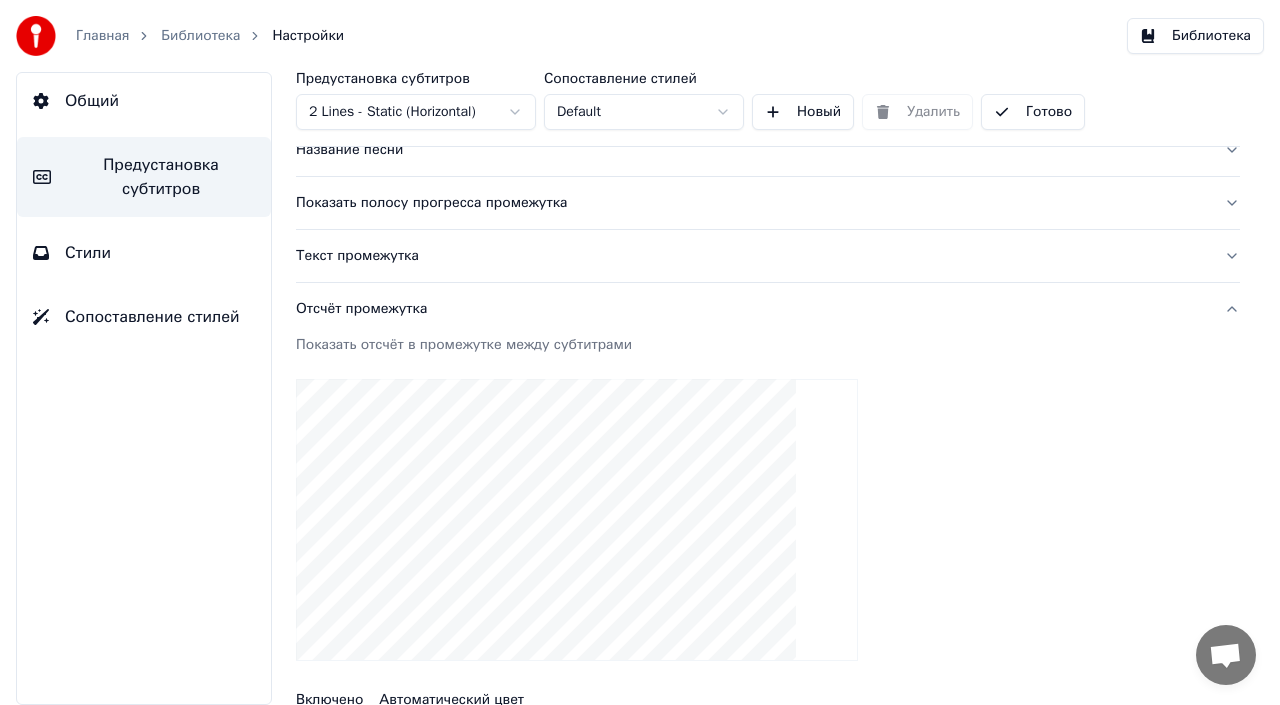 click on "Библиотека" at bounding box center [1195, 36] 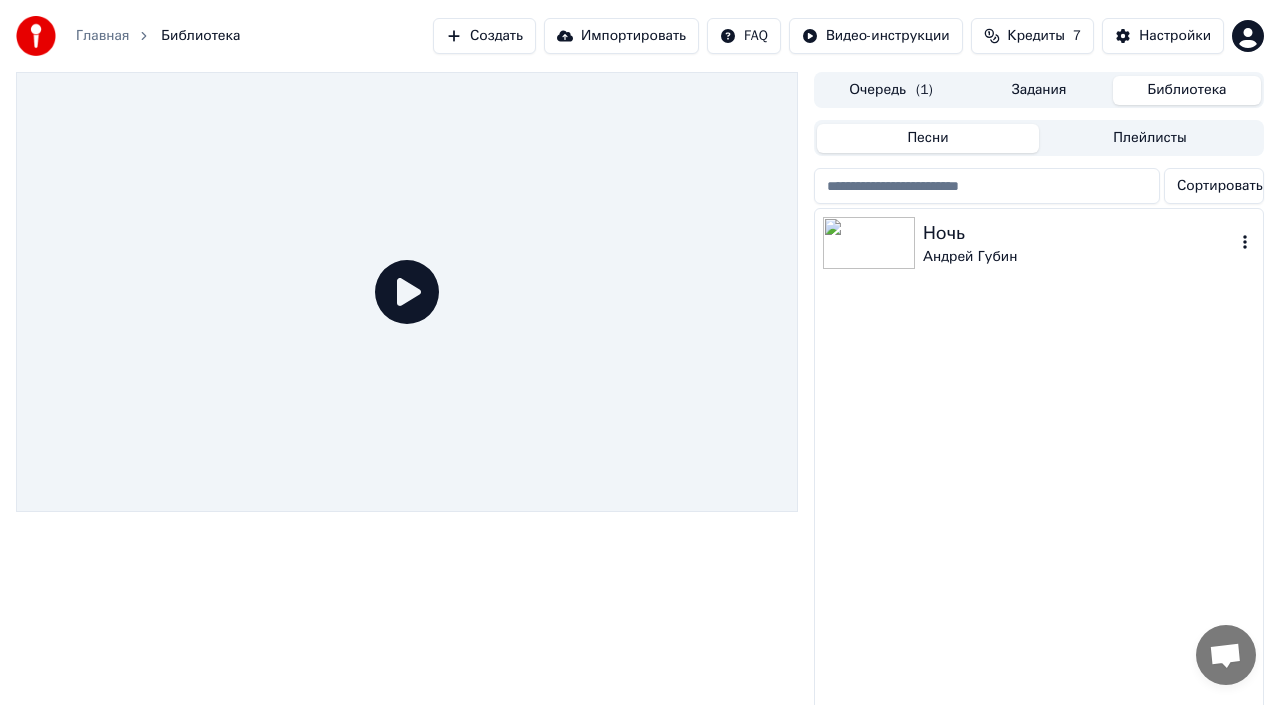 click on "Ночь [PERSON_NAME]" at bounding box center [1039, 243] 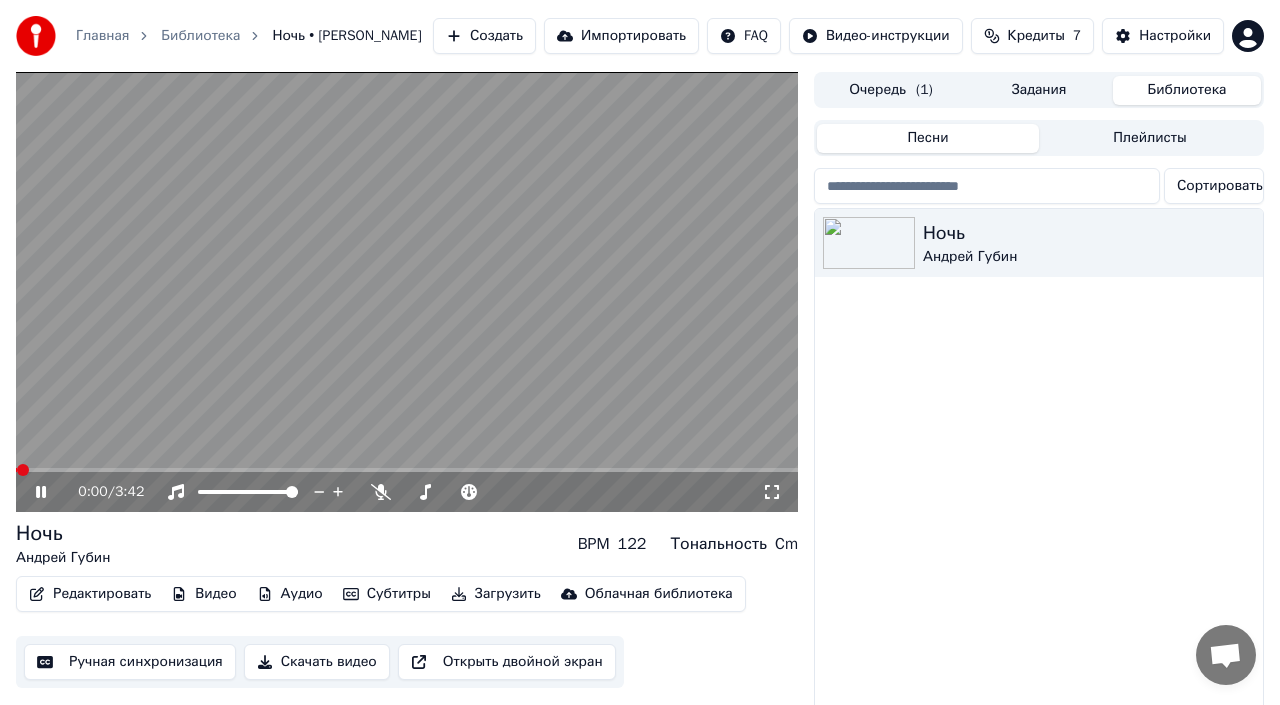 click 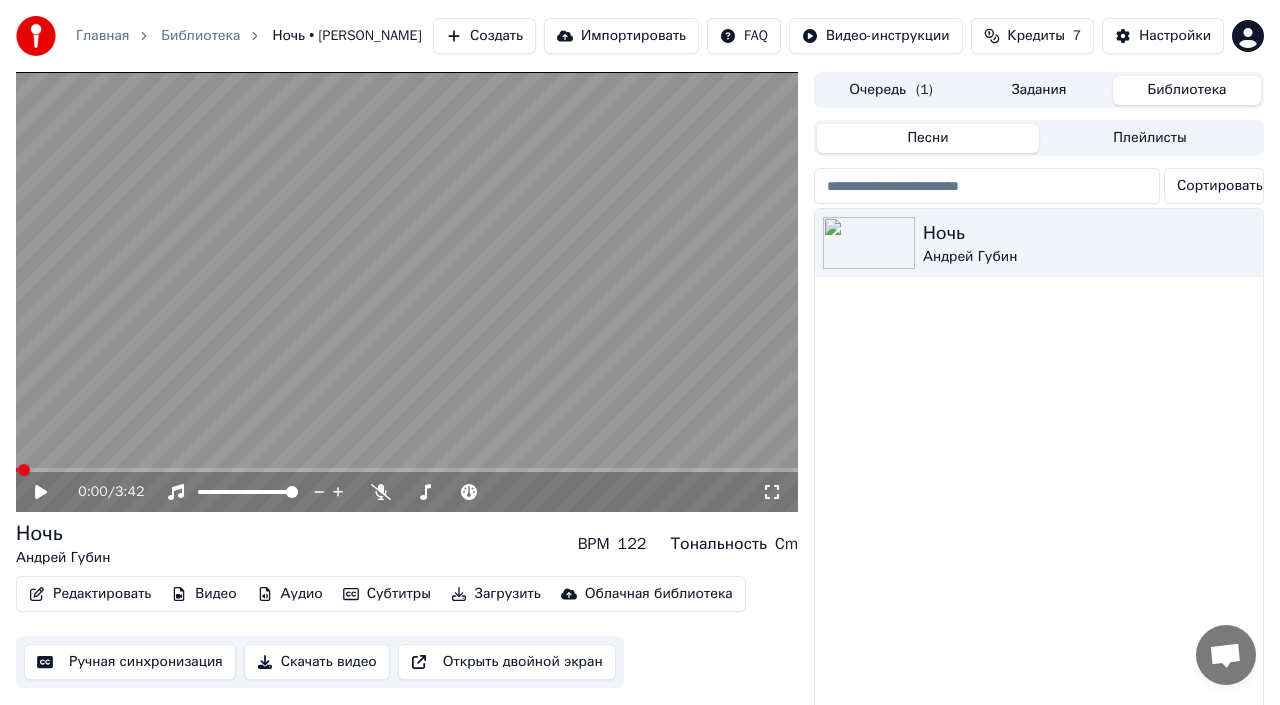 click 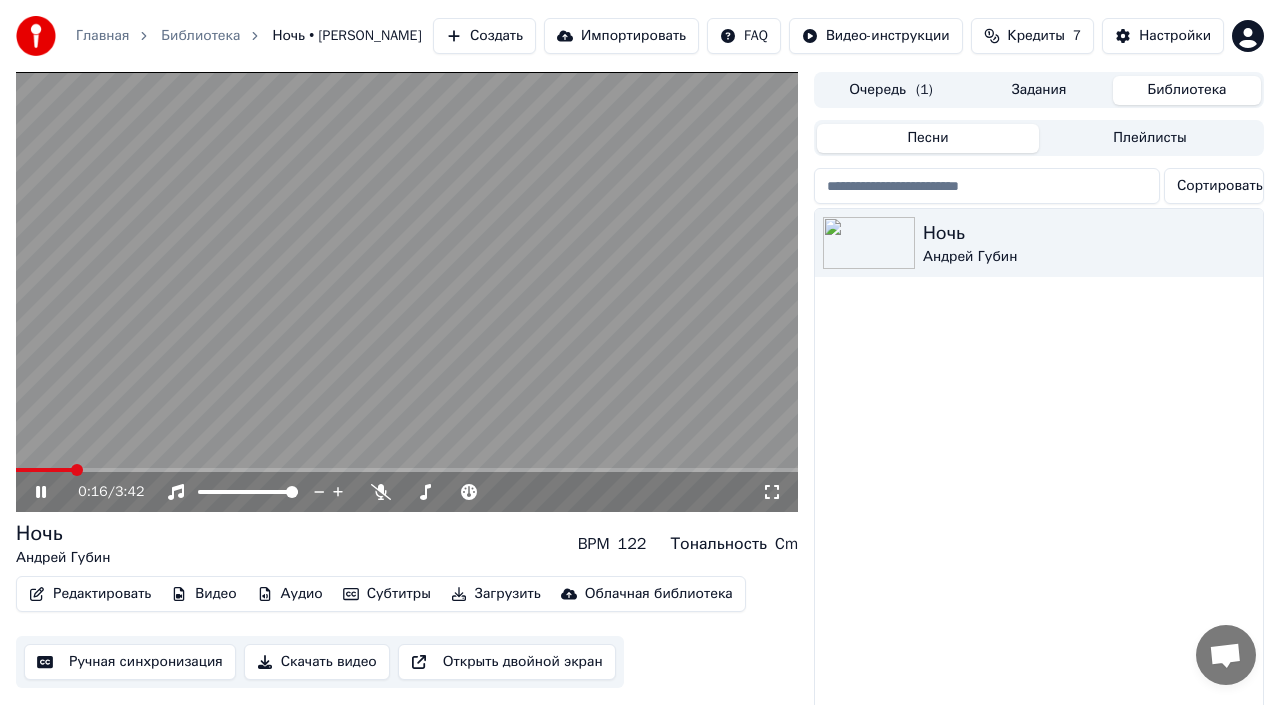click at bounding box center [407, 470] 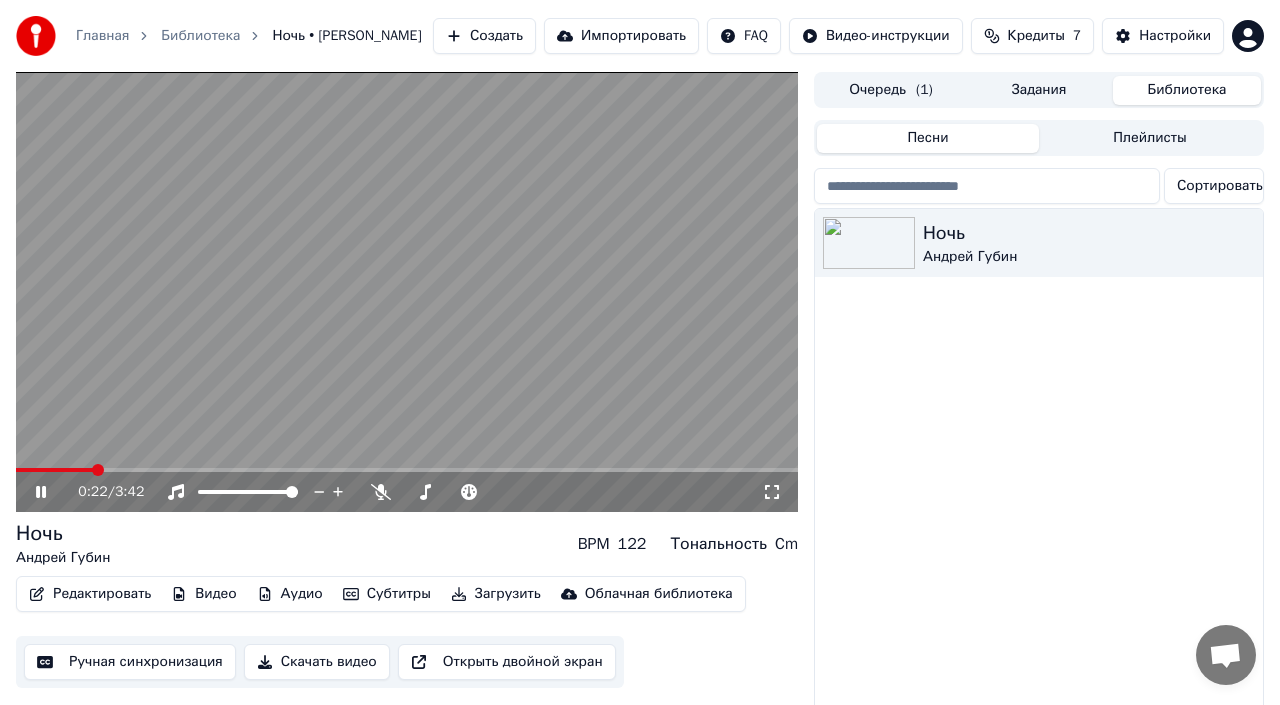 click at bounding box center [54, 470] 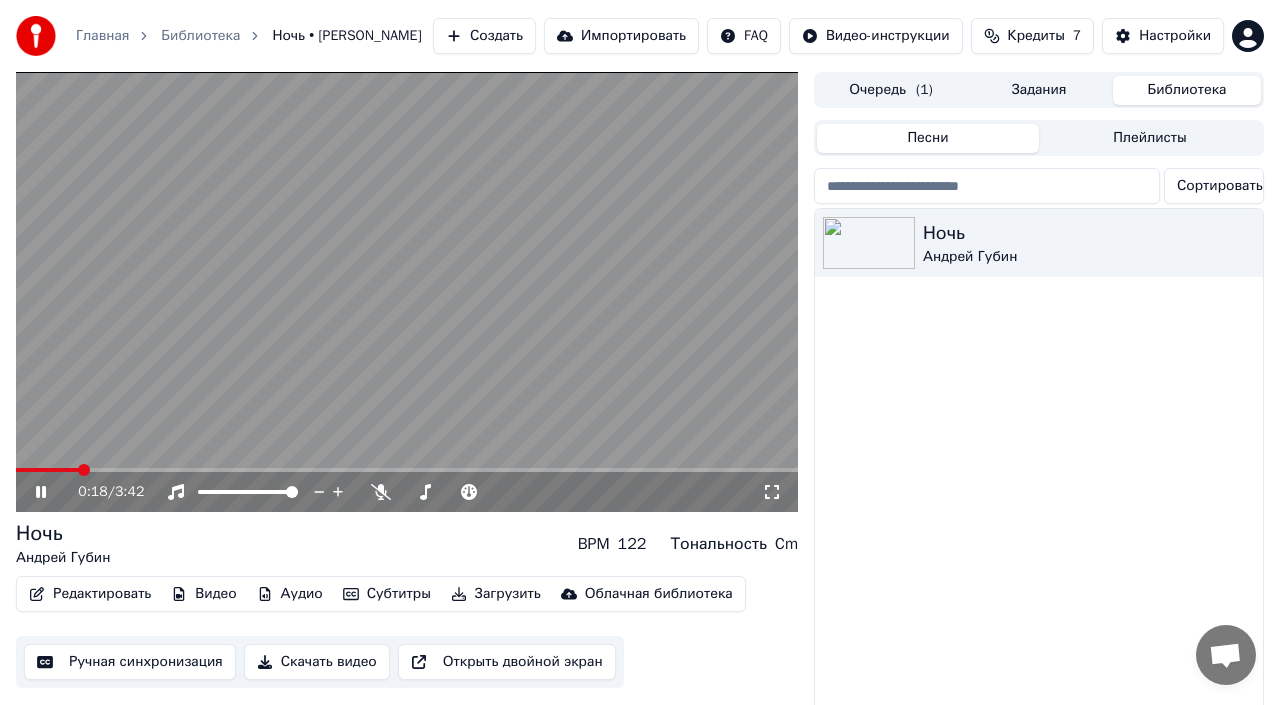 click at bounding box center (47, 470) 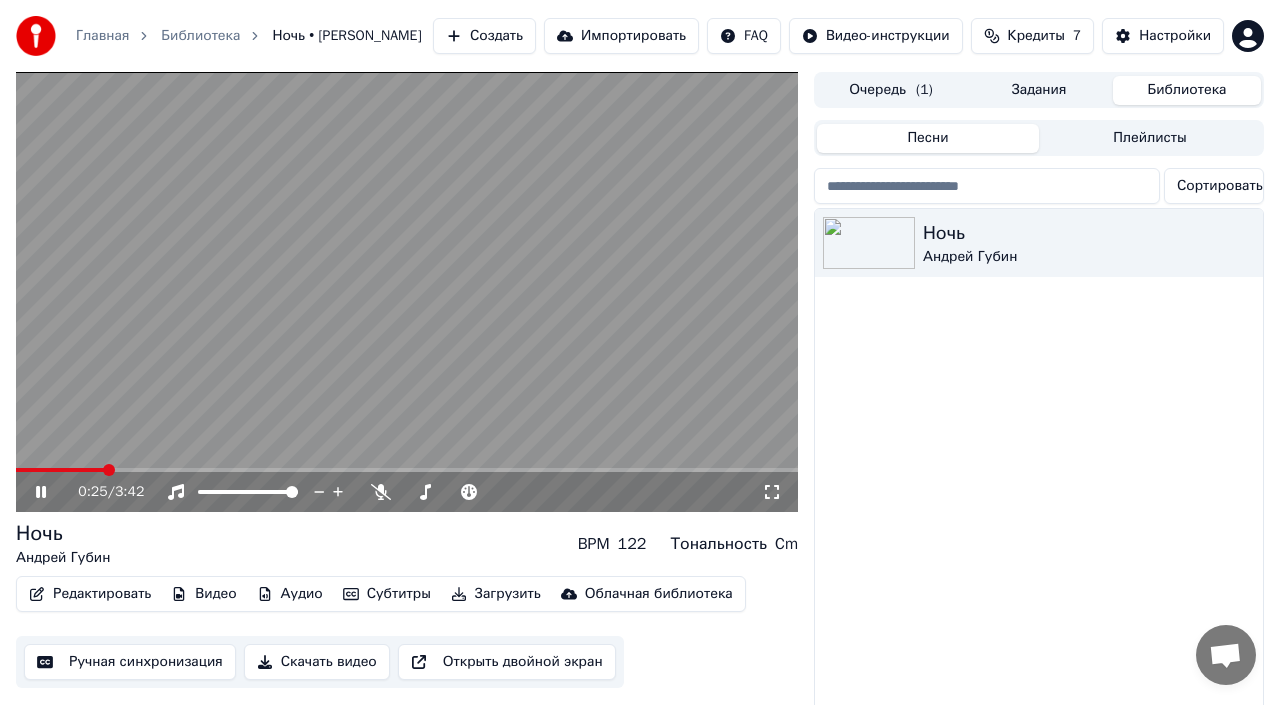 click at bounding box center [60, 470] 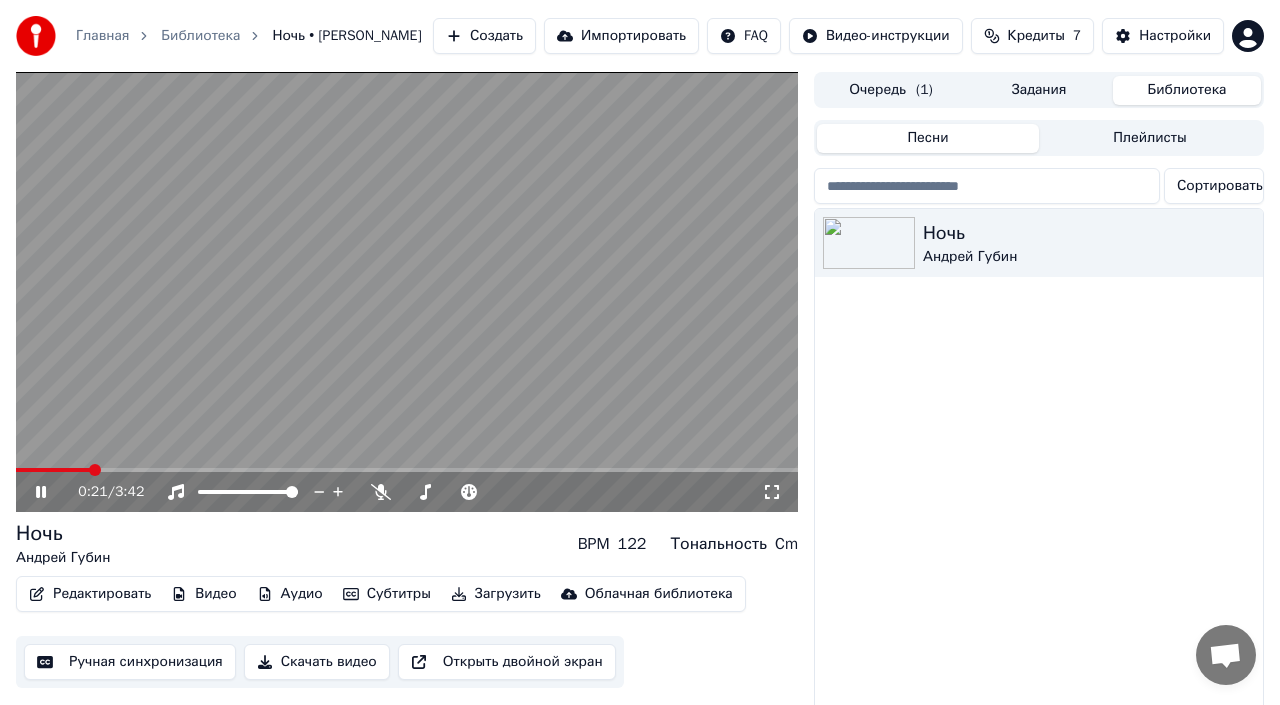 click at bounding box center [53, 470] 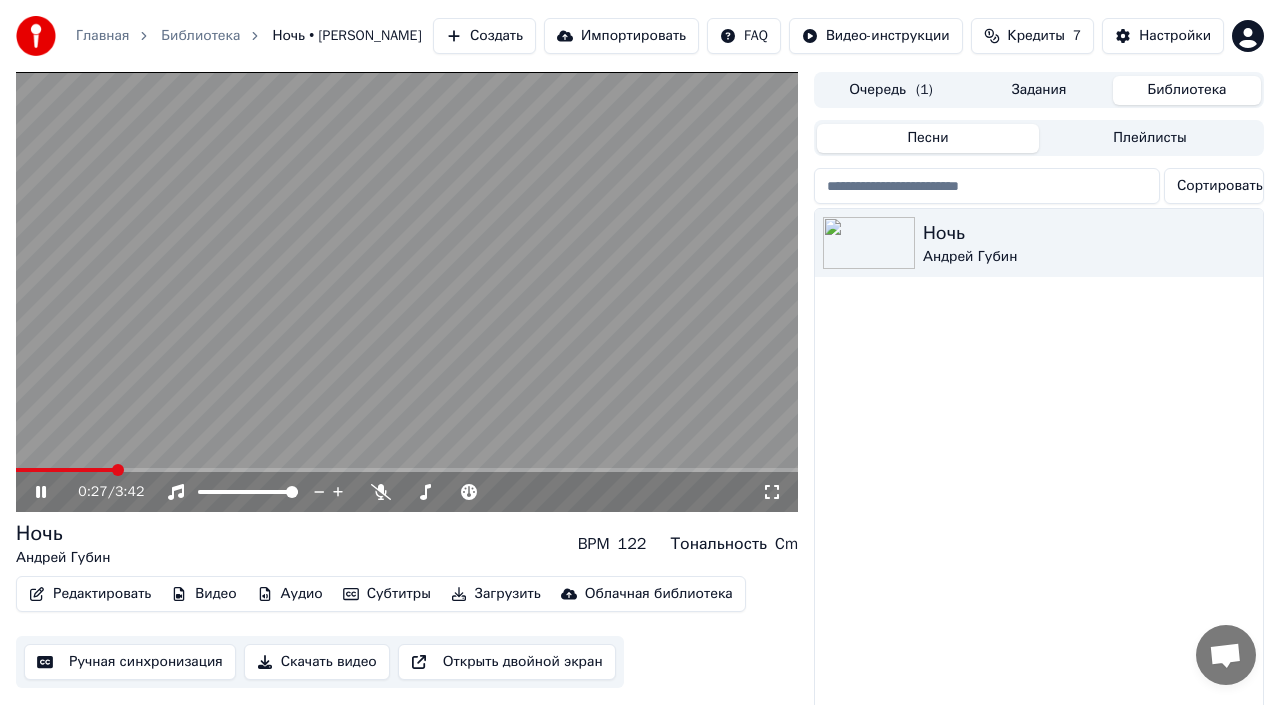 click 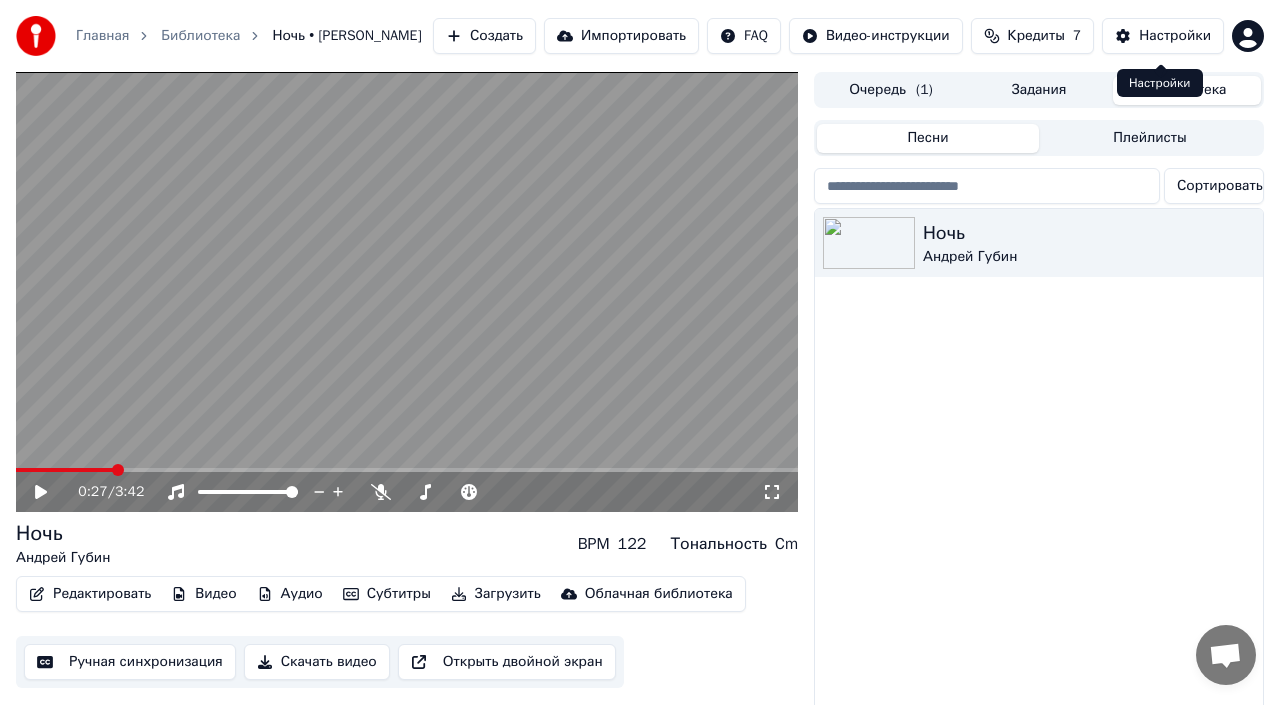 click on "Настройки" at bounding box center [1163, 36] 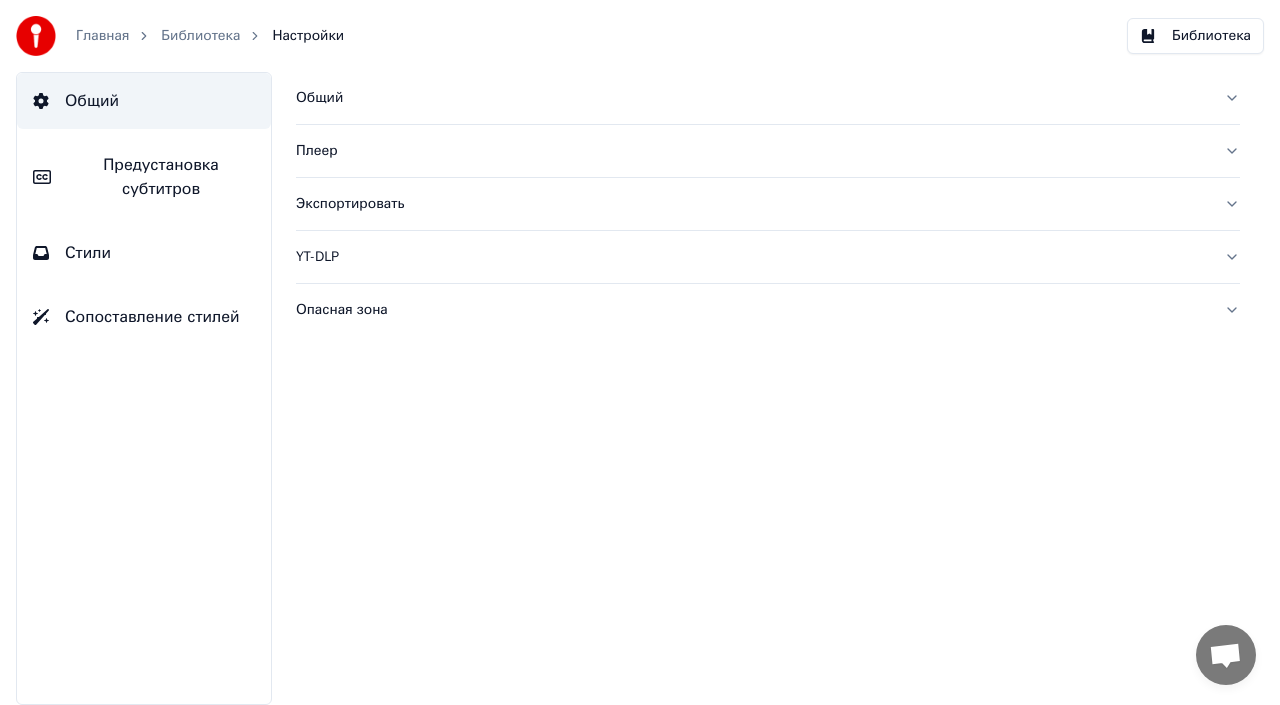 click on "Предустановка субтитров" at bounding box center (161, 177) 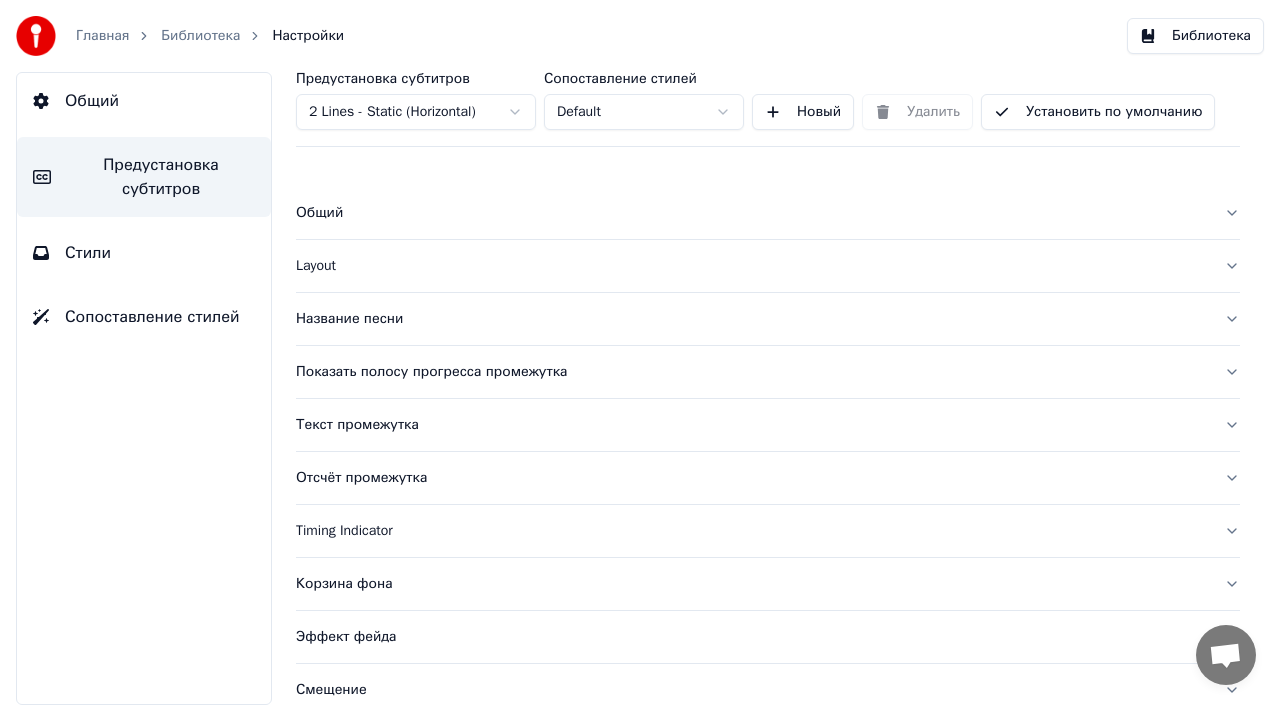 click on "Отсчёт промежутка" at bounding box center [752, 478] 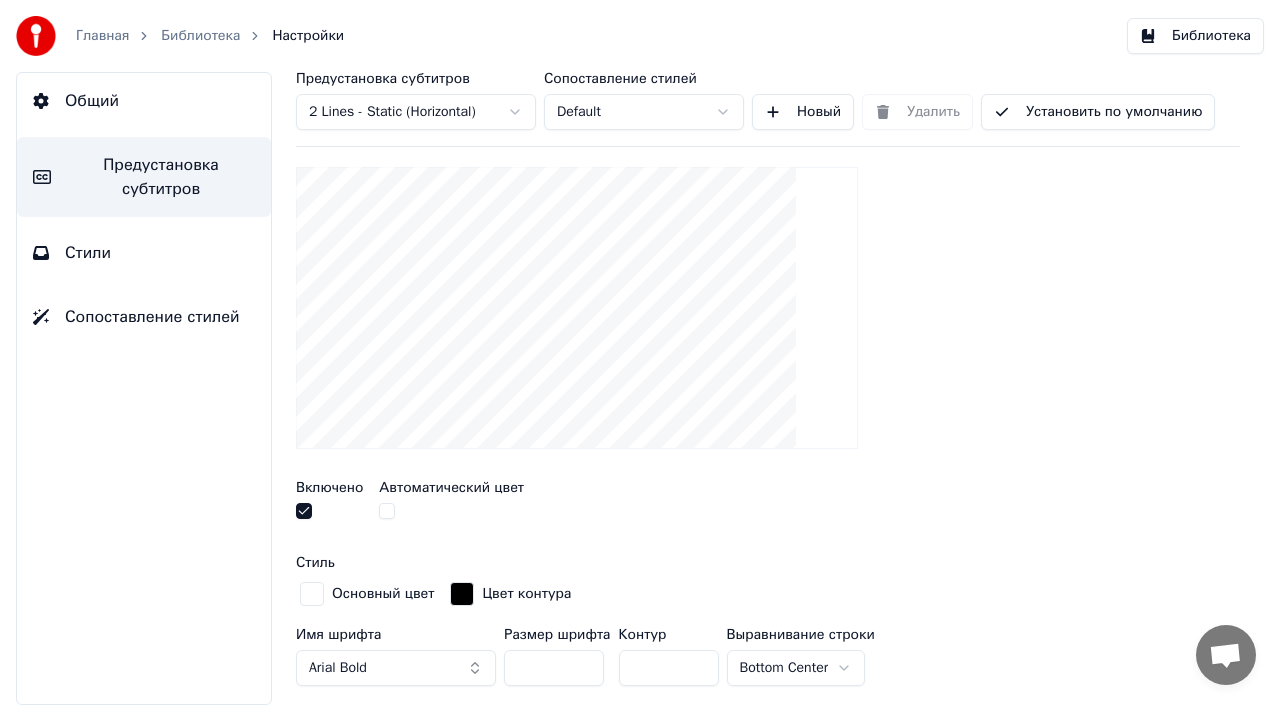 scroll, scrollTop: 523, scrollLeft: 0, axis: vertical 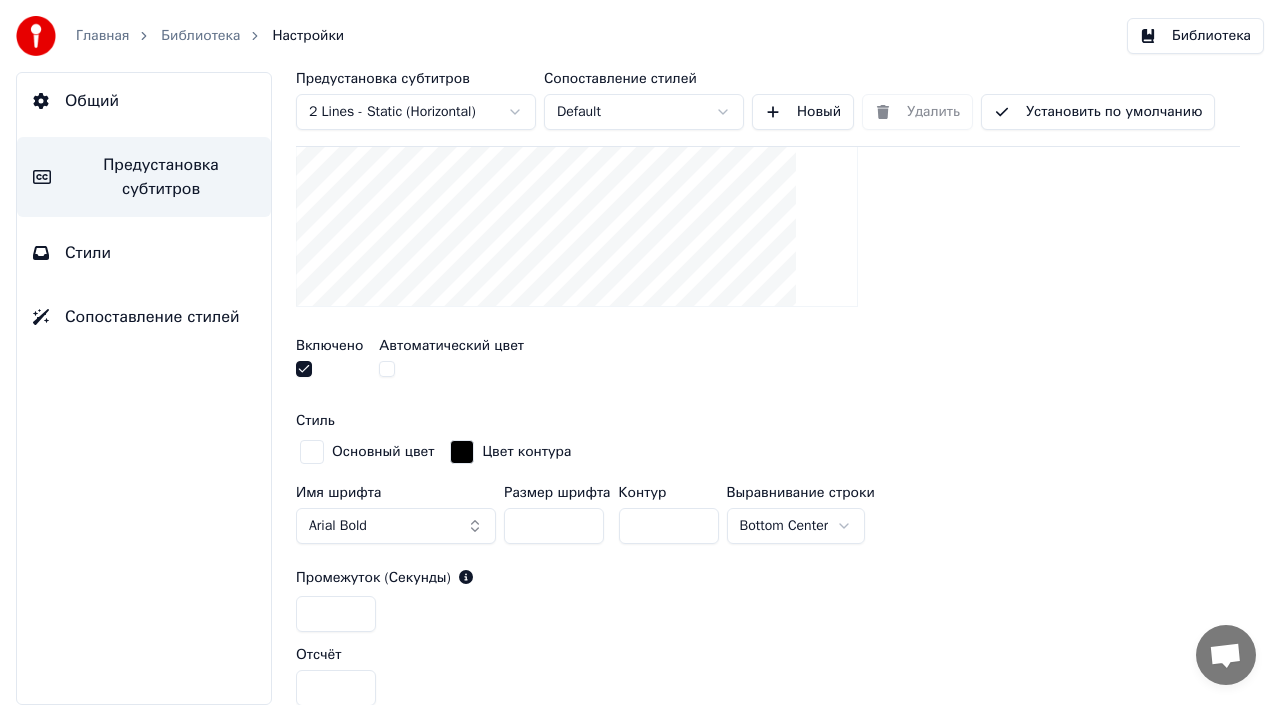 click at bounding box center (304, 369) 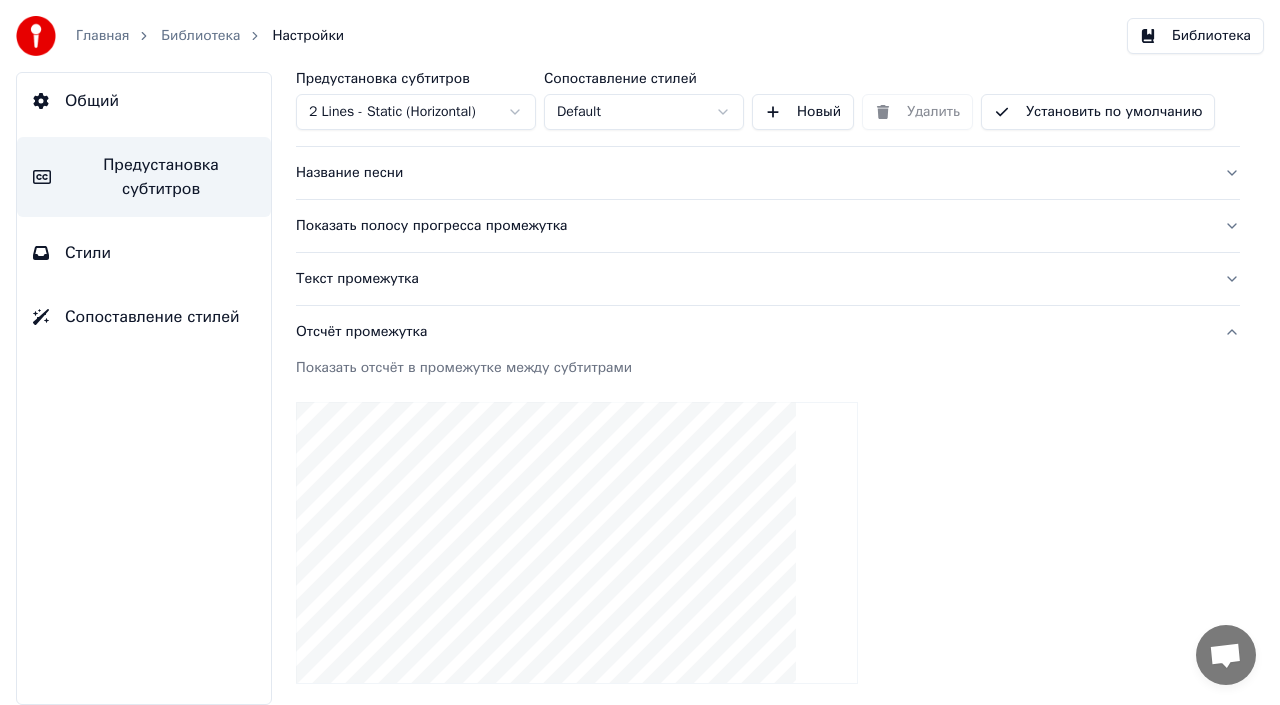 scroll, scrollTop: 139, scrollLeft: 0, axis: vertical 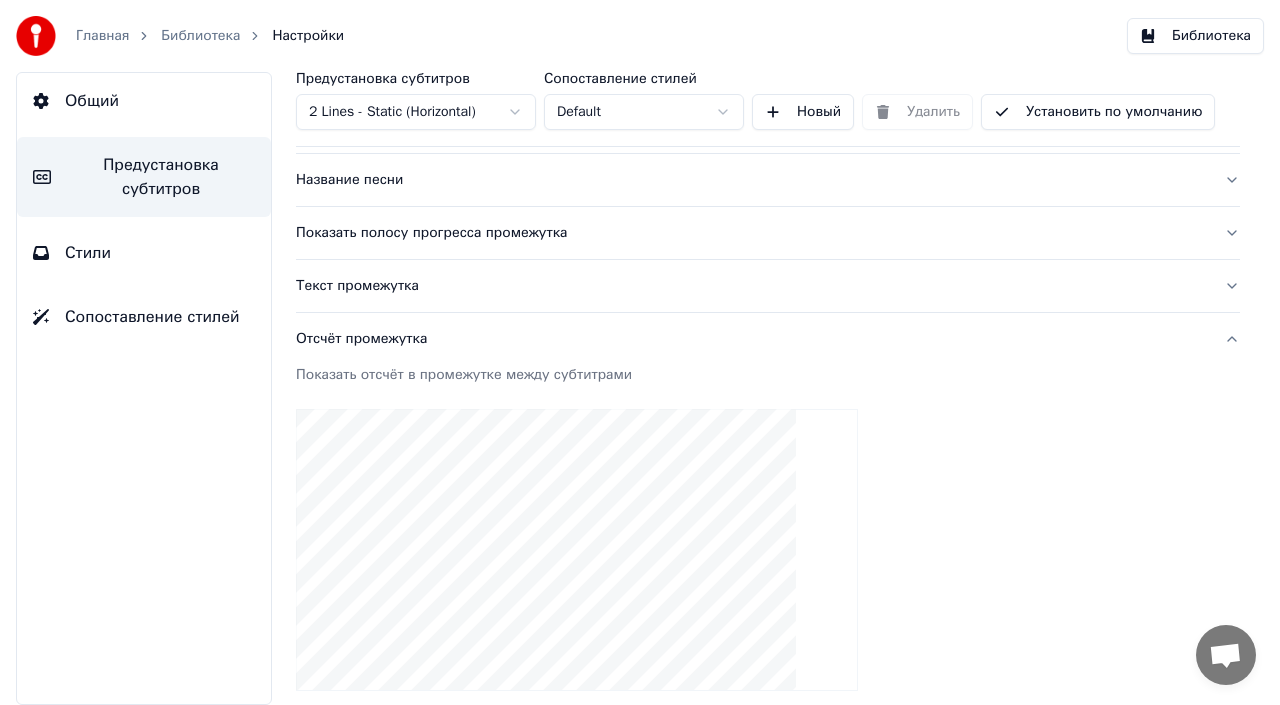 click on "Показать полосу прогресса промежутка" at bounding box center [752, 233] 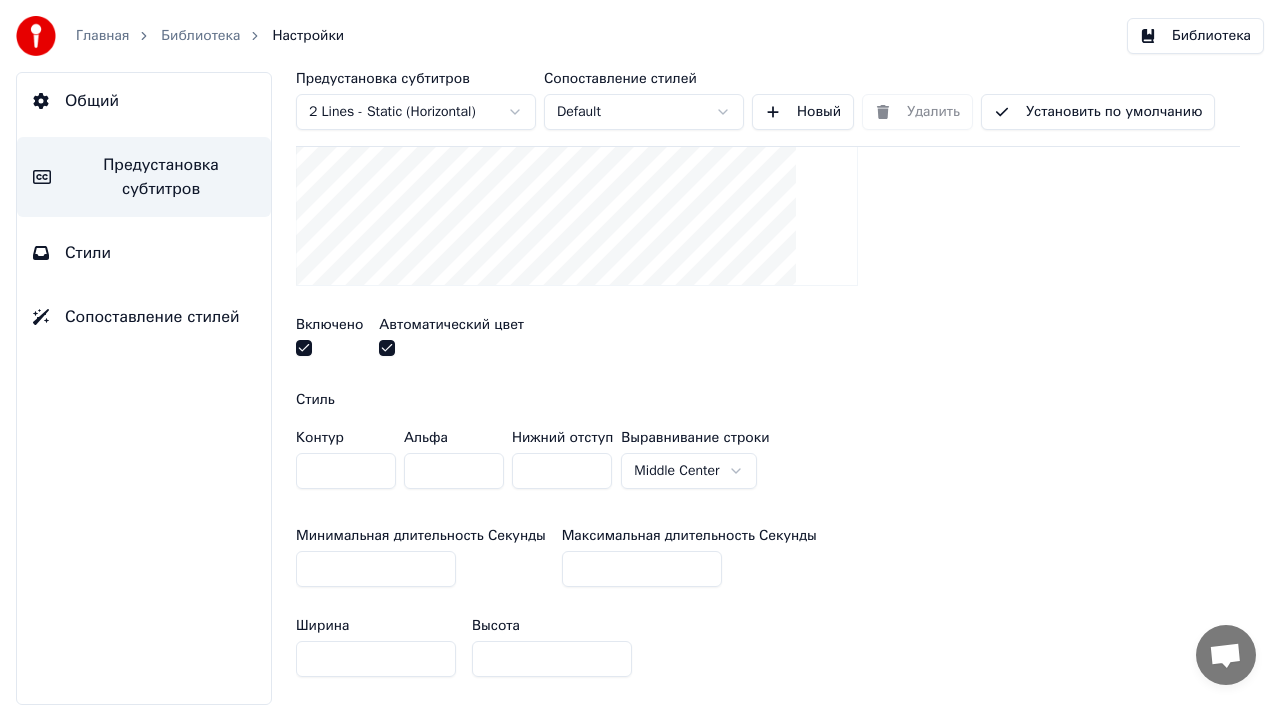 scroll, scrollTop: 439, scrollLeft: 0, axis: vertical 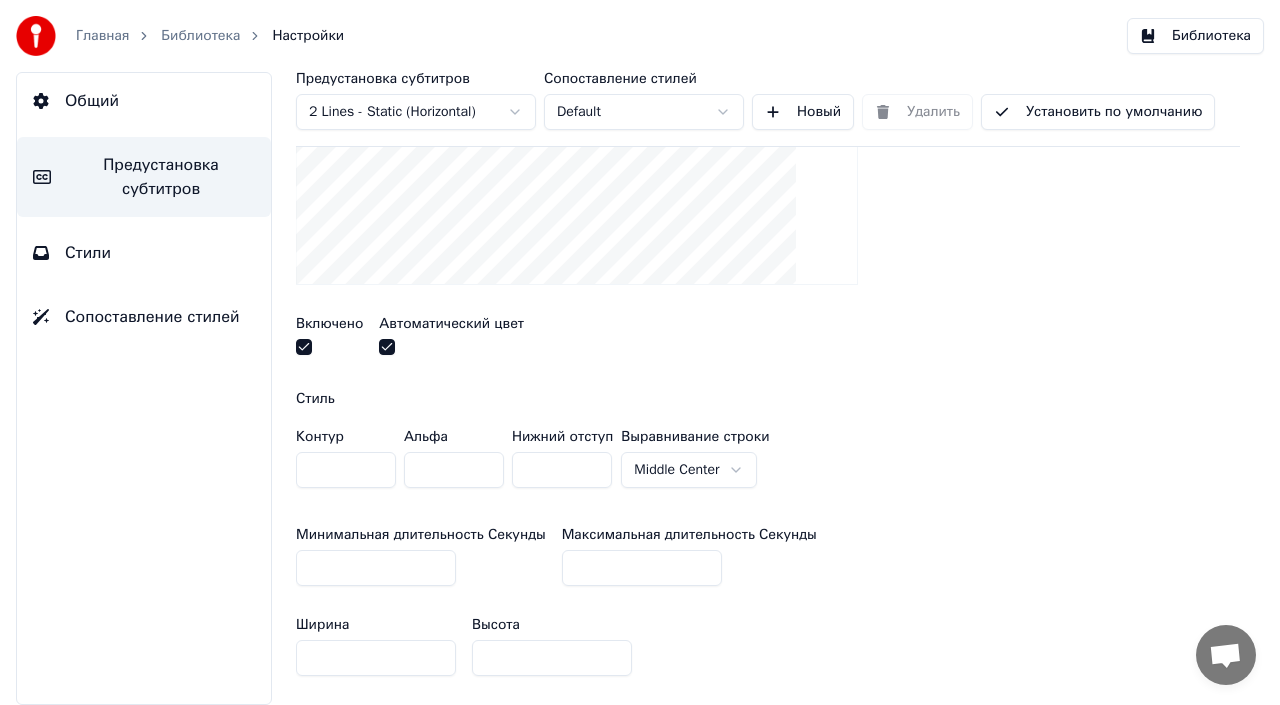 click on "Главная Библиотека Настройки Библиотека Общий Предустановка субтитров Стили Сопоставление стилей Предустановка субтитров 2 Lines - Static (Horizontal) Сопоставление стилей Default Новый Удалить Установить по умолчанию Общий Layout Название песни Показать полосу прогресса промежутка Показать полосу прогресса в промежутке между субтитрами Включено Автоматический цвет Стиль Контур * Альфа * Нижний отступ * Выравнивание [GEOGRAPHIC_DATA] Минимальная длительность  Секунды ** Максимальная длительность  Секунды ** Ширина *** Высота ** Фейд-ин (Миллисекунды) * * Промежуток (Начало)" at bounding box center [640, 352] 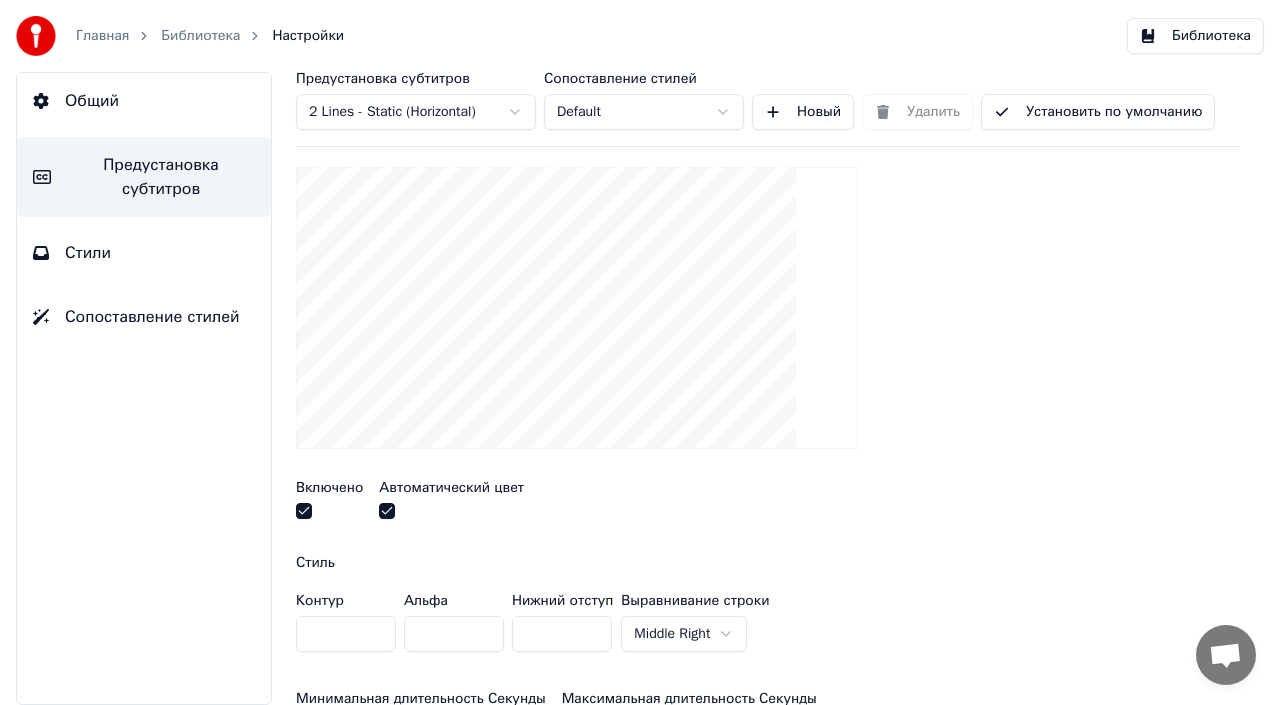 scroll, scrollTop: 288, scrollLeft: 0, axis: vertical 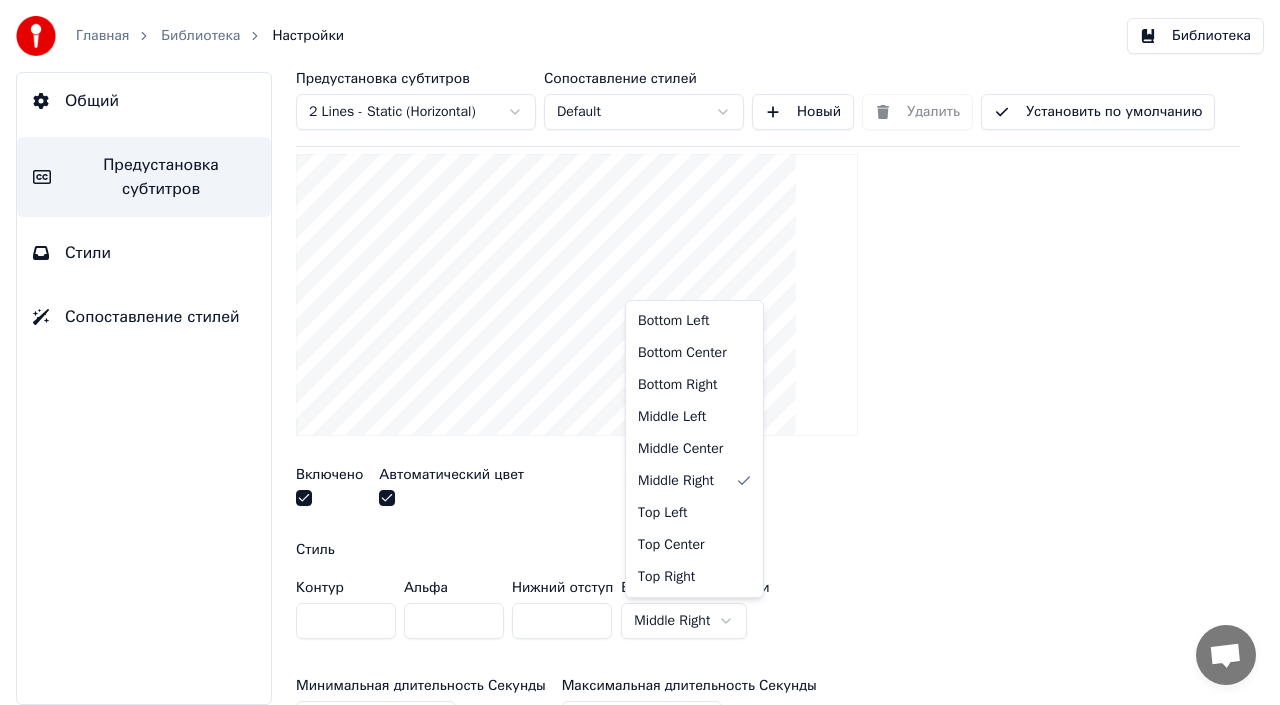 click on "Главная Библиотека Настройки Библиотека Общий Предустановка субтитров Стили Сопоставление стилей Предустановка субтитров 2 Lines - Static (Horizontal) Сопоставление стилей Default Новый Удалить Установить по умолчанию Общий Layout Название песни Показать полосу прогресса промежутка Показать полосу прогресса в промежутке между субтитрами Включено Автоматический цвет Стиль Контур * Альфа * Нижний отступ * Выравнивание строки Middle Right Минимальная длительность  Секунды ** Максимальная длительность  Секунды ** Ширина *** Высота ** Фейд-ин (Миллисекунды) * * Промежуток (Начало) *" at bounding box center [640, 352] 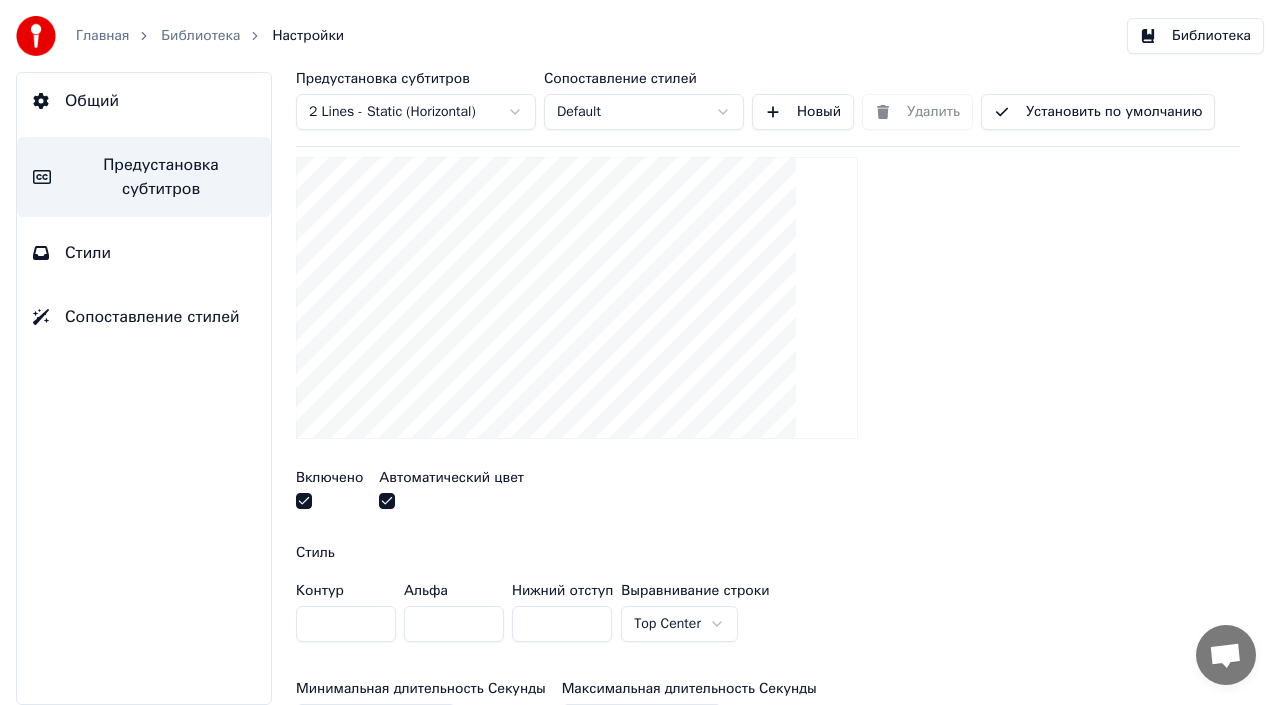 scroll, scrollTop: 288, scrollLeft: 0, axis: vertical 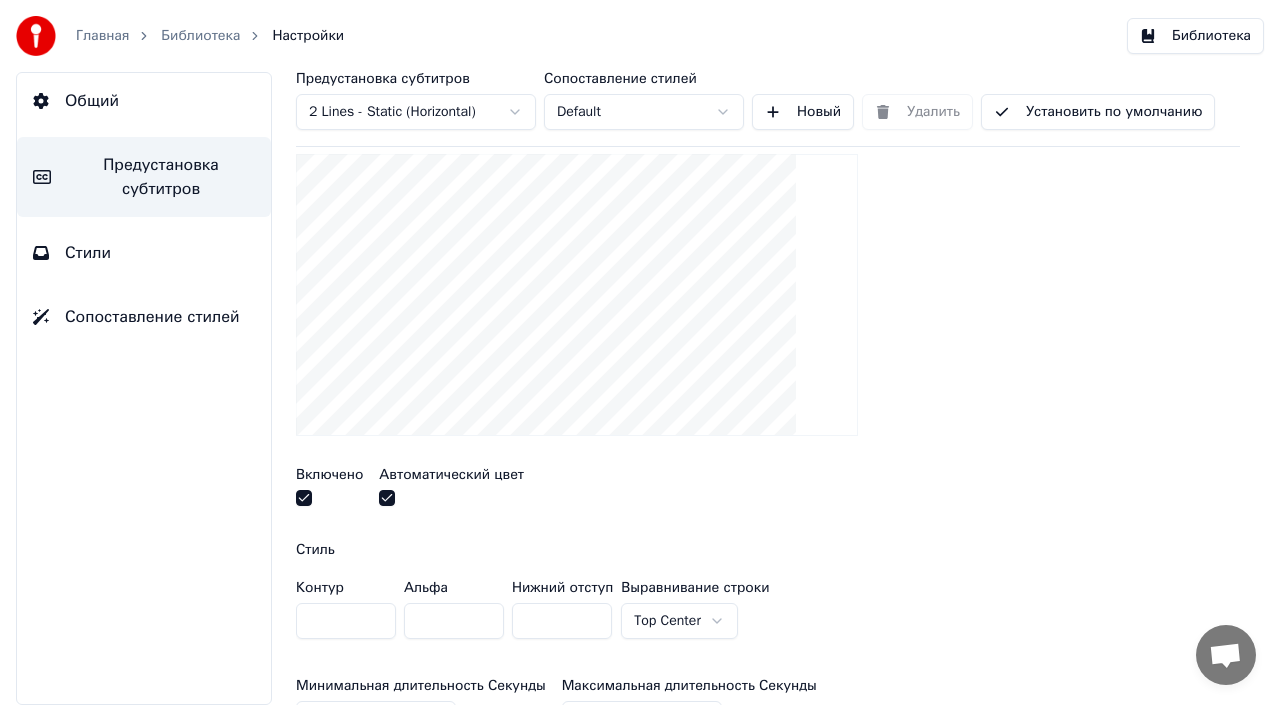 click on "Главная Библиотека Настройки Библиотека Общий Предустановка субтитров Стили Сопоставление стилей Предустановка субтитров 2 Lines - Static (Horizontal) Сопоставление стилей Default Новый Удалить Установить по умолчанию Общий Layout Название песни Показать полосу прогресса промежутка Показать полосу прогресса в промежутке между субтитрами Включено Автоматический цвет Стиль Контур * Альфа * Нижний отступ * Выравнивание [GEOGRAPHIC_DATA] Минимальная длительность  Секунды ** Максимальная длительность  Секунды ** Ширина *** Высота ** Фейд-ин (Миллисекунды) * * Промежуток (Начало) * *" at bounding box center (640, 352) 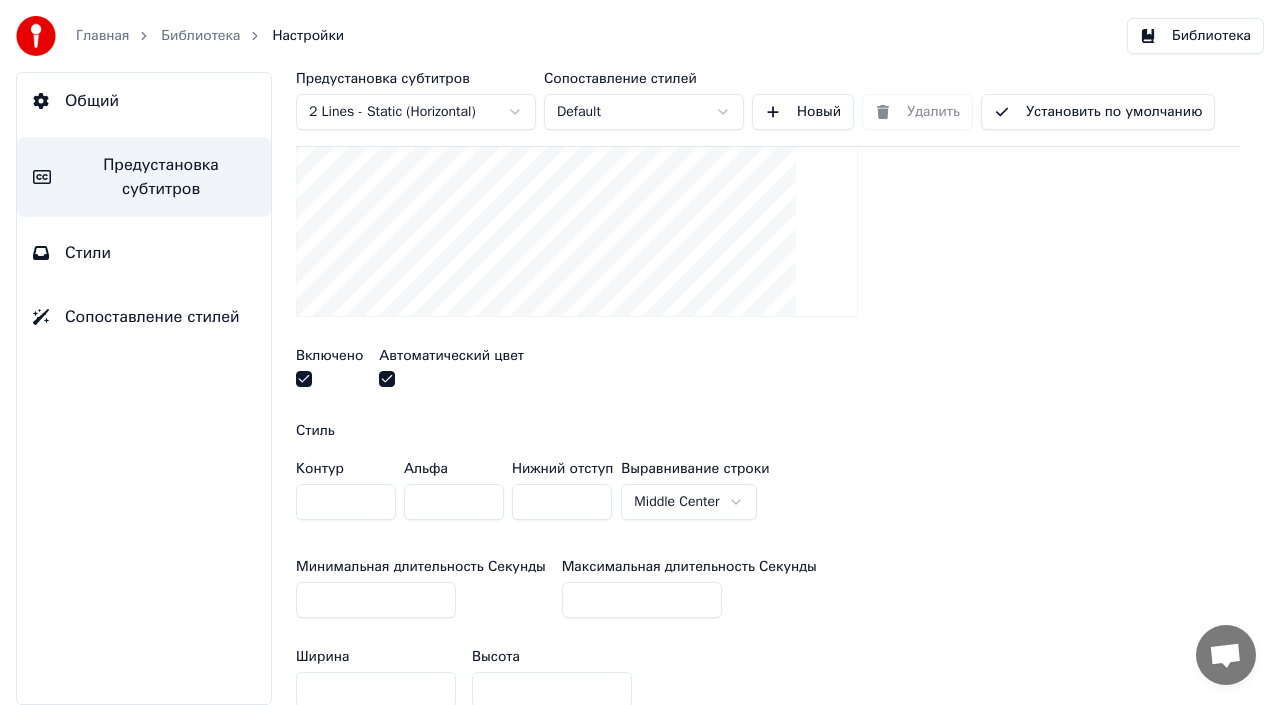 scroll, scrollTop: 413, scrollLeft: 0, axis: vertical 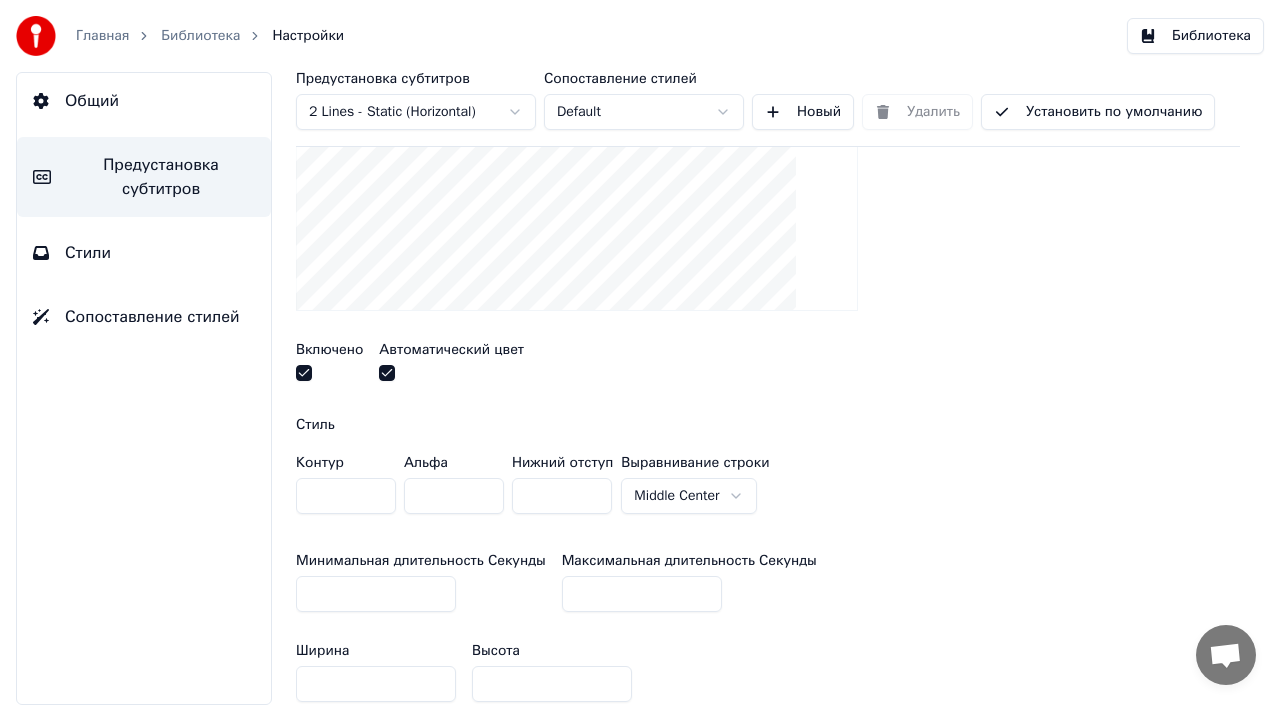 click on "**" at bounding box center (376, 594) 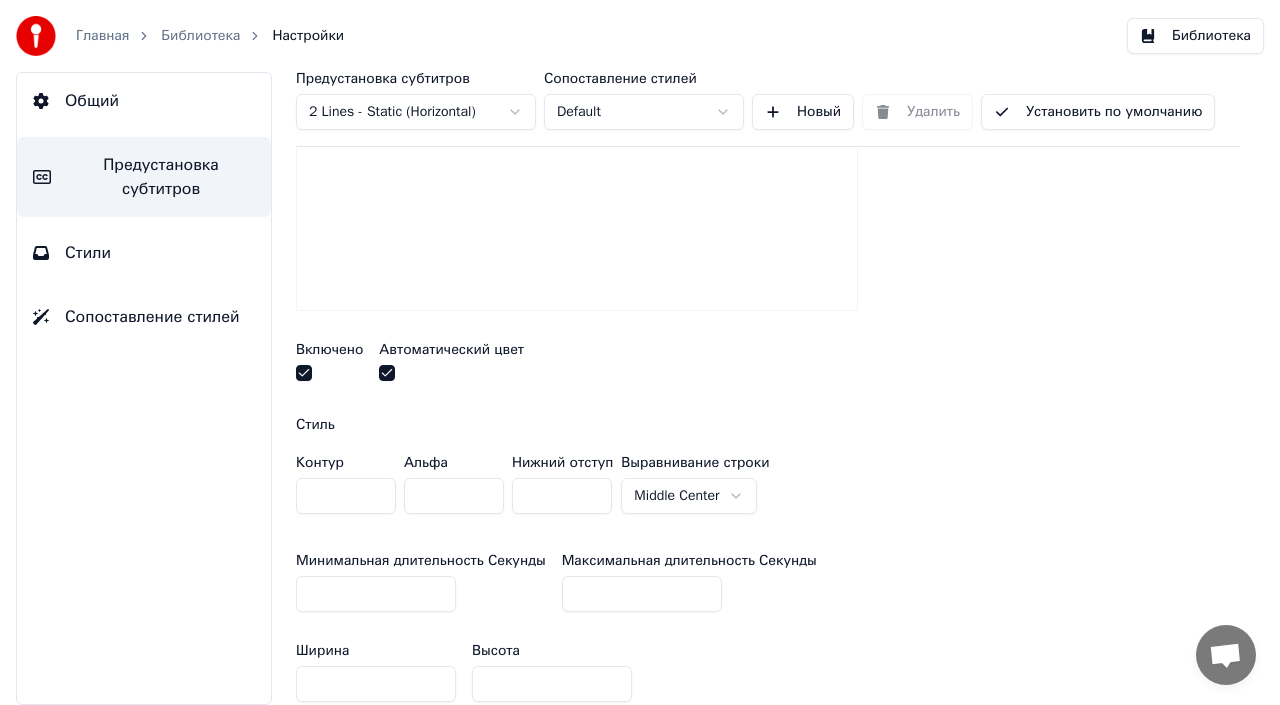 type on "*" 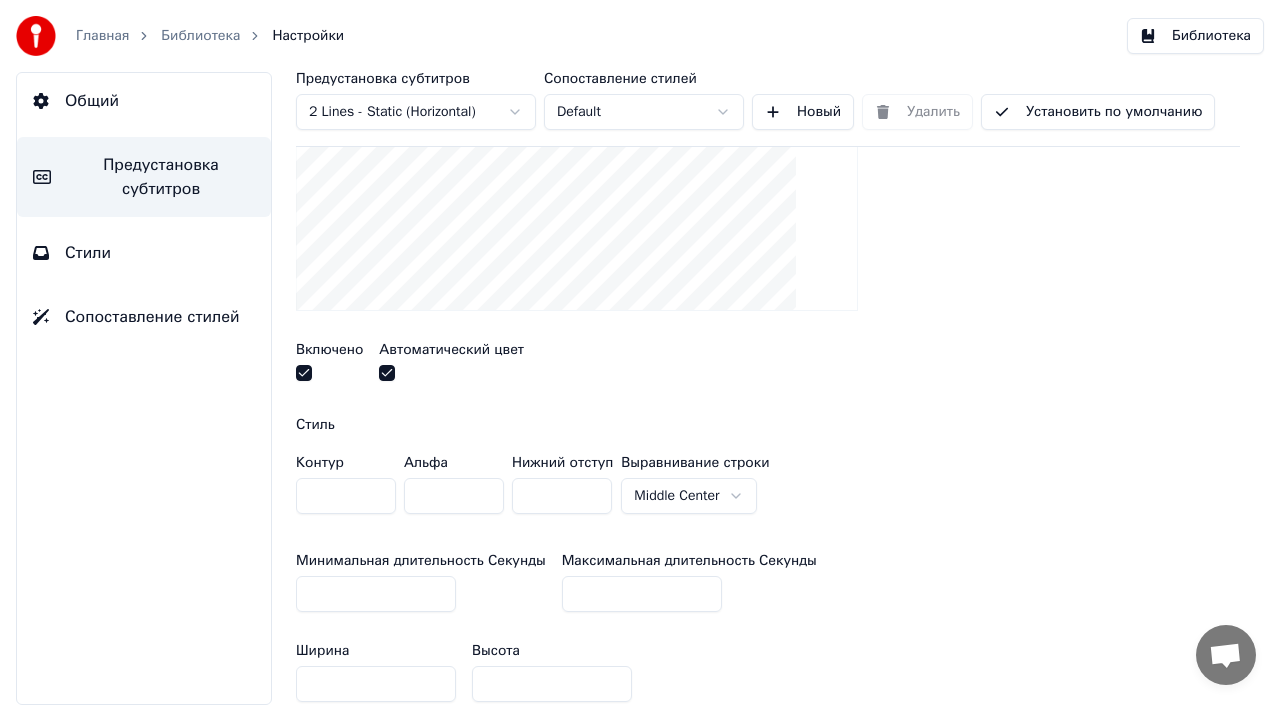 click on "**" at bounding box center (642, 594) 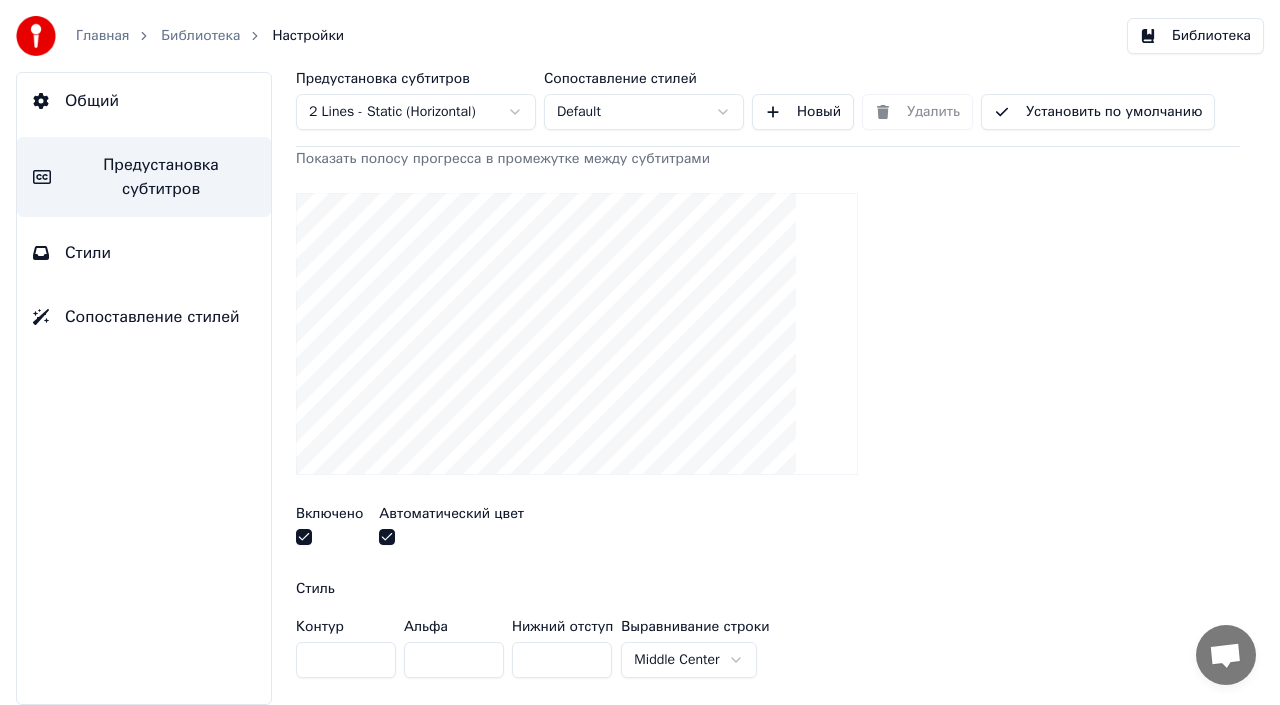 scroll, scrollTop: 314, scrollLeft: 0, axis: vertical 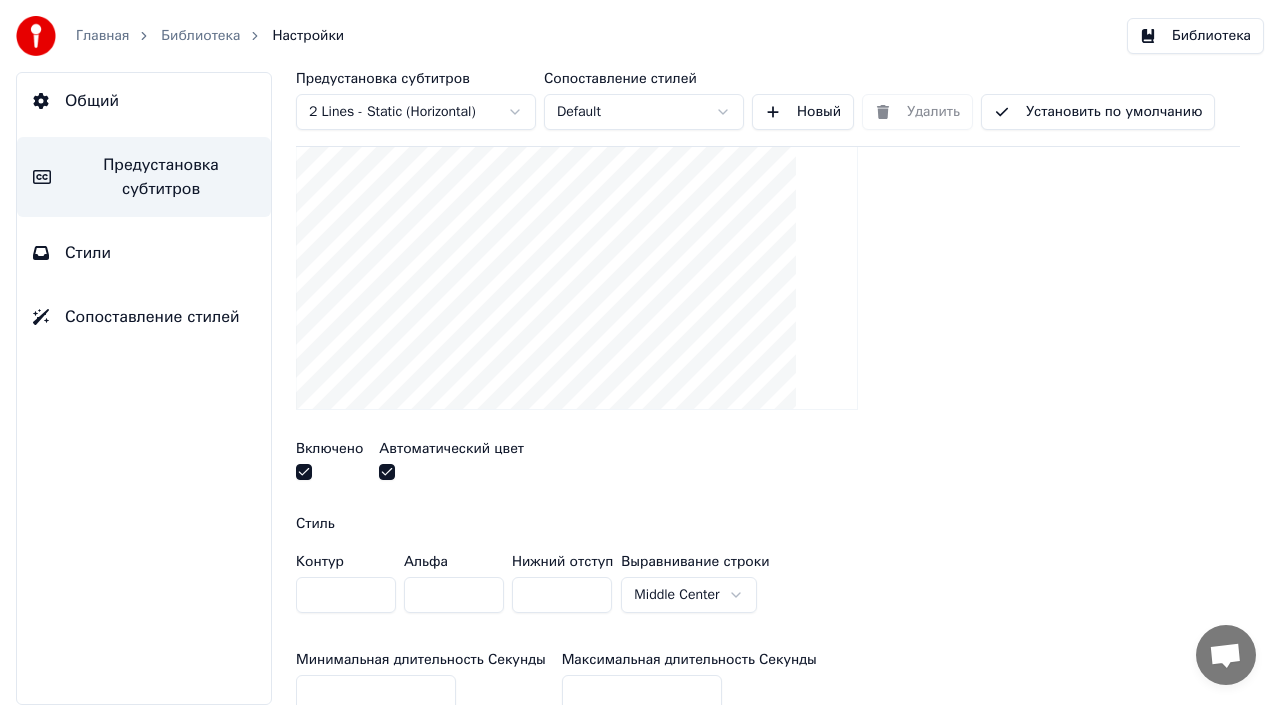 click at bounding box center [387, 472] 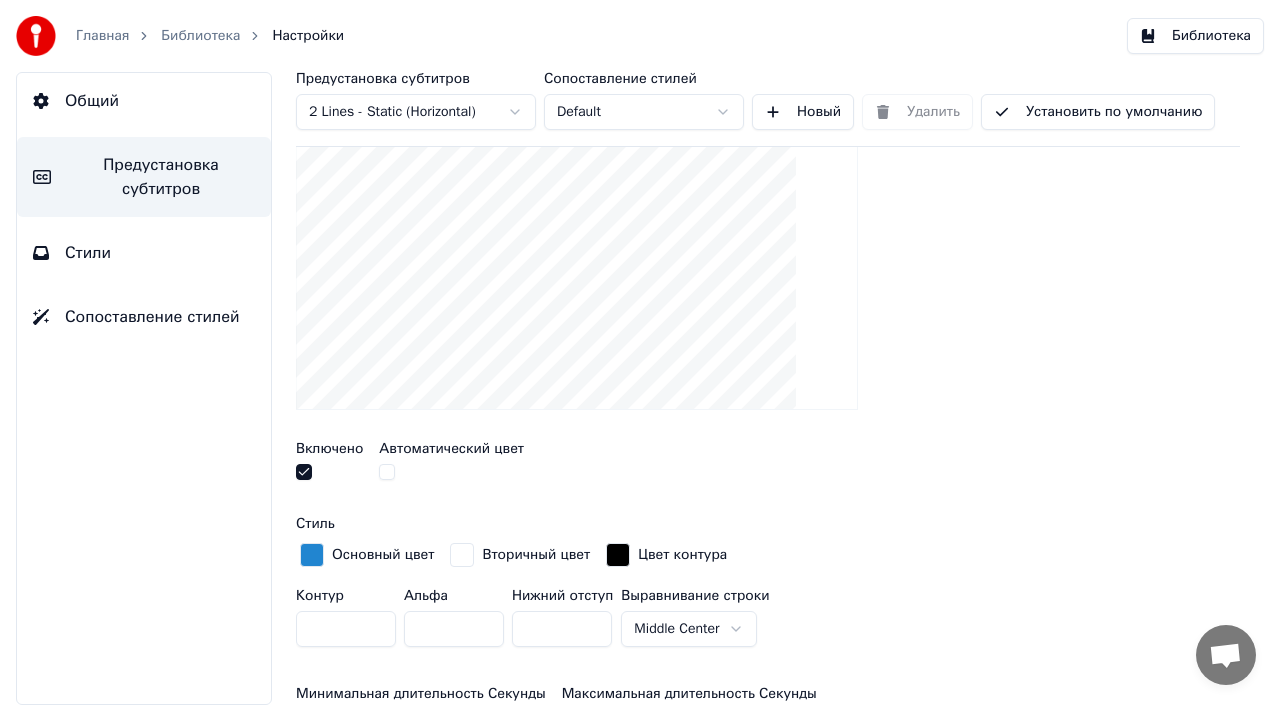click at bounding box center (312, 555) 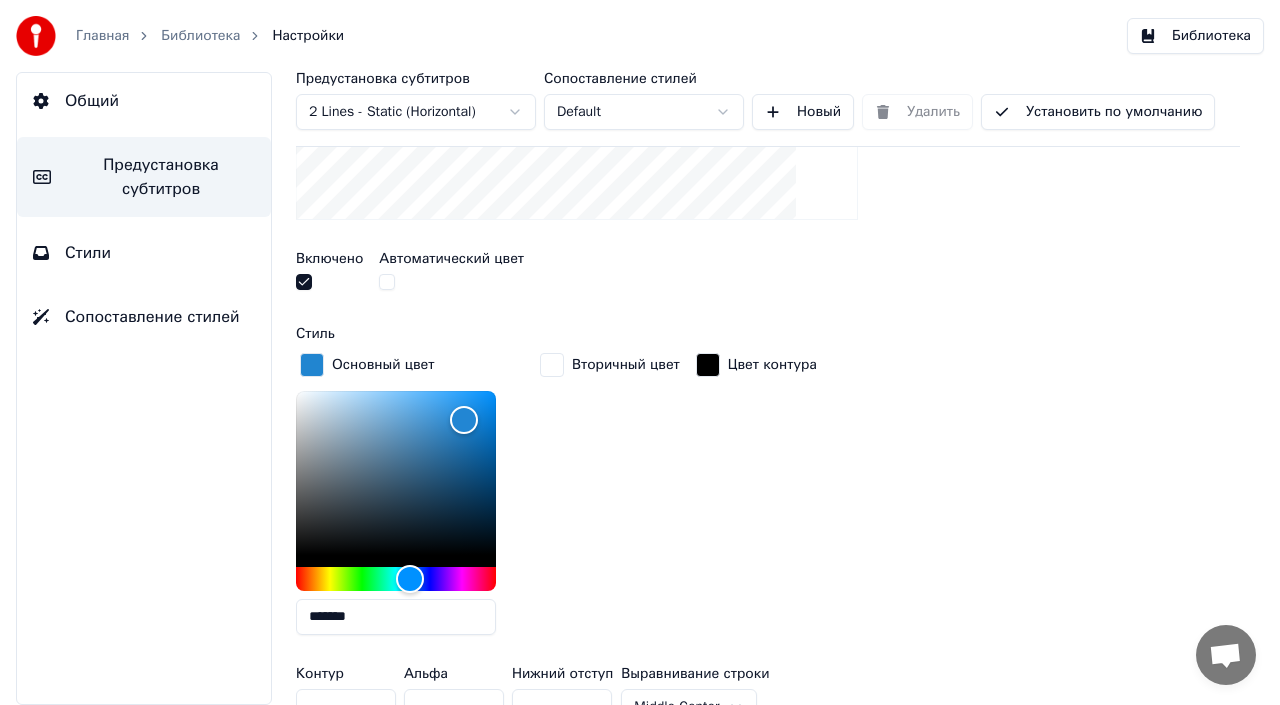 scroll, scrollTop: 507, scrollLeft: 0, axis: vertical 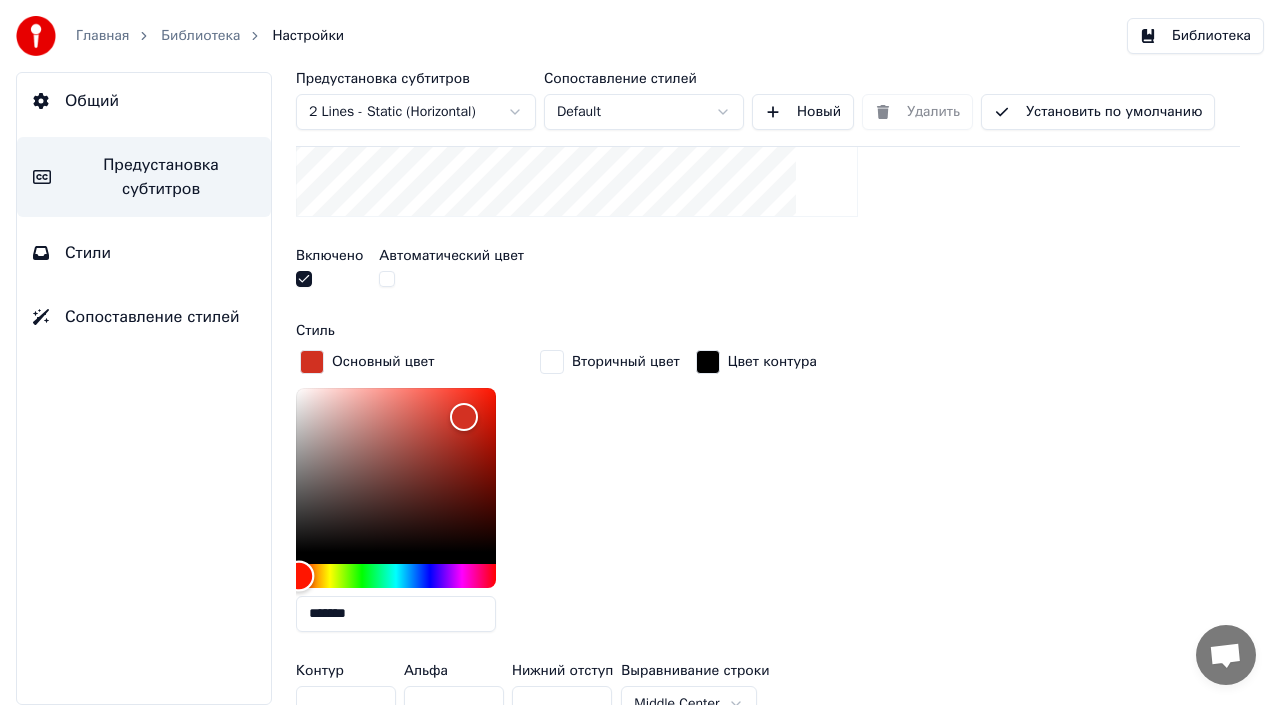 drag, startPoint x: 407, startPoint y: 569, endPoint x: 299, endPoint y: 570, distance: 108.00463 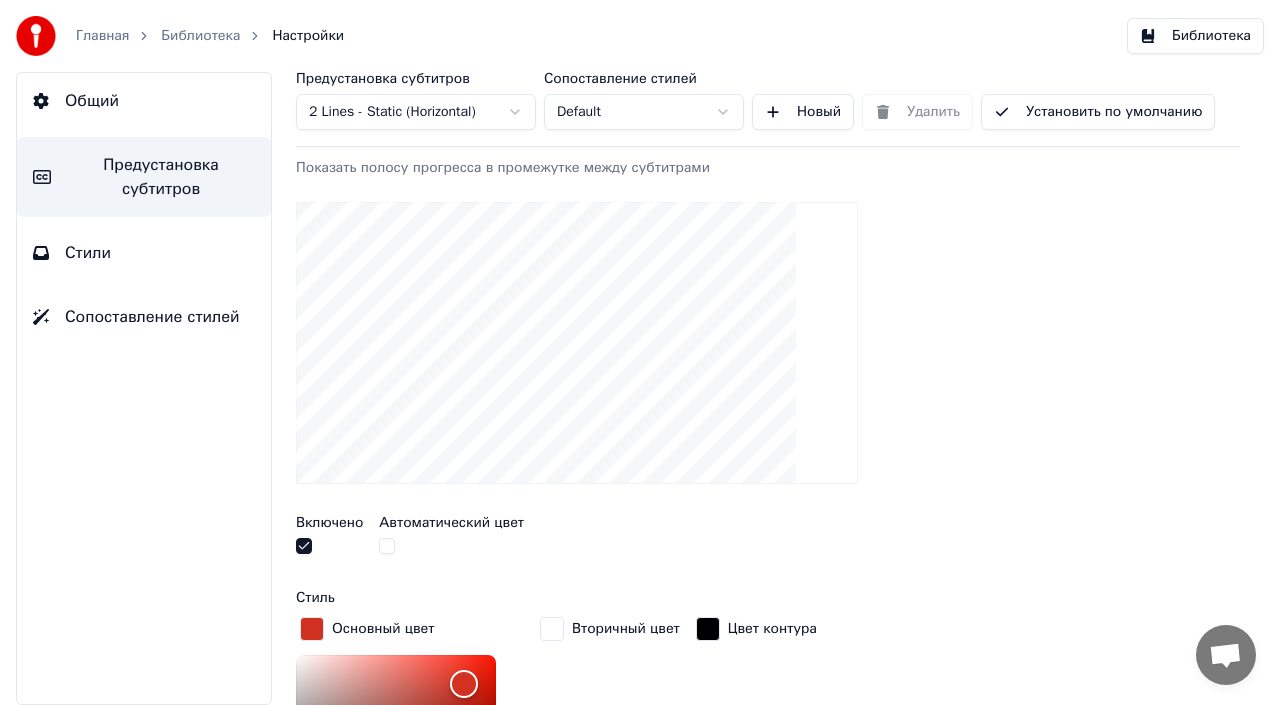 scroll, scrollTop: 242, scrollLeft: 0, axis: vertical 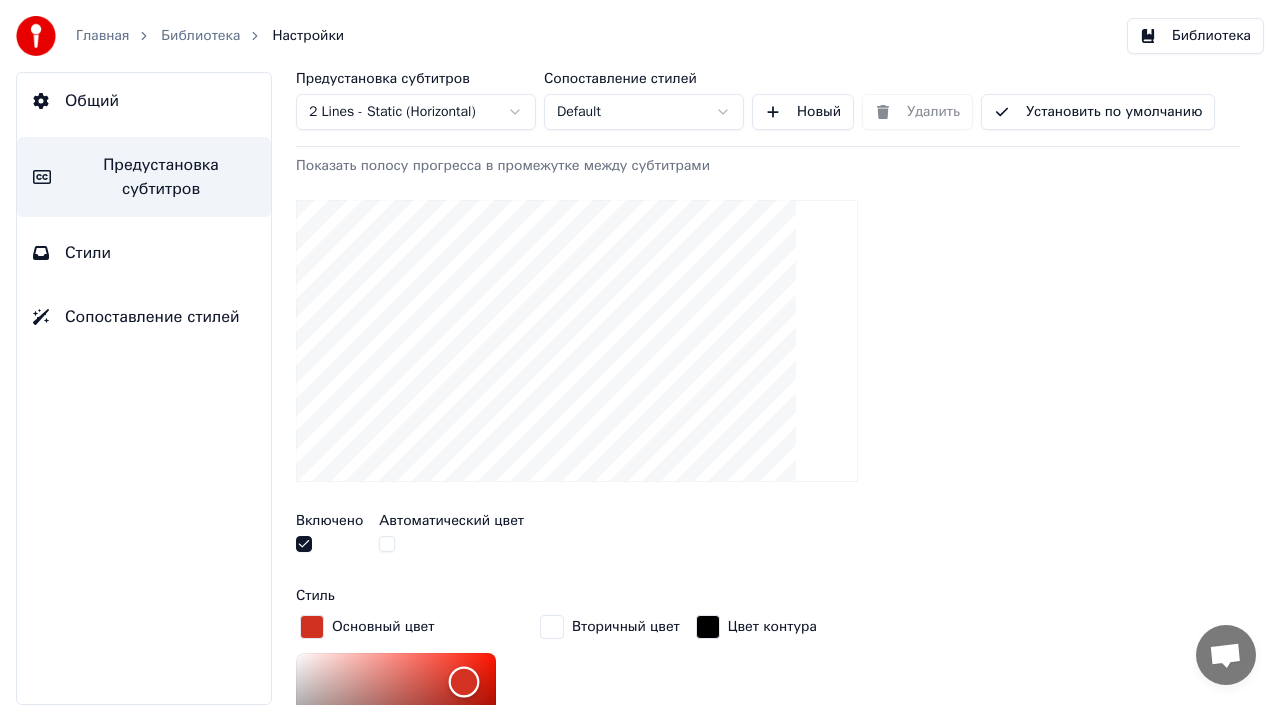 click at bounding box center [464, 682] 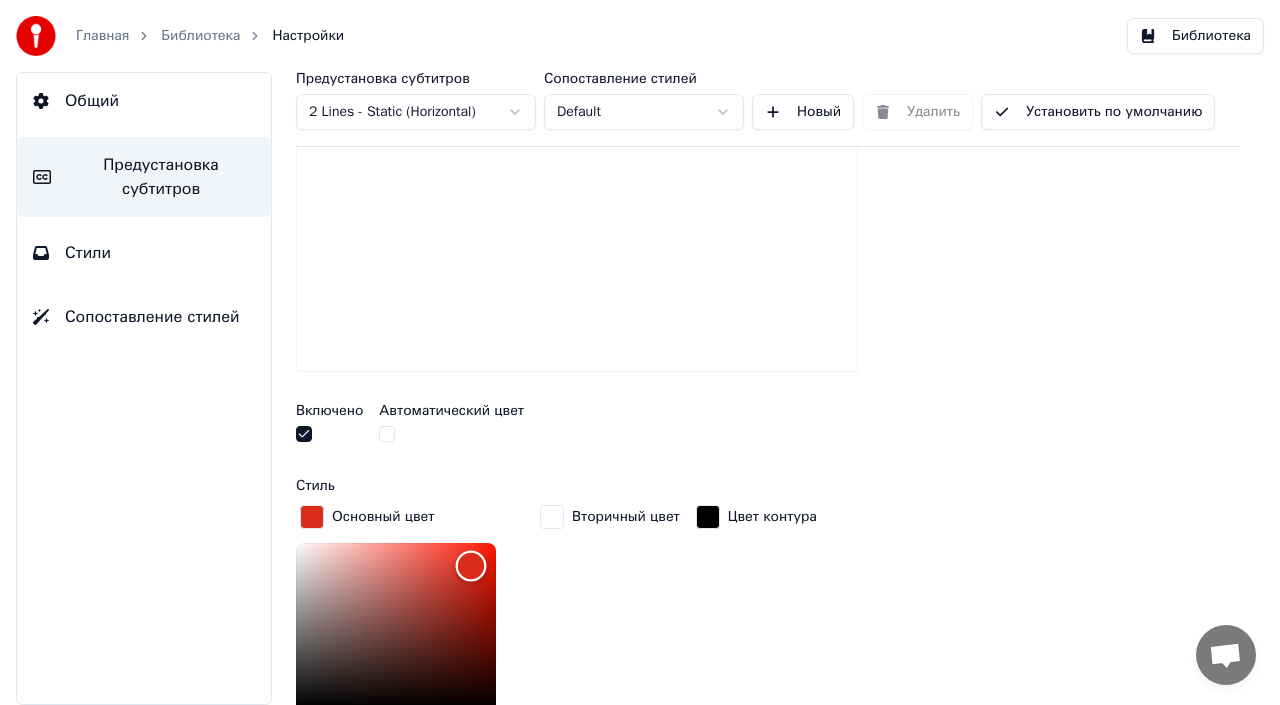 drag, startPoint x: 465, startPoint y: 684, endPoint x: 470, endPoint y: 566, distance: 118.10589 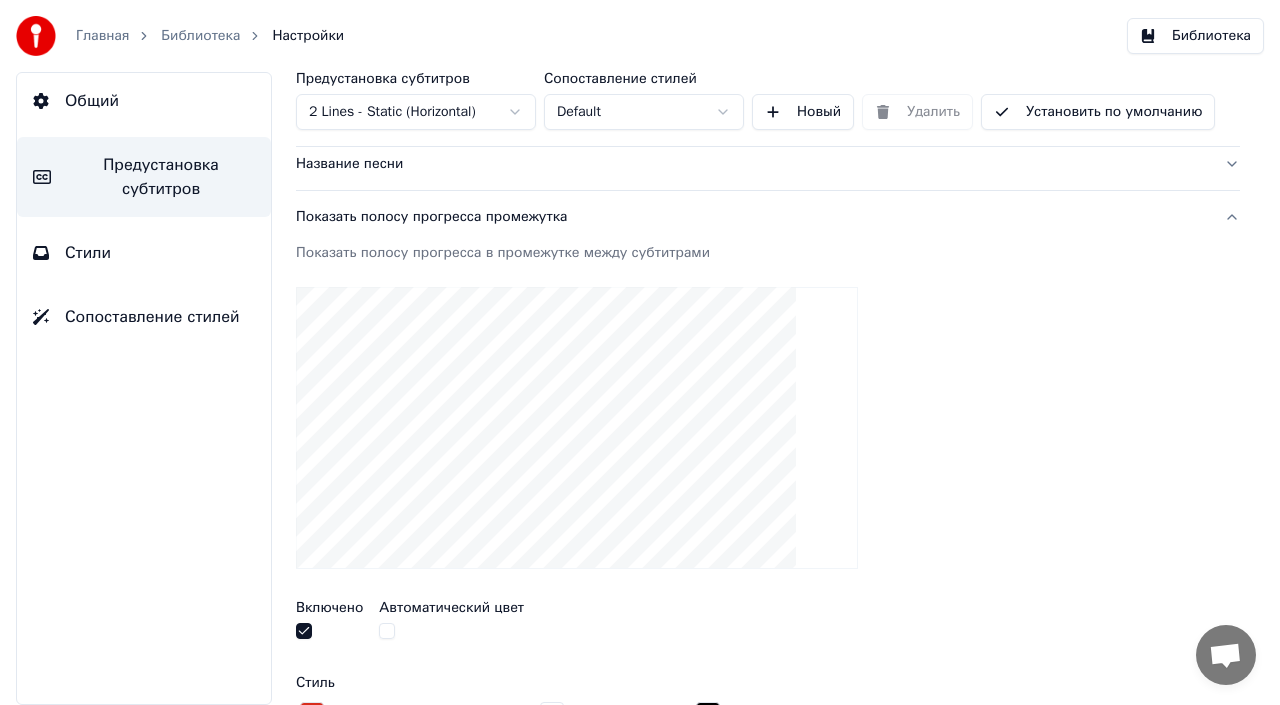 scroll, scrollTop: 146, scrollLeft: 0, axis: vertical 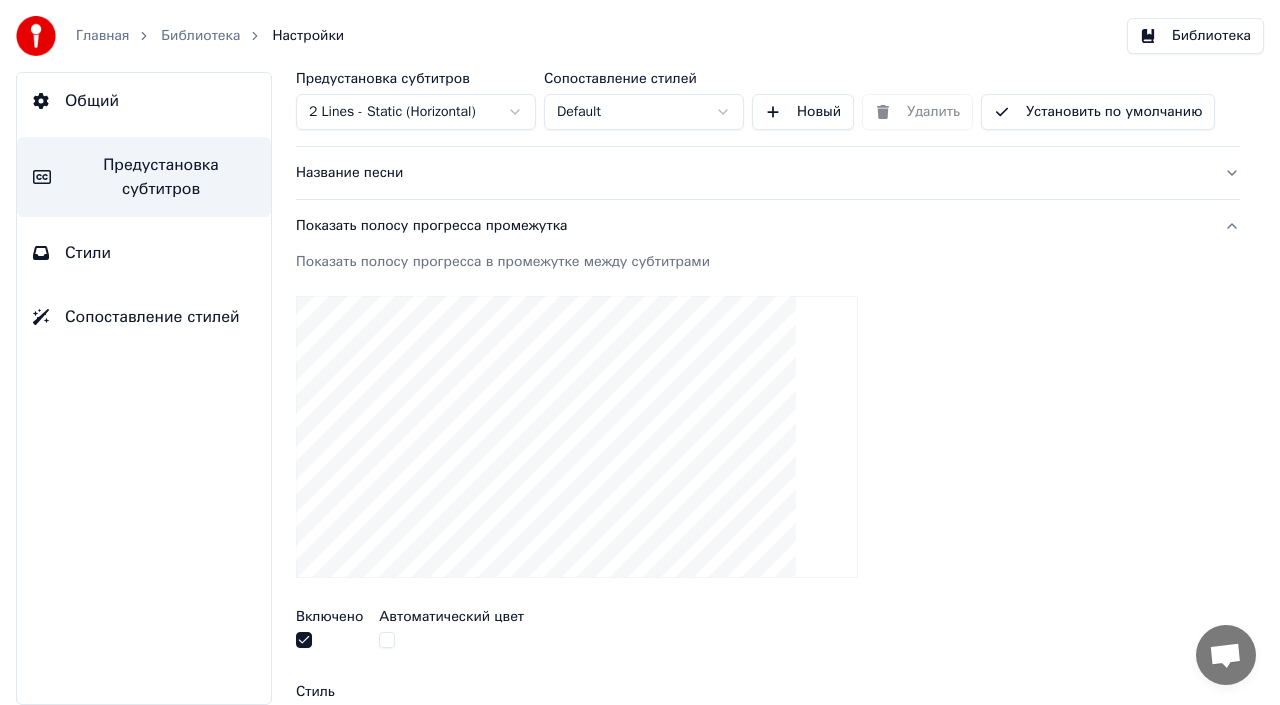 click on "Название песни" at bounding box center [768, 173] 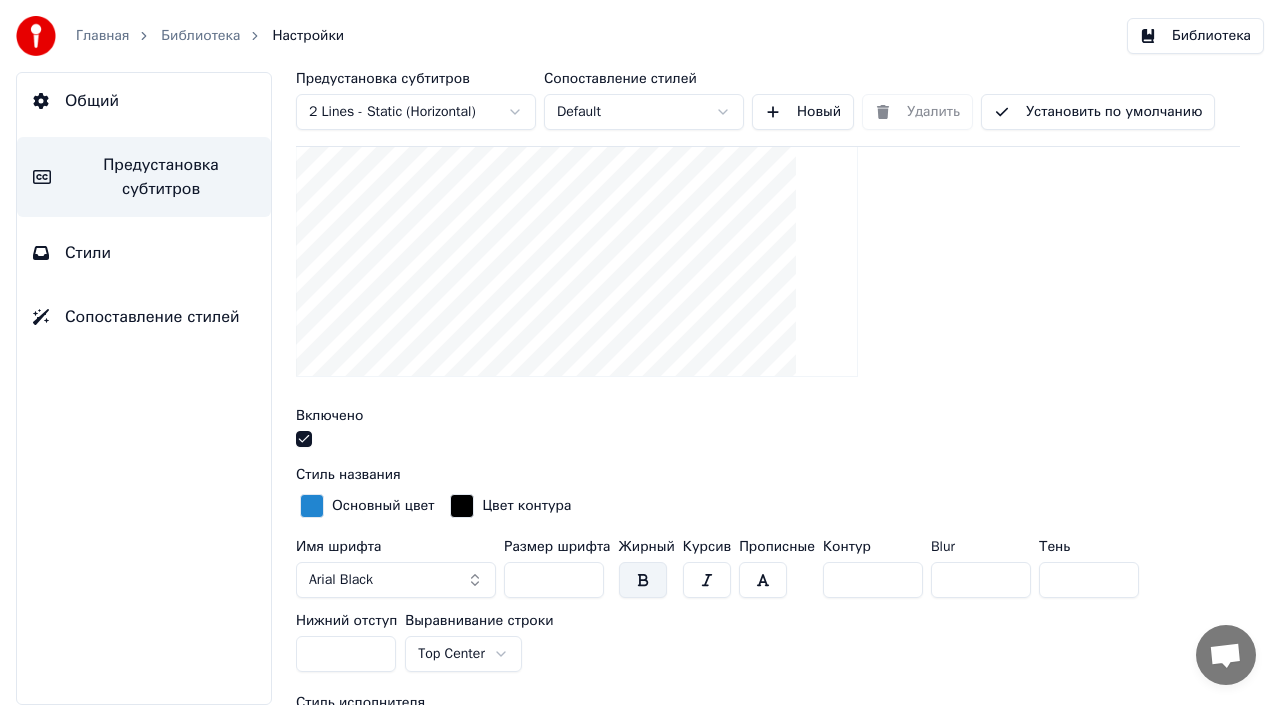 scroll, scrollTop: 337, scrollLeft: 0, axis: vertical 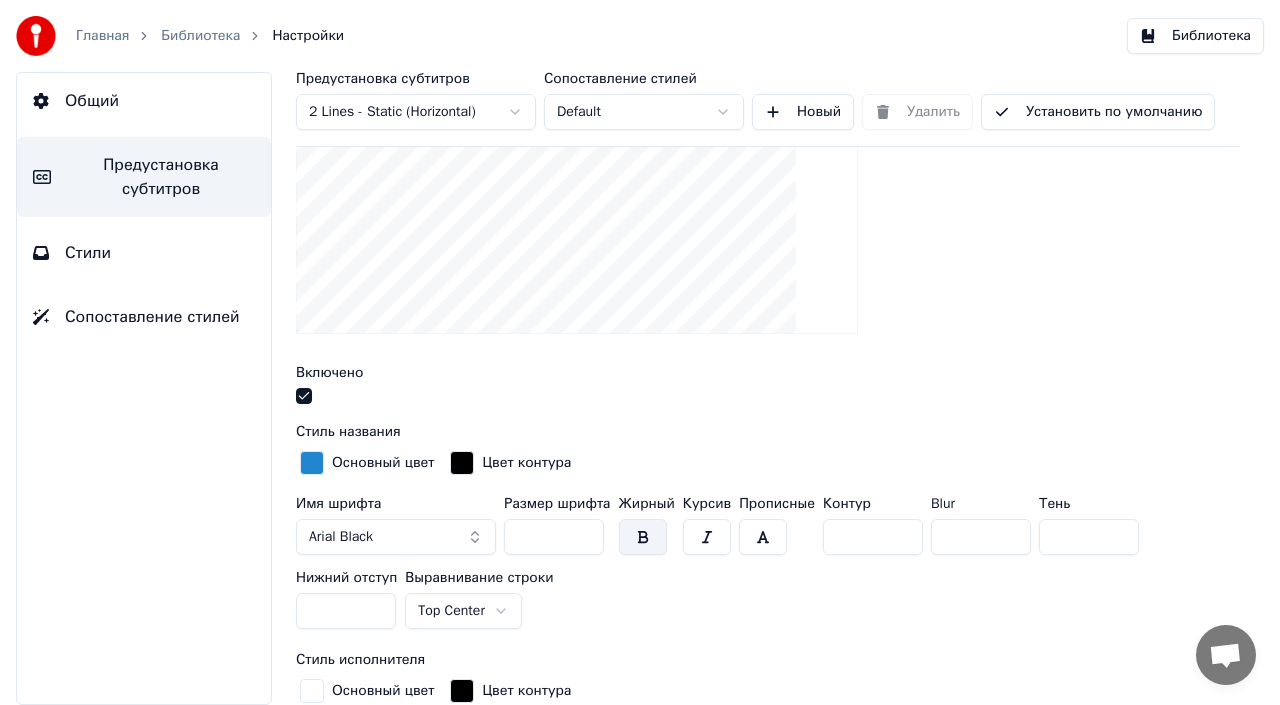 click at bounding box center [312, 463] 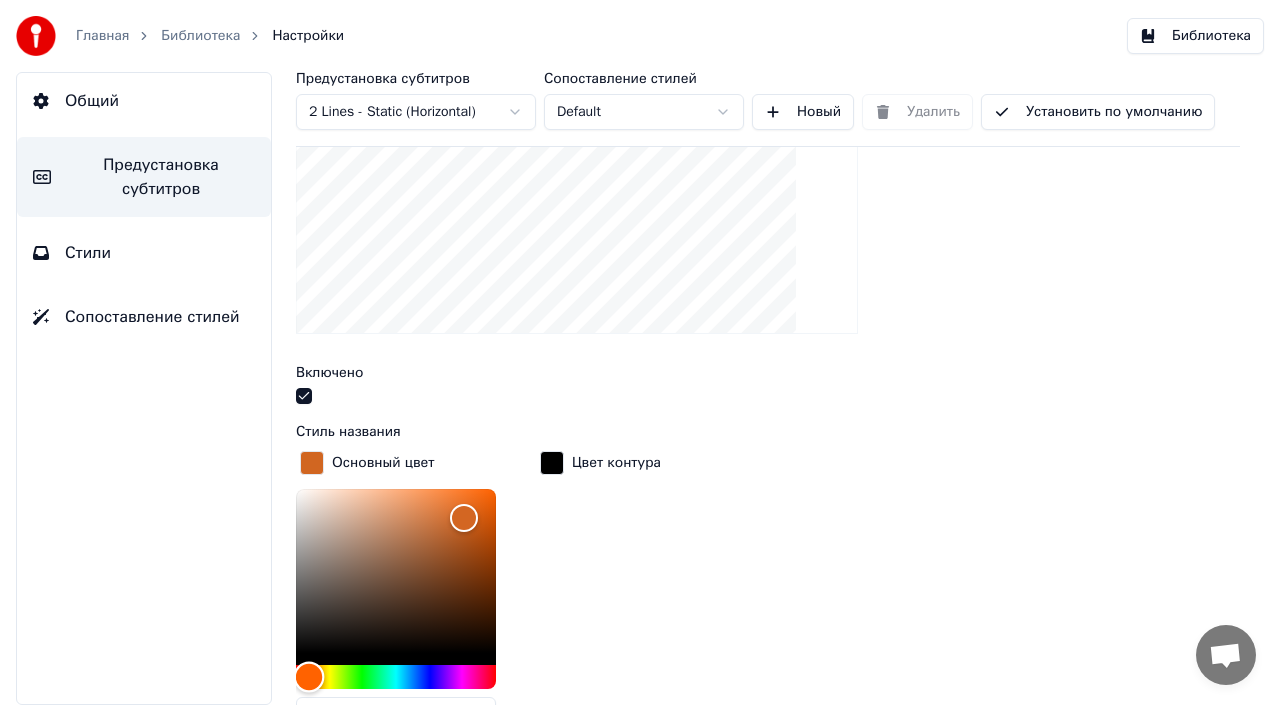 drag, startPoint x: 406, startPoint y: 679, endPoint x: 310, endPoint y: 673, distance: 96.18732 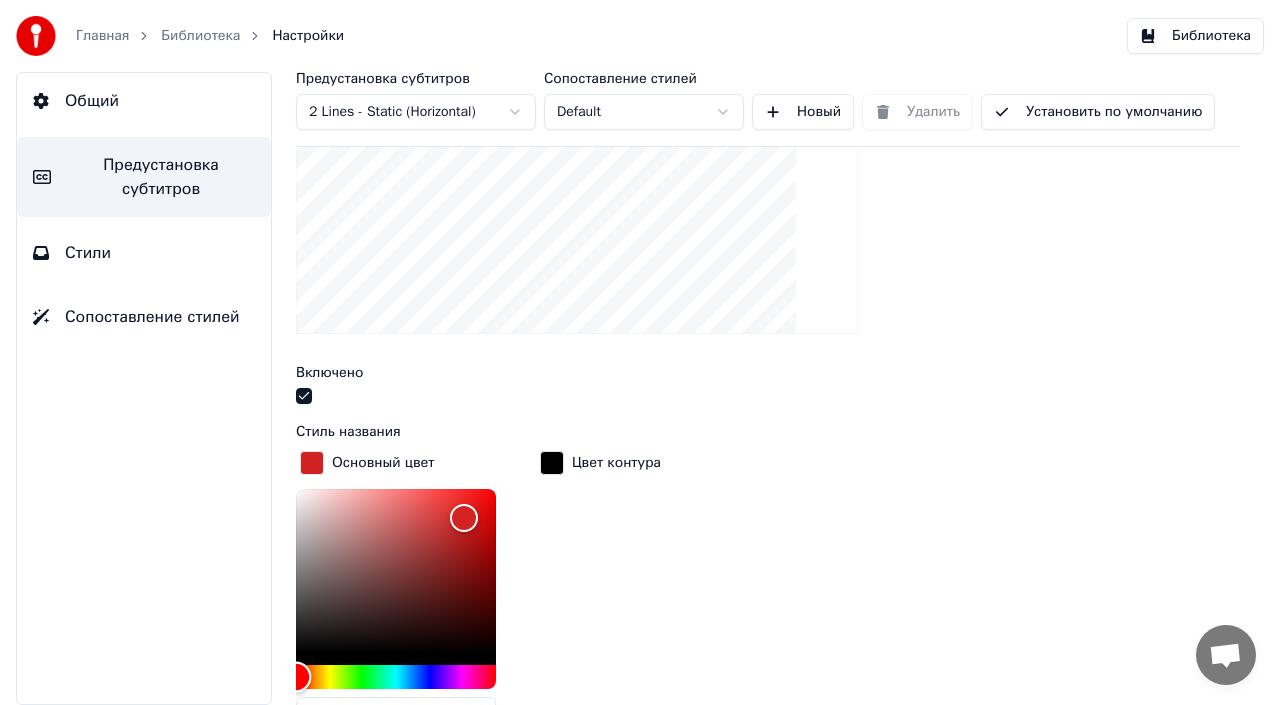 drag, startPoint x: 310, startPoint y: 673, endPoint x: 281, endPoint y: 673, distance: 29 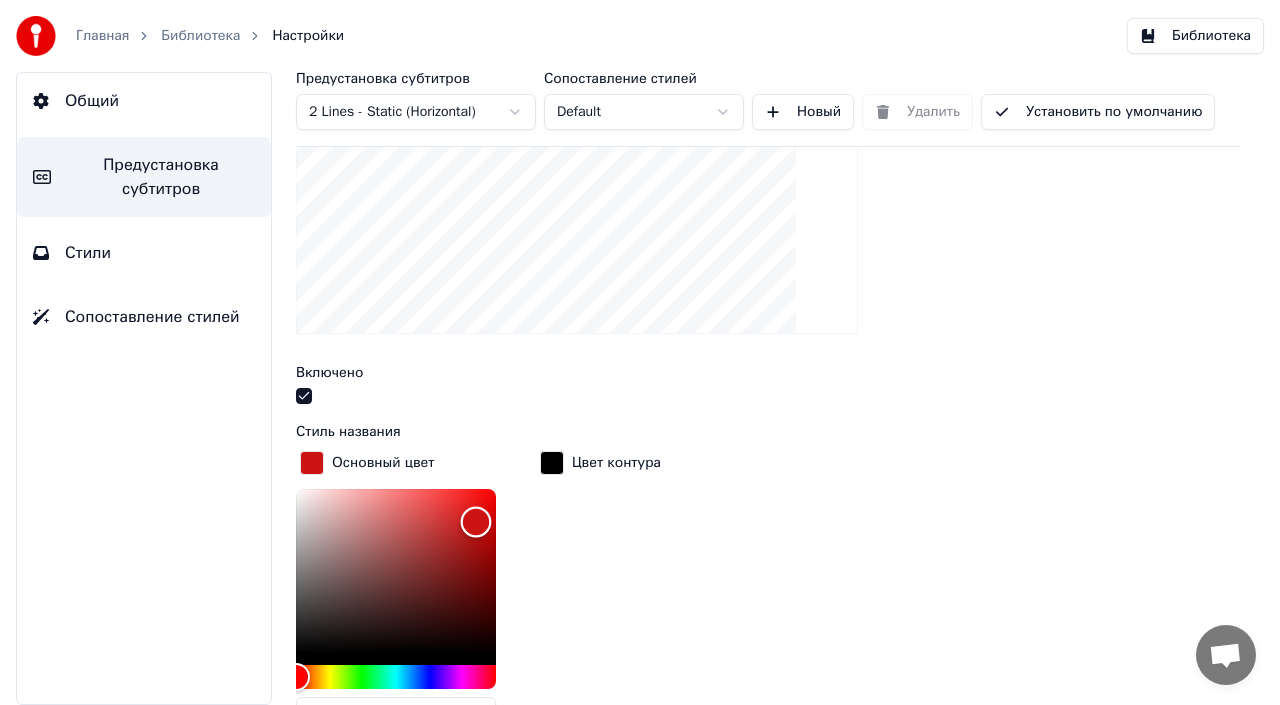 click at bounding box center (476, 522) 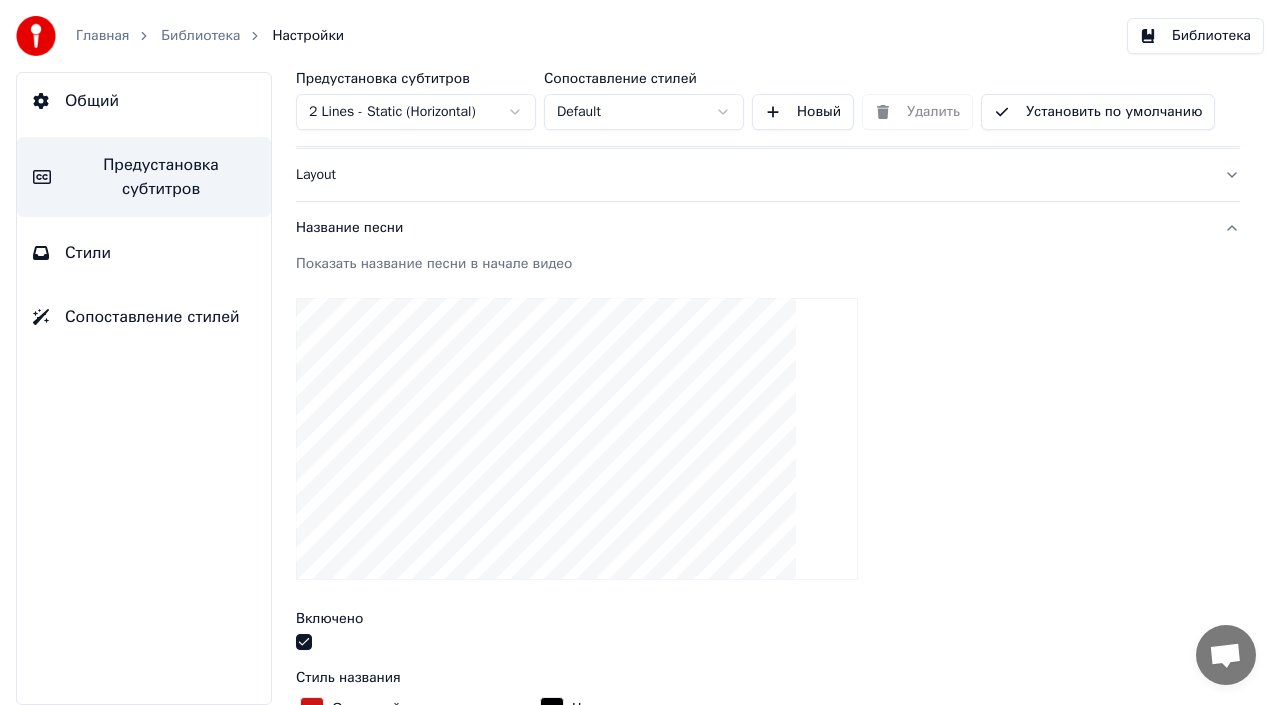 scroll, scrollTop: 90, scrollLeft: 0, axis: vertical 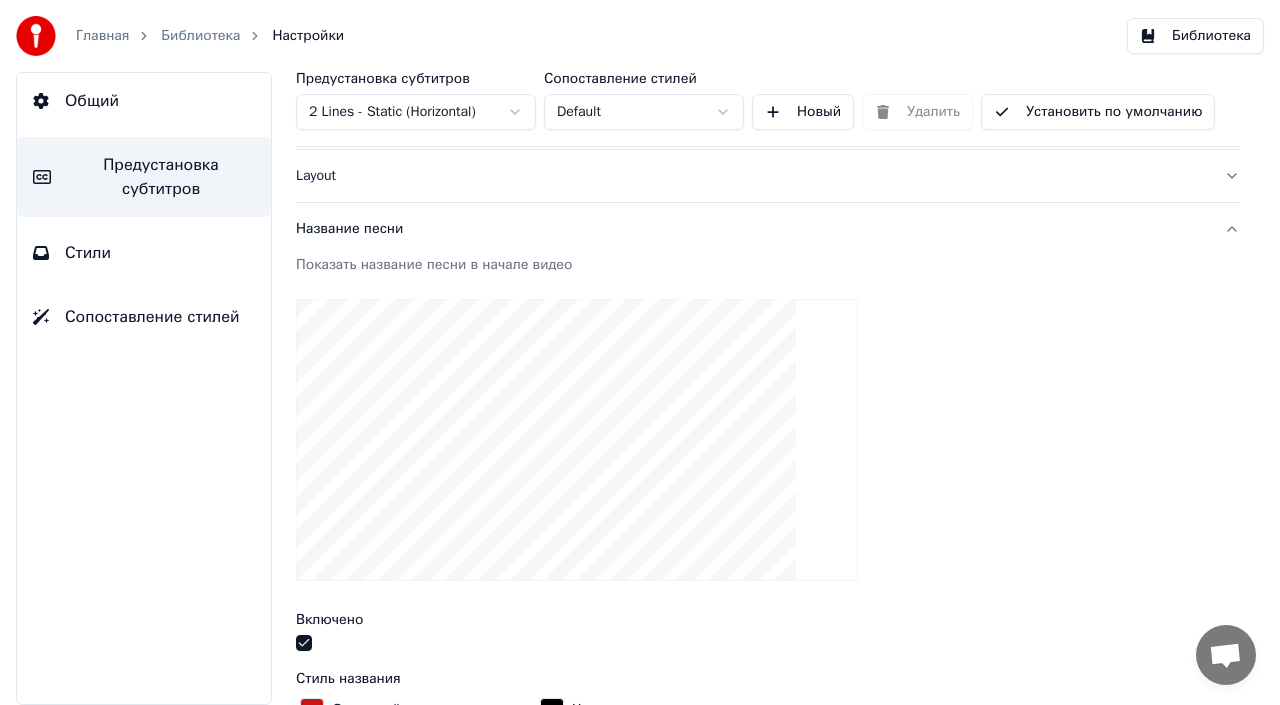 click on "Установить по умолчанию" at bounding box center (1098, 112) 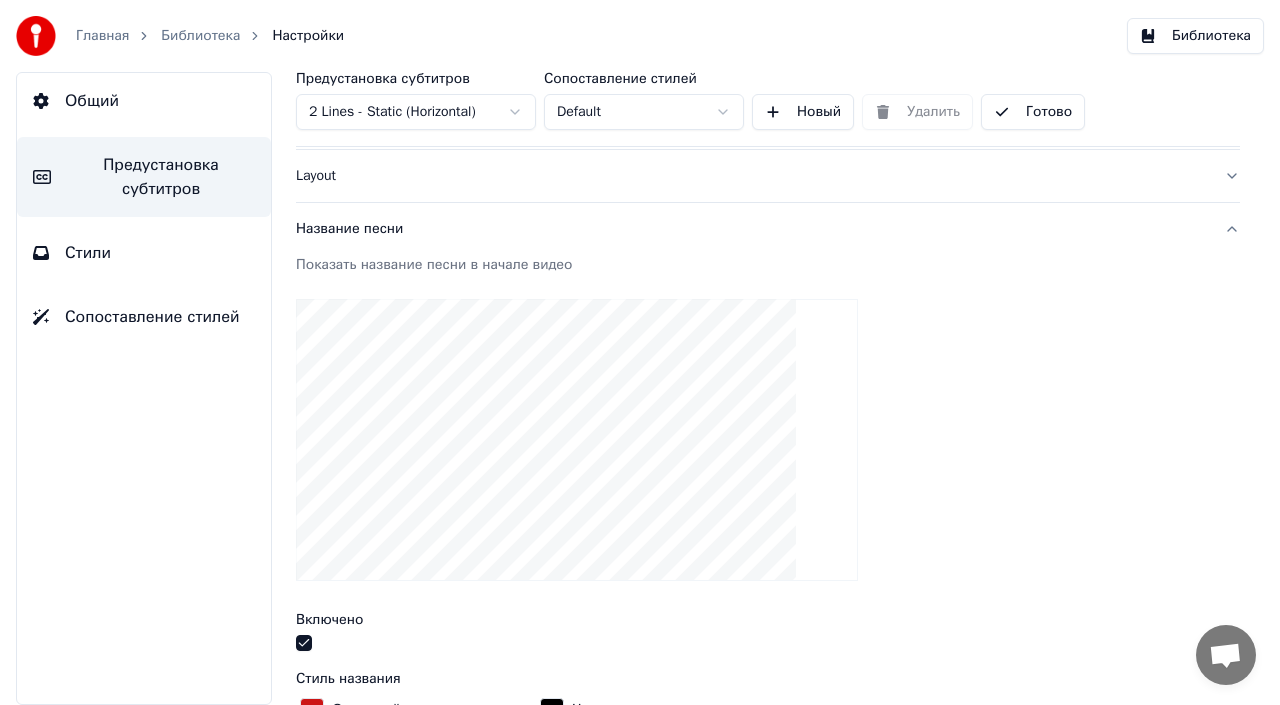 click on "Библиотека" at bounding box center (1195, 36) 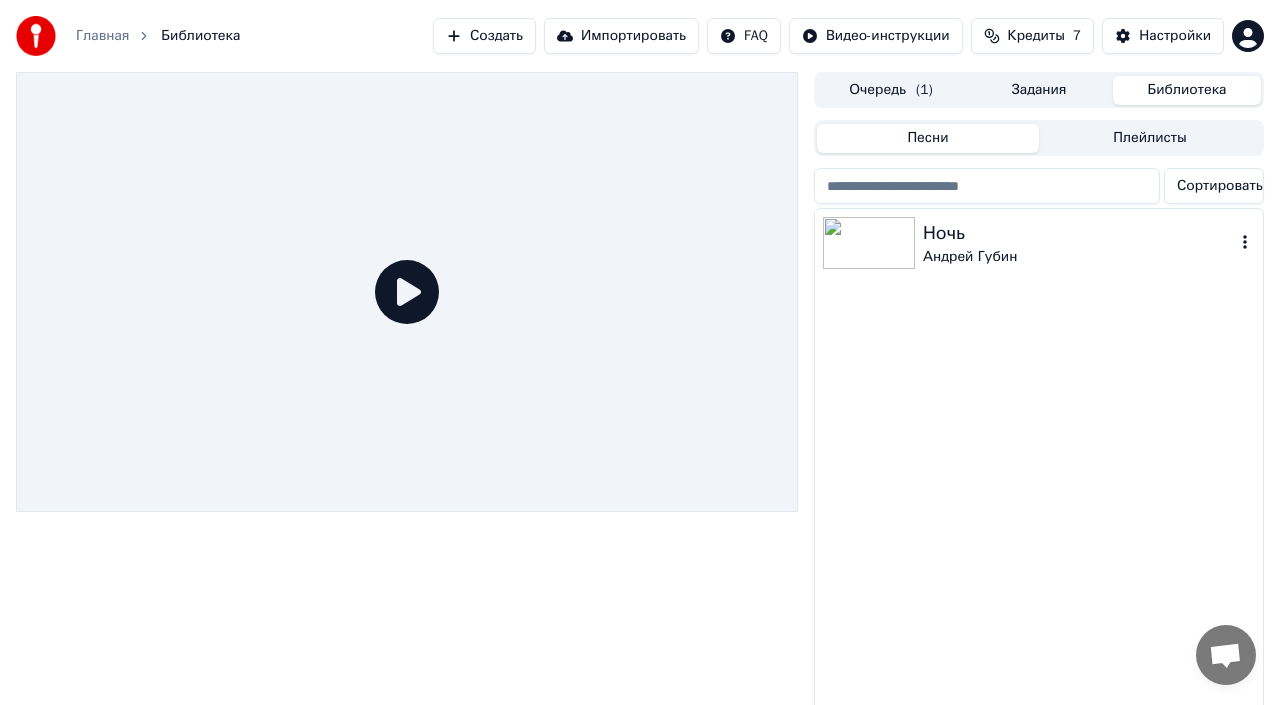 click on "Ночь" at bounding box center (1079, 233) 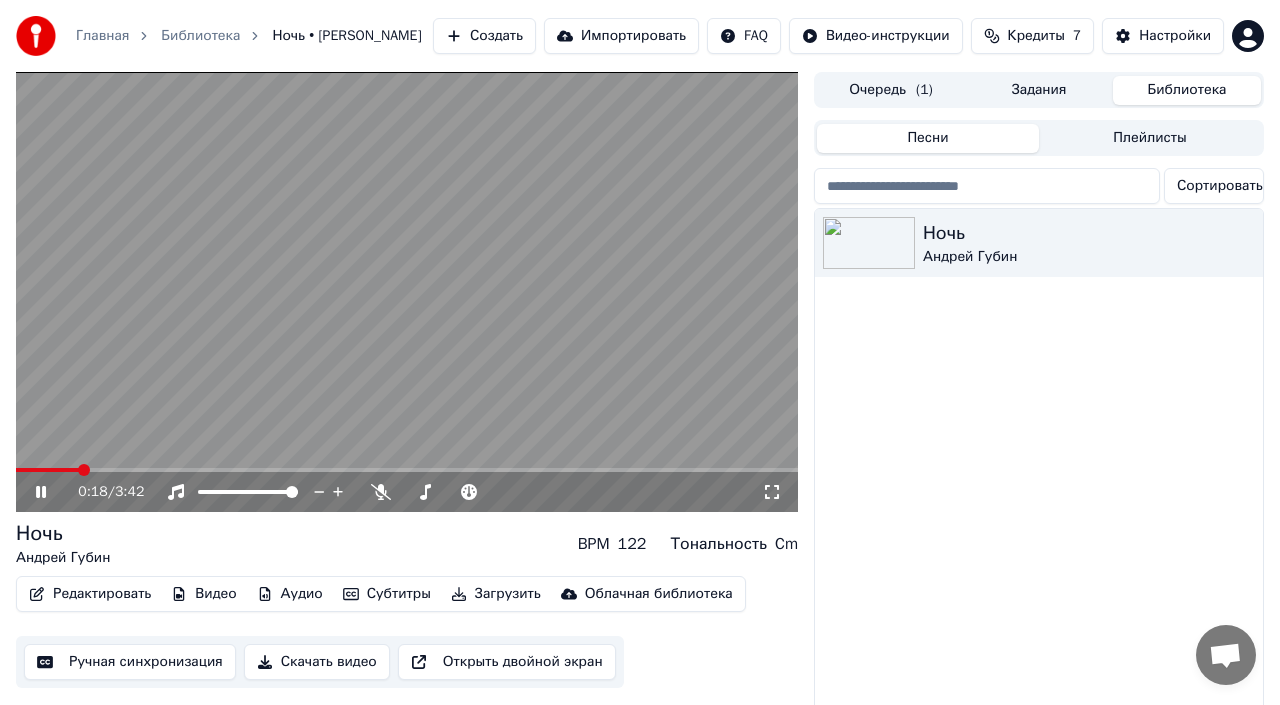 click at bounding box center (407, 470) 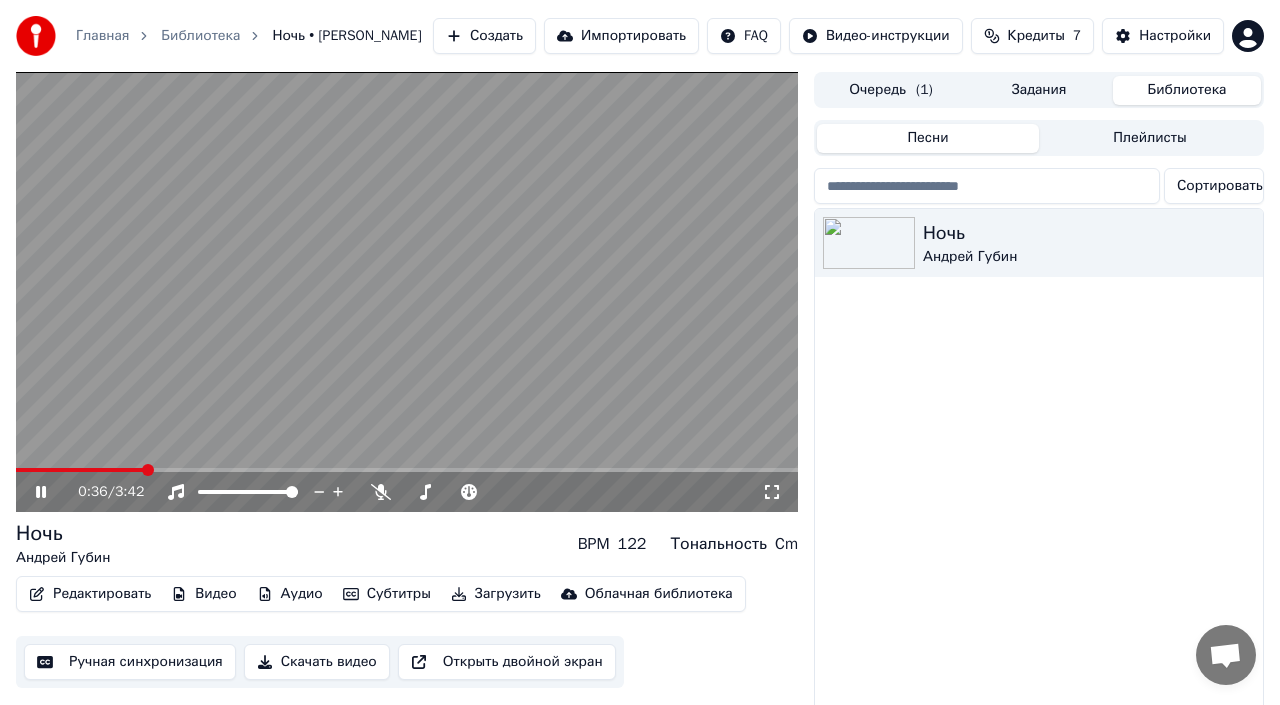 click 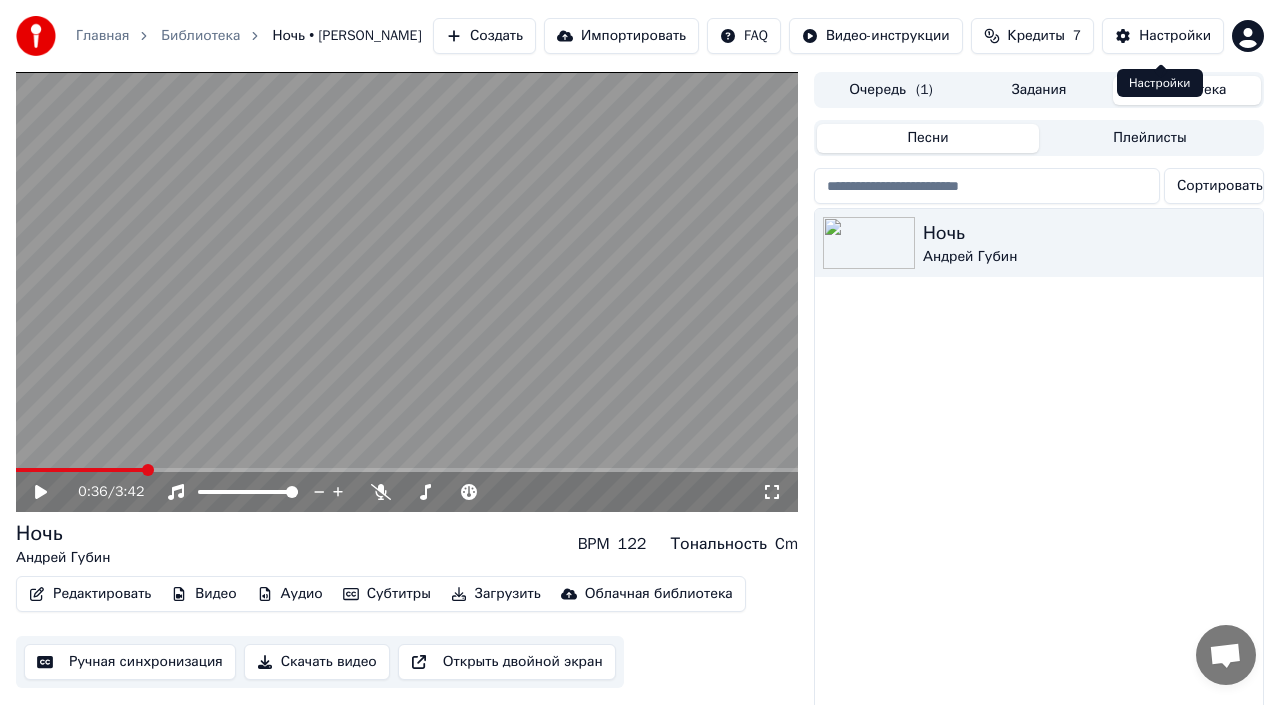 click on "Настройки" at bounding box center (1163, 36) 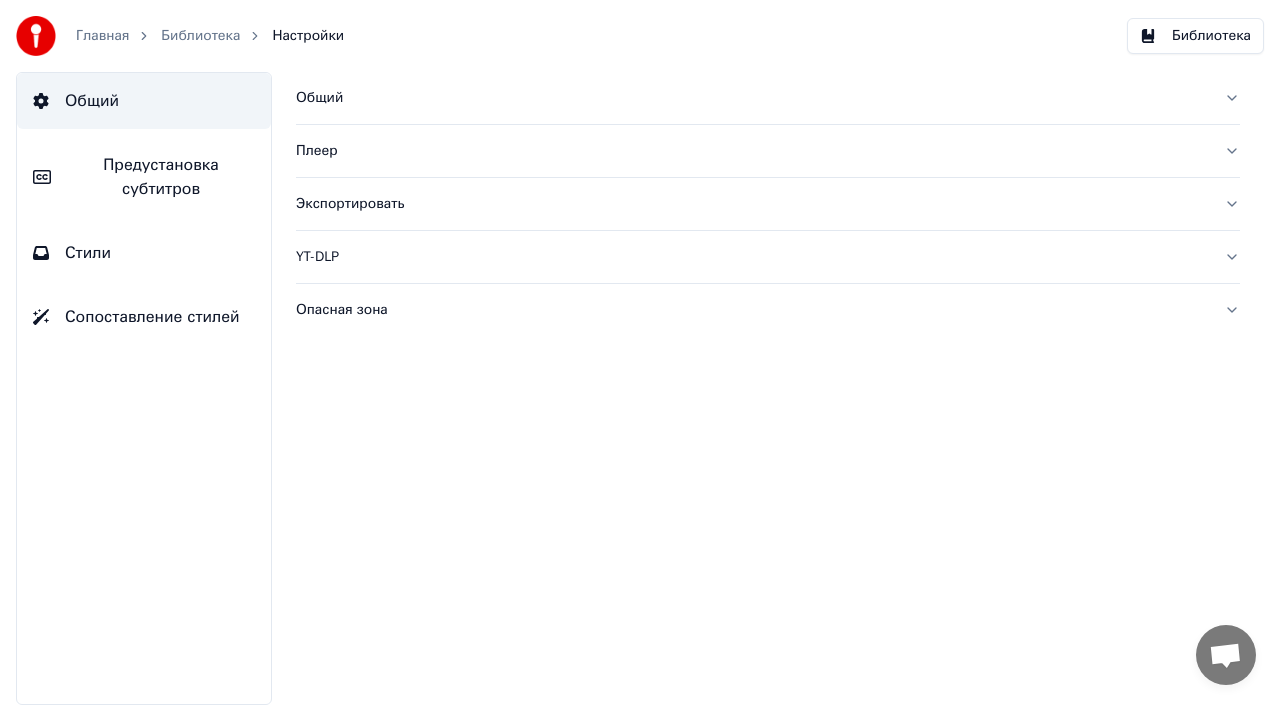 click on "Предустановка субтитров" at bounding box center (161, 177) 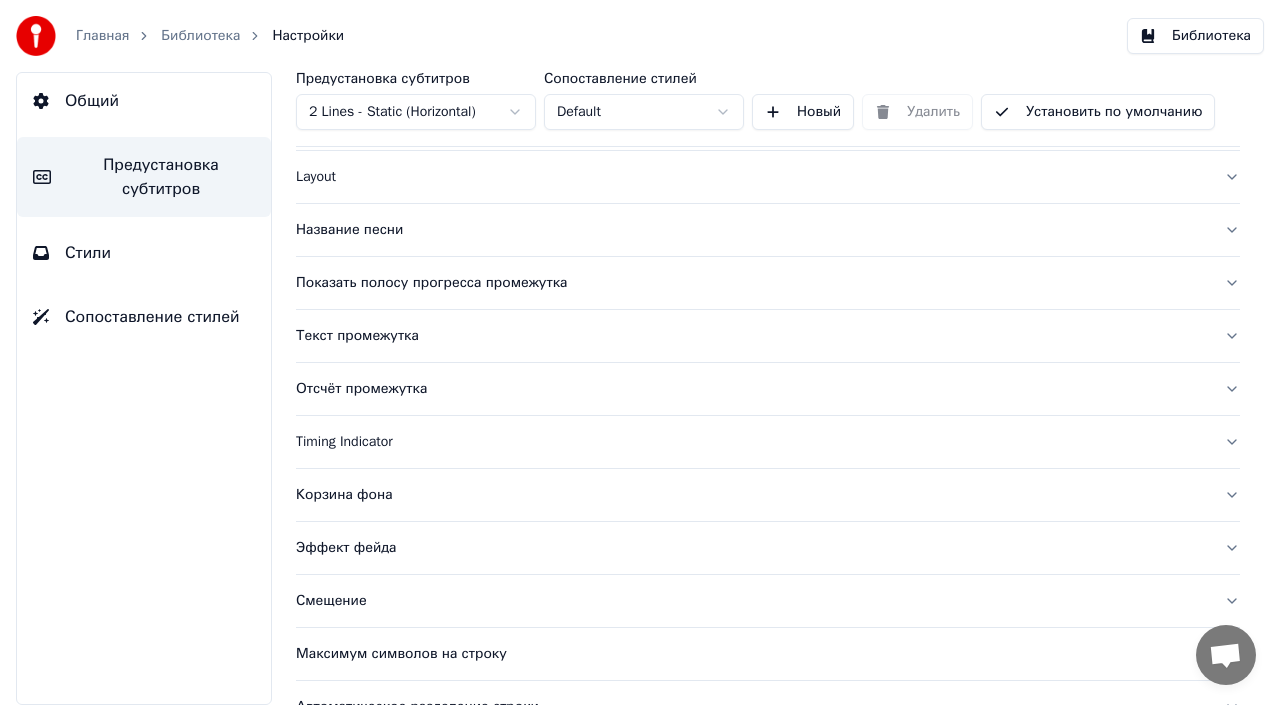 scroll, scrollTop: 0, scrollLeft: 0, axis: both 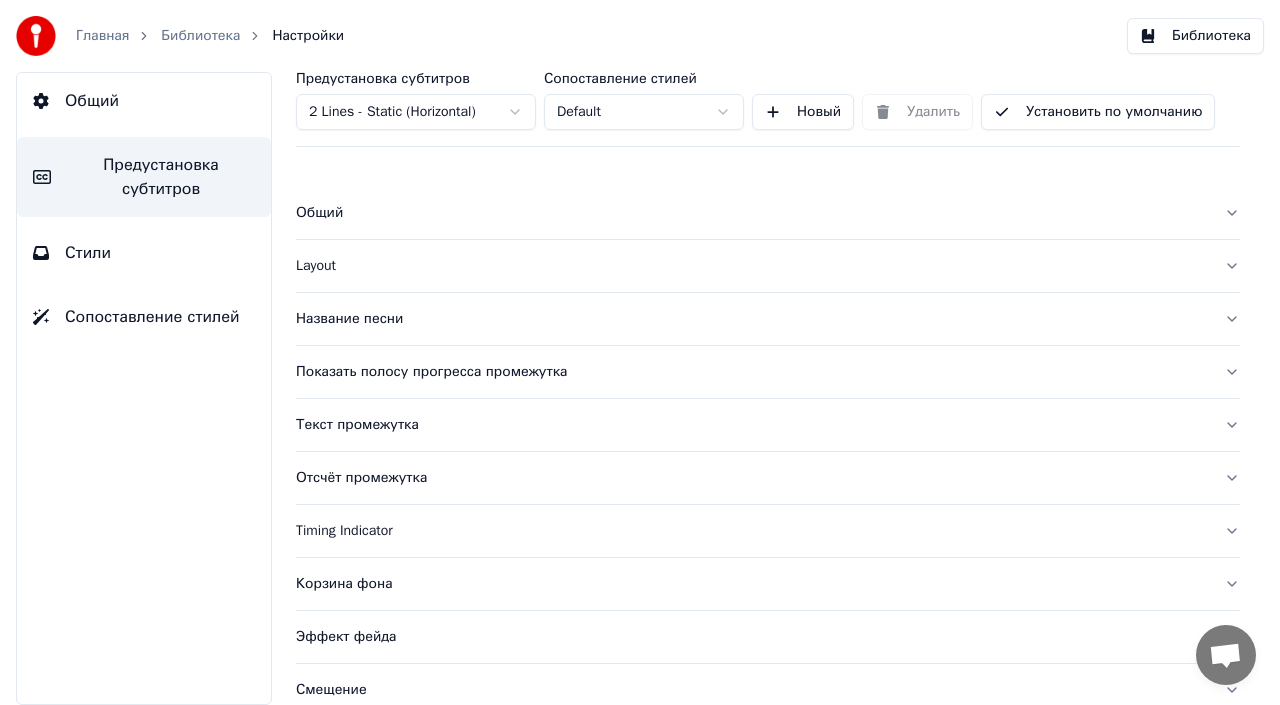 click on "Общий" at bounding box center (752, 213) 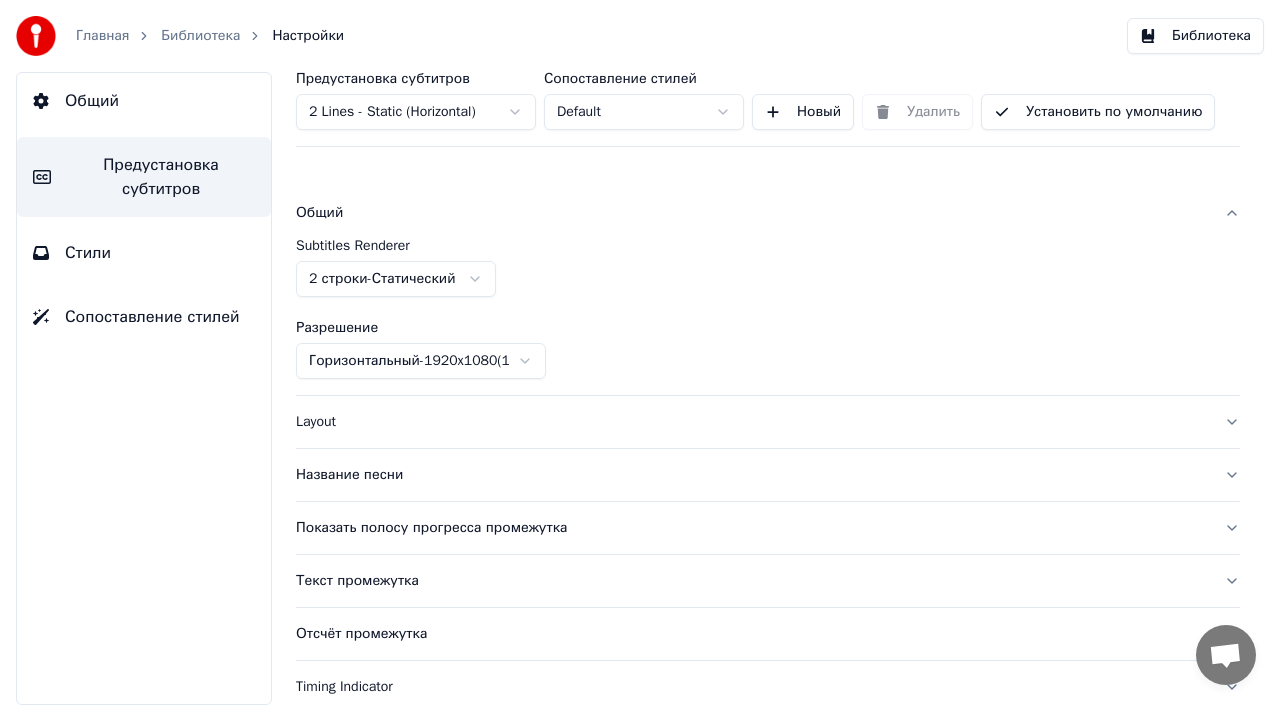 click on "Layout" at bounding box center (752, 422) 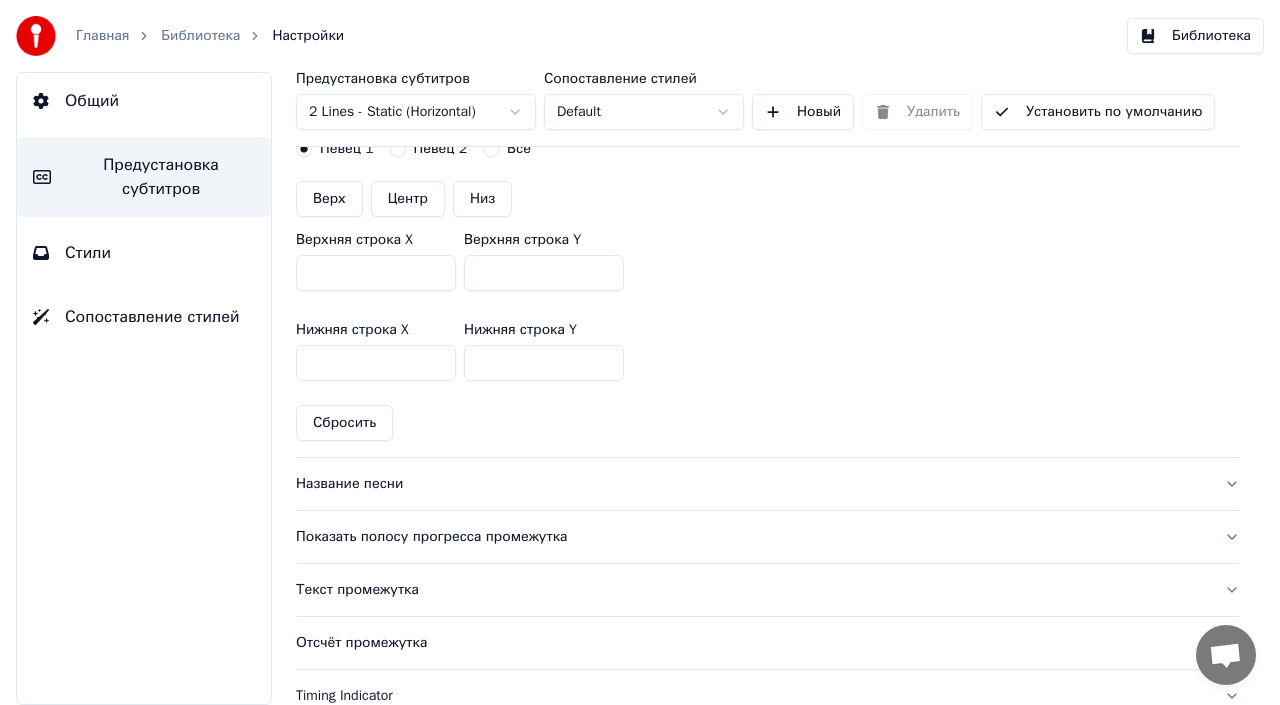 scroll, scrollTop: 494, scrollLeft: 0, axis: vertical 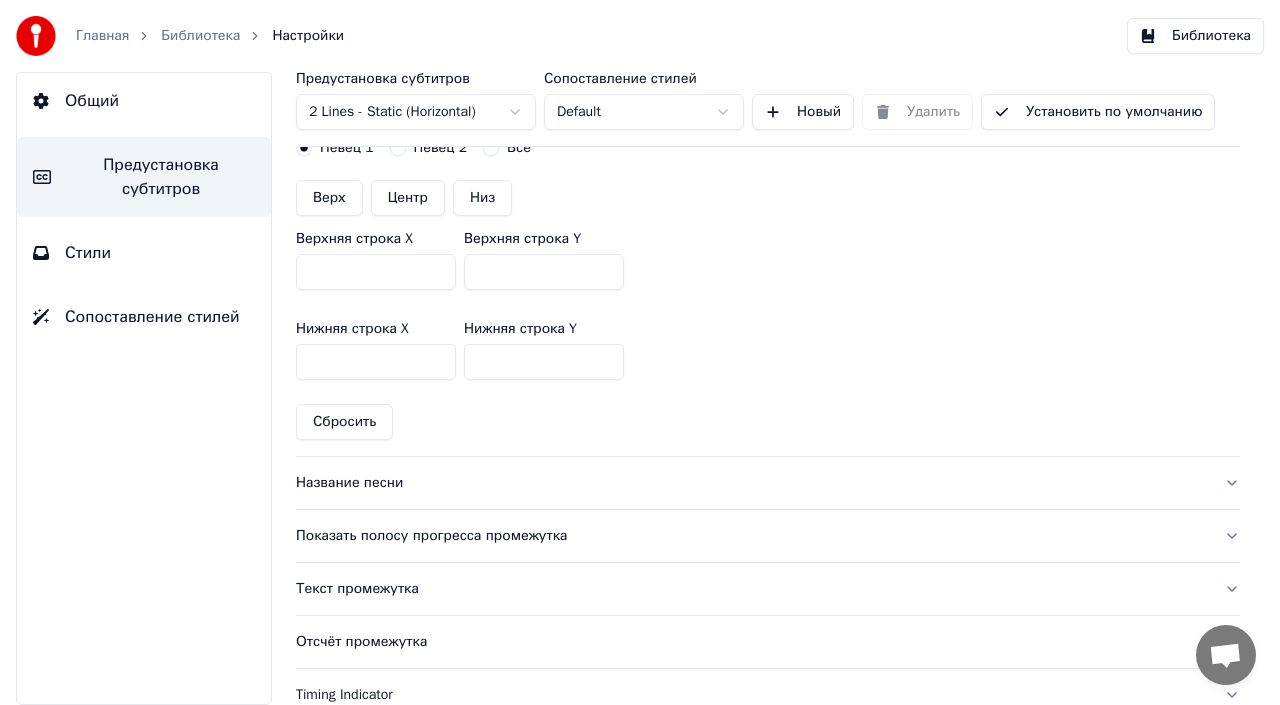 click on "Название песни" at bounding box center (752, 483) 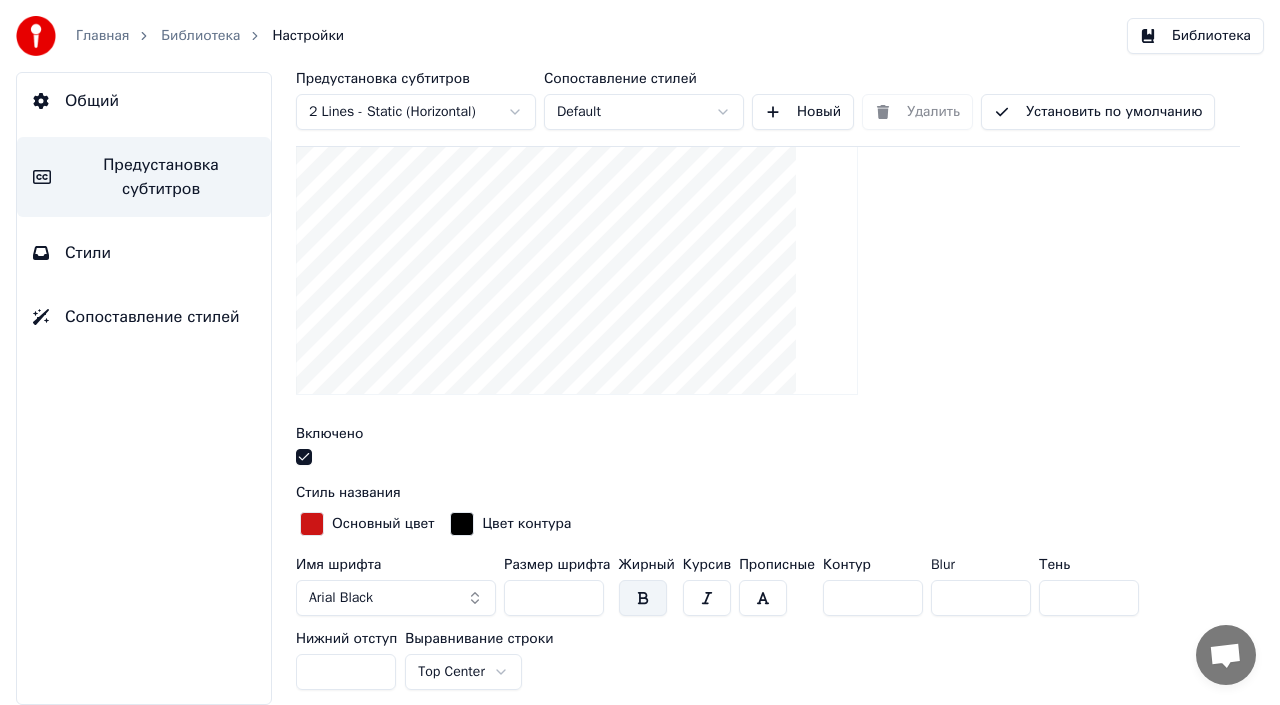 scroll, scrollTop: 277, scrollLeft: 0, axis: vertical 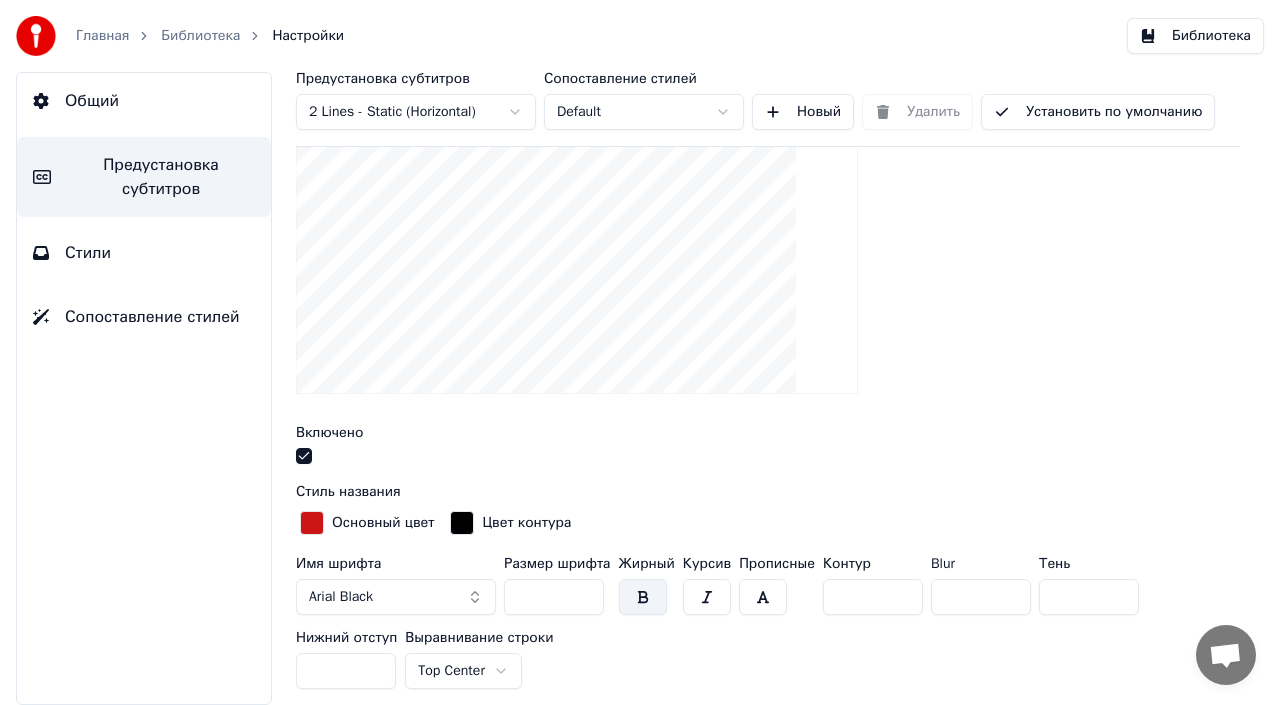 click at bounding box center [312, 523] 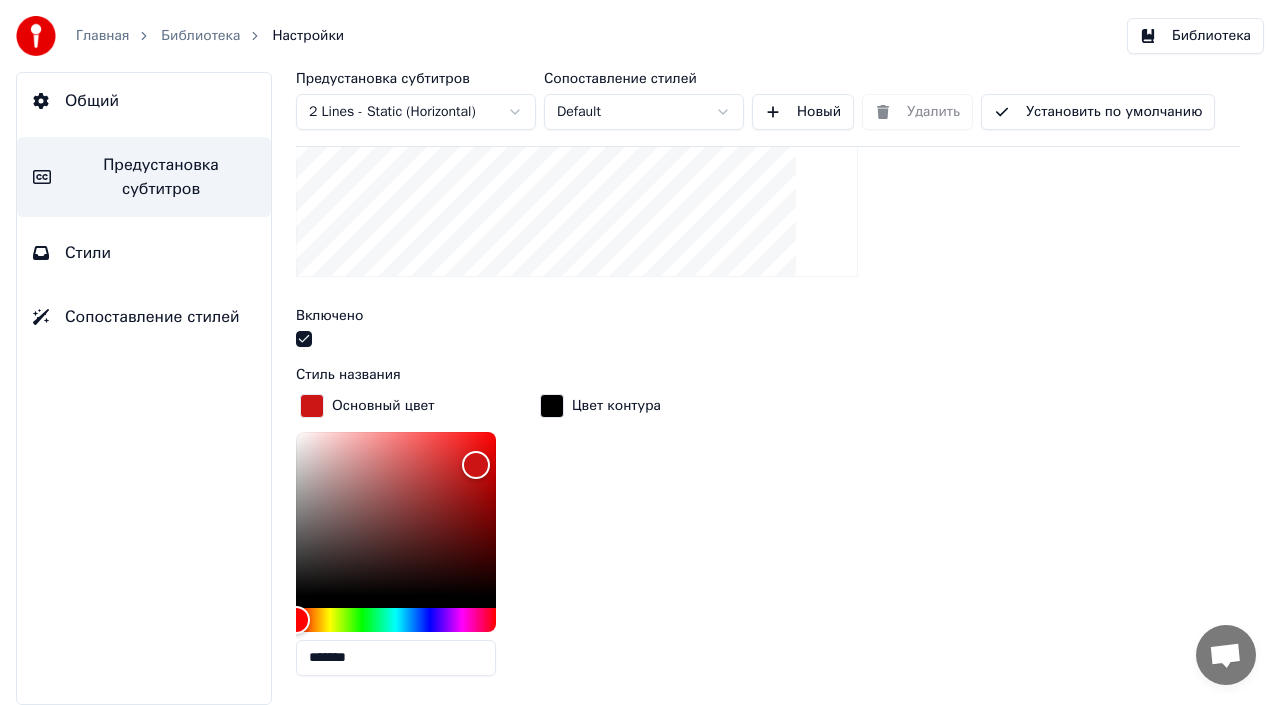 scroll, scrollTop: 425, scrollLeft: 0, axis: vertical 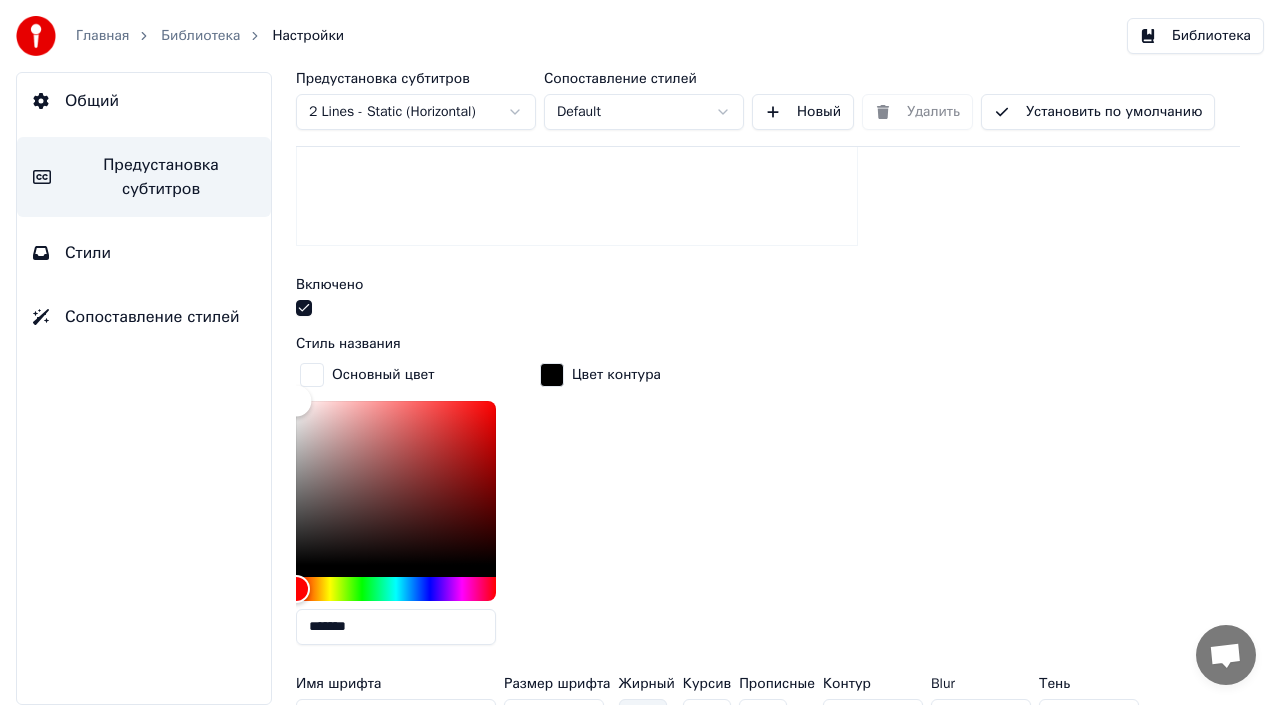 type on "*******" 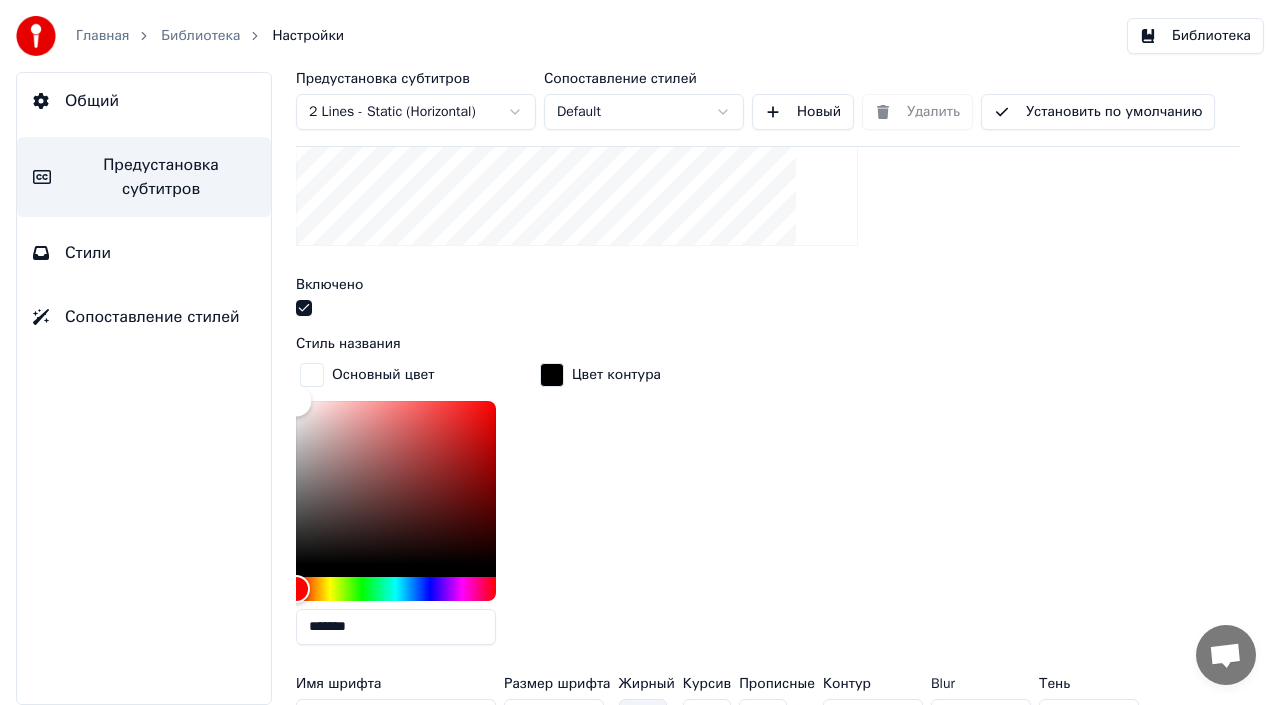 drag, startPoint x: 479, startPoint y: 433, endPoint x: 276, endPoint y: 390, distance: 207.50421 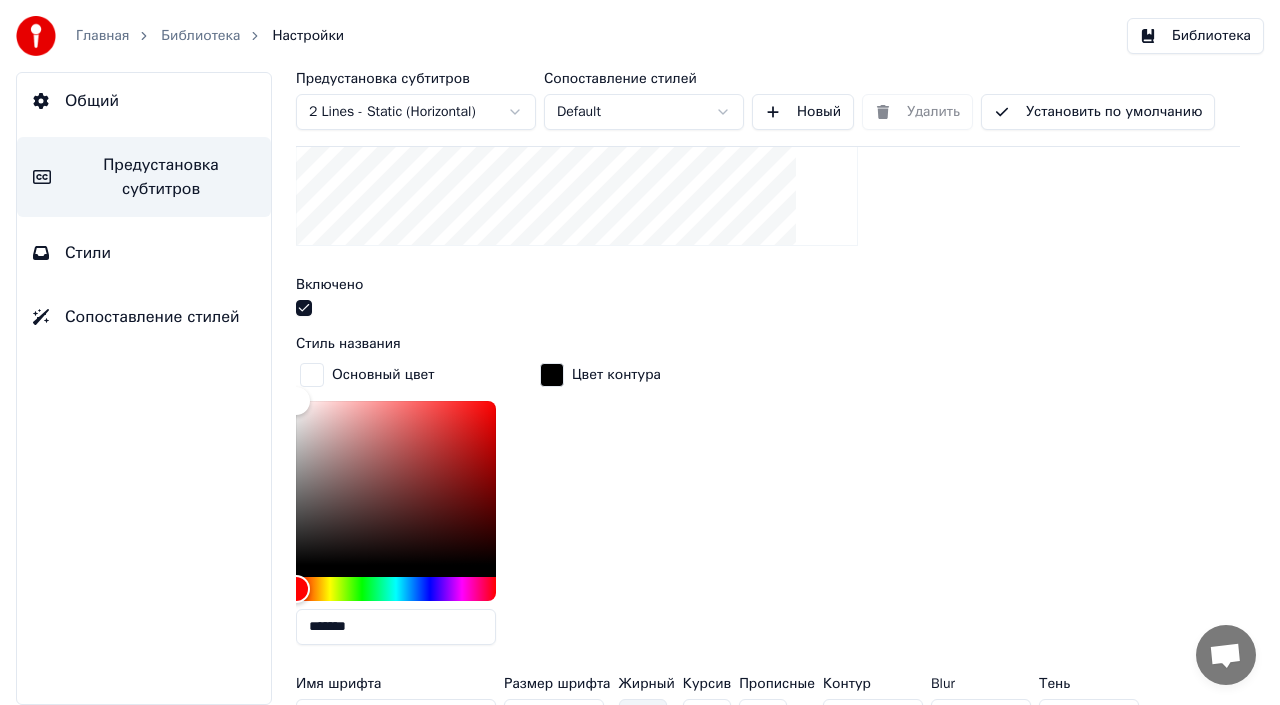 click at bounding box center [552, 375] 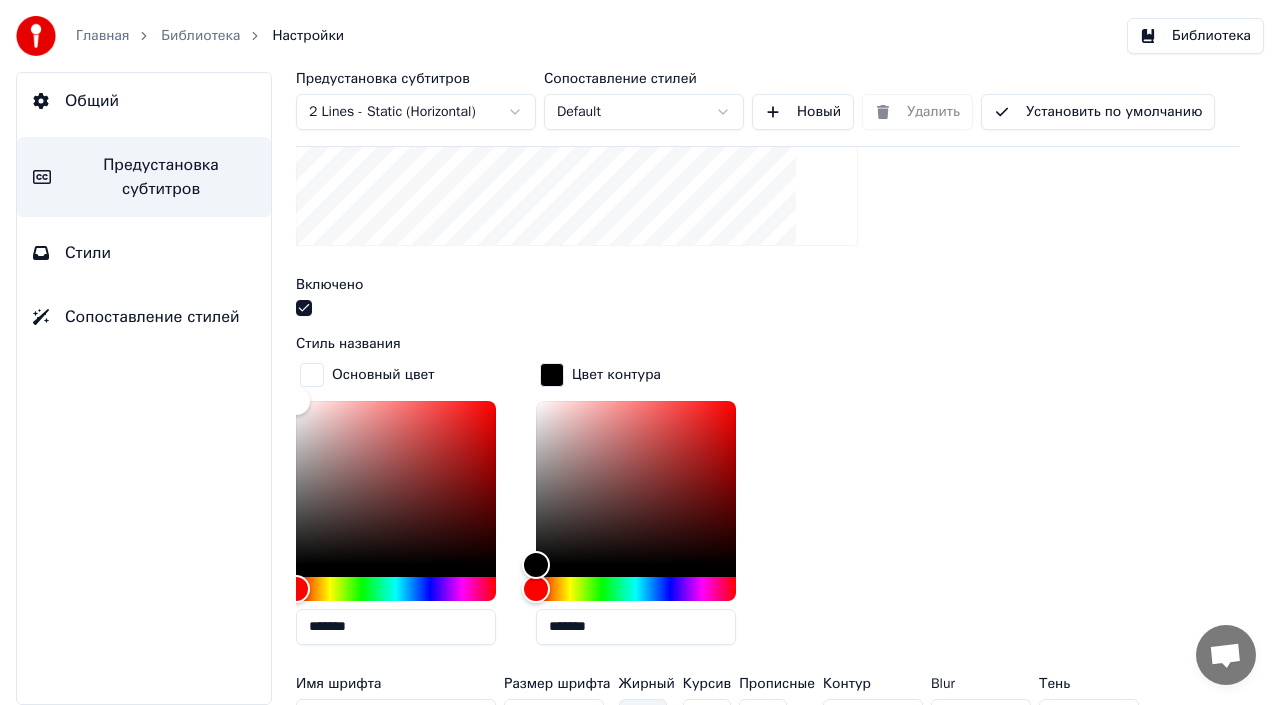 drag, startPoint x: 834, startPoint y: 298, endPoint x: 833, endPoint y: 311, distance: 13.038404 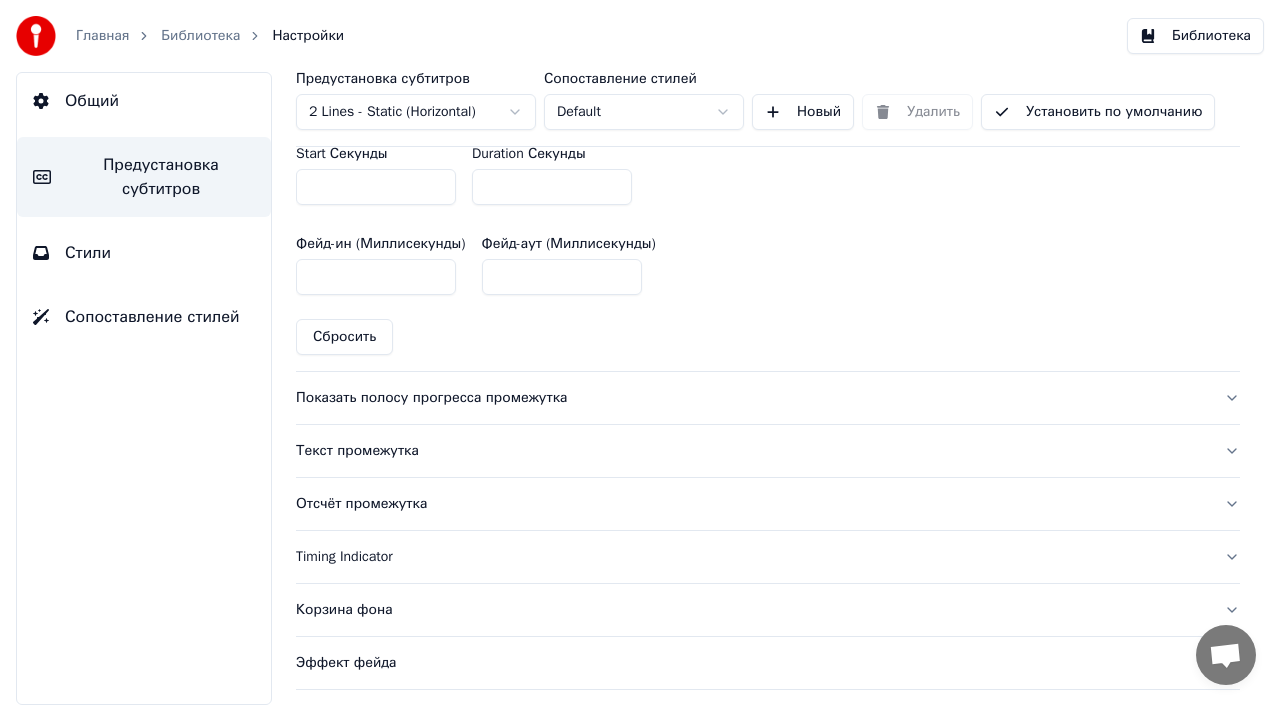 scroll, scrollTop: 1356, scrollLeft: 0, axis: vertical 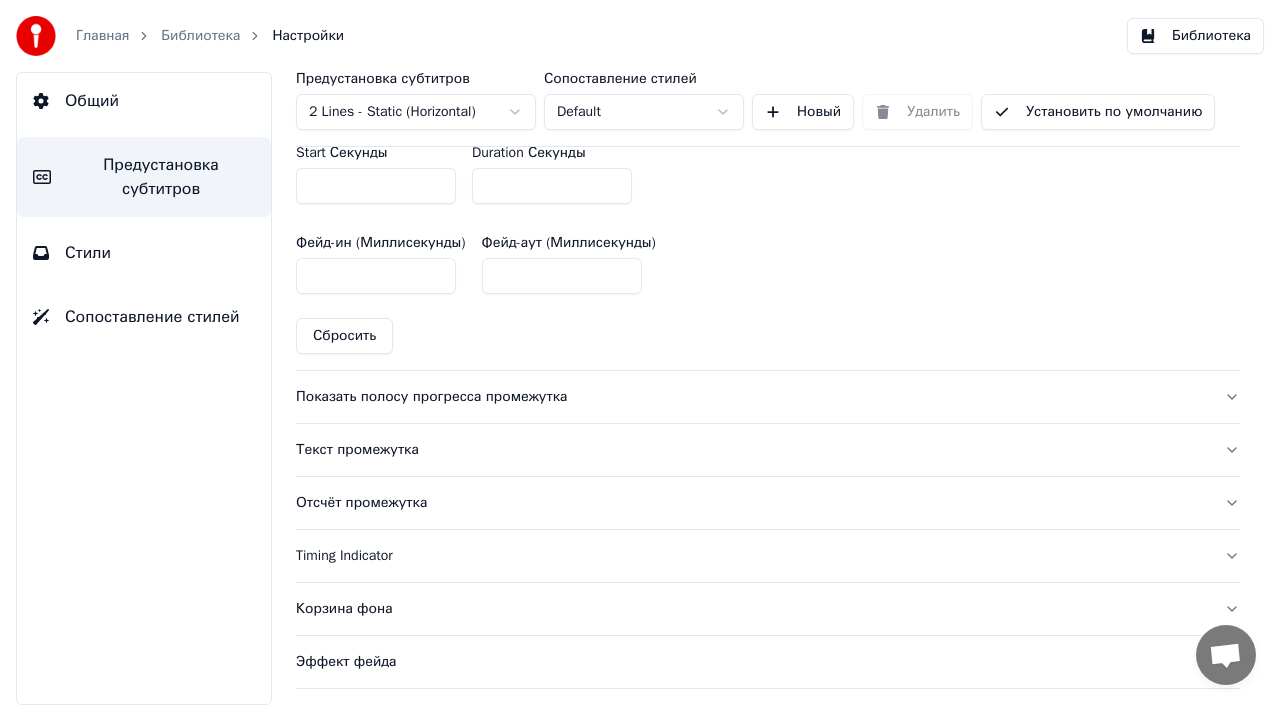 click on "Текст промежутка" at bounding box center [752, 450] 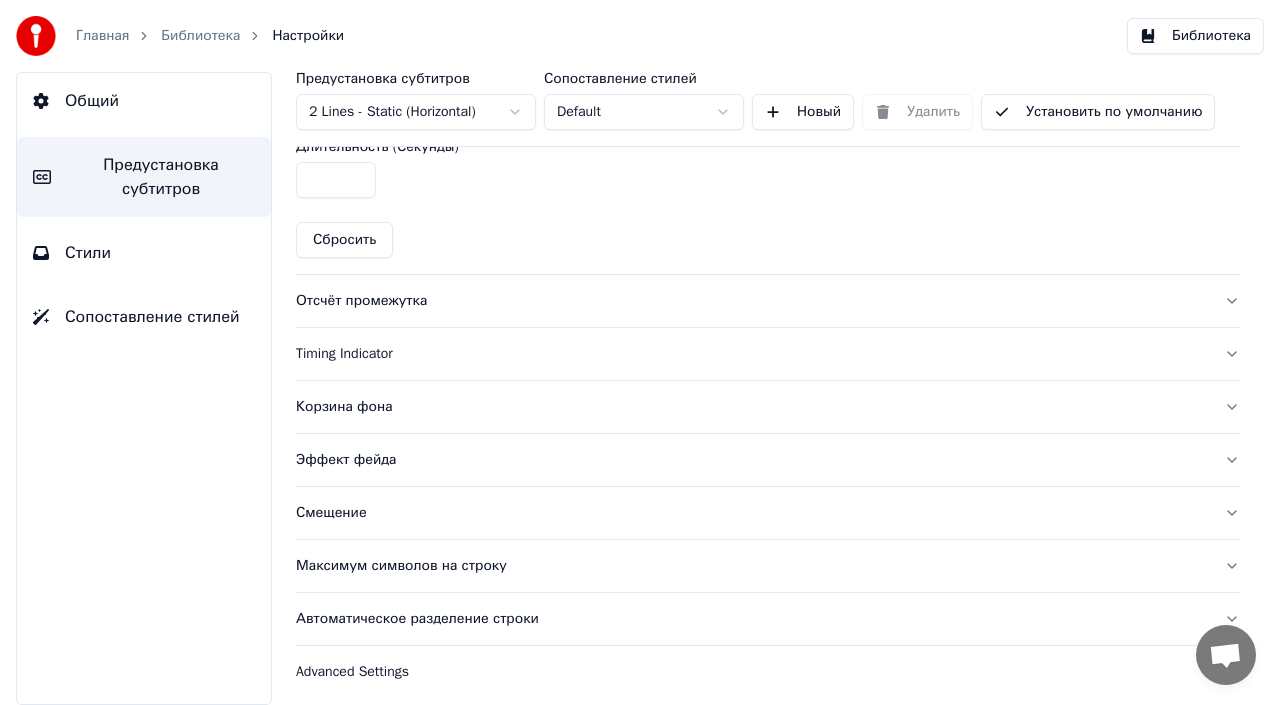 scroll, scrollTop: 1055, scrollLeft: 0, axis: vertical 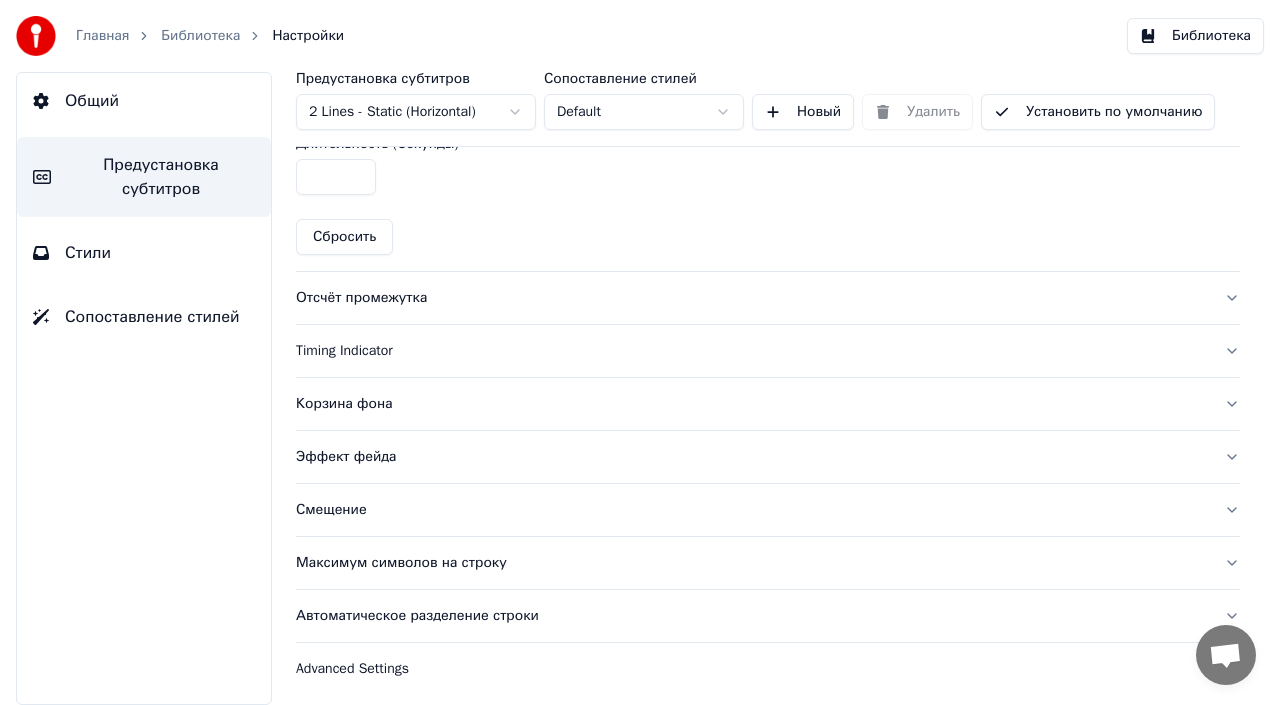 click on "Корзина фона" at bounding box center [752, 404] 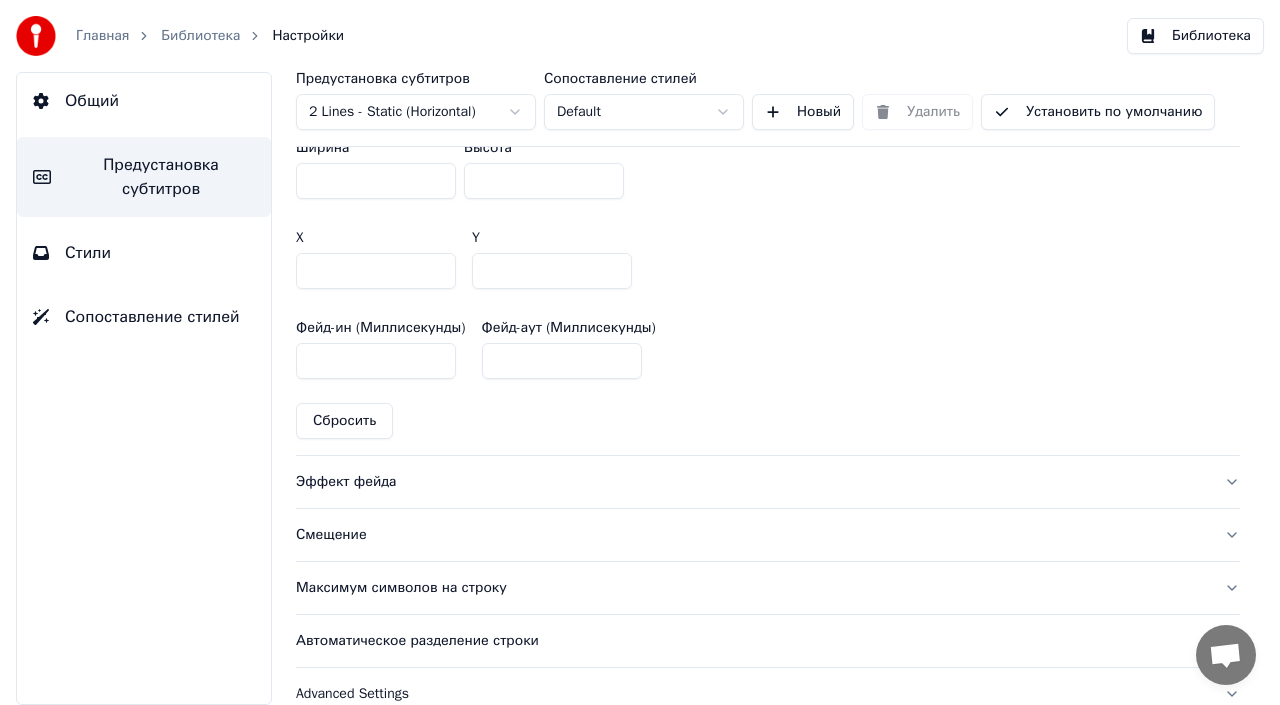 scroll, scrollTop: 1259, scrollLeft: 0, axis: vertical 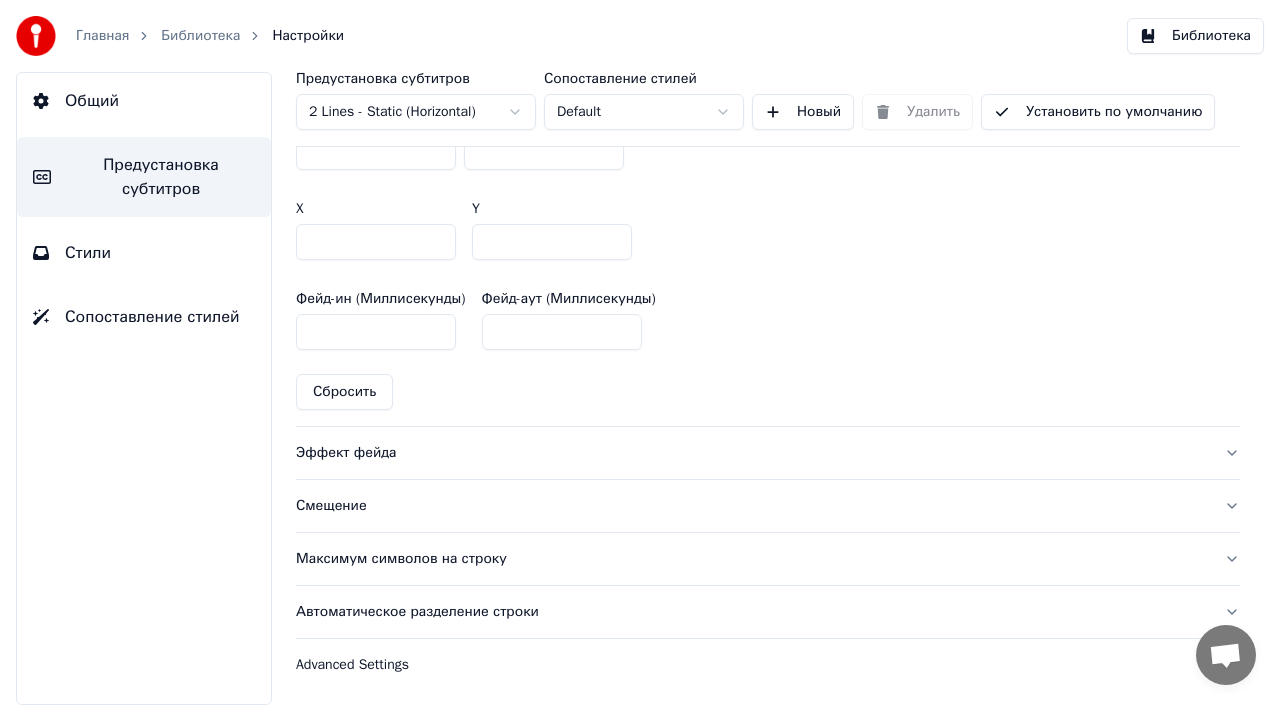 click on "Установить по умолчанию" at bounding box center (1098, 112) 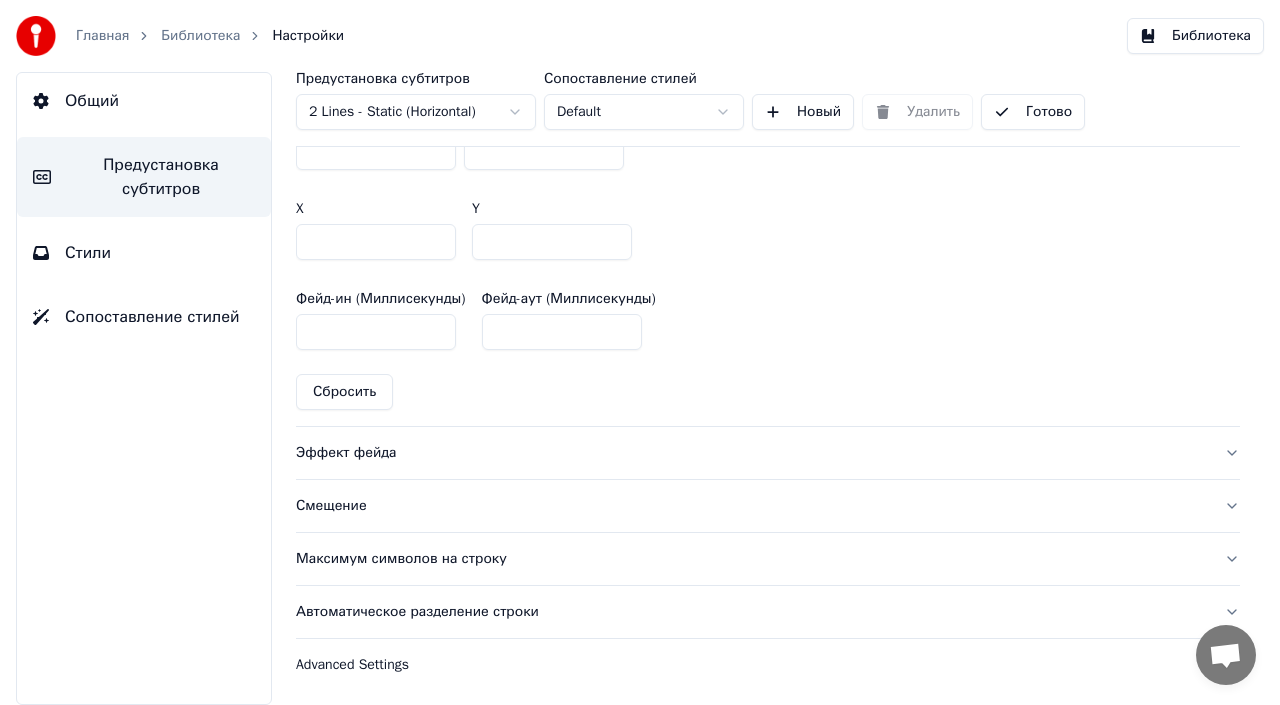 click on "Библиотека" at bounding box center (1195, 36) 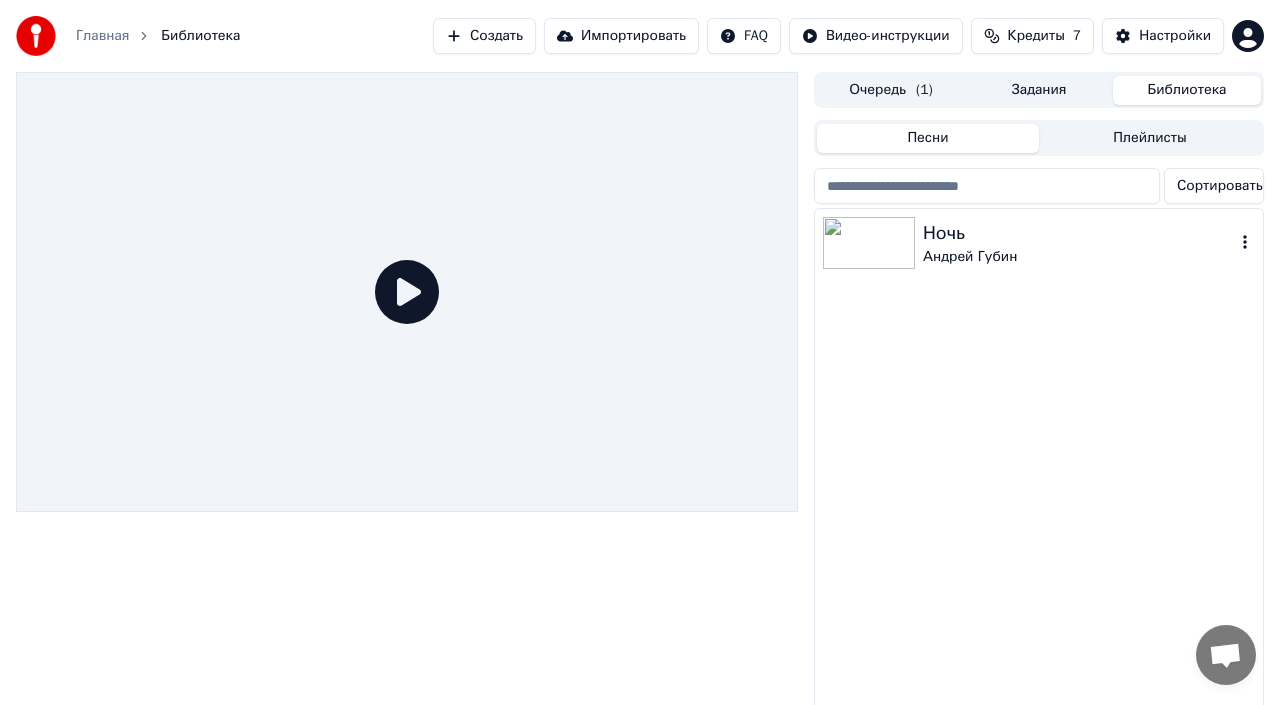 click at bounding box center [869, 243] 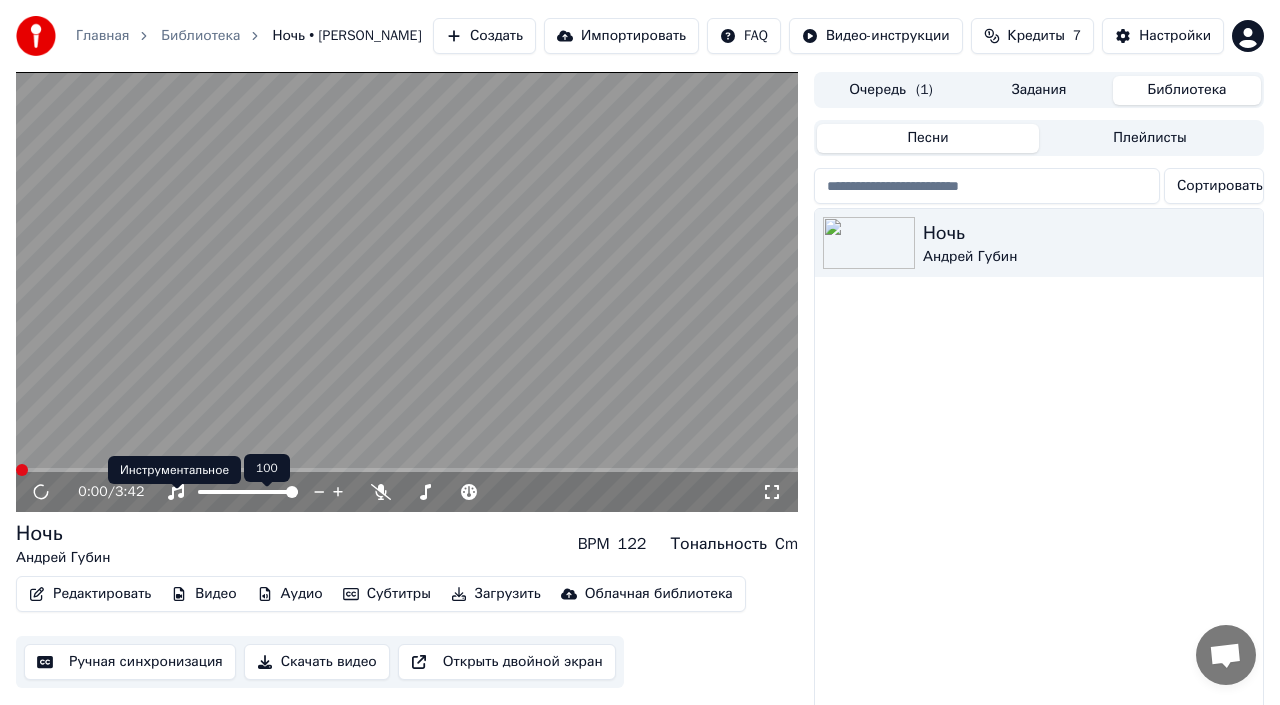 scroll, scrollTop: 42, scrollLeft: 0, axis: vertical 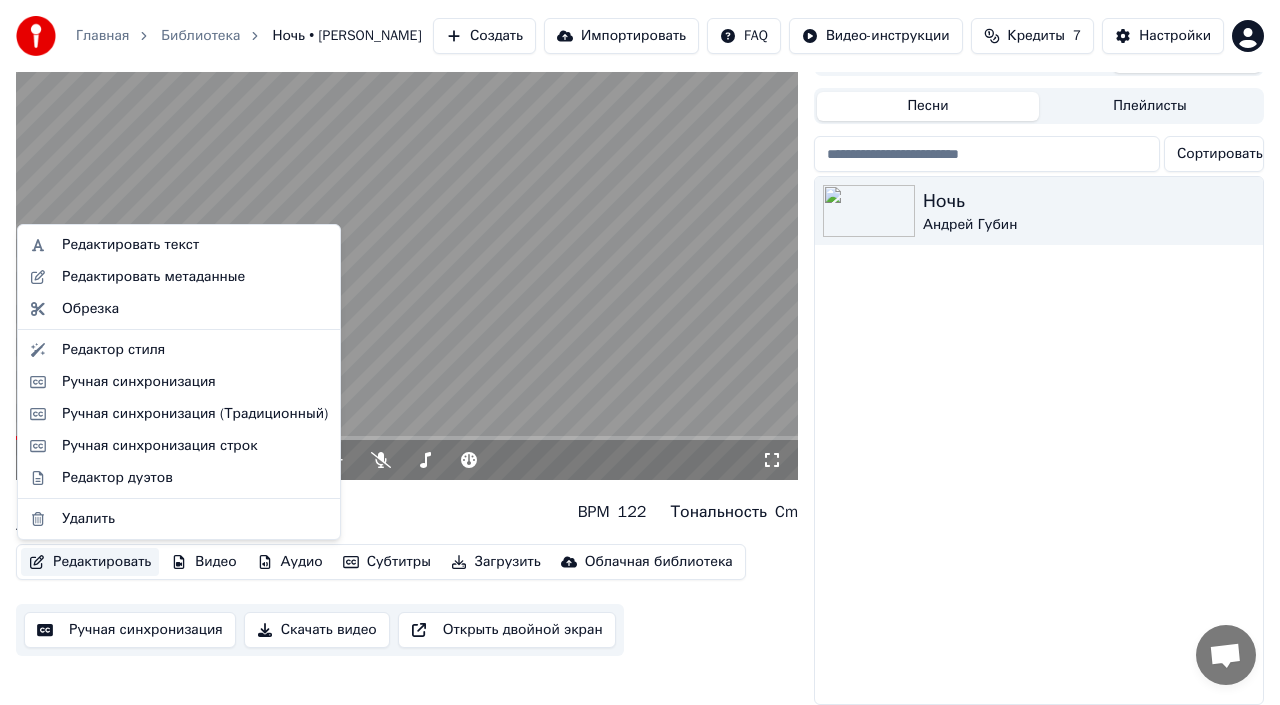 click on "Редактировать" at bounding box center (90, 562) 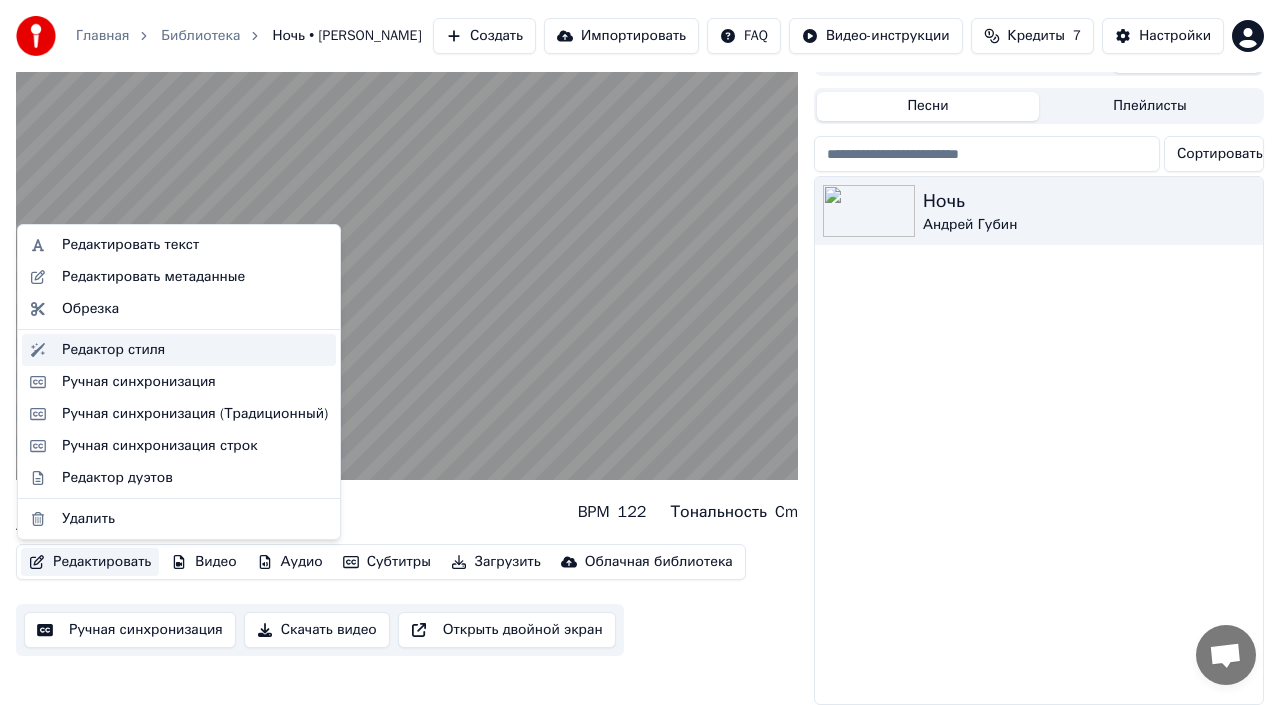 click on "Редактор стиля" at bounding box center (195, 350) 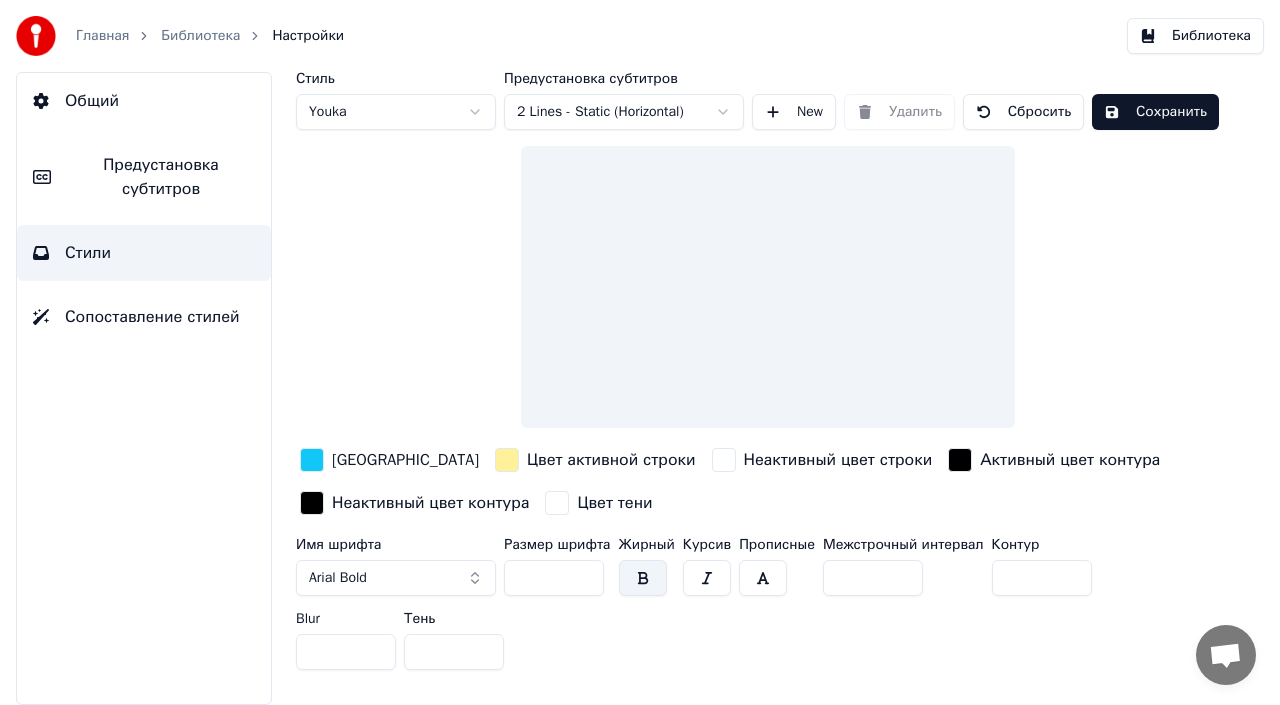 scroll, scrollTop: 0, scrollLeft: 0, axis: both 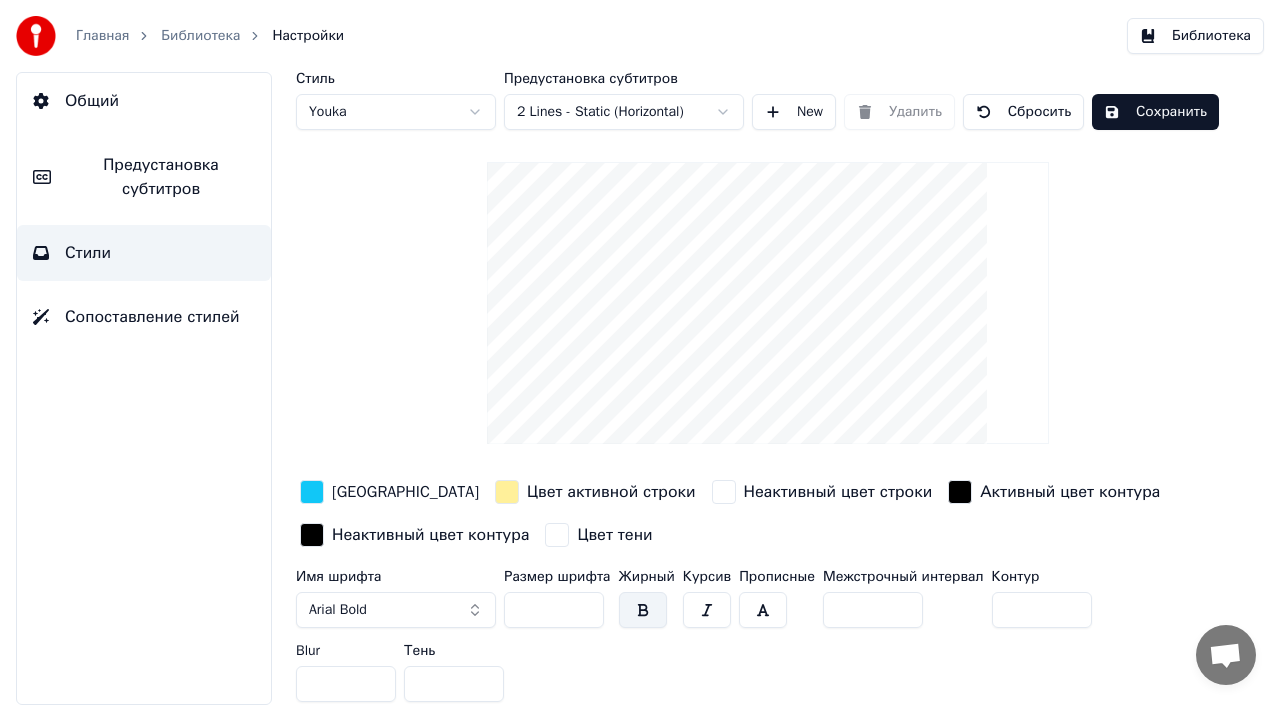 click at bounding box center [507, 492] 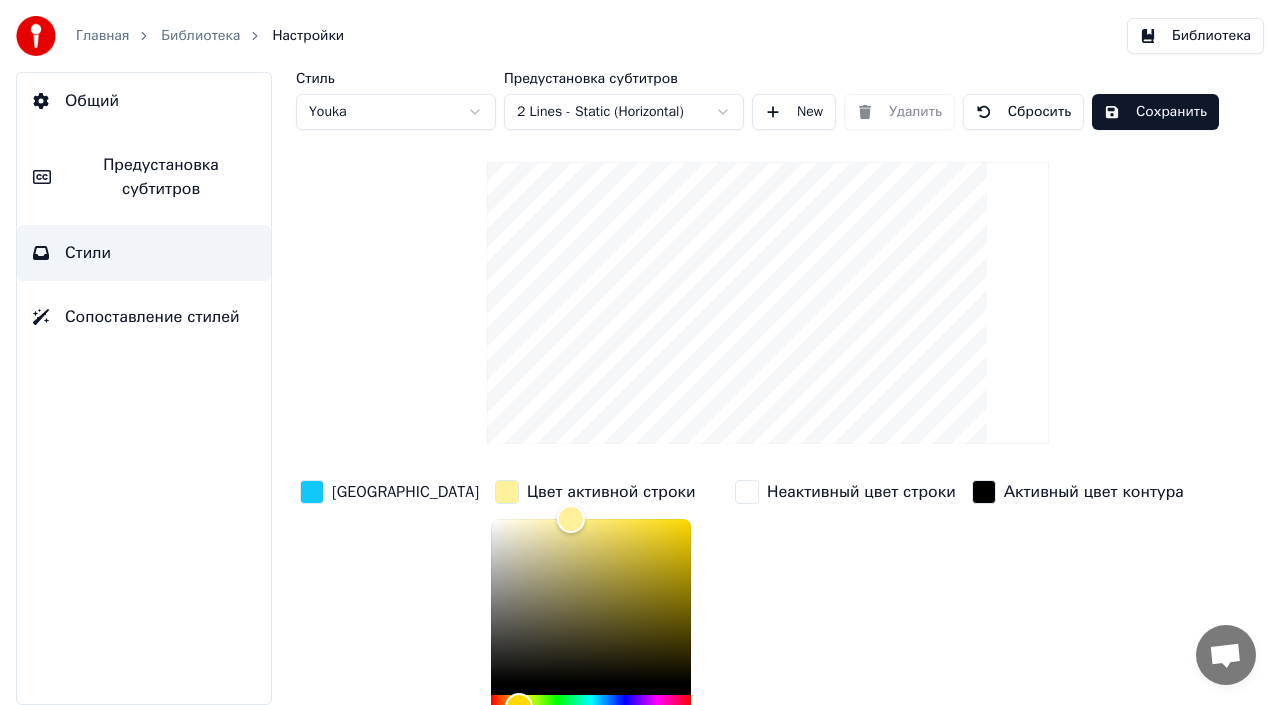 scroll, scrollTop: 158, scrollLeft: 0, axis: vertical 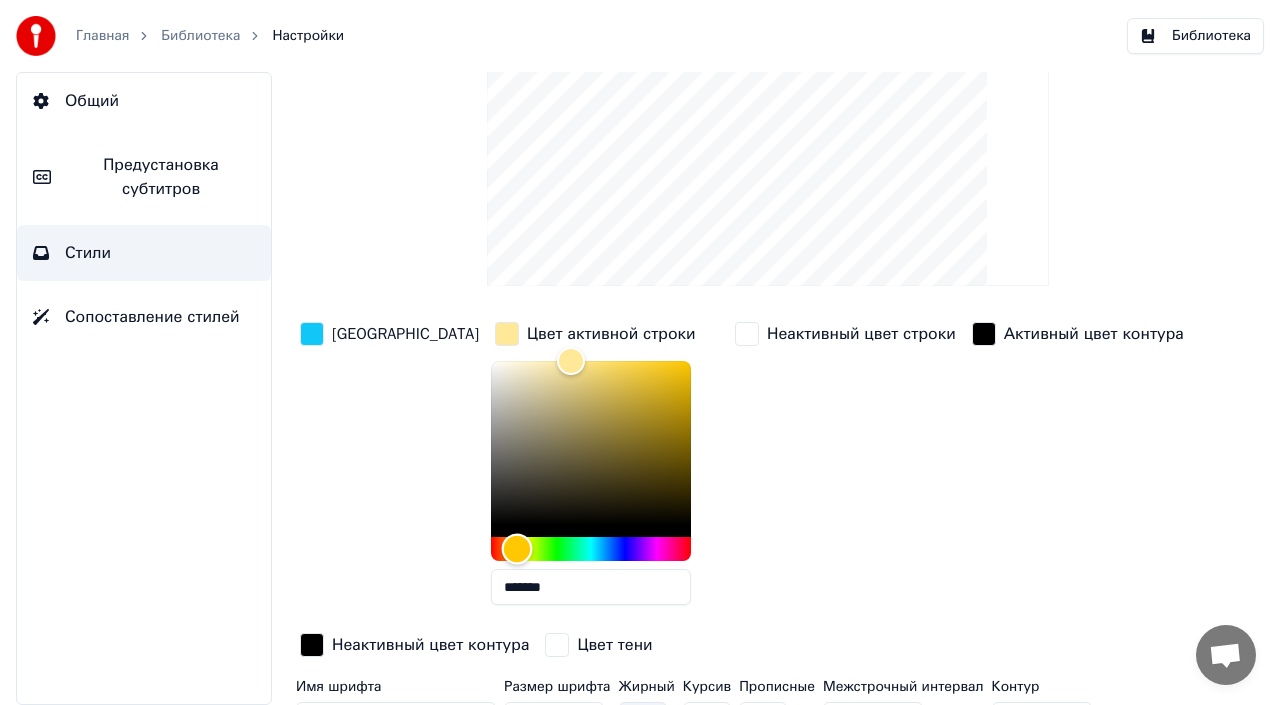 click at bounding box center [517, 549] 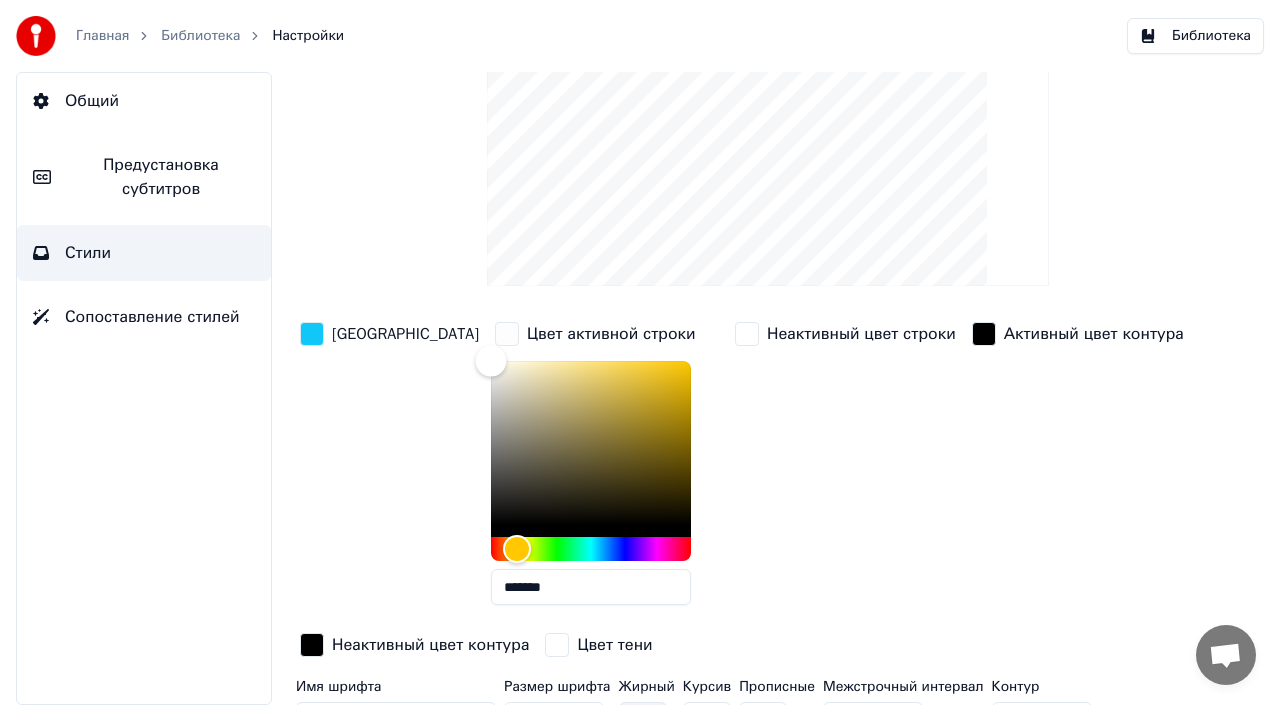 type on "*******" 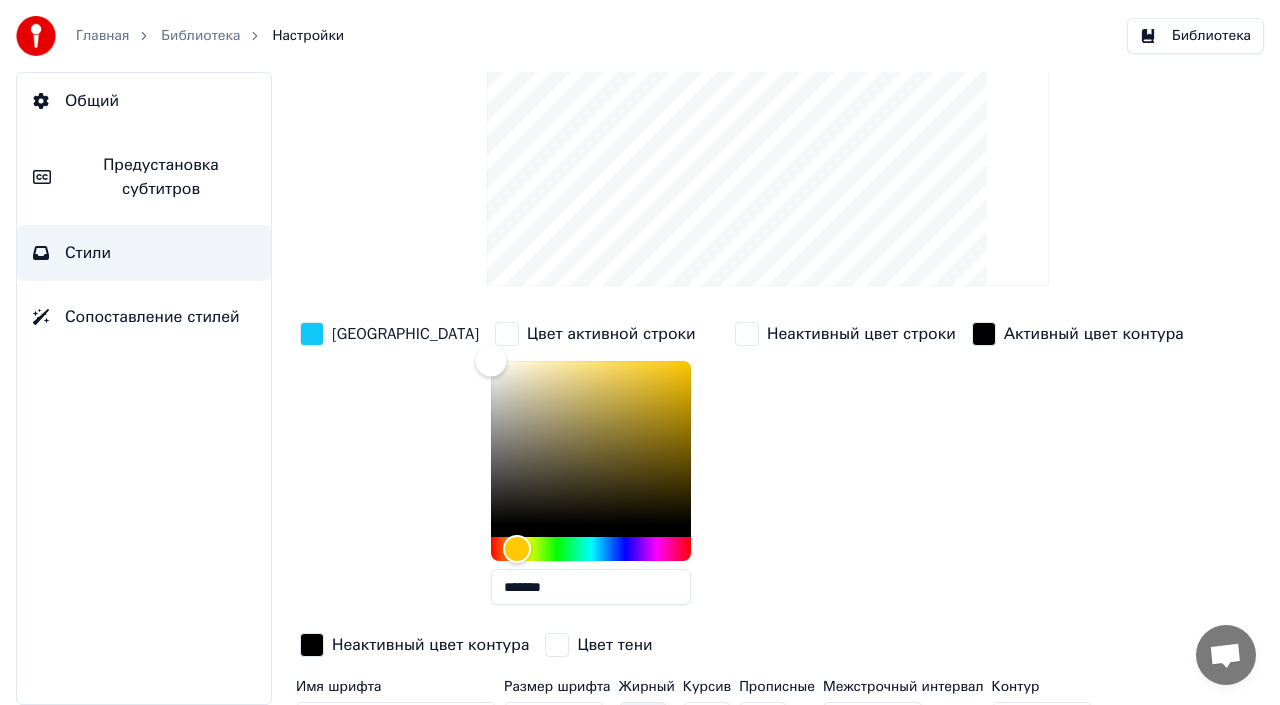 drag, startPoint x: 530, startPoint y: 362, endPoint x: 427, endPoint y: 357, distance: 103.121284 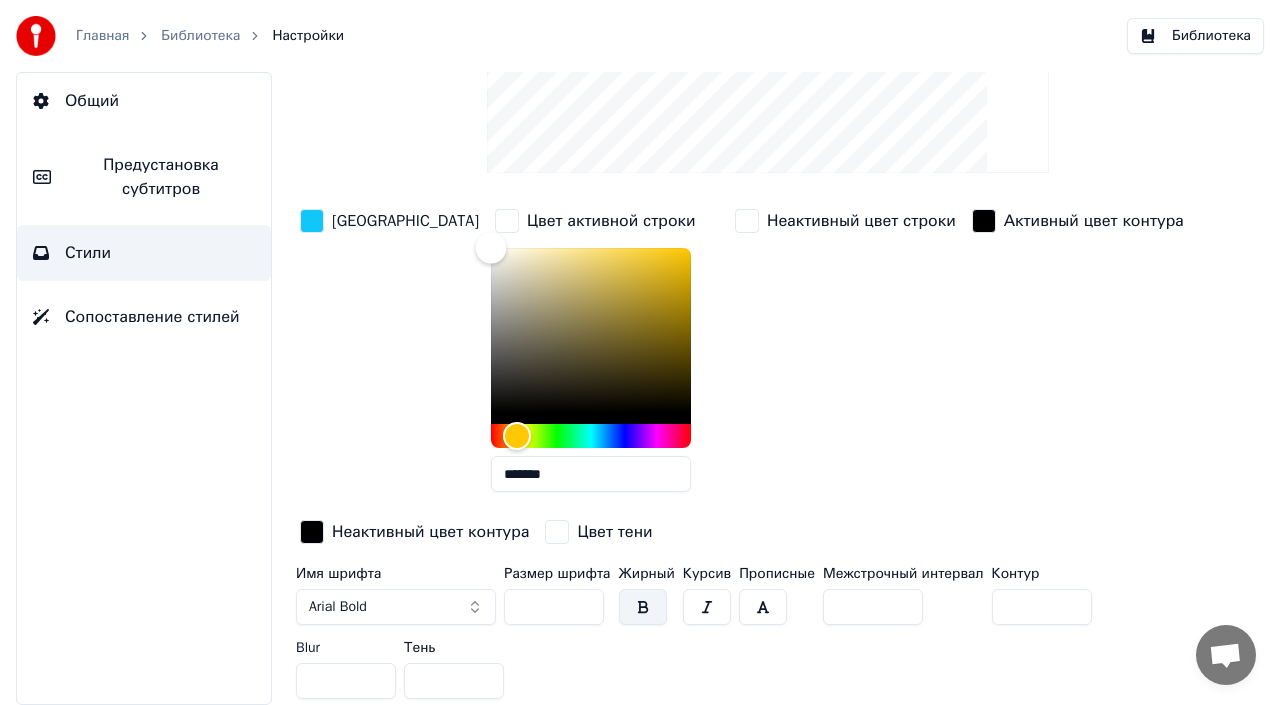scroll, scrollTop: 0, scrollLeft: 0, axis: both 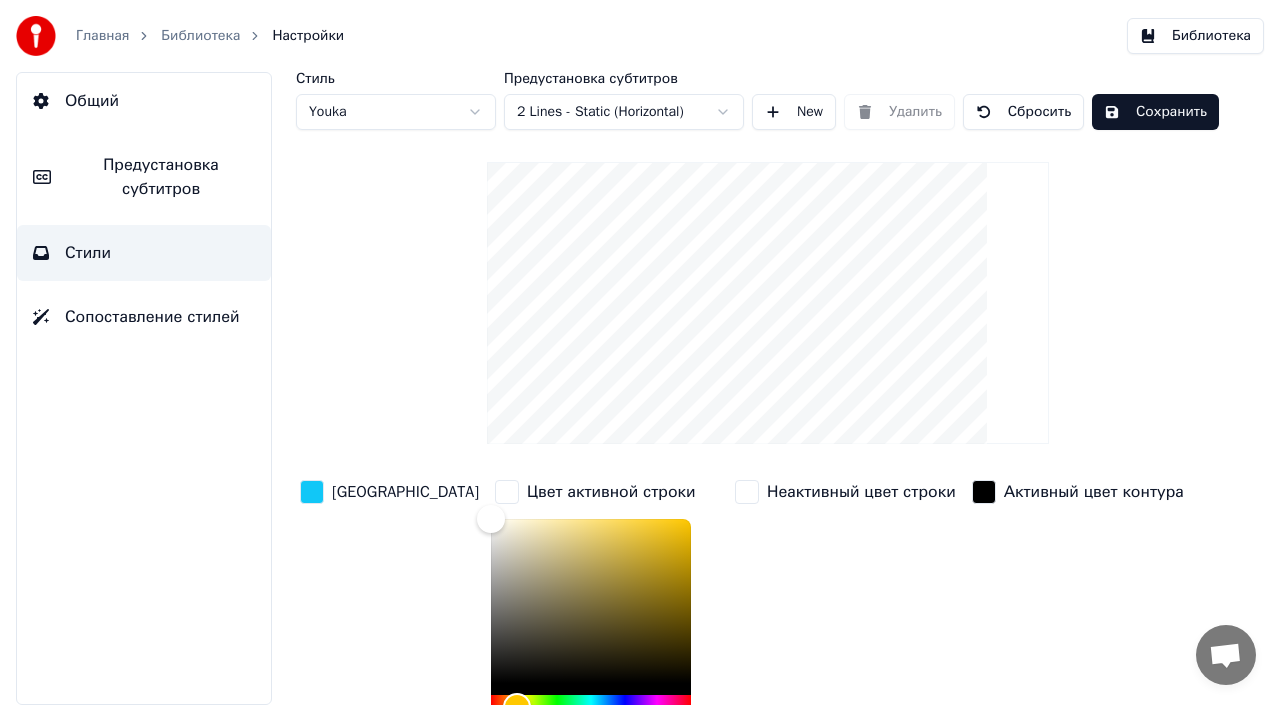 click on "Сохранить" at bounding box center (1155, 112) 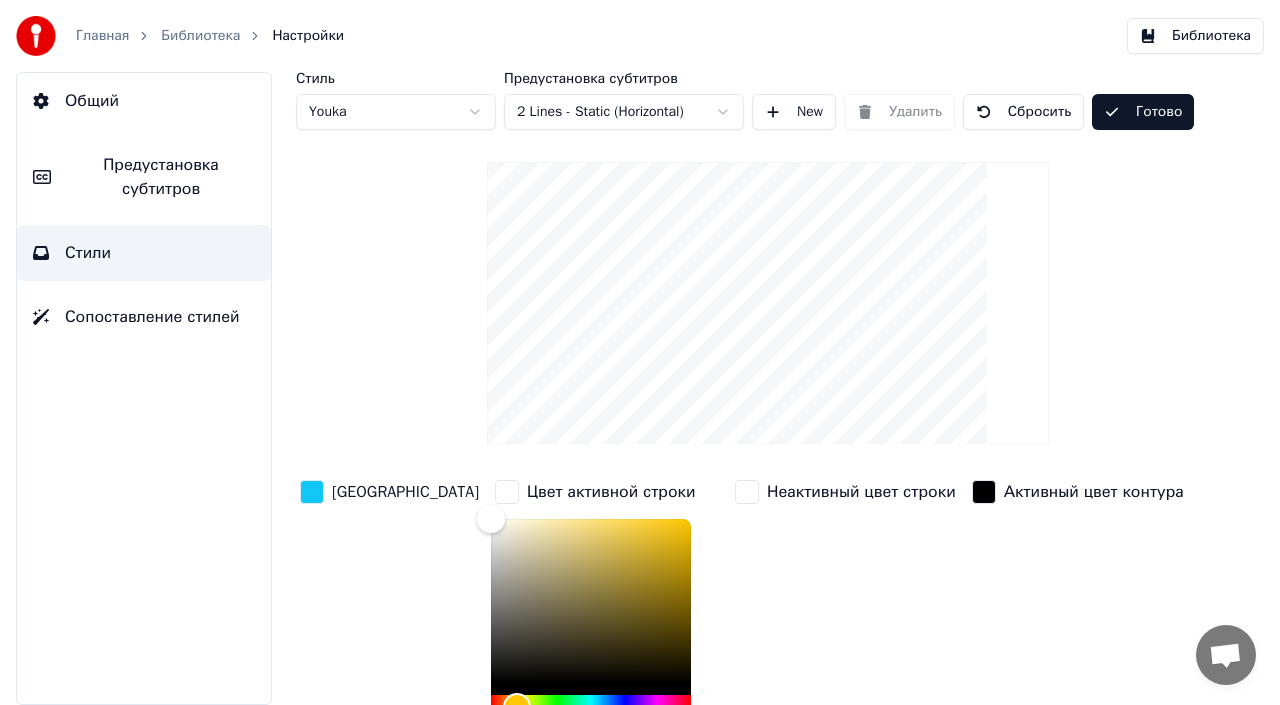 click on "Библиотека" at bounding box center [1195, 36] 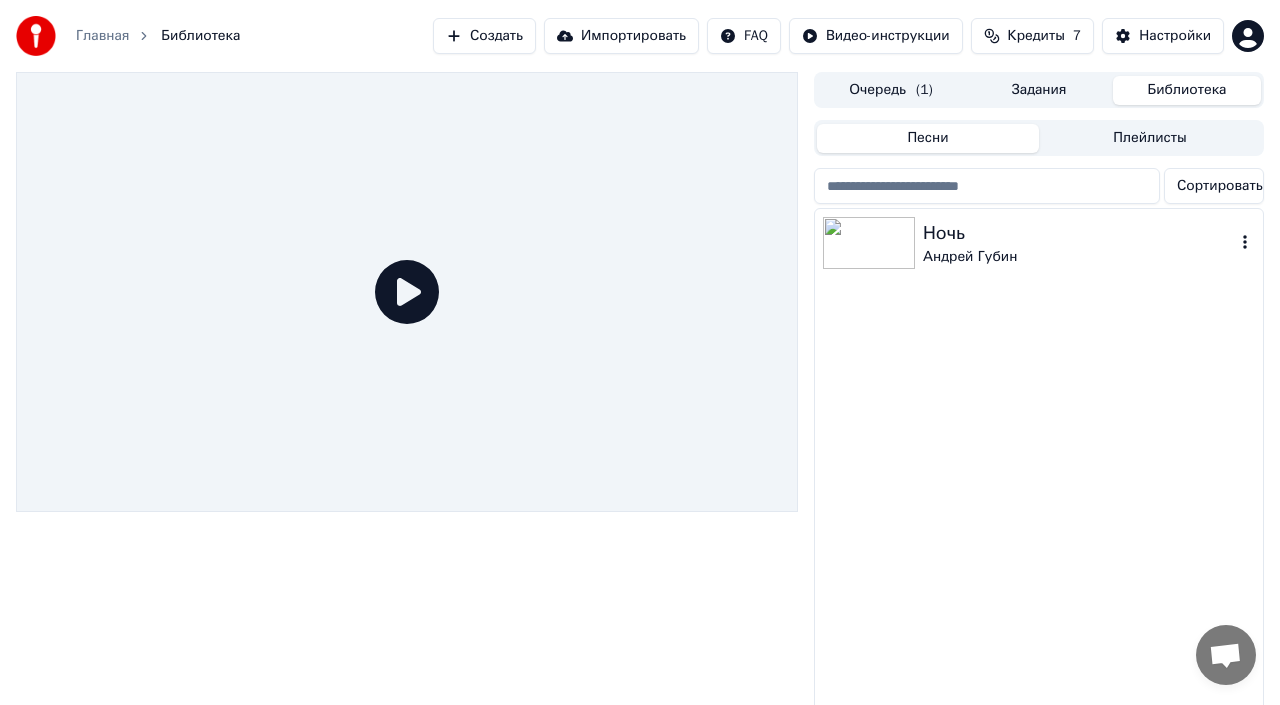 click on "Ночь" at bounding box center [1079, 233] 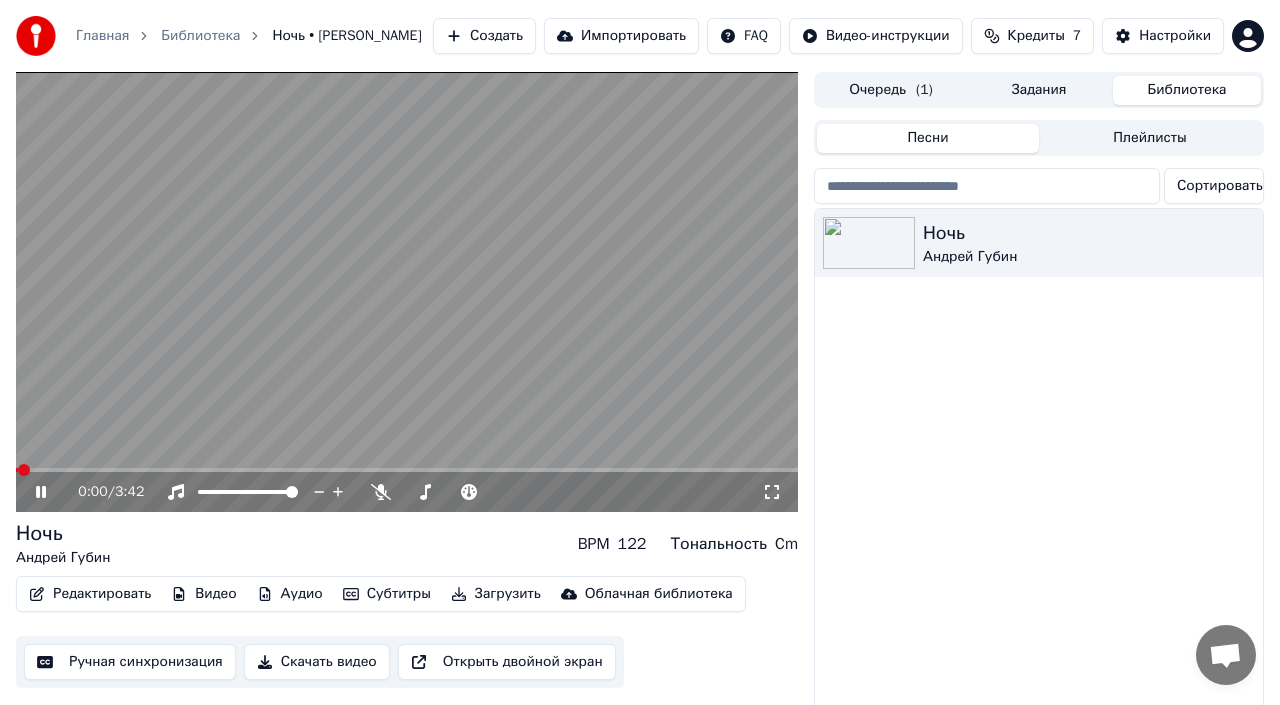 click 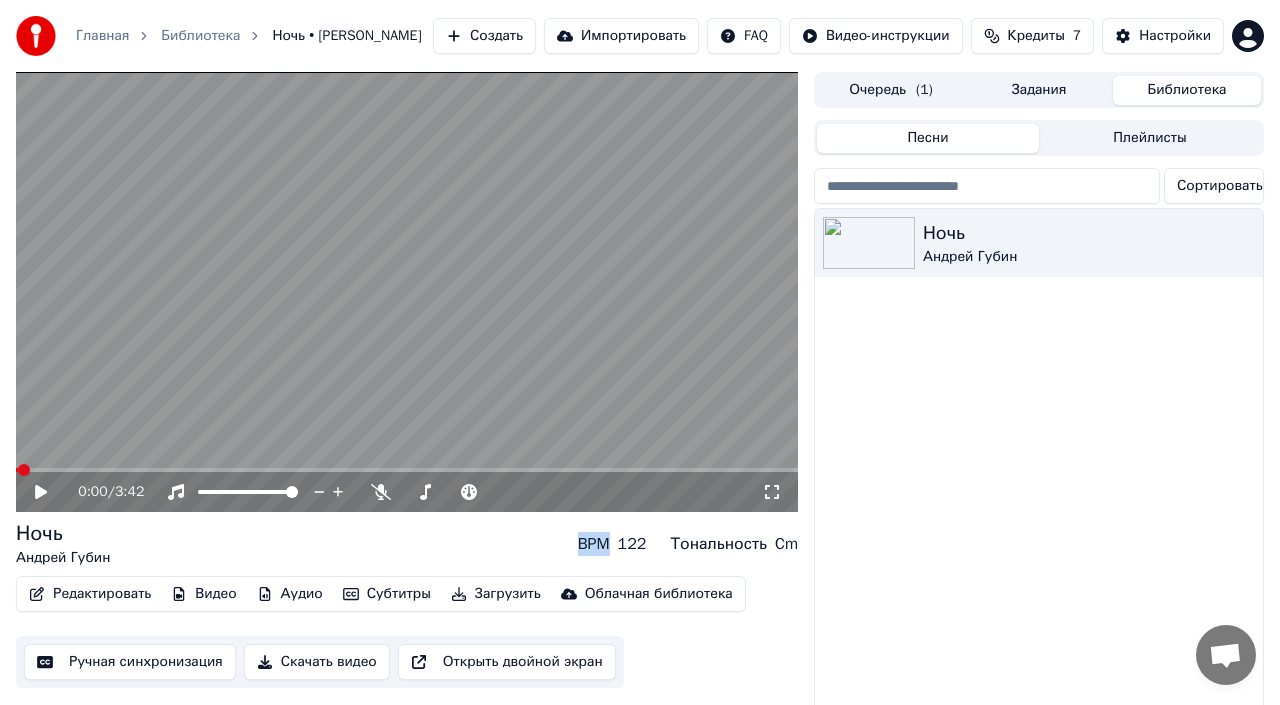 click 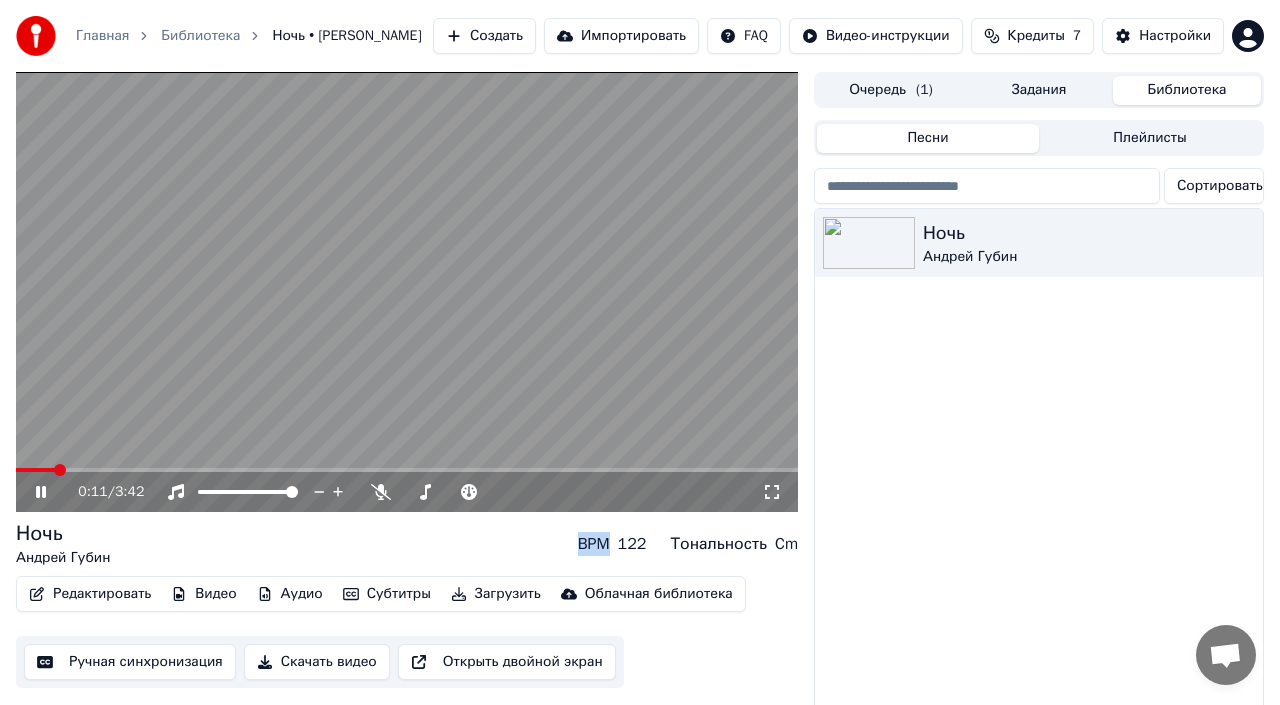 click at bounding box center [407, 470] 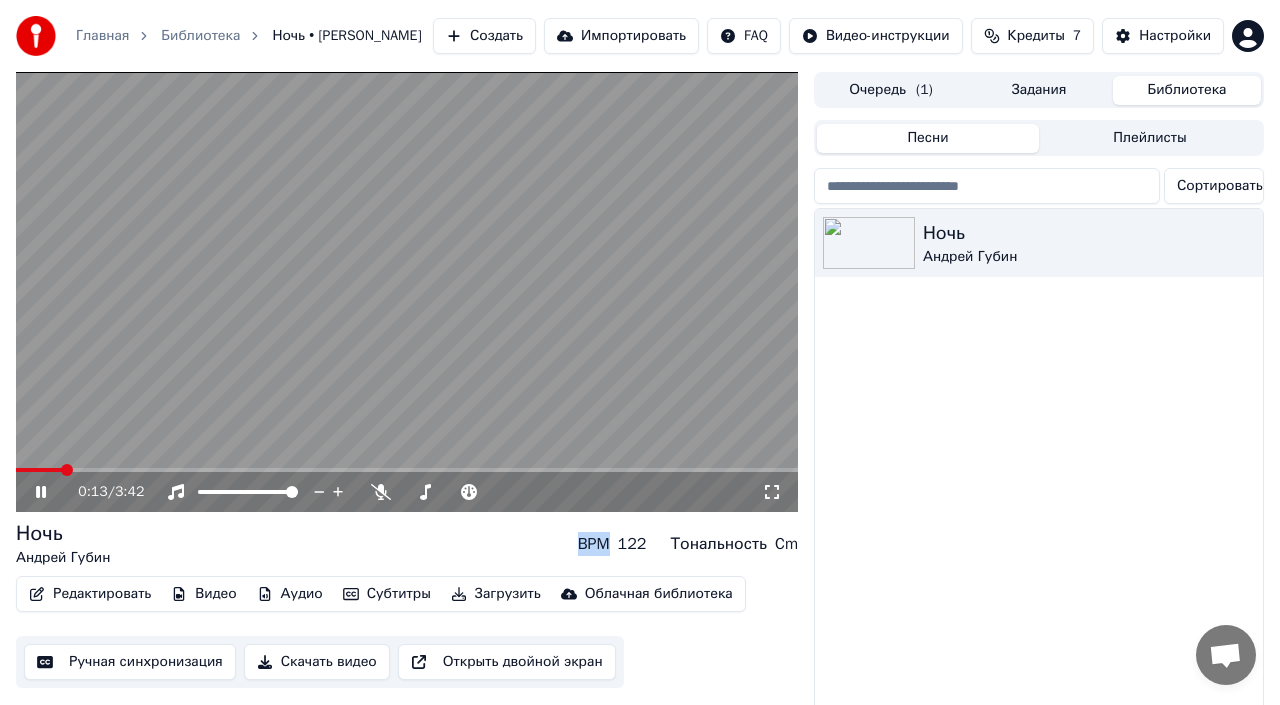 click at bounding box center (39, 470) 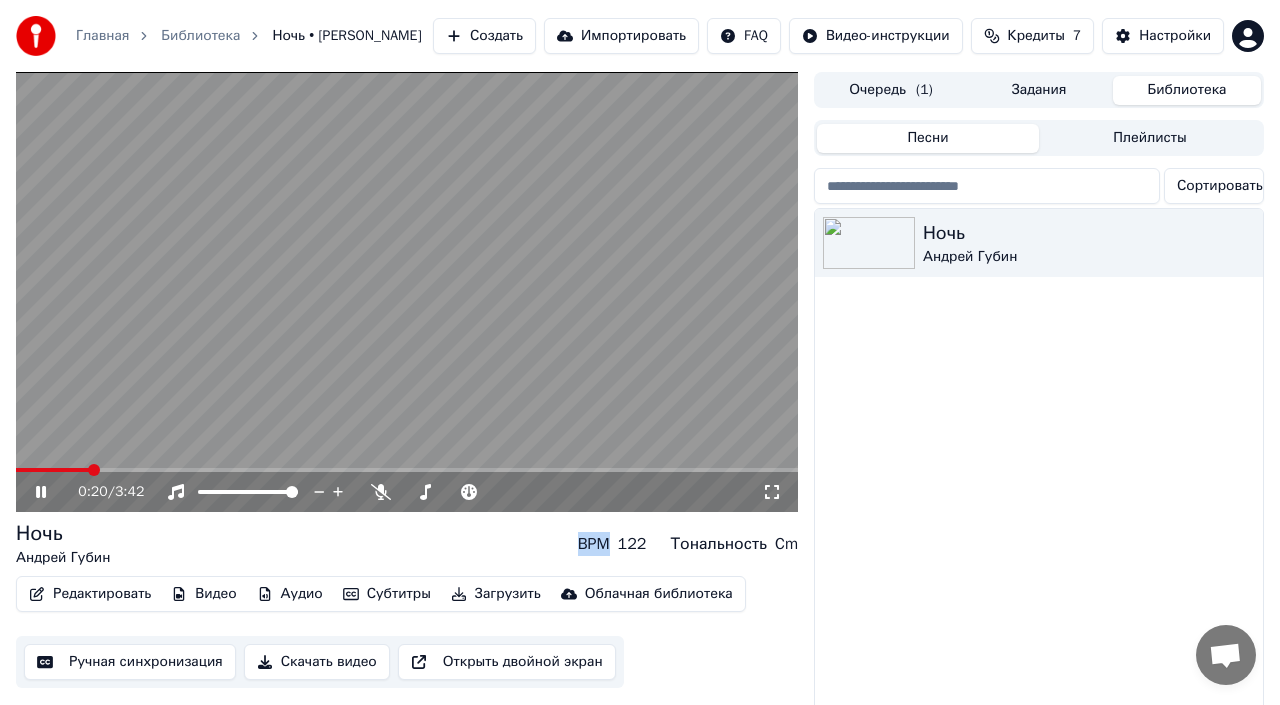 click at bounding box center [52, 470] 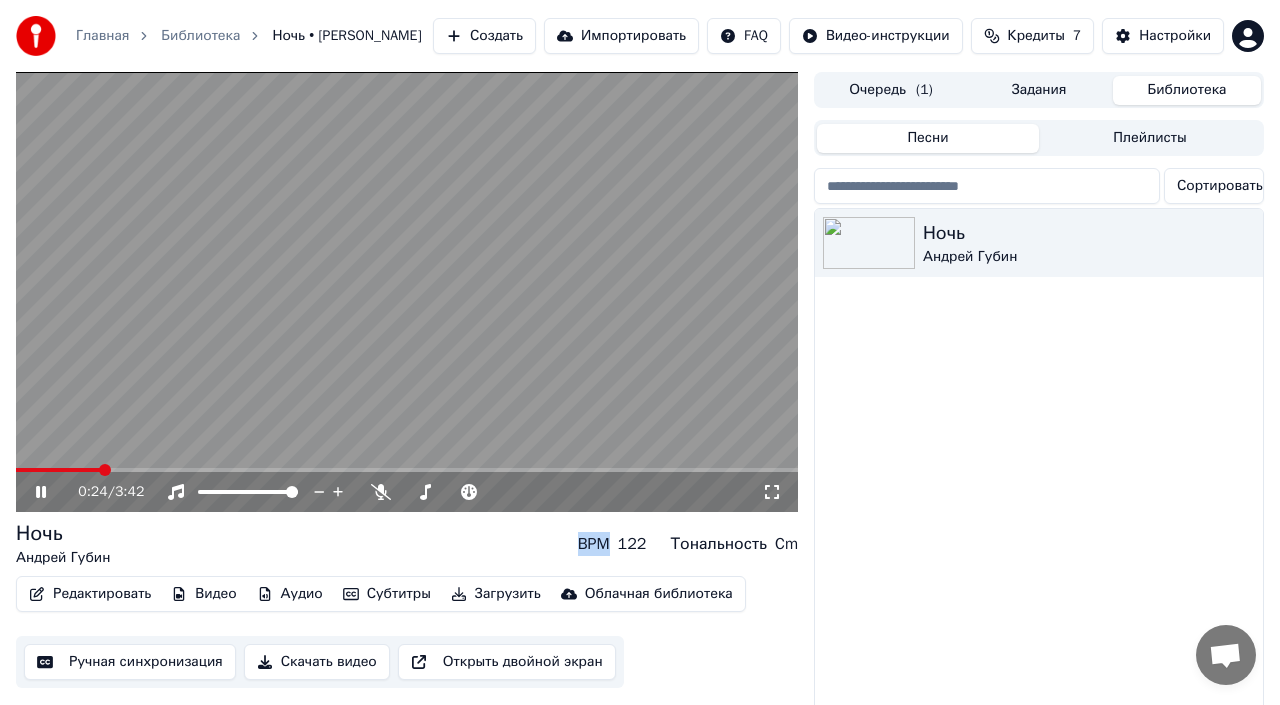click at bounding box center (58, 470) 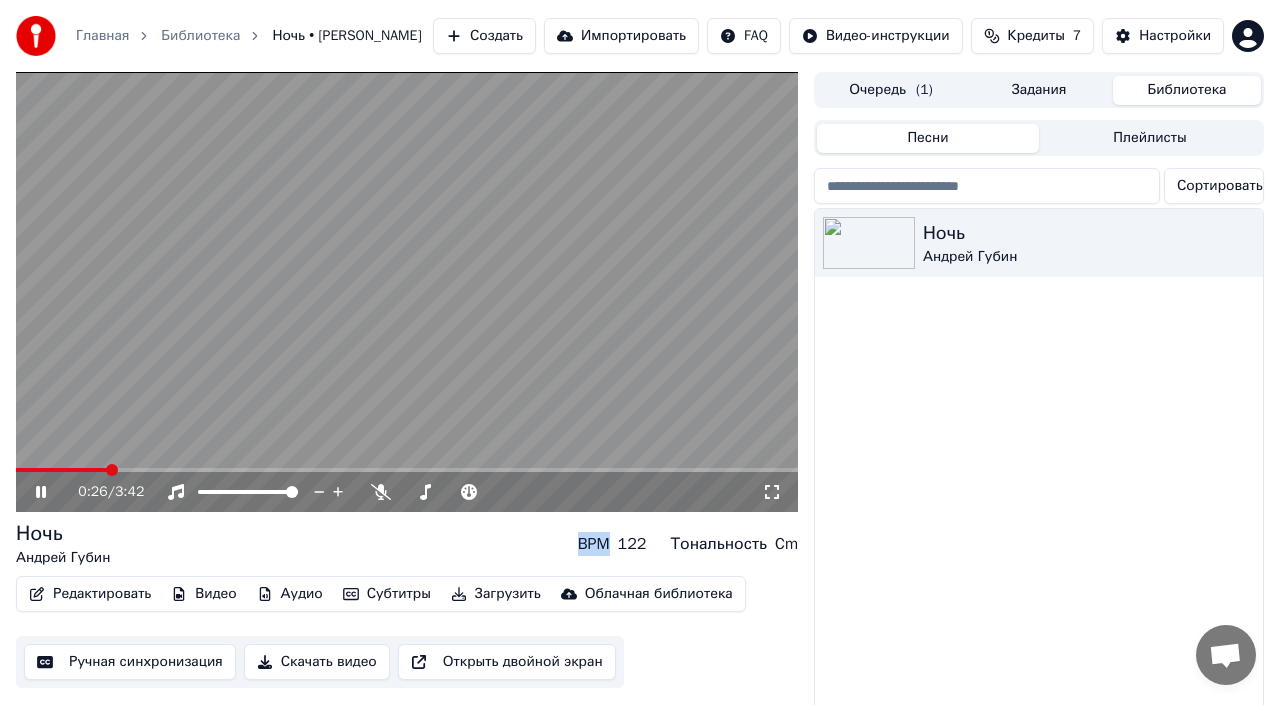 click at bounding box center (62, 470) 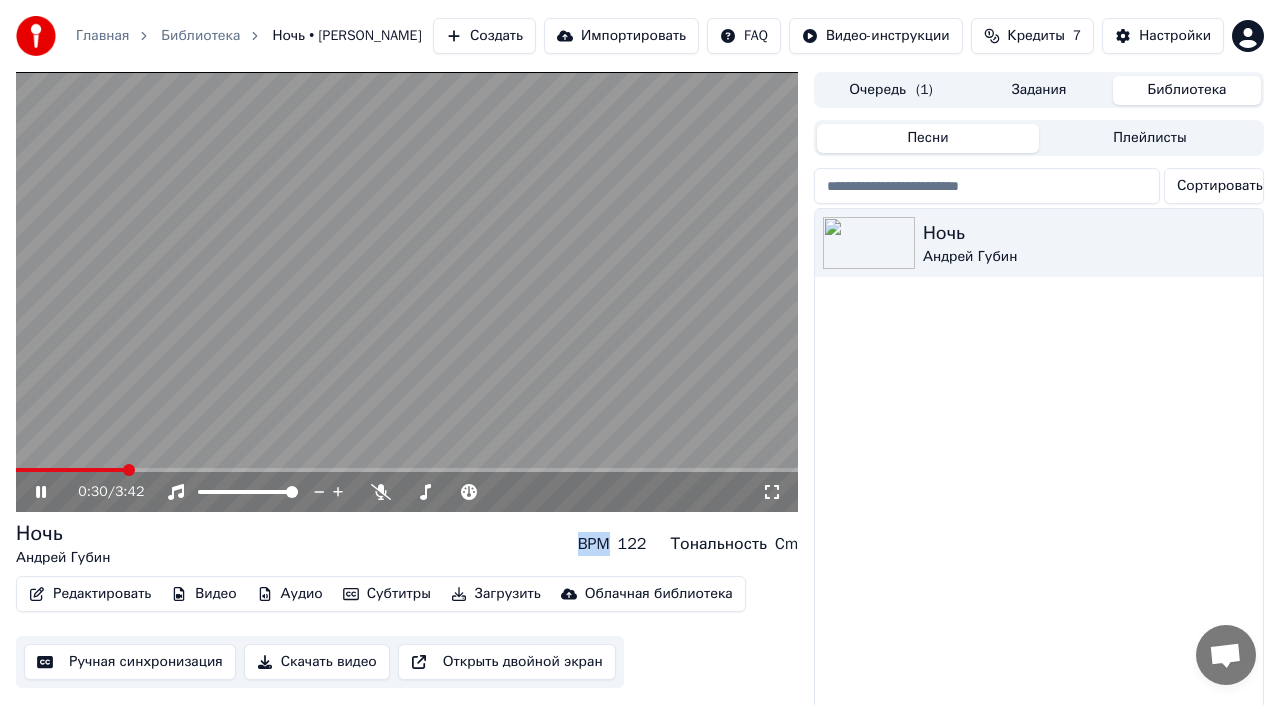 click at bounding box center [407, 470] 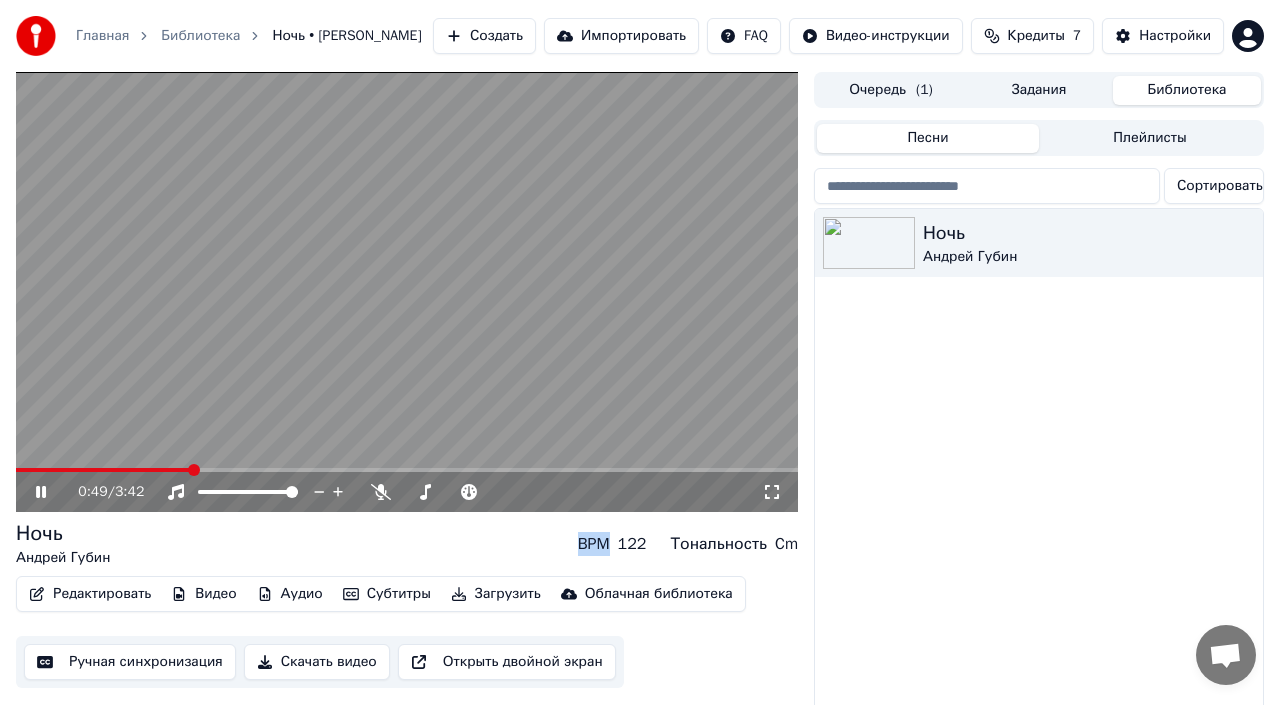 click at bounding box center (407, 470) 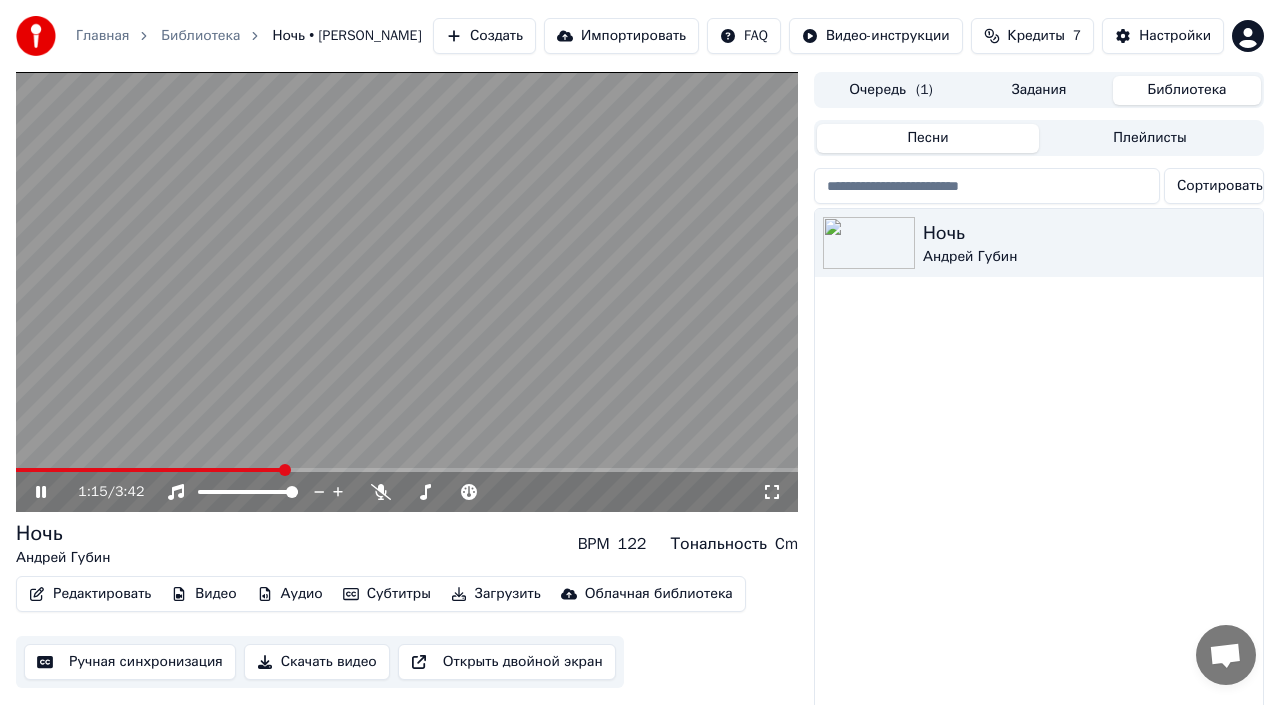 click 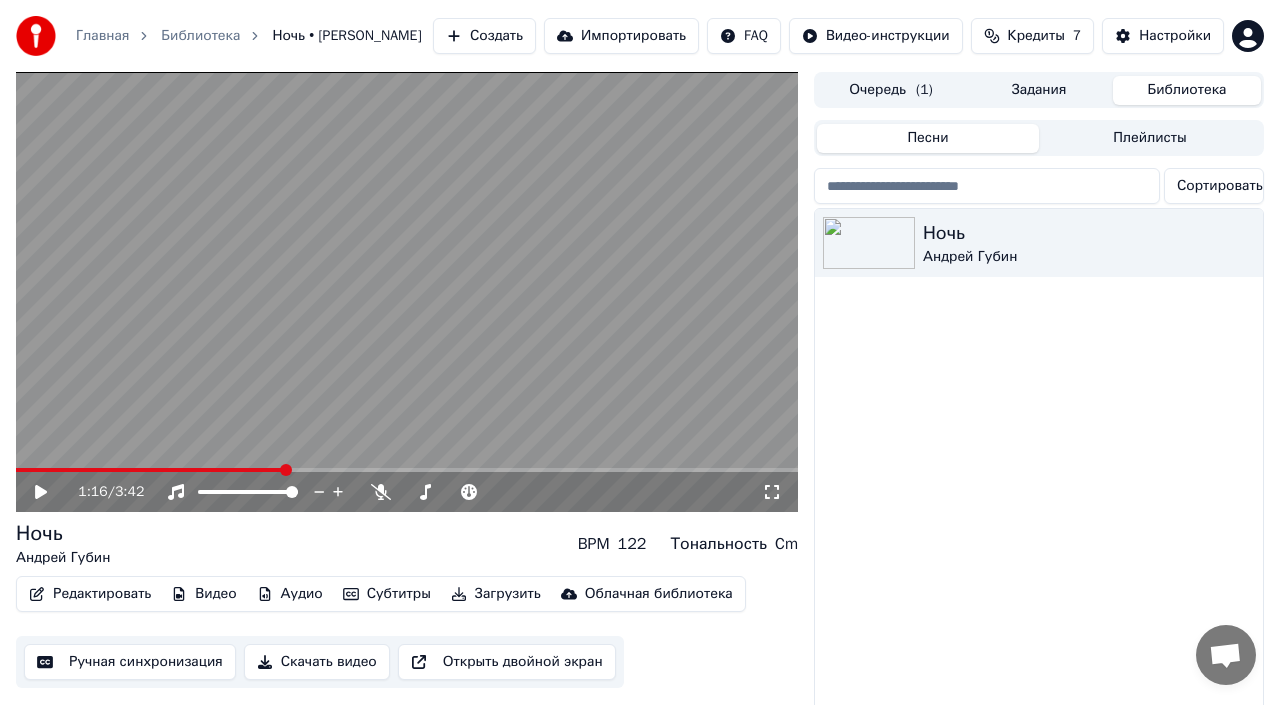 click on "Создать" at bounding box center (484, 36) 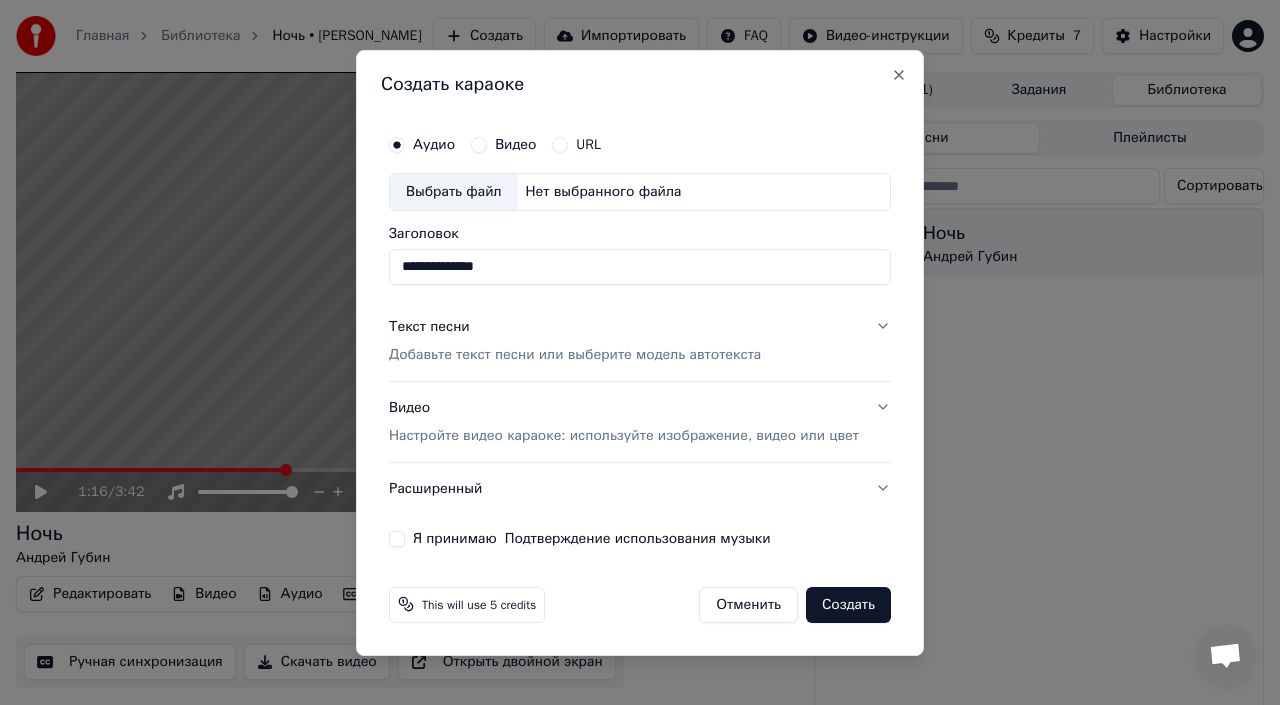 click on "Я принимаю   Подтверждение использования музыки" at bounding box center [592, 538] 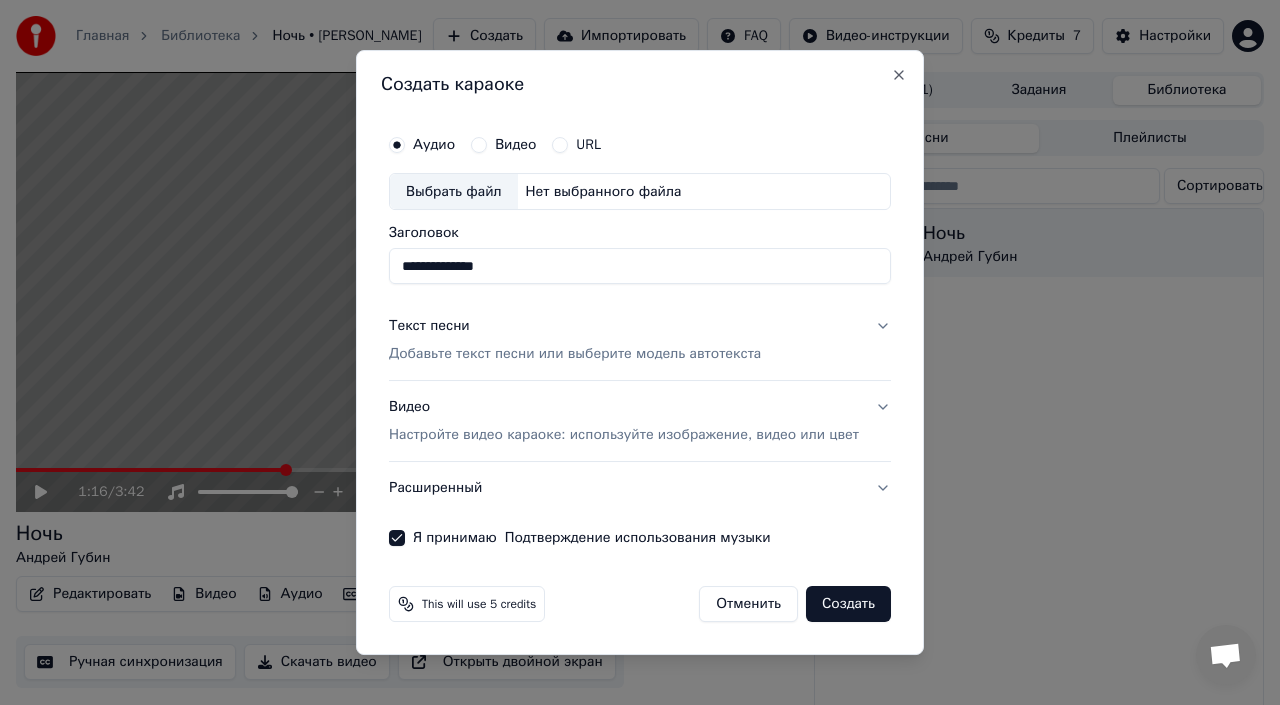click on "Создать" at bounding box center [848, 604] 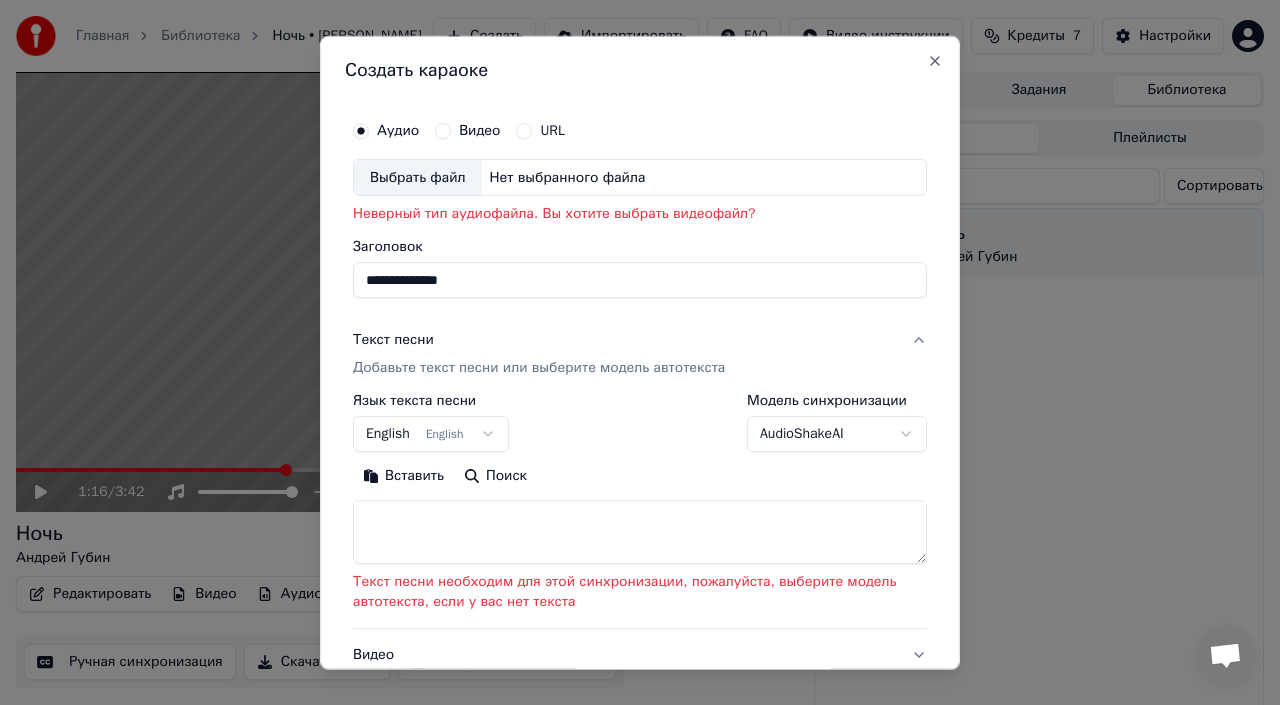 click on "Выбрать файл" at bounding box center (418, 177) 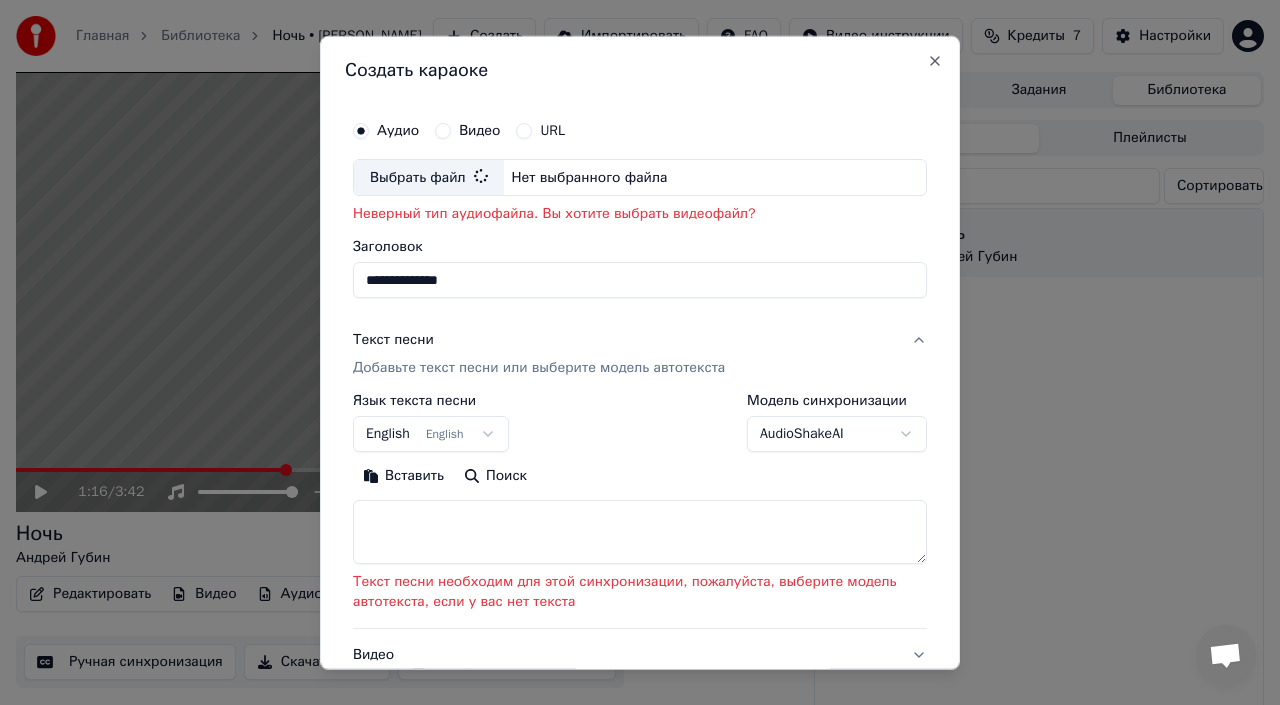 type on "**********" 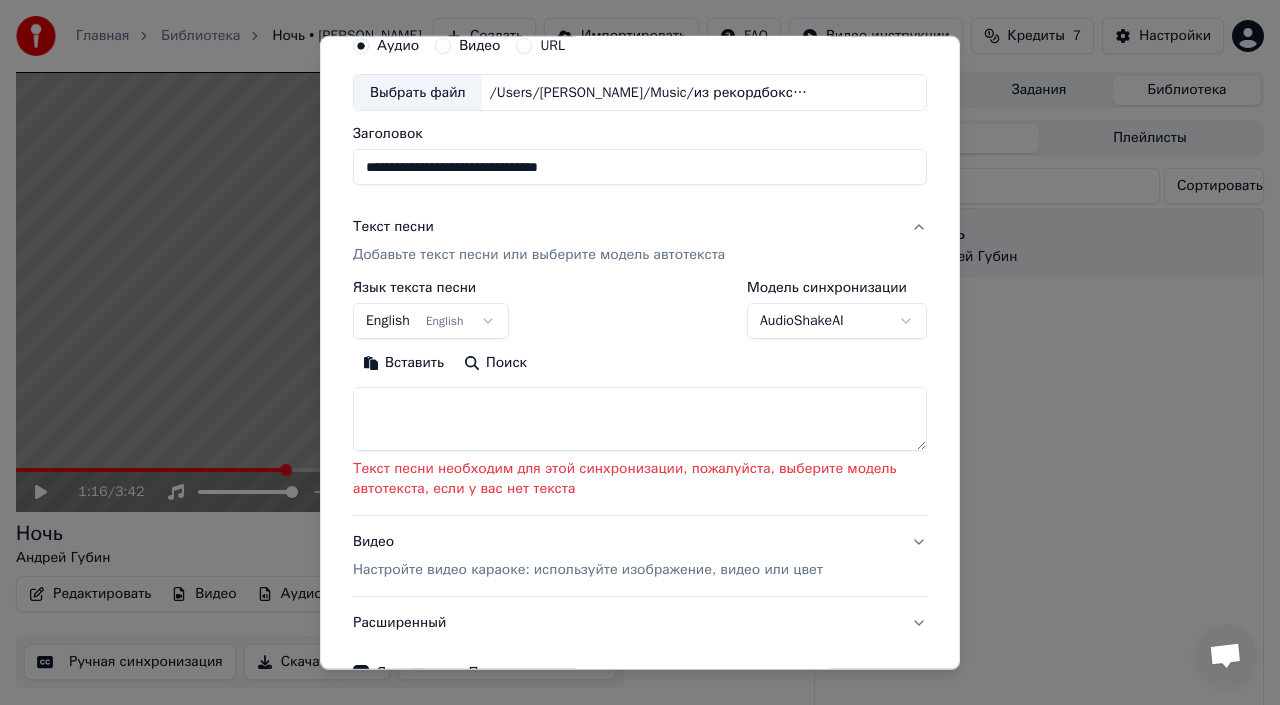 scroll, scrollTop: 118, scrollLeft: 0, axis: vertical 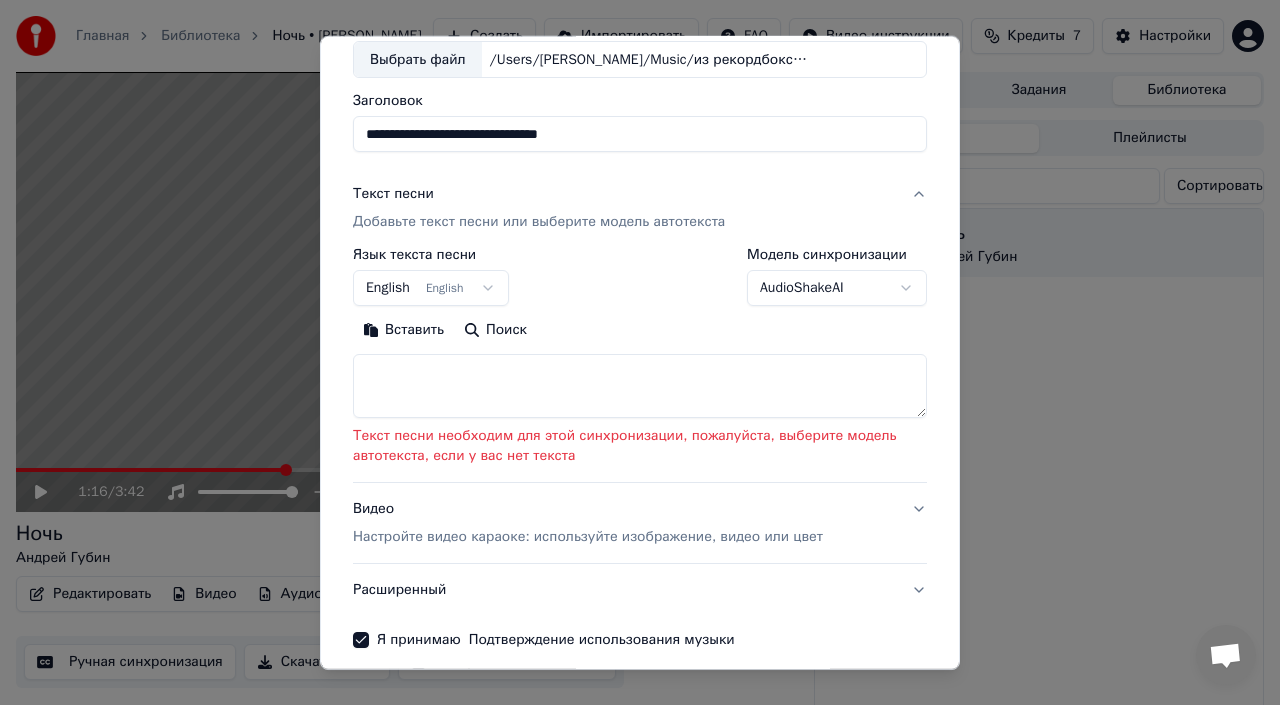 click on "**********" at bounding box center [640, 352] 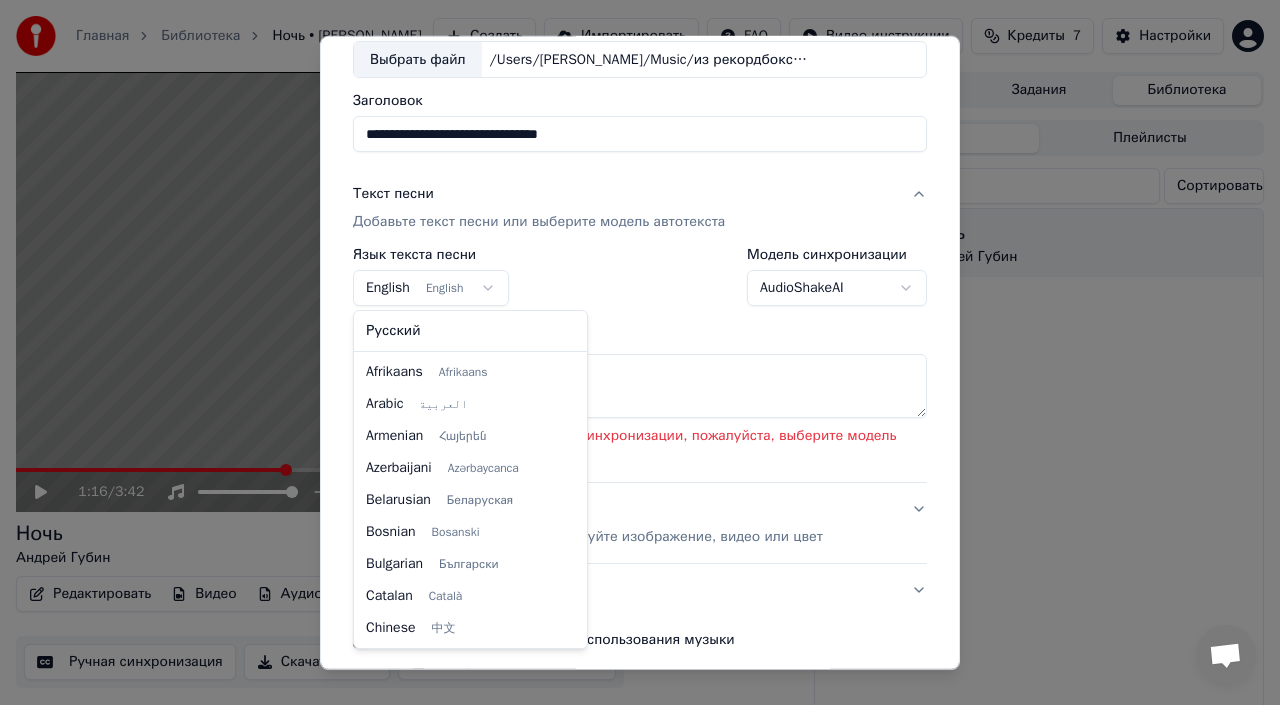 scroll, scrollTop: 160, scrollLeft: 0, axis: vertical 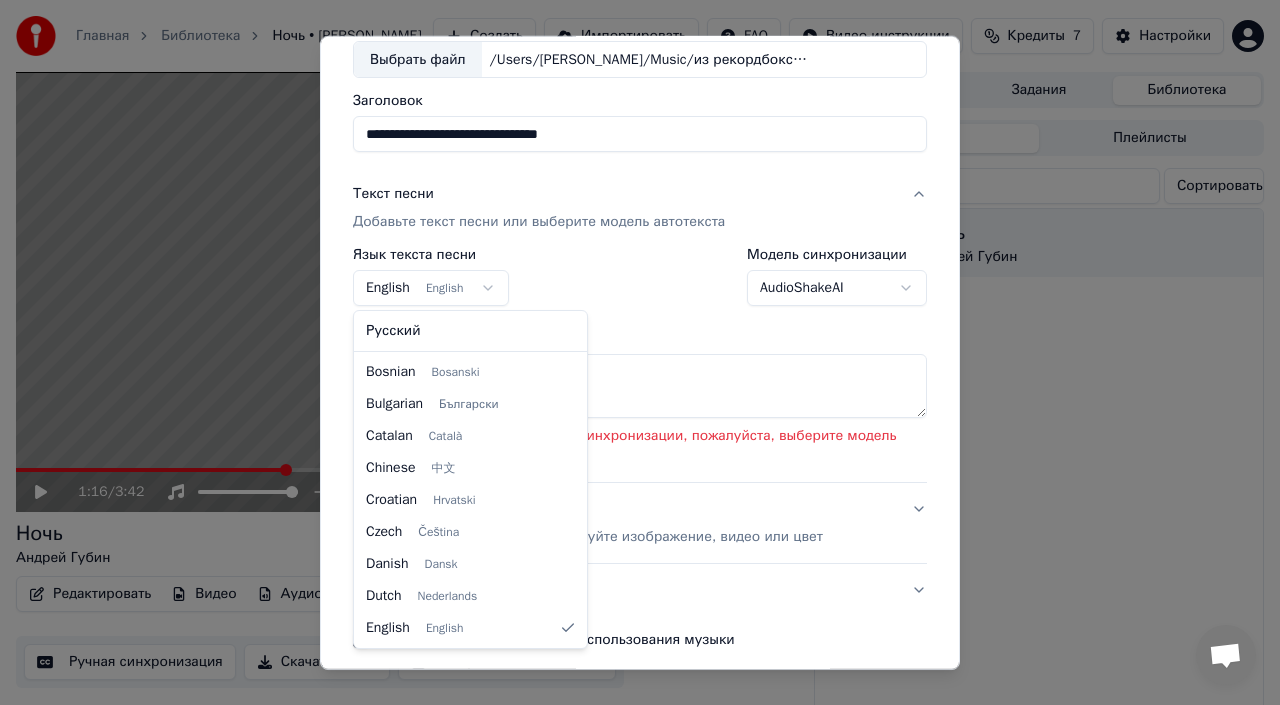 select on "**" 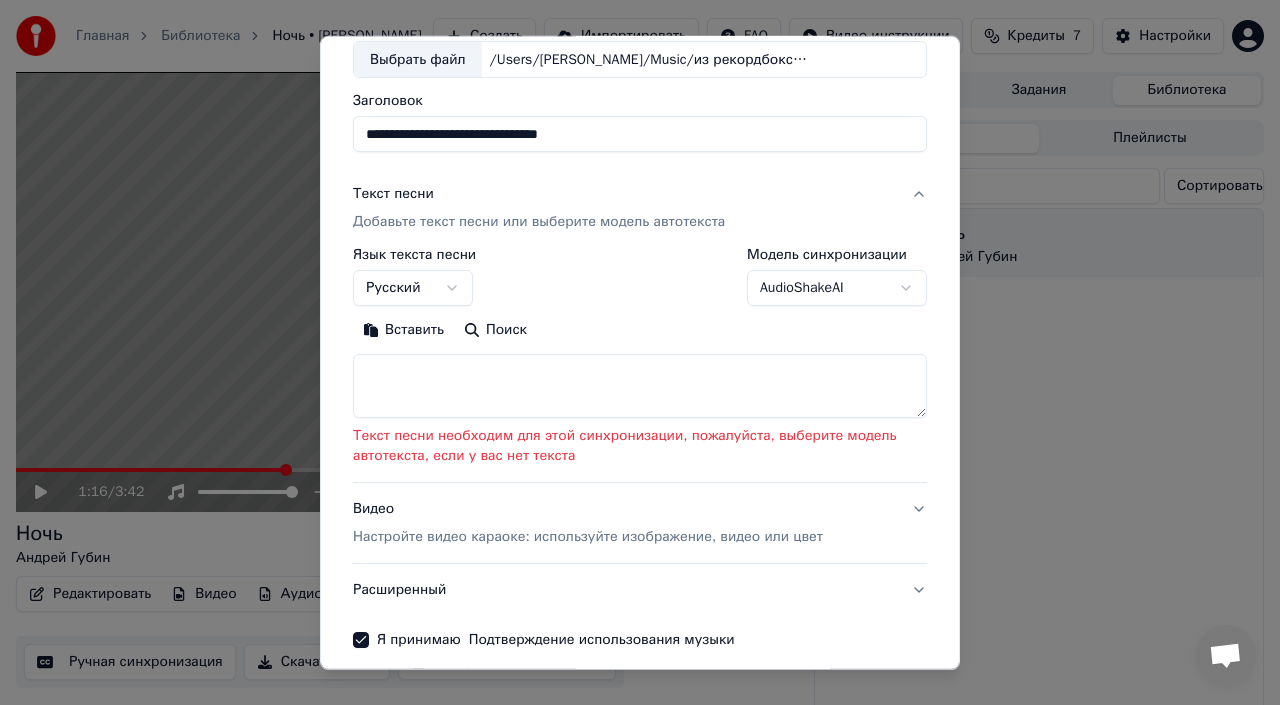 click on "**********" at bounding box center [640, 352] 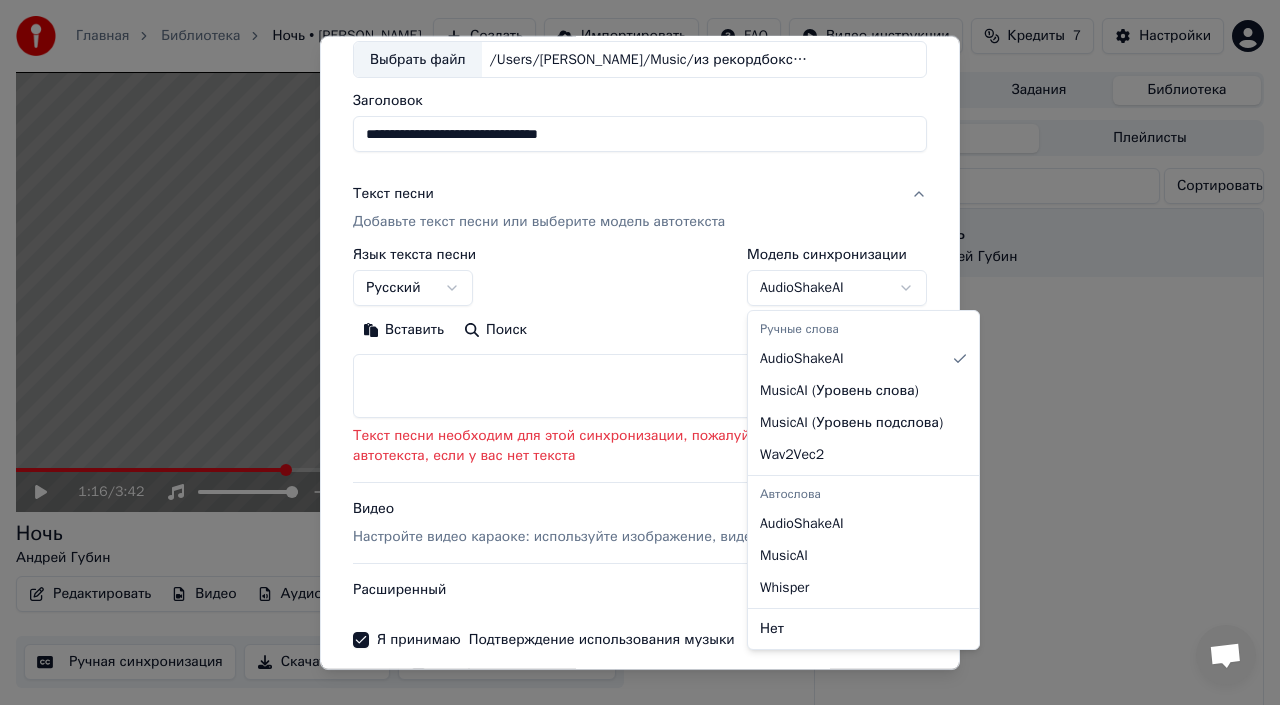 select on "**********" 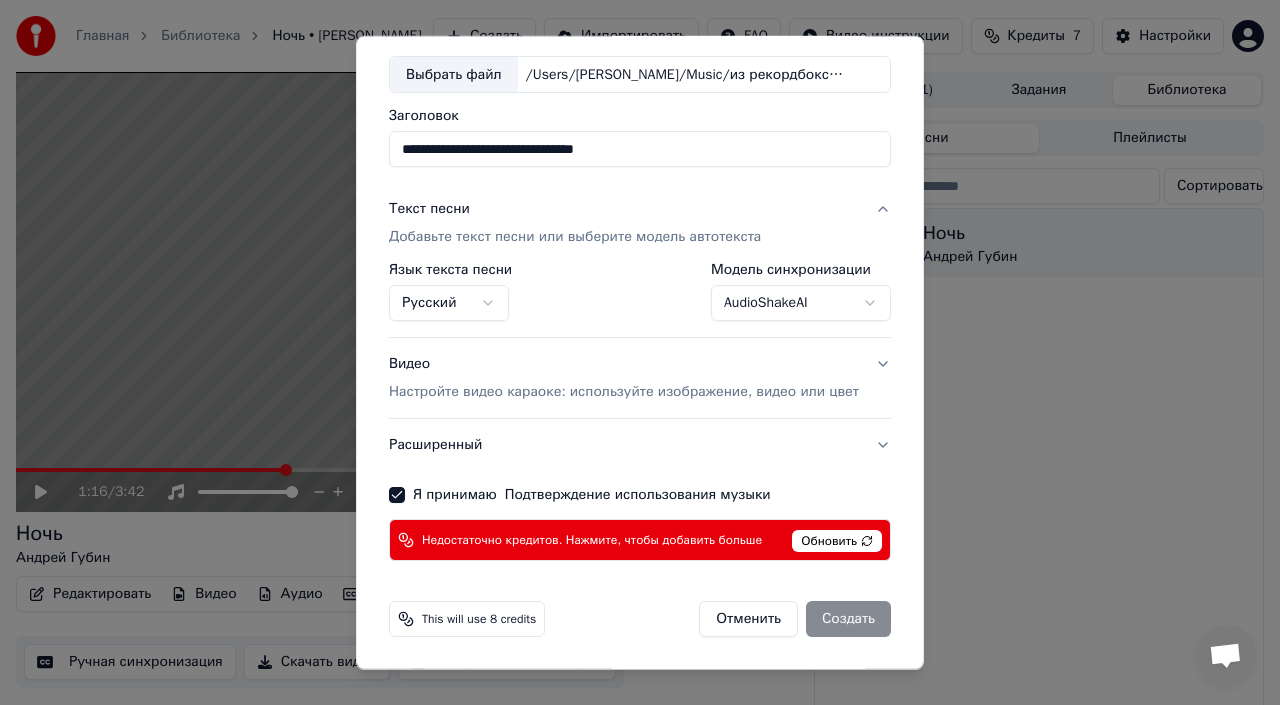 scroll, scrollTop: 45, scrollLeft: 0, axis: vertical 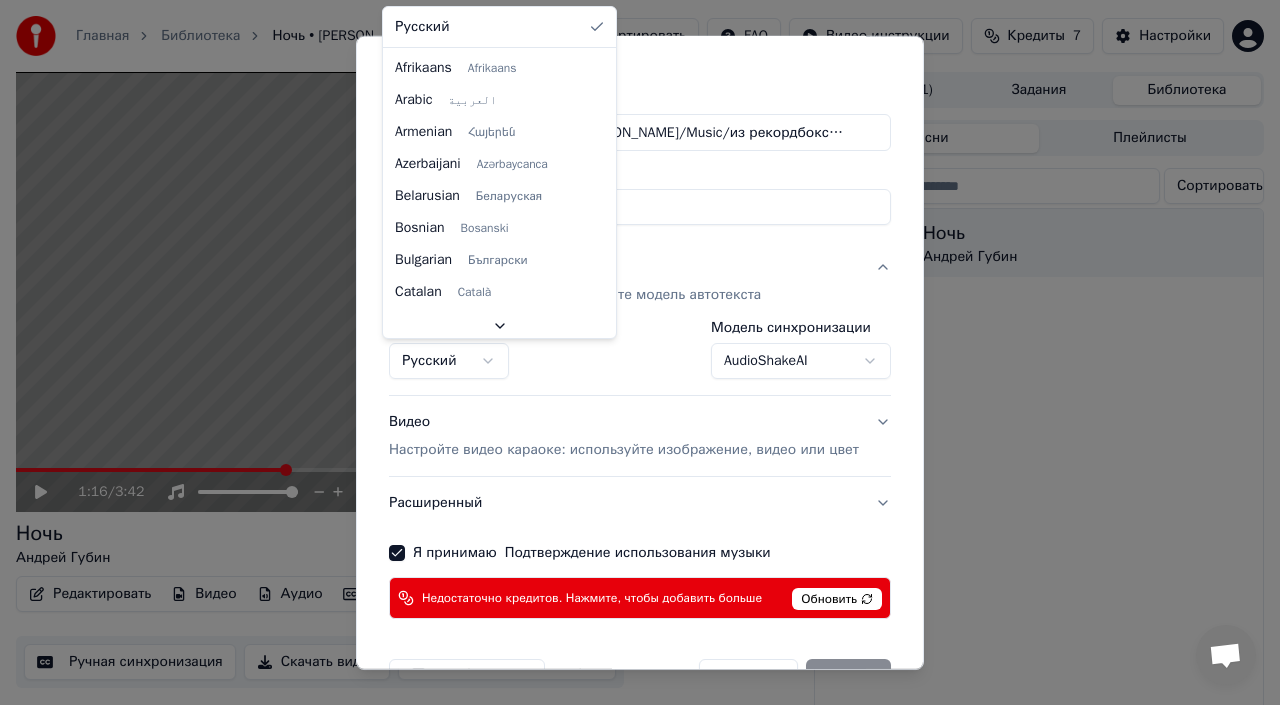 click on "**********" at bounding box center [640, 352] 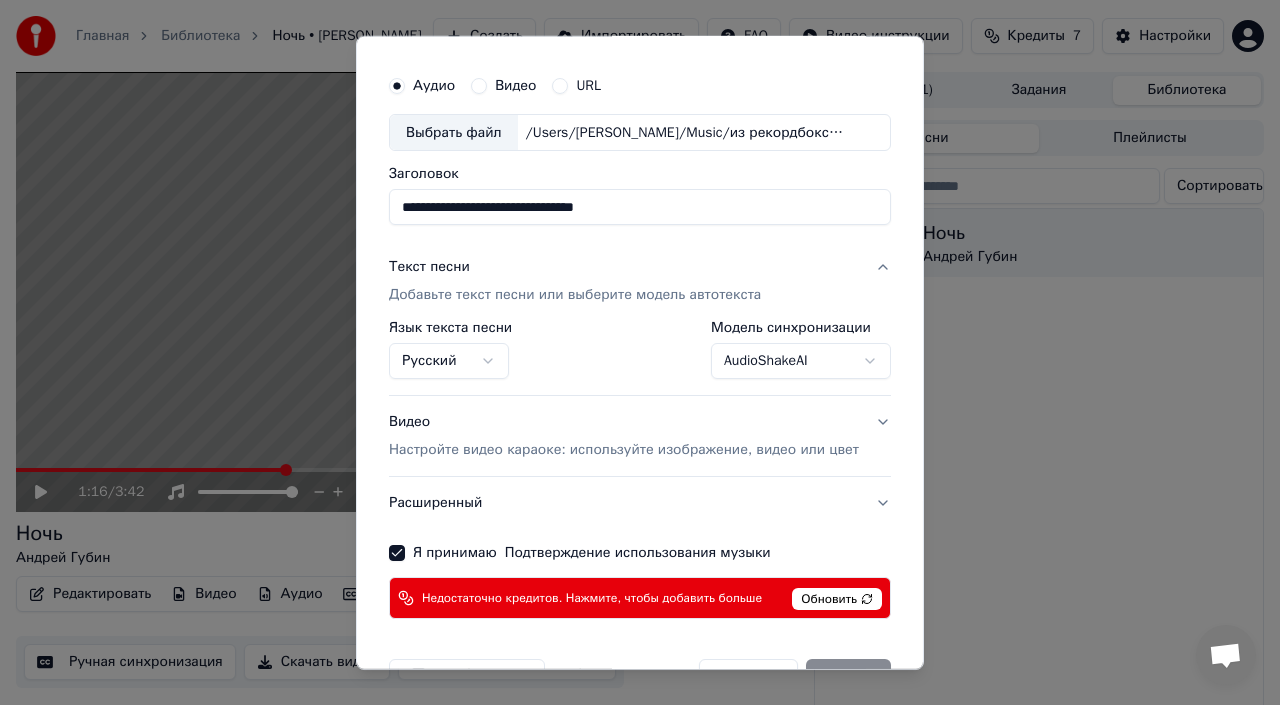 click on "**********" at bounding box center [640, 352] 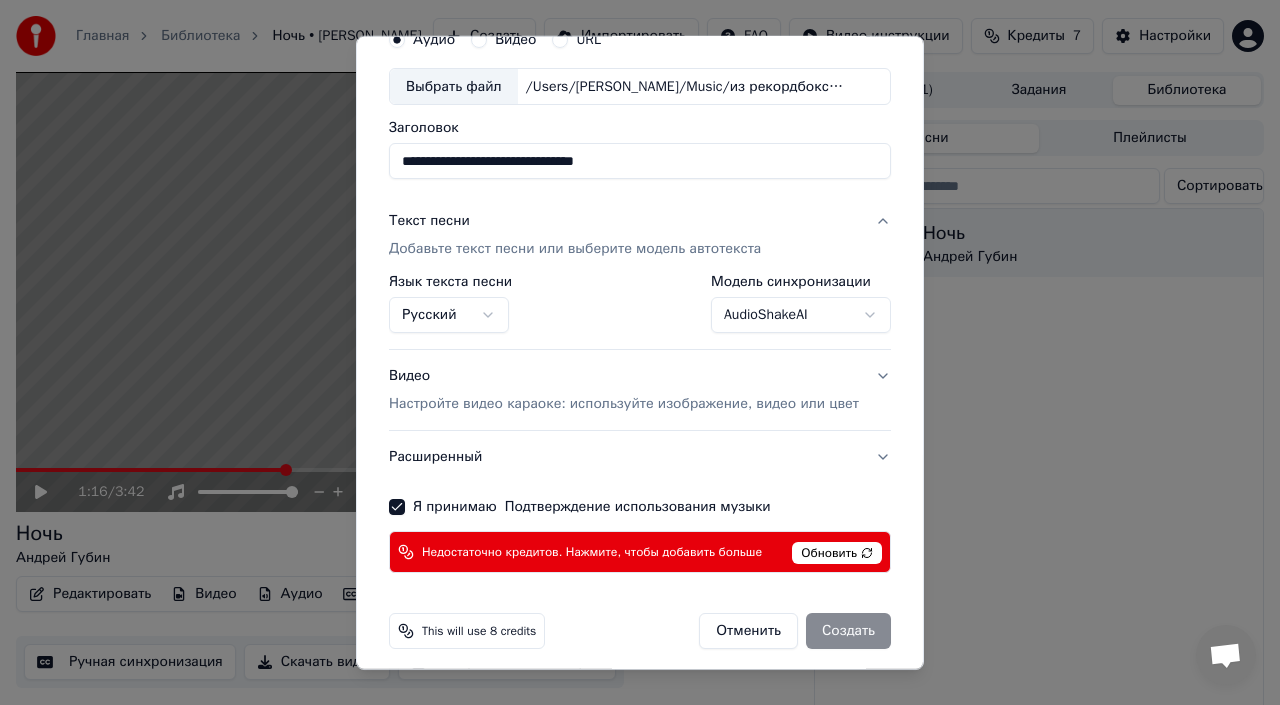 scroll, scrollTop: 104, scrollLeft: 0, axis: vertical 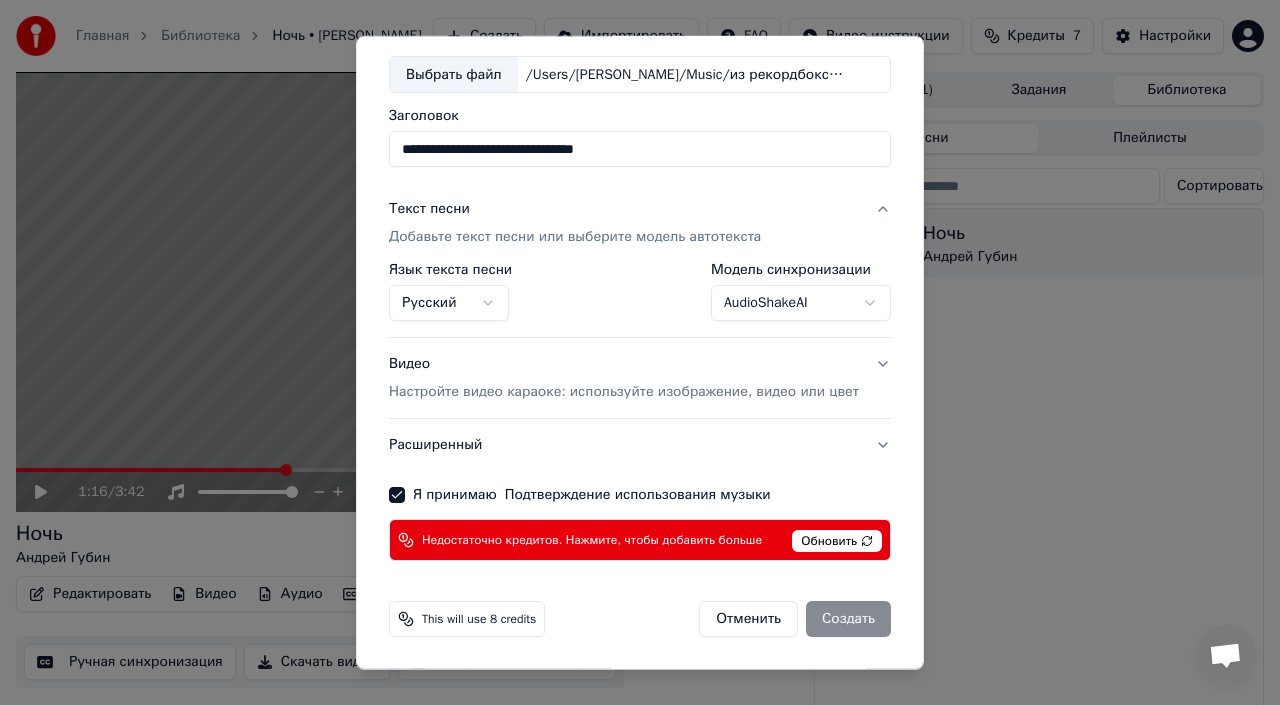 click on "Настройте видео караоке: используйте изображение, видео или цвет" at bounding box center (624, 392) 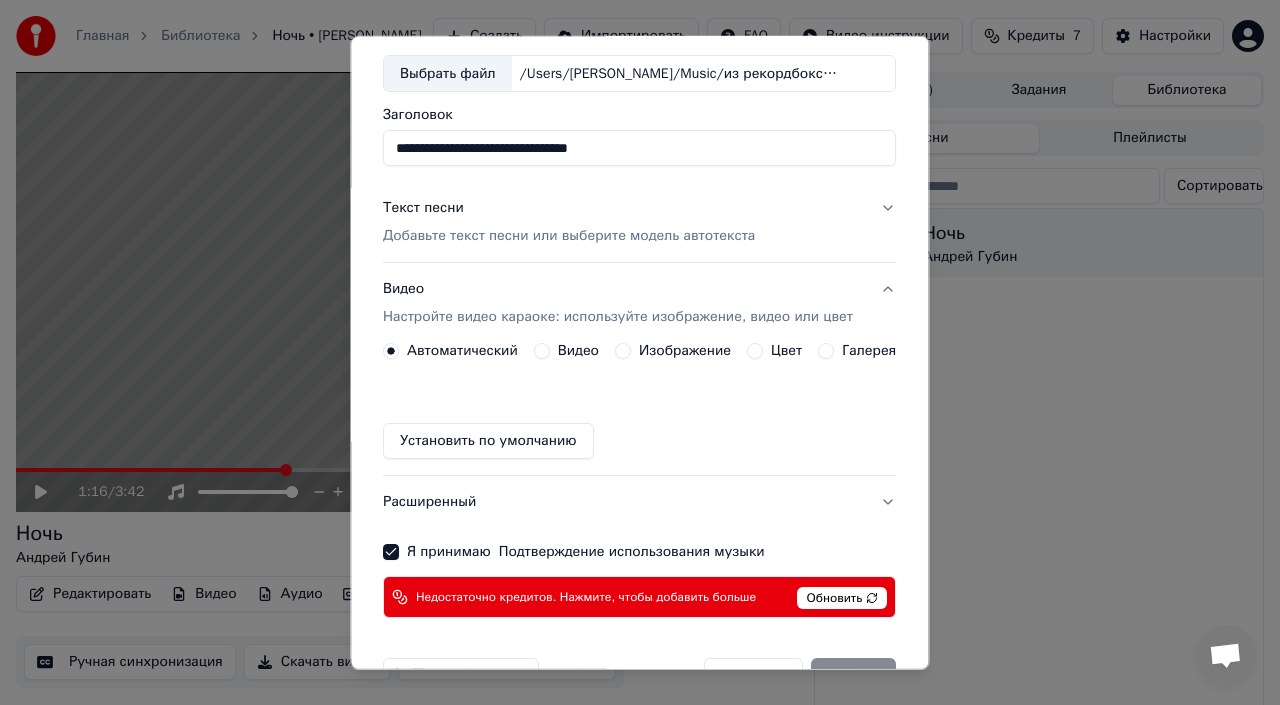 click on "Изображение" at bounding box center (685, 351) 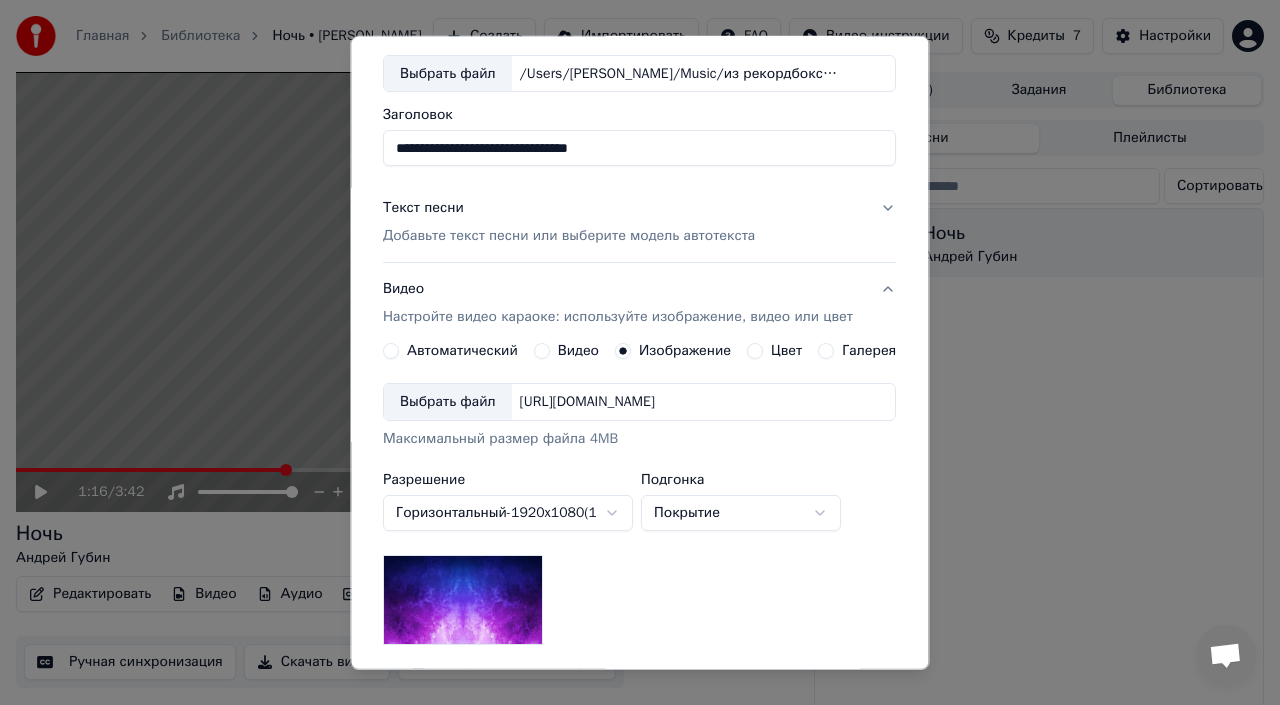click on "Выбрать файл" at bounding box center [448, 402] 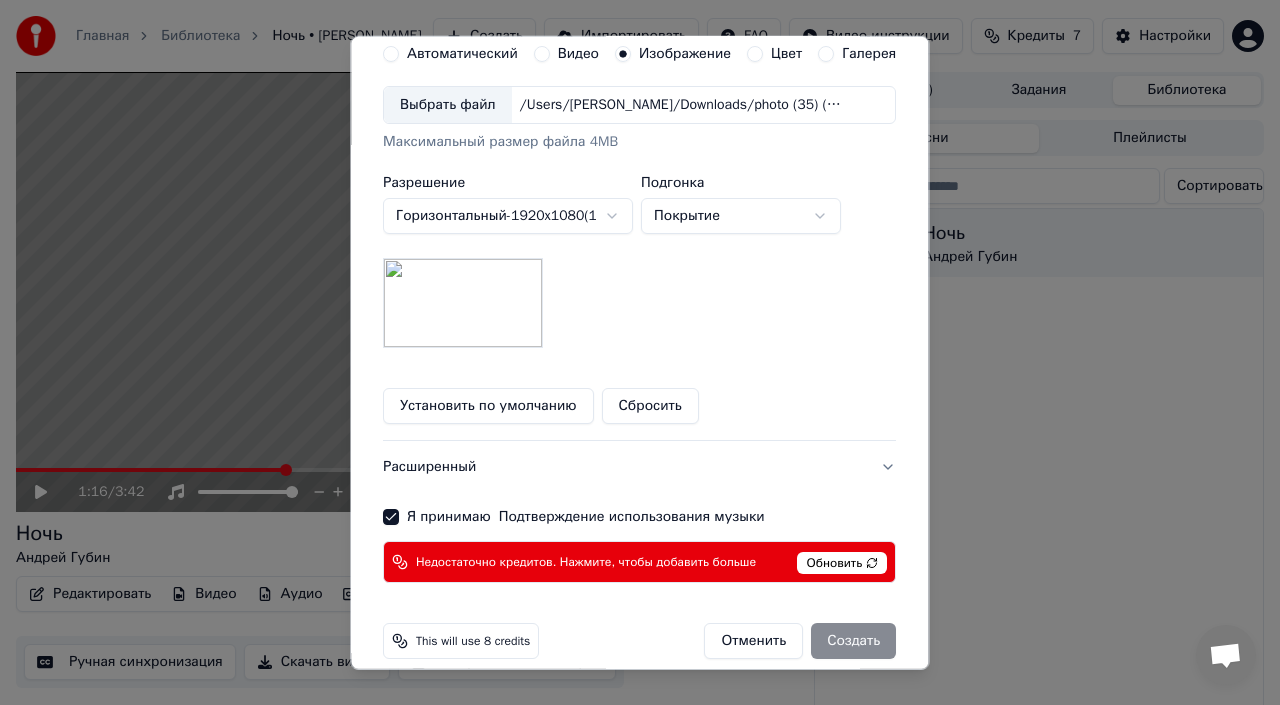 scroll, scrollTop: 424, scrollLeft: 0, axis: vertical 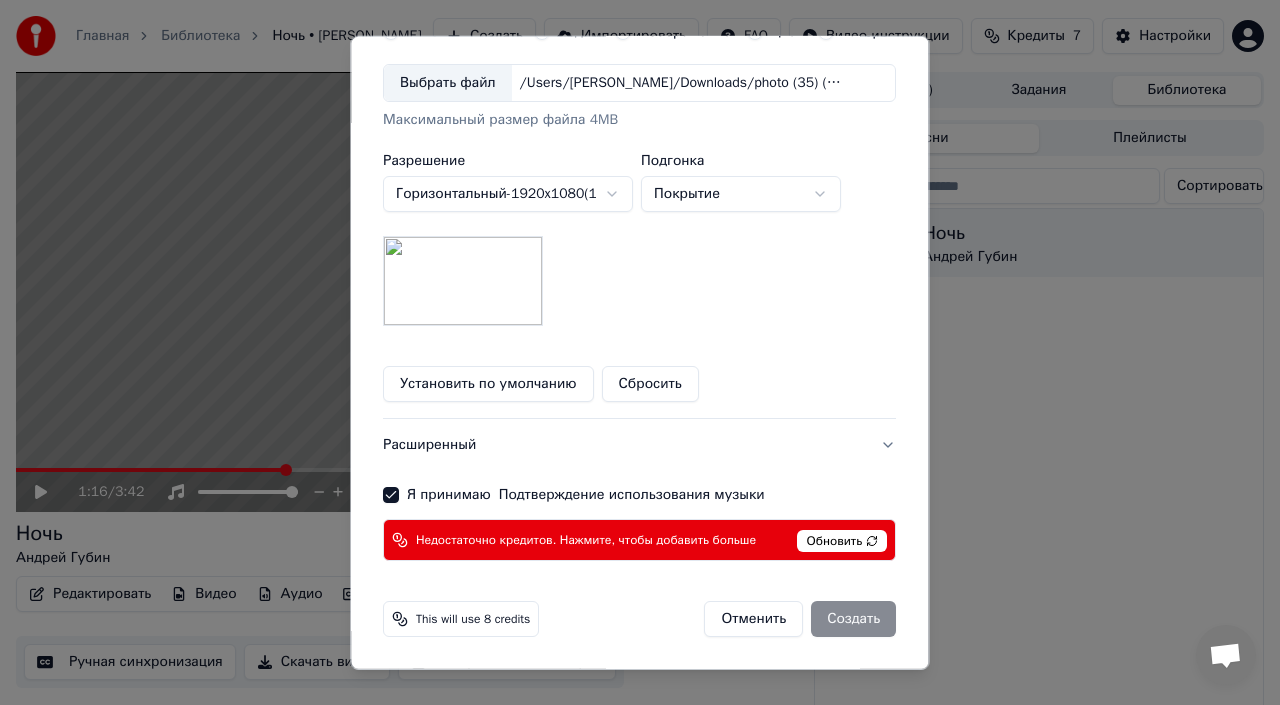 click on "Обновить" at bounding box center (843, 541) 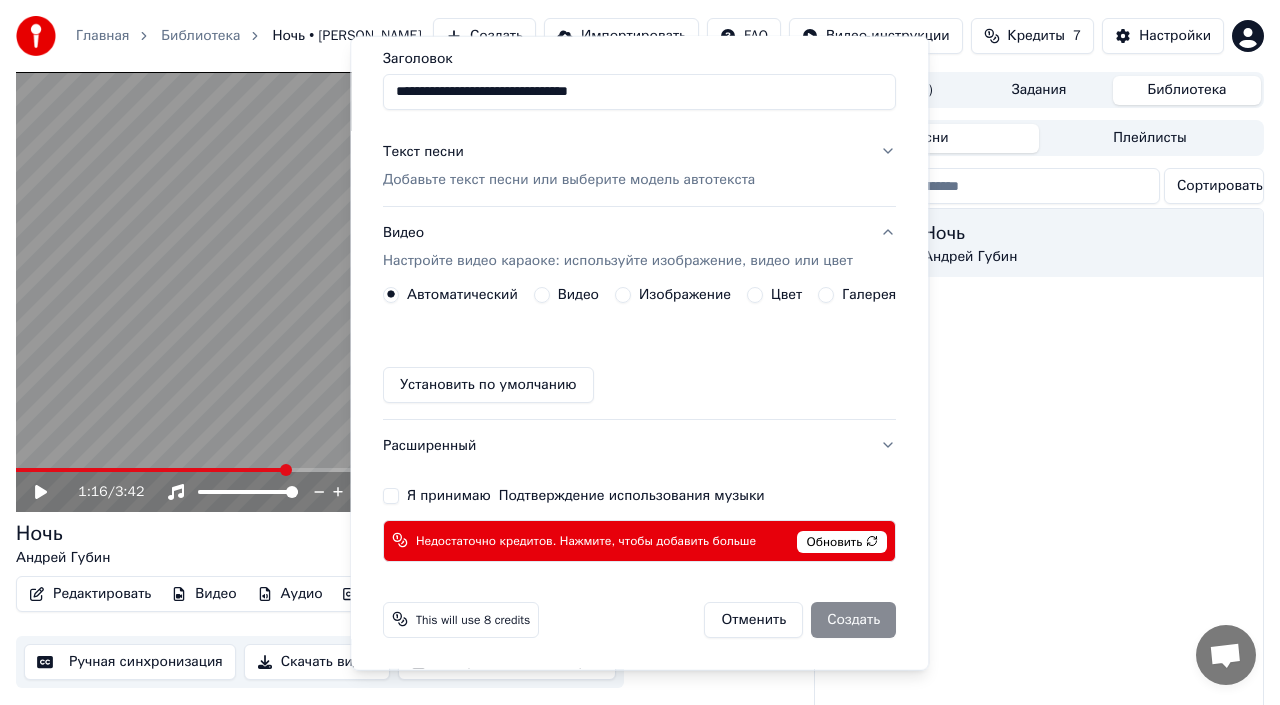 type 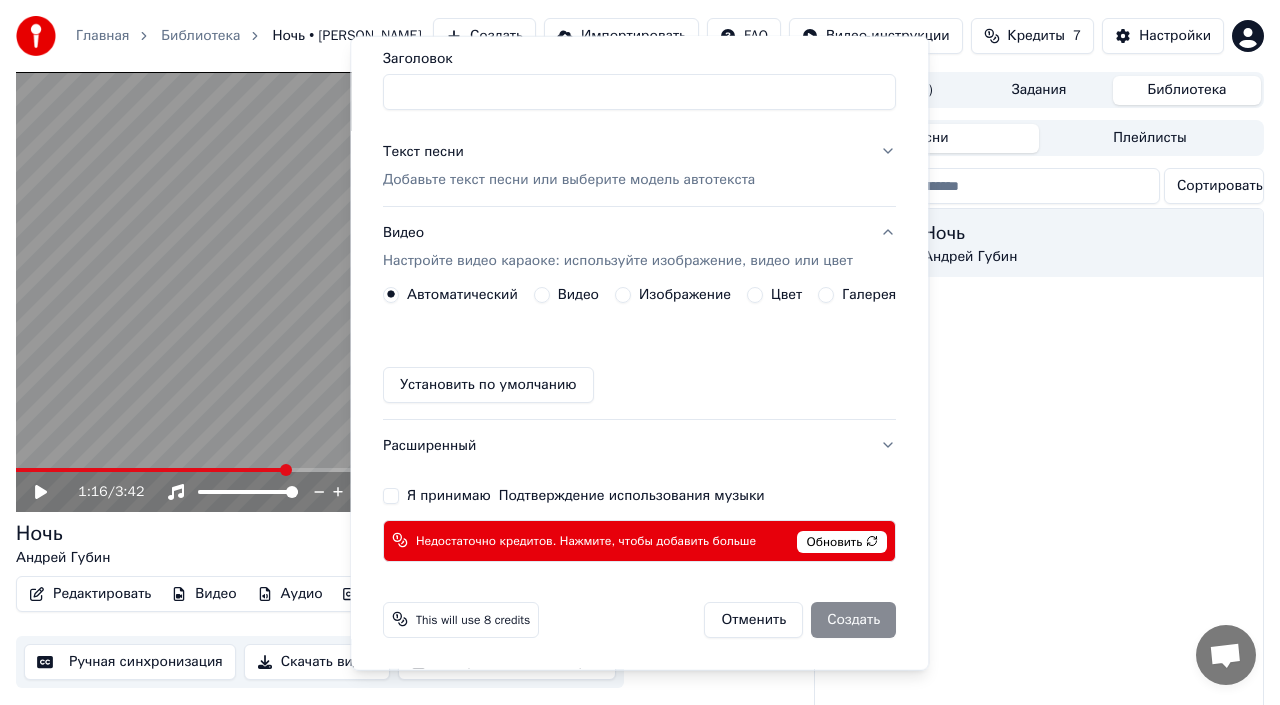 scroll, scrollTop: 103, scrollLeft: 0, axis: vertical 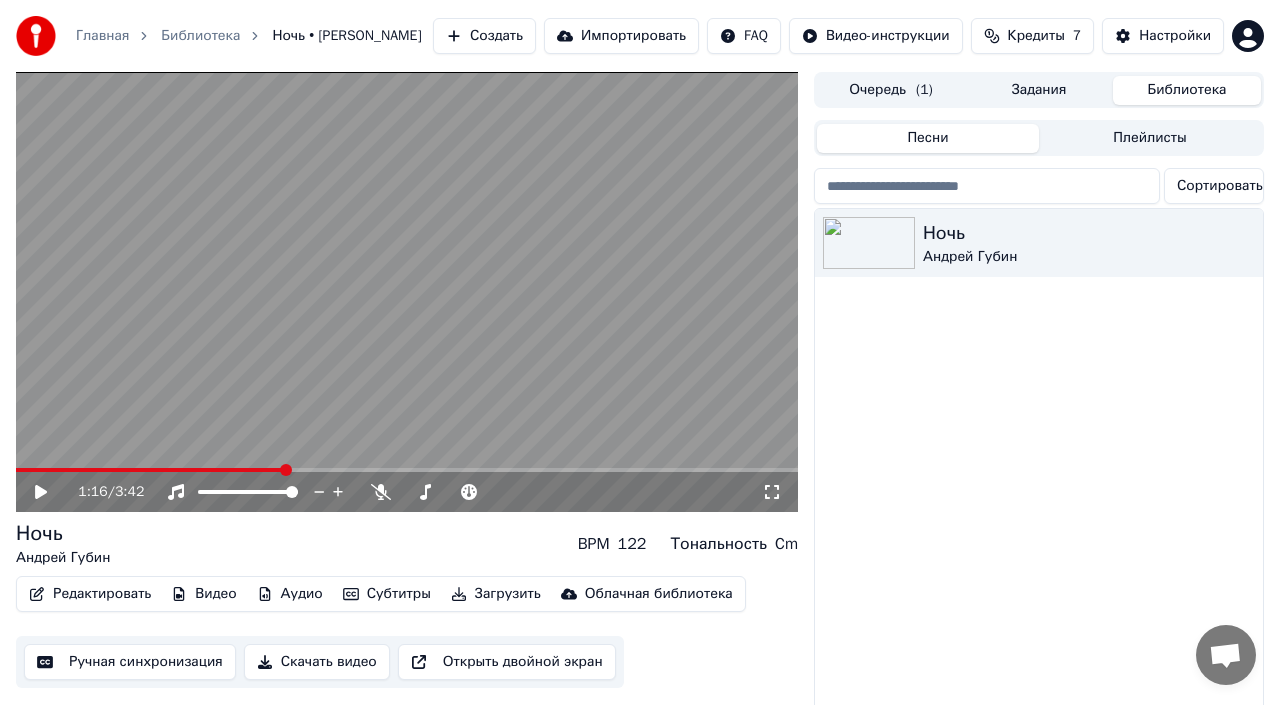 click on "Кредиты" at bounding box center [1036, 36] 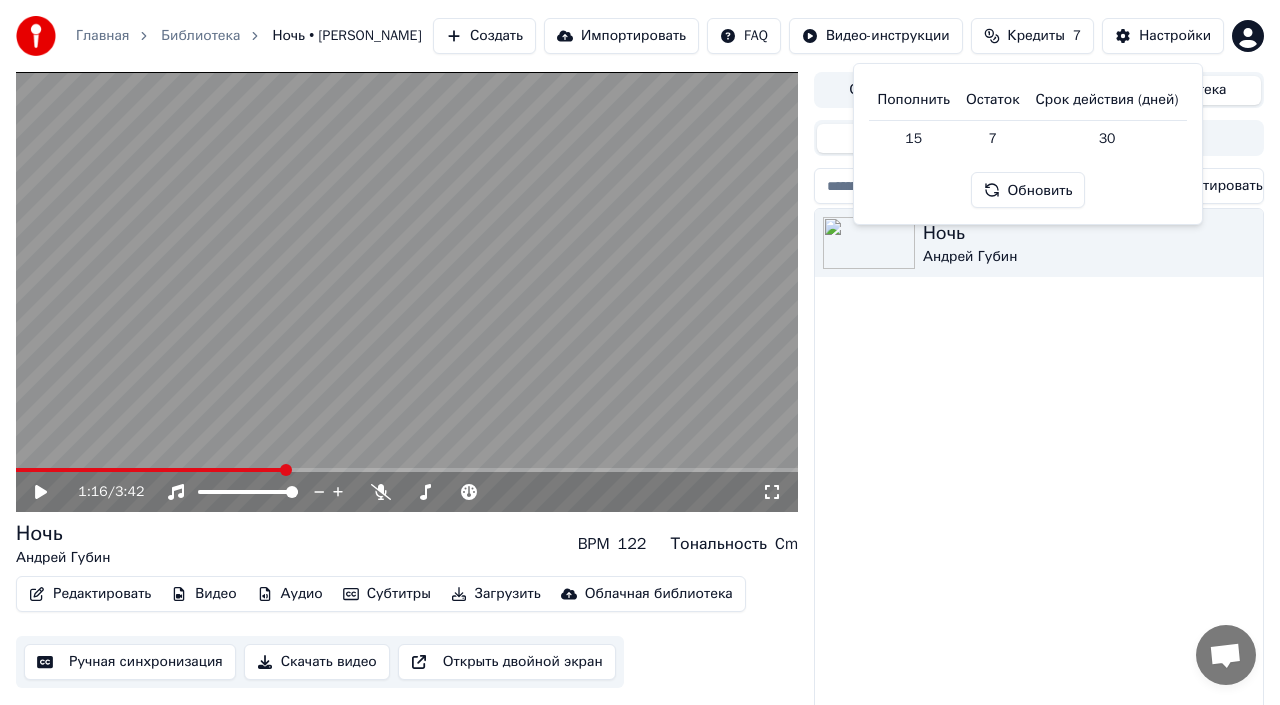 click on "Обновить" at bounding box center [1028, 190] 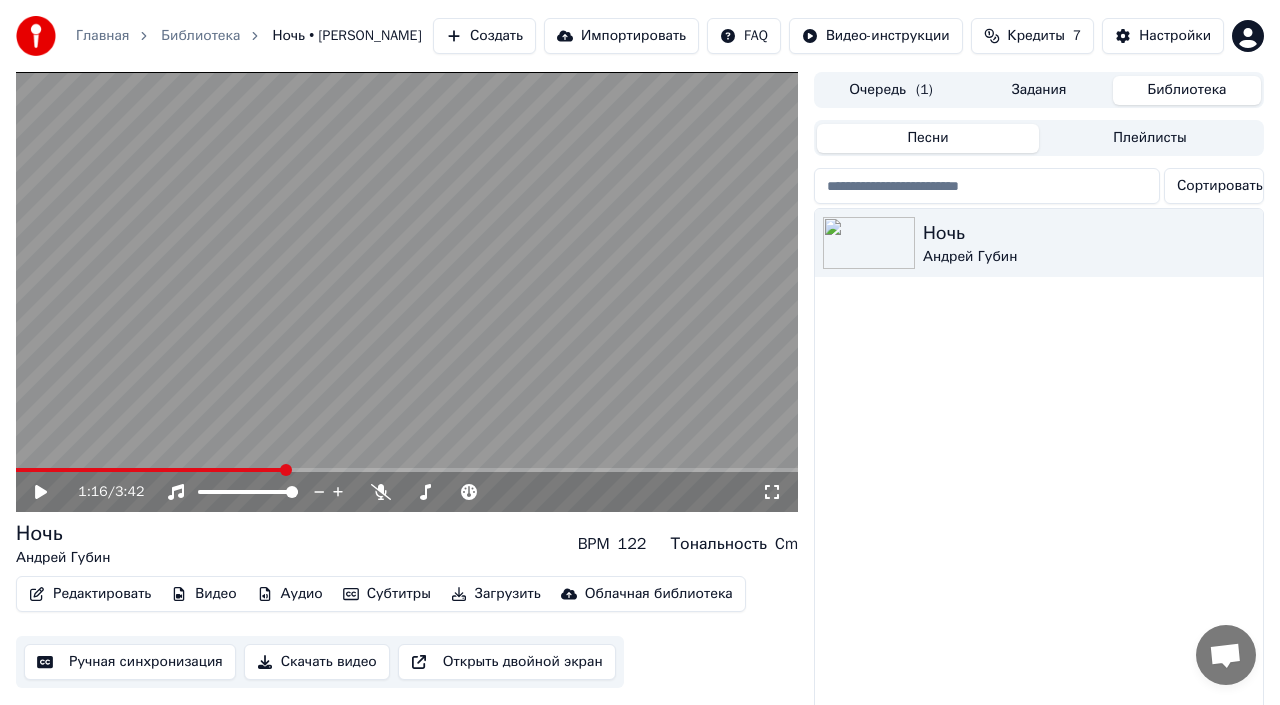 click 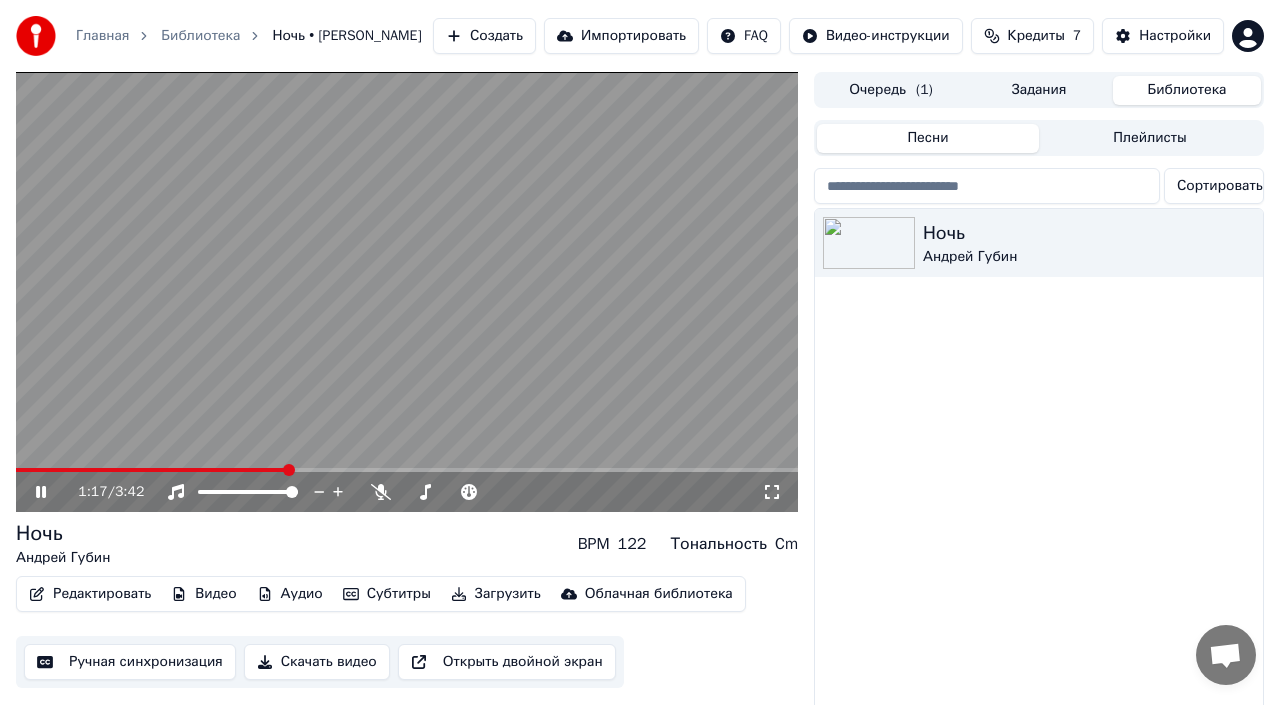 click 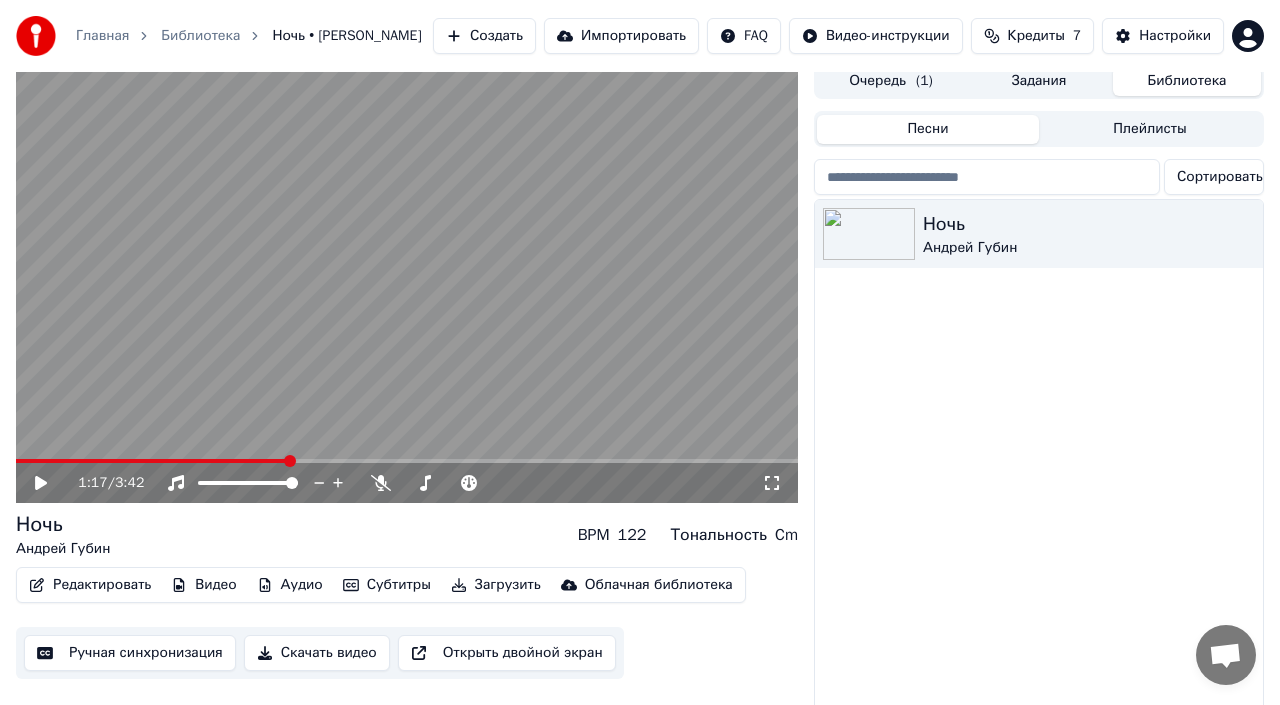 scroll, scrollTop: 42, scrollLeft: 0, axis: vertical 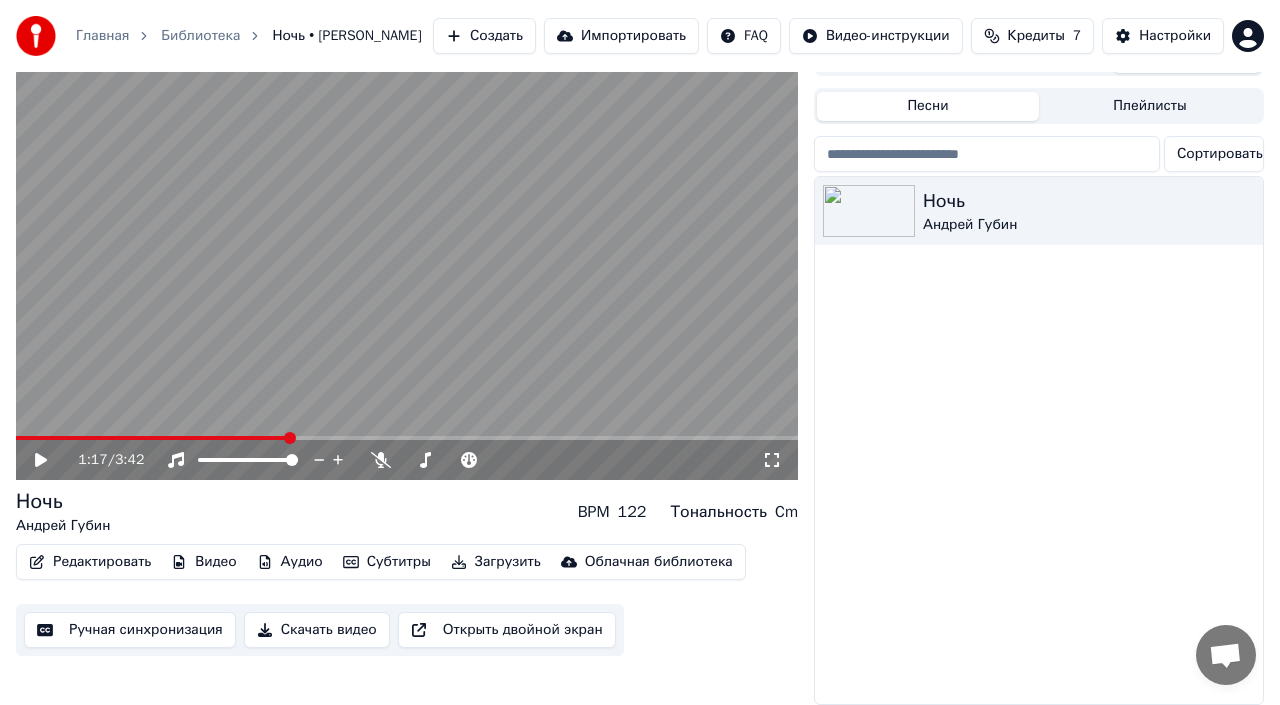 click 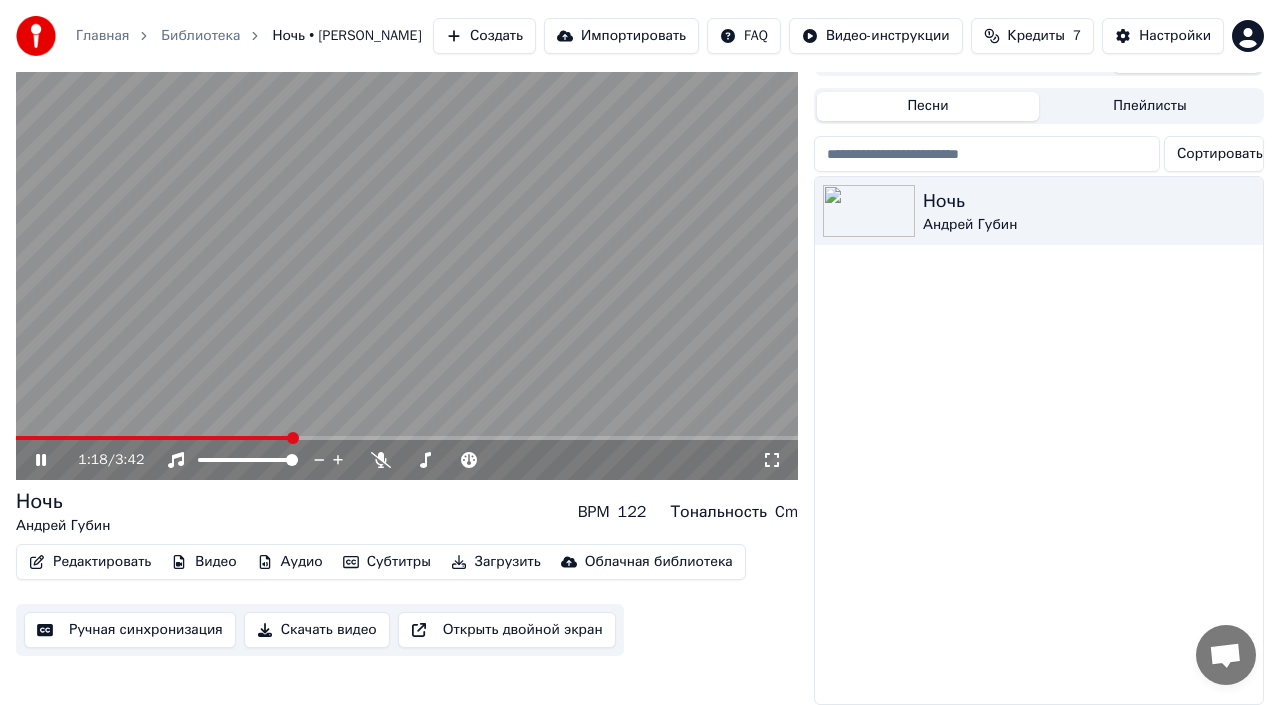 click at bounding box center [153, 438] 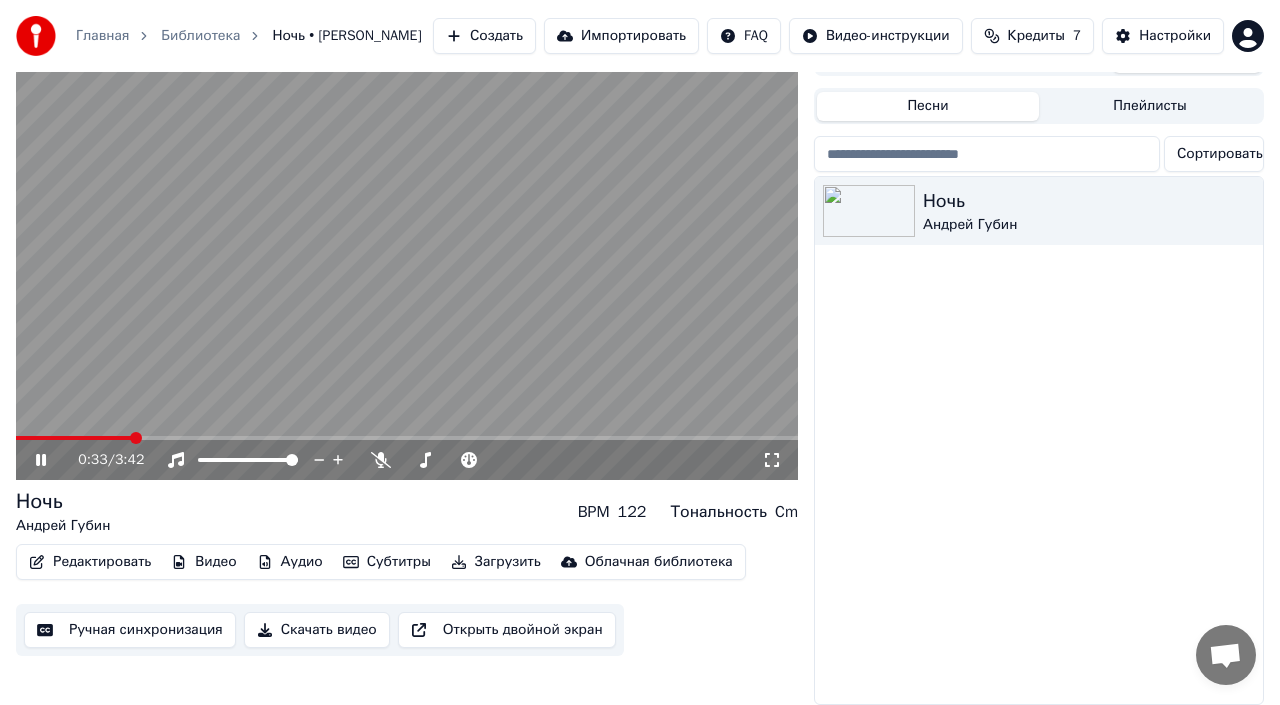 click at bounding box center (74, 438) 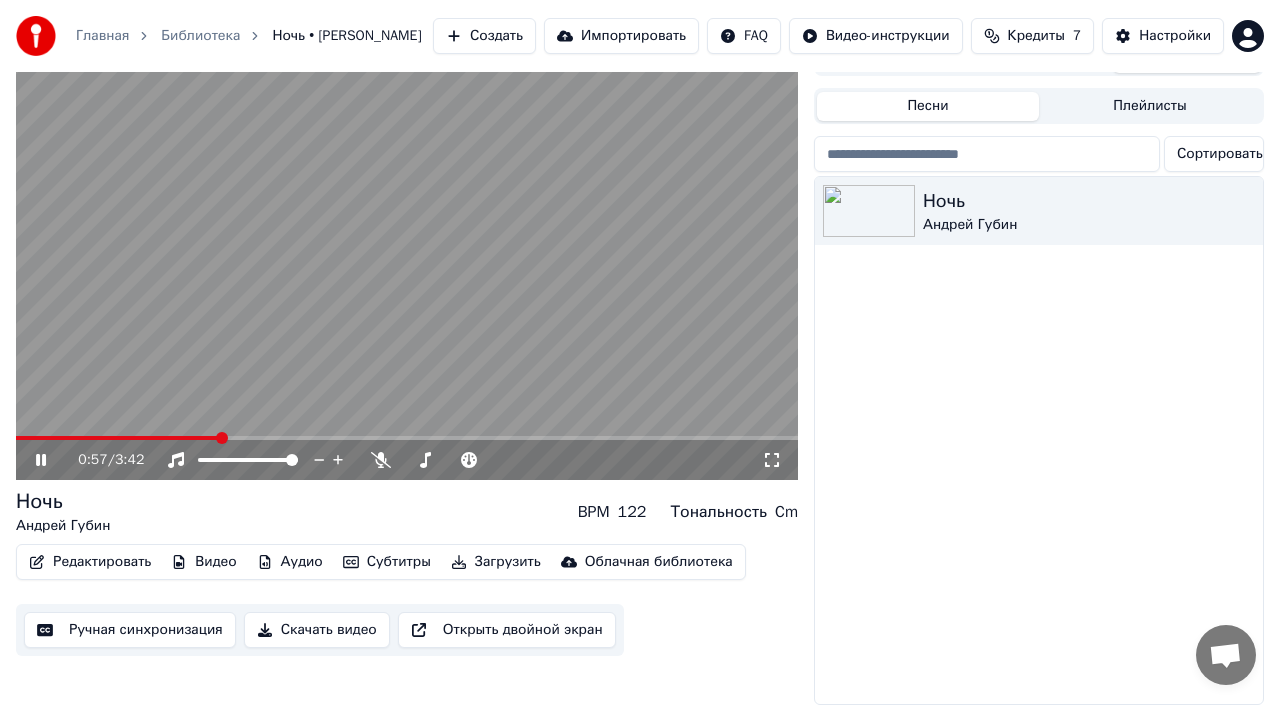 click on "Видео" at bounding box center [203, 562] 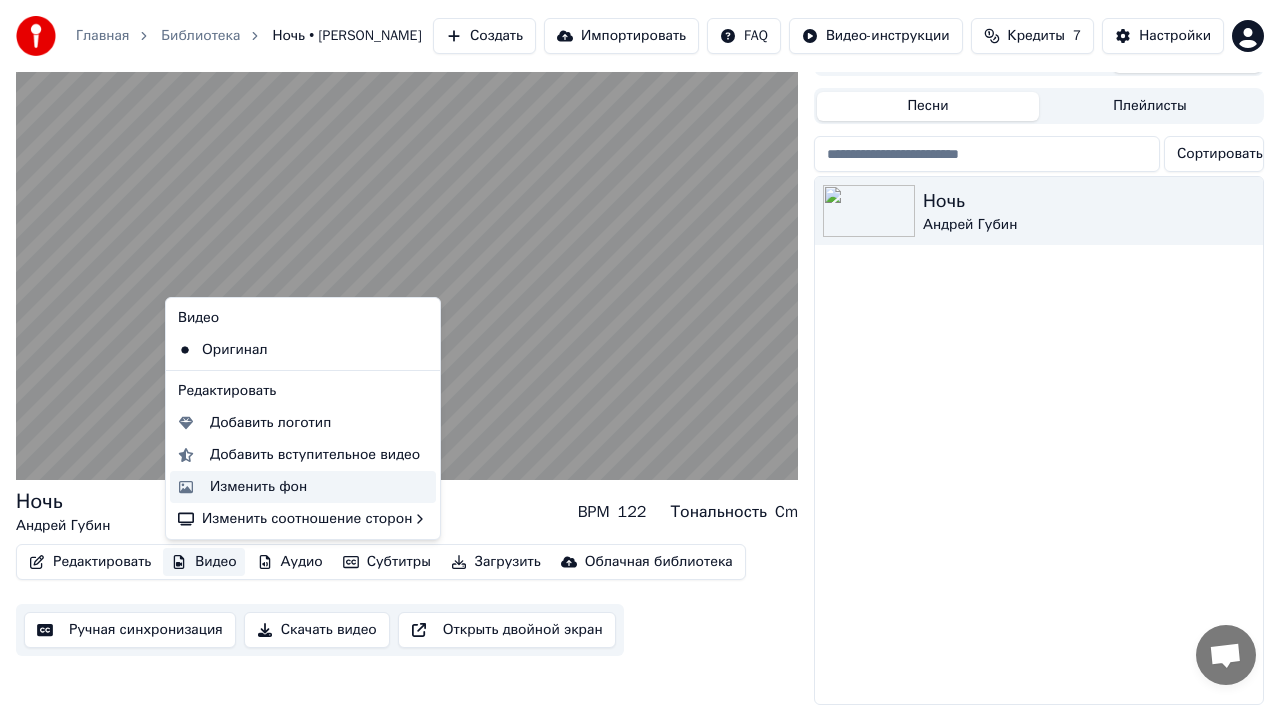 click on "Изменить фон" at bounding box center [258, 487] 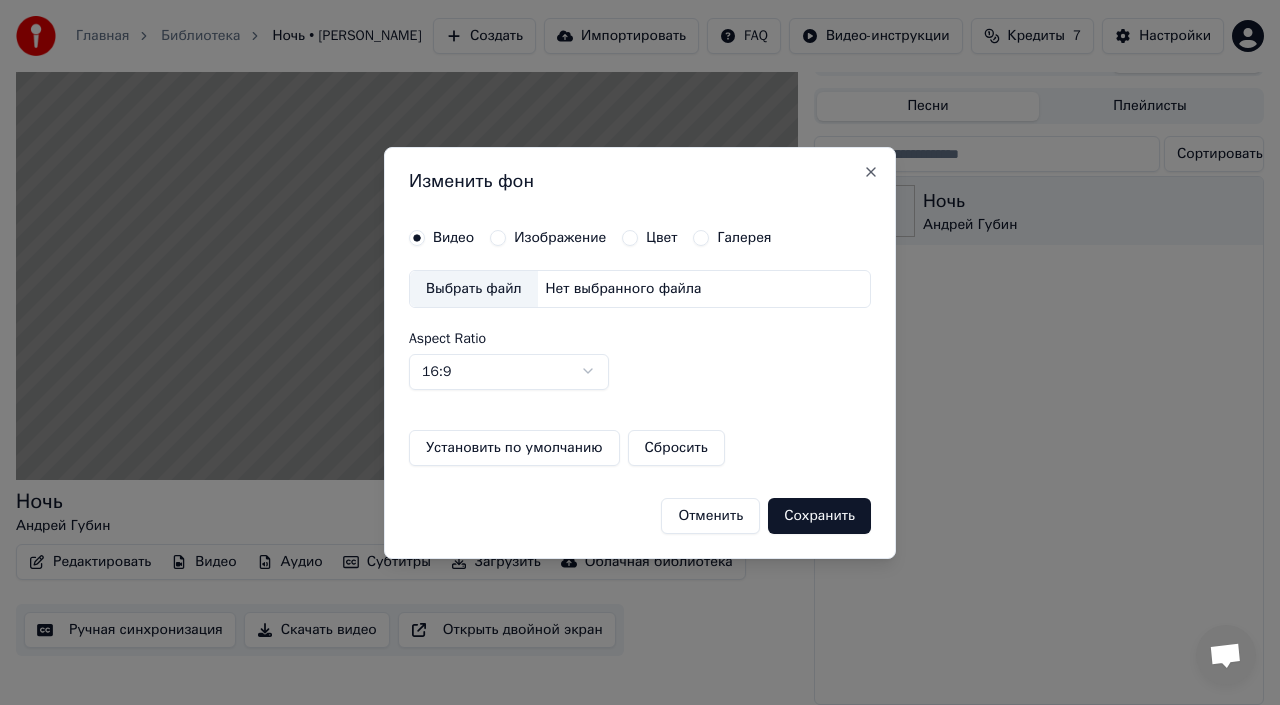click on "Выбрать файл" at bounding box center (474, 289) 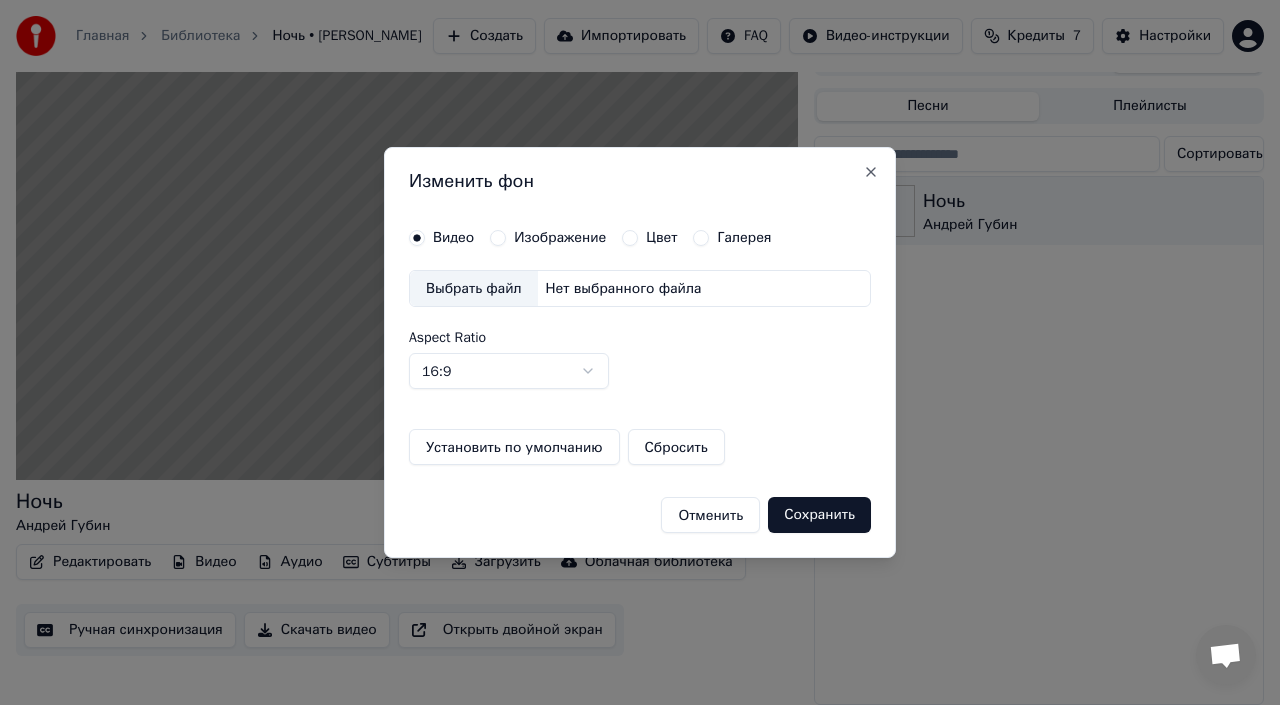 click on "Изображение" at bounding box center (560, 238) 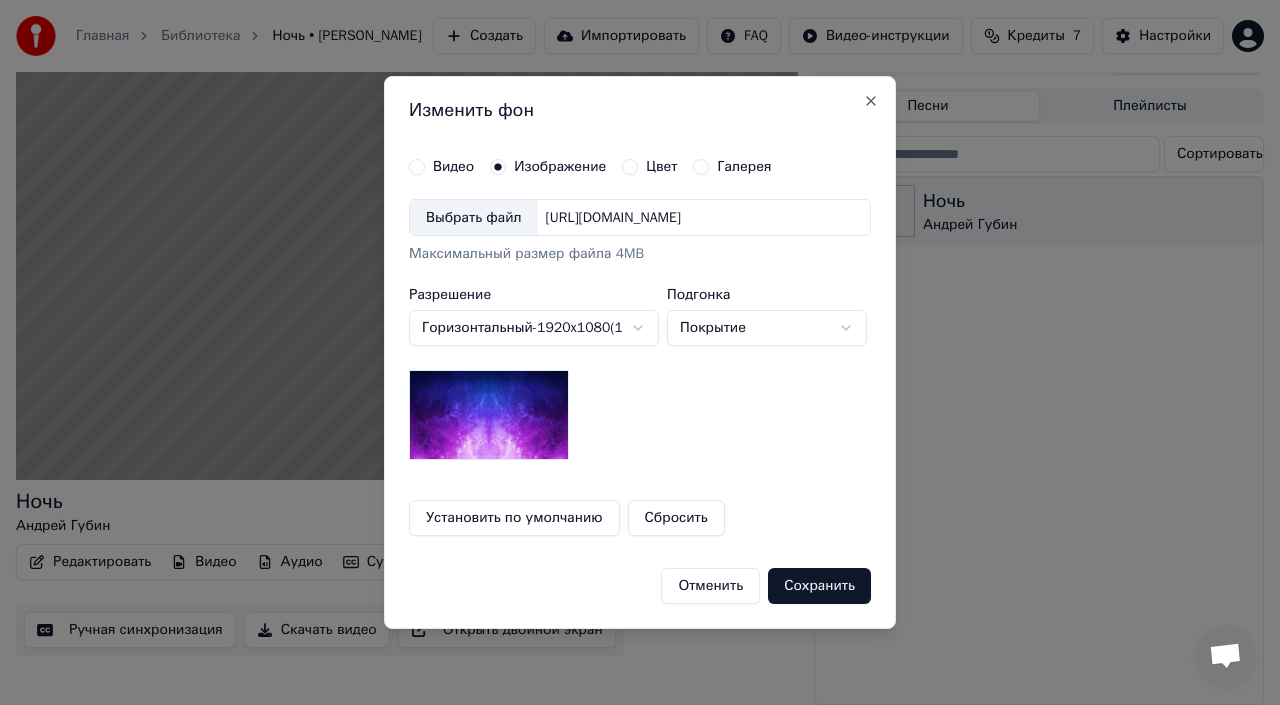 click on "Выбрать файл" at bounding box center [474, 218] 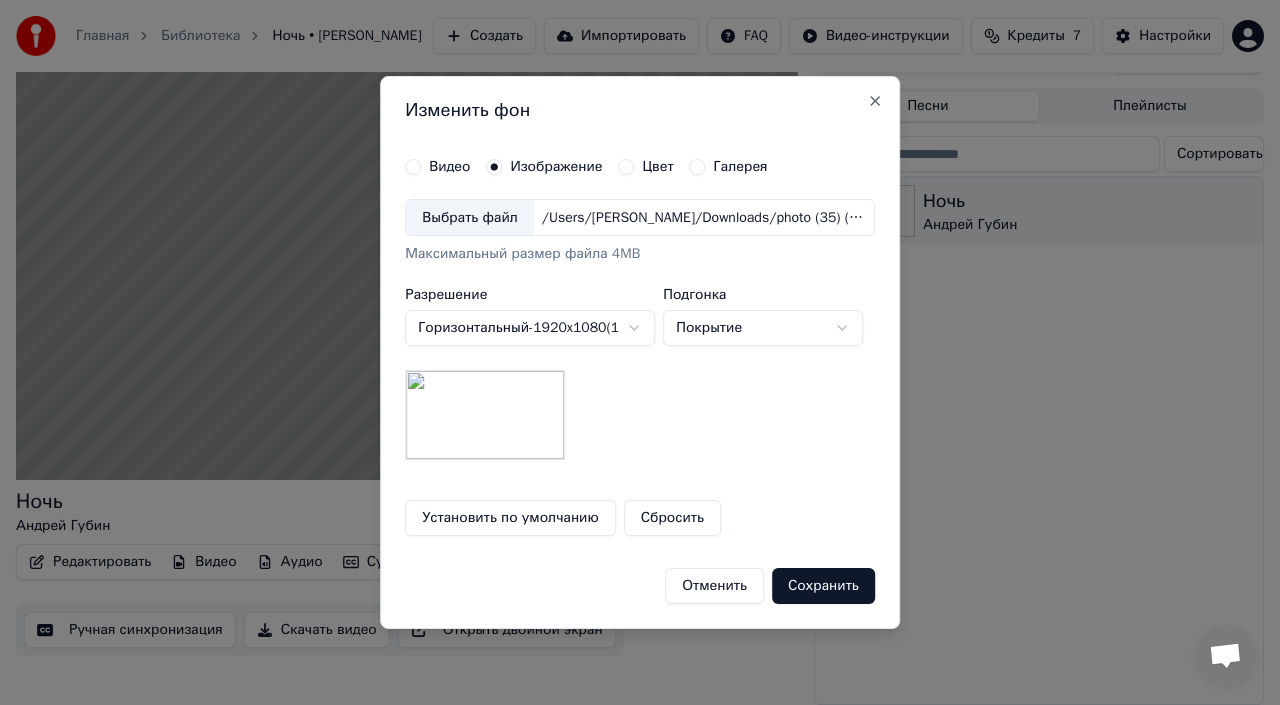 click on "Сохранить" at bounding box center (823, 586) 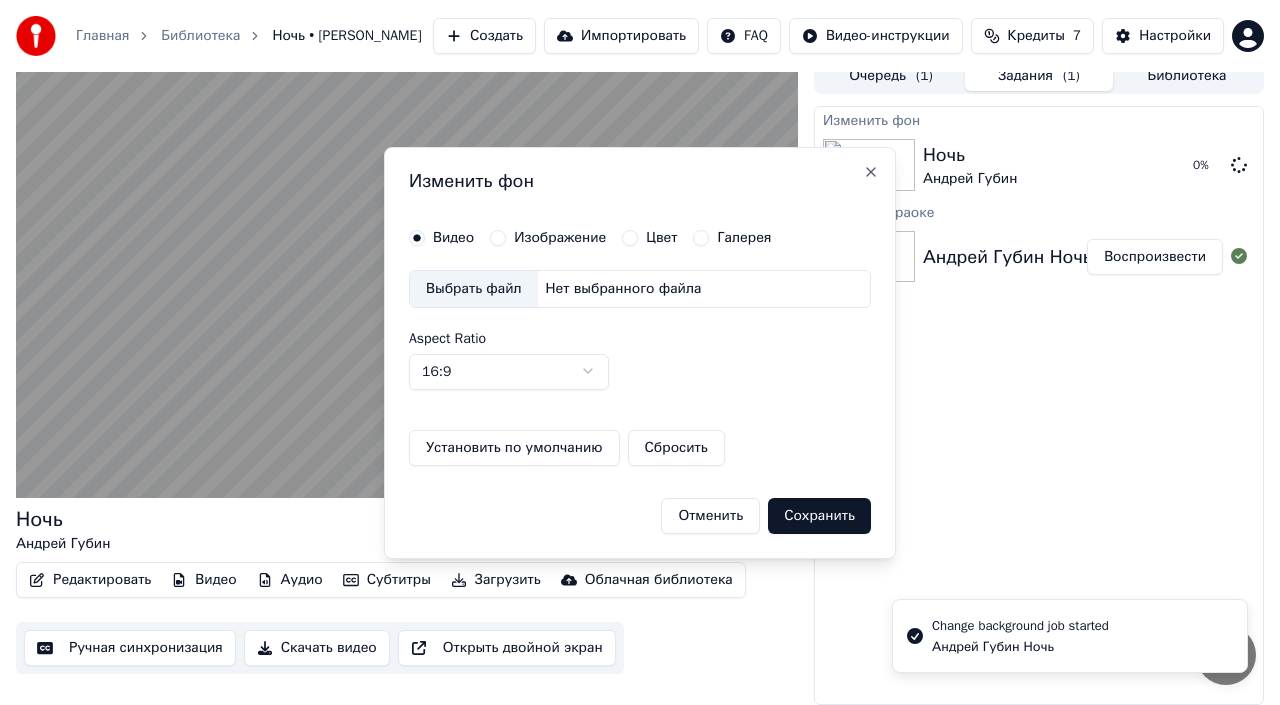 scroll, scrollTop: 24, scrollLeft: 0, axis: vertical 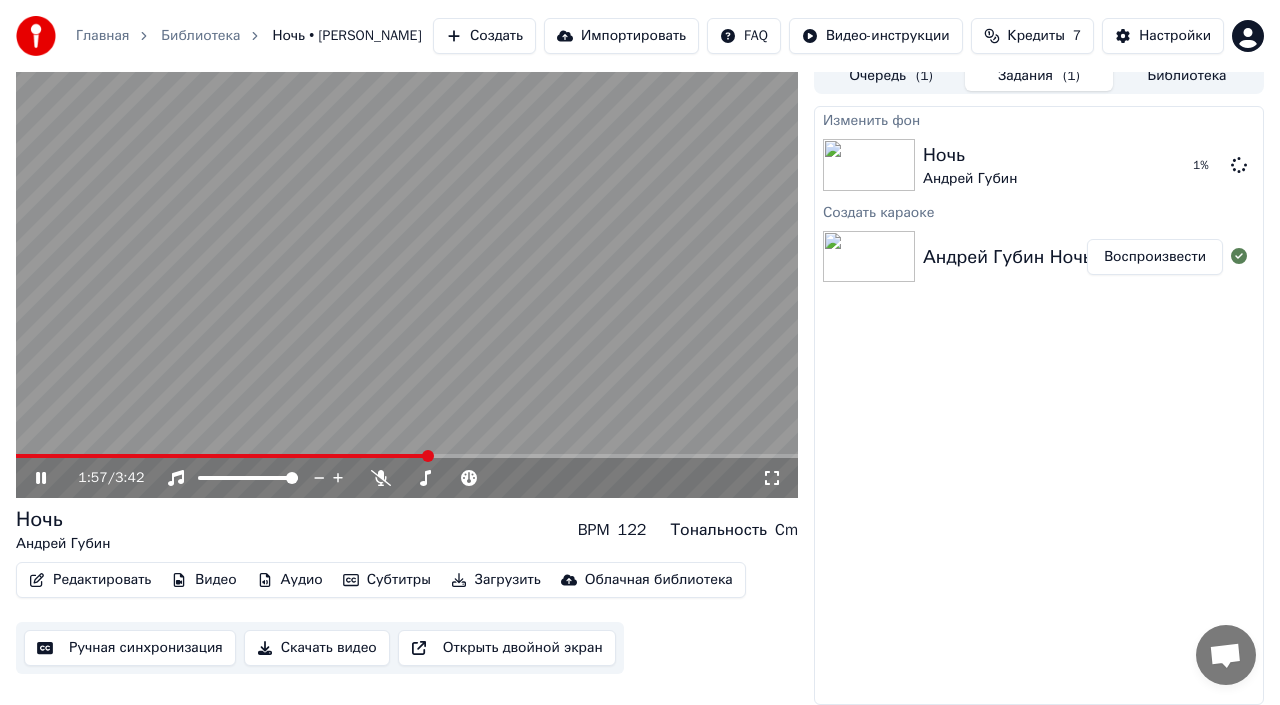 click 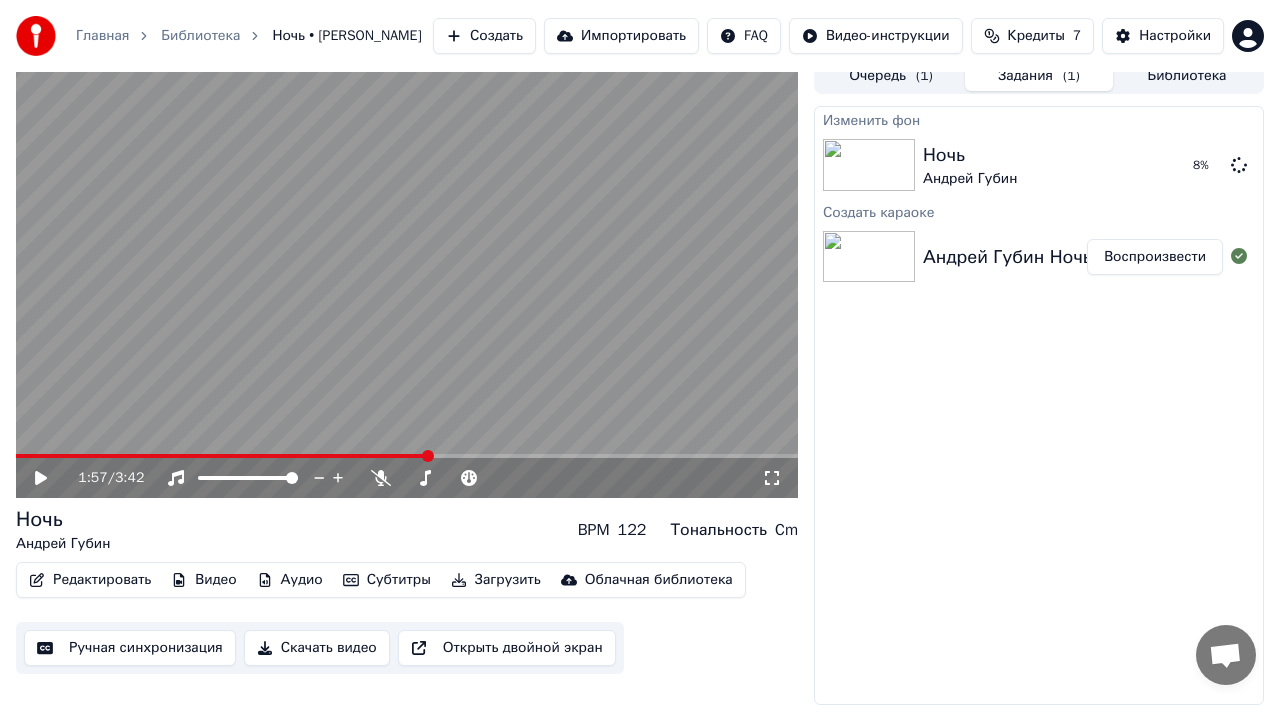 click on "Главная Библиотека Ночь • [PERSON_NAME] Создать Импортировать FAQ Видео-инструкции Кредиты 7 Настройки 1:57  /  3:42 Ночь [PERSON_NAME] BPM 122 Тональность Cm Редактировать Видео Аудио Субтитры Загрузить Облачная библиотека Ручная синхронизация Скачать видео Открыть двойной экран Очередь ( 1 ) Задания ( 1 ) Библиотека Изменить фон Ночь [PERSON_NAME] 8 % Создать караоке [PERSON_NAME] Ночь Воспроизвести" at bounding box center (640, 338) 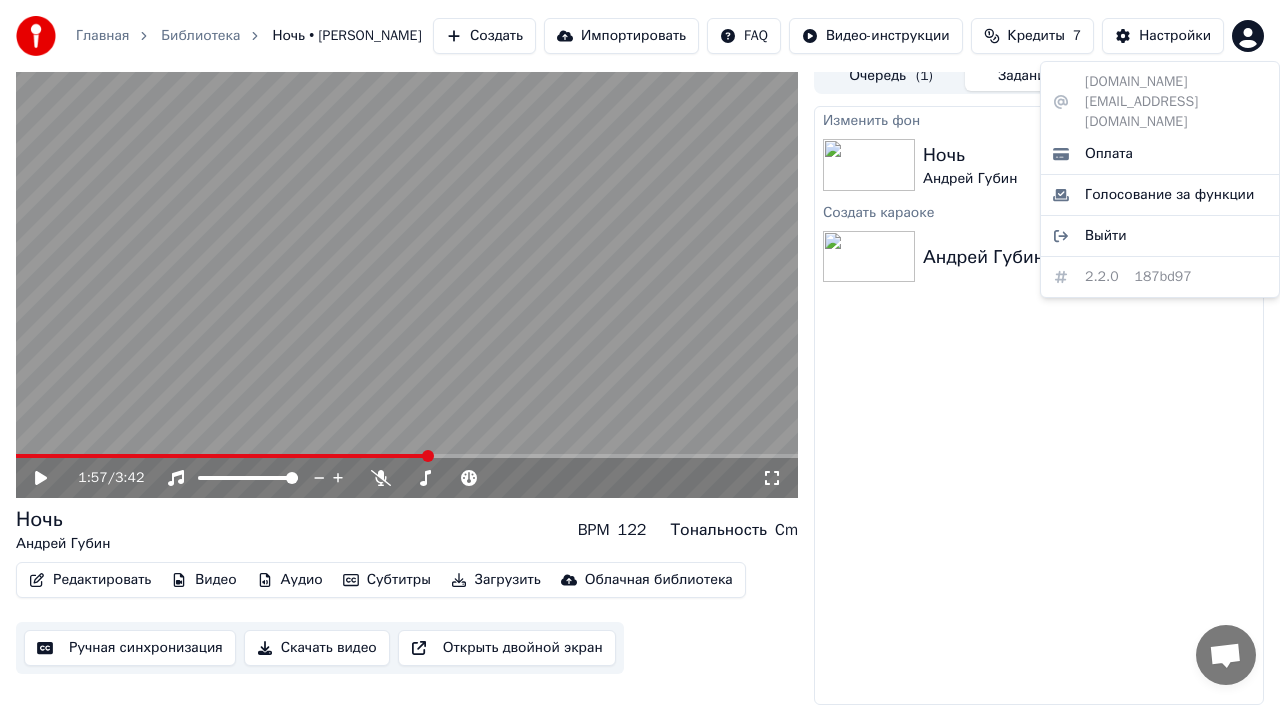 click on "Главная Библиотека Ночь • [PERSON_NAME] Создать Импортировать FAQ Видео-инструкции Кредиты 7 Настройки 1:57  /  3:42 Ночь [PERSON_NAME] BPM 122 Тональность Cm Редактировать Видео Аудио Субтитры Загрузить Облачная библиотека Ручная синхронизация Скачать видео Открыть двойной экран Очередь ( 1 ) Задания ( 1 ) Библиотека Изменить фон Ночь [PERSON_NAME] 8 % Создать караоке [PERSON_NAME] Ночь Воспроизвести
[DOMAIN_NAME][EMAIL_ADDRESS][DOMAIN_NAME] Оплата Голосование за функции Выйти 2.2.0 187bd97" at bounding box center [640, 338] 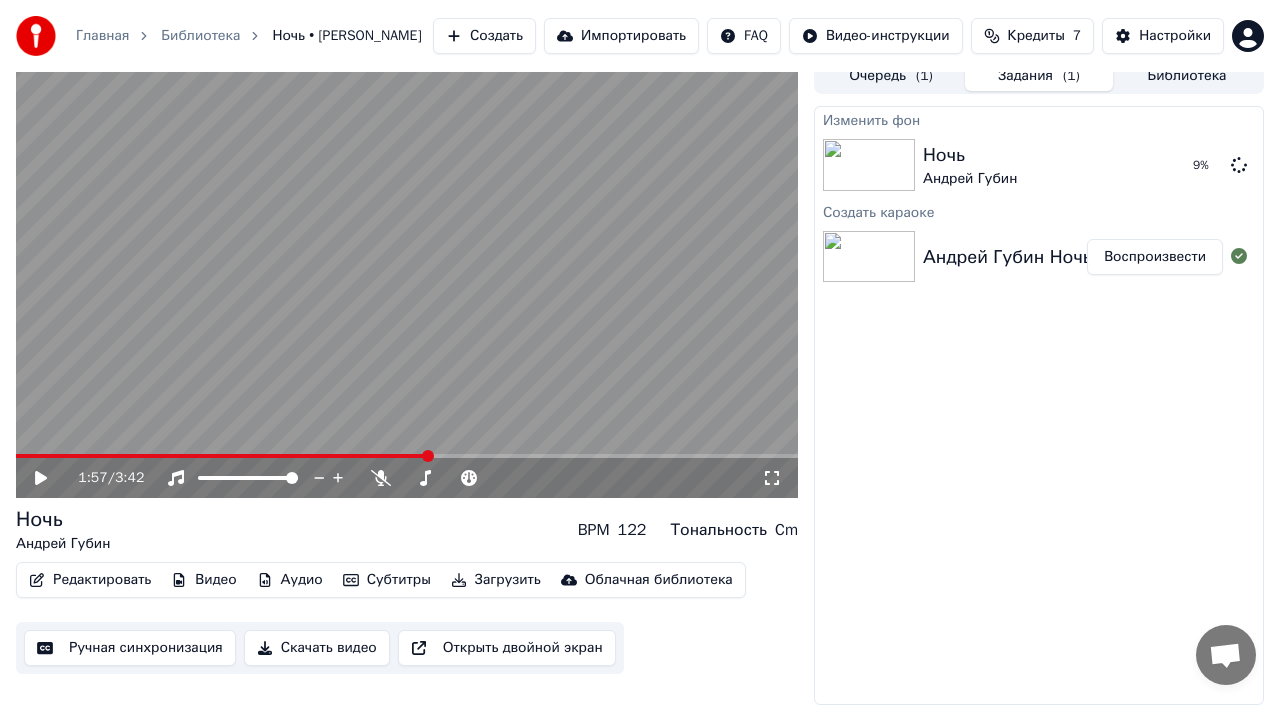 click on "7" at bounding box center [1077, 36] 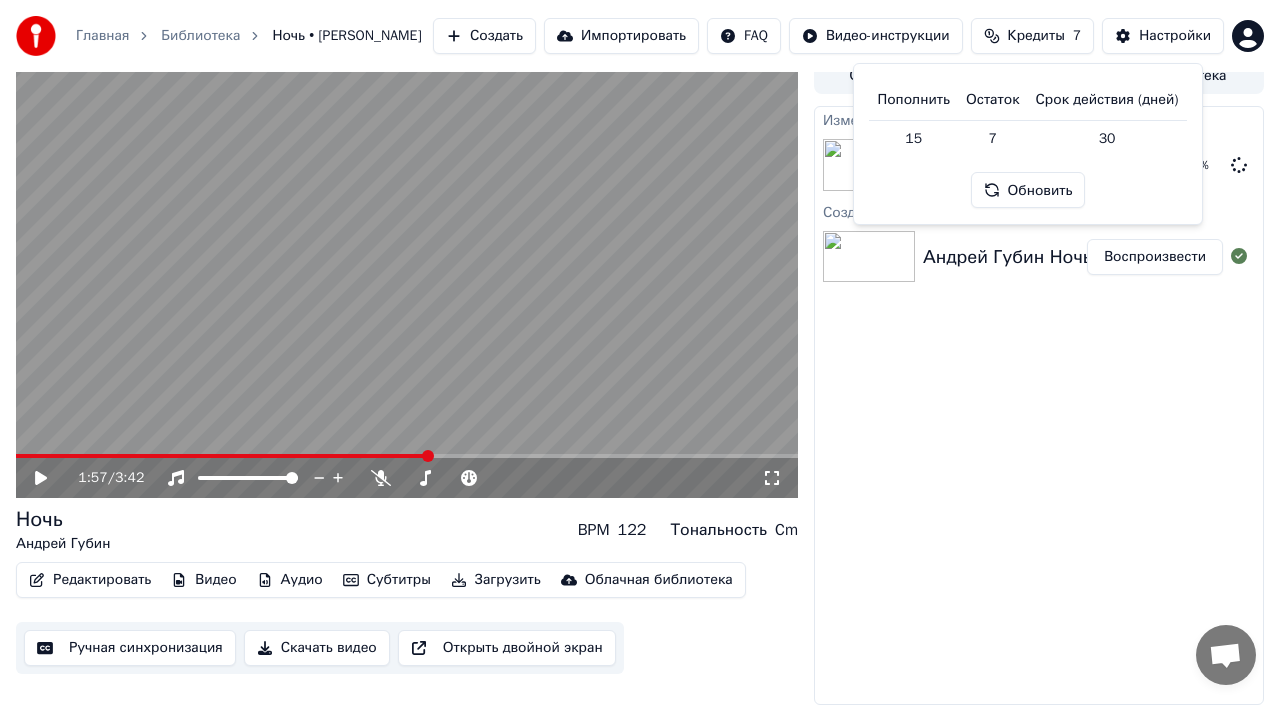 click on "Редактировать Видео Аудио Субтитры Загрузить Облачная библиотека Ручная синхронизация Скачать видео Открыть двойной экран" at bounding box center (407, 618) 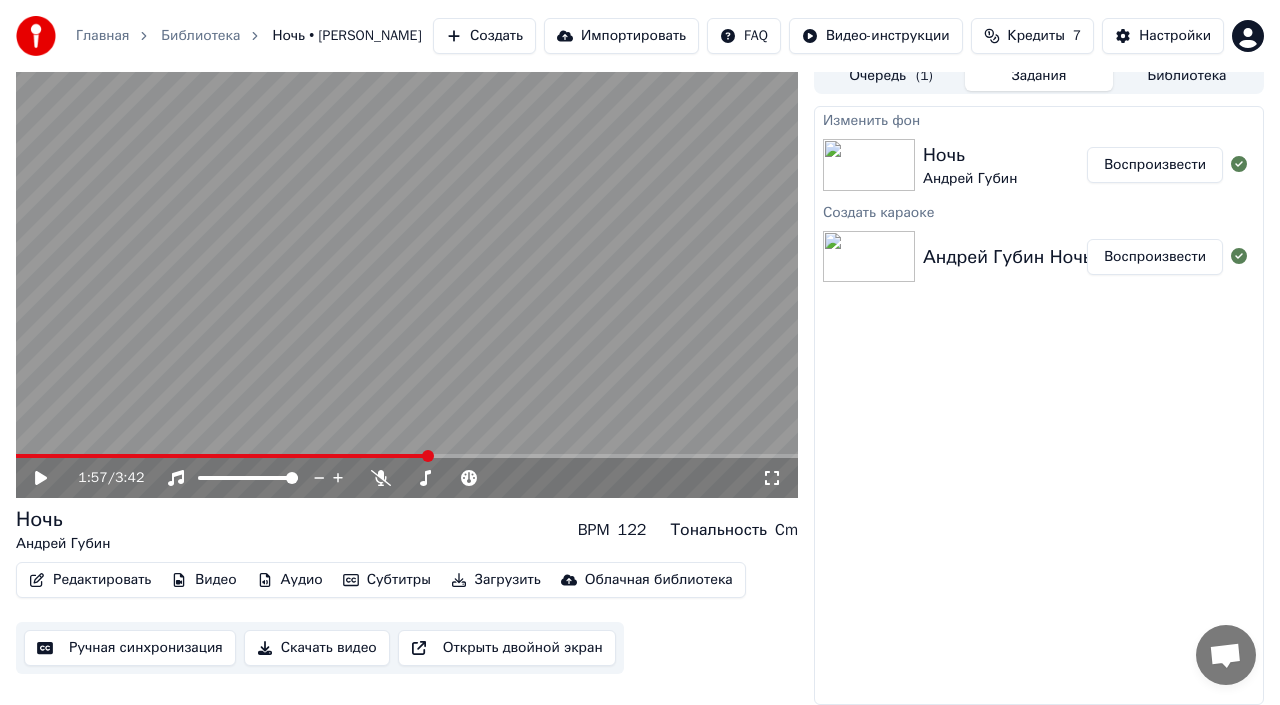 click on "Воспроизвести" at bounding box center (1155, 165) 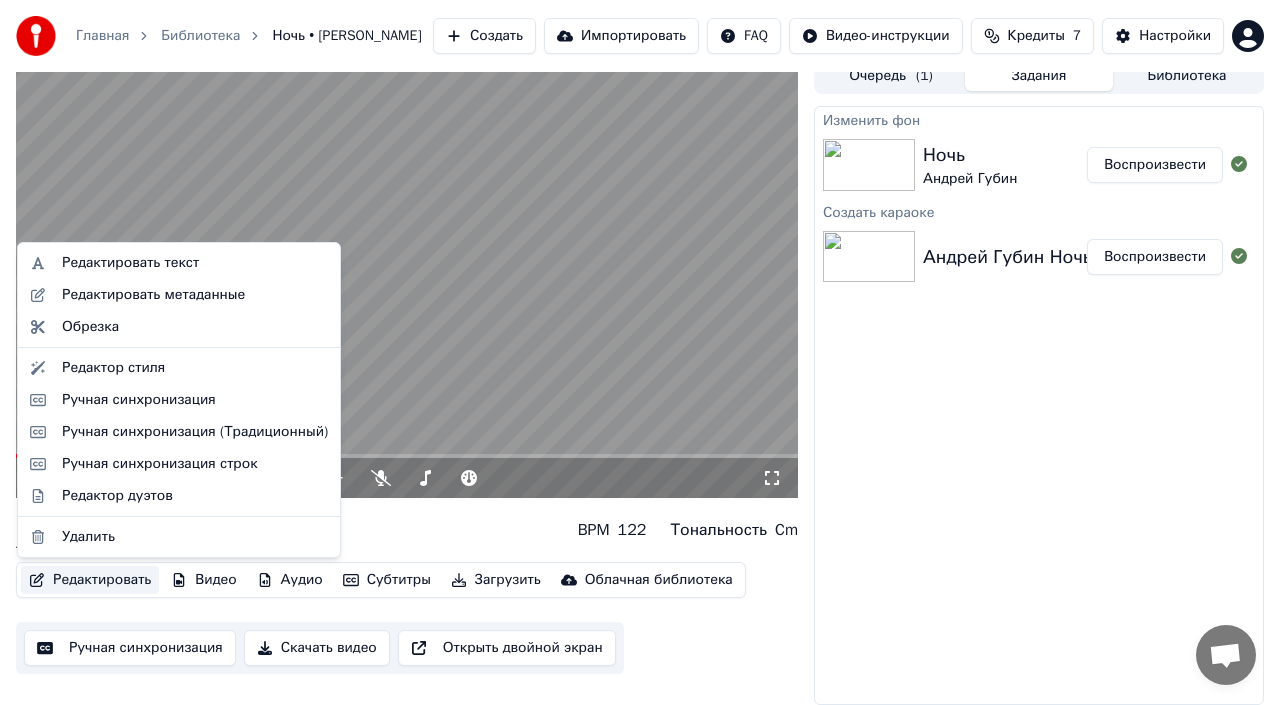 click on "Редактировать" at bounding box center (90, 580) 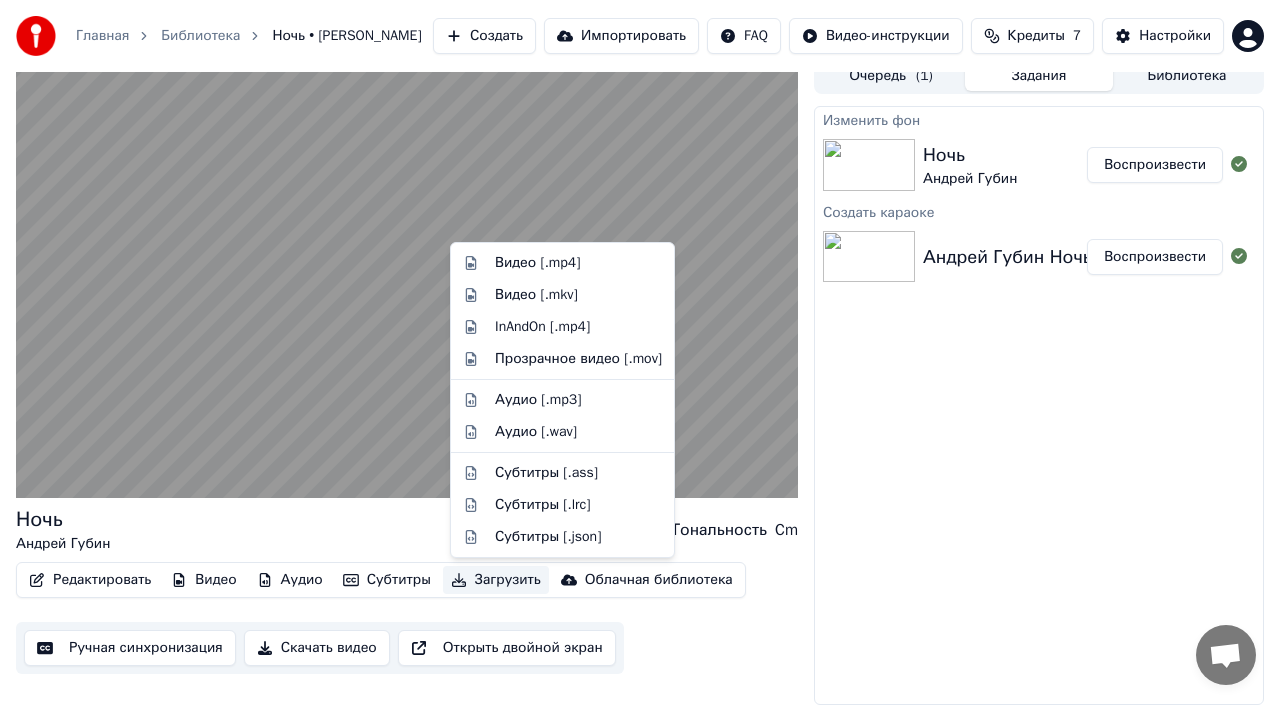 click on "Изменить фон Ночь [PERSON_NAME] Воспроизвести Создать караоке [PERSON_NAME] Ночь Воспроизвести" at bounding box center [1039, 405] 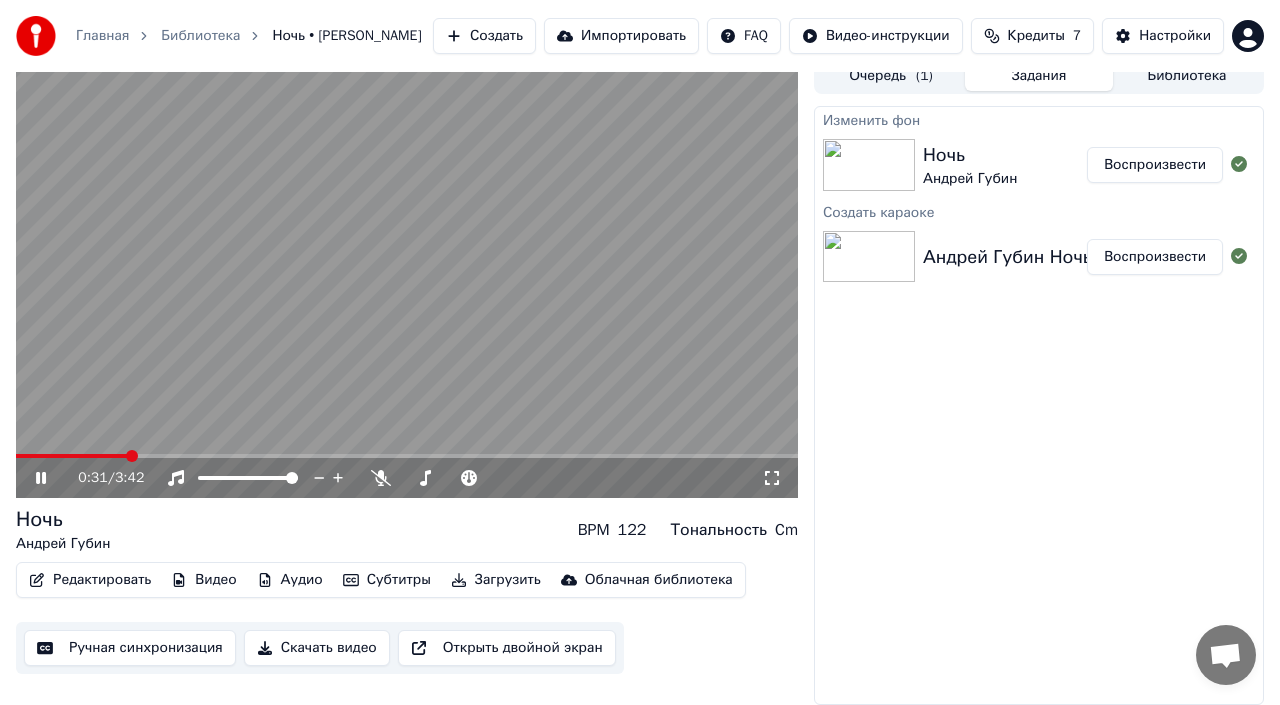 click at bounding box center [407, 278] 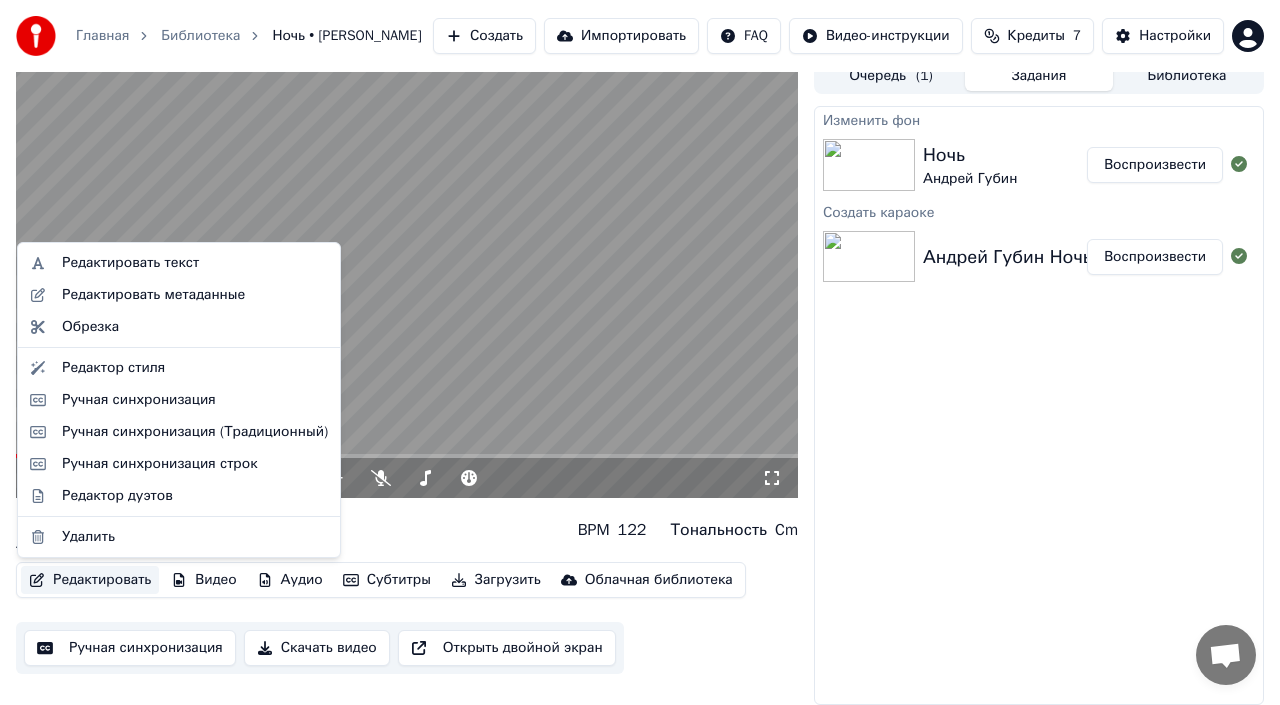 click on "Редактировать" at bounding box center (90, 580) 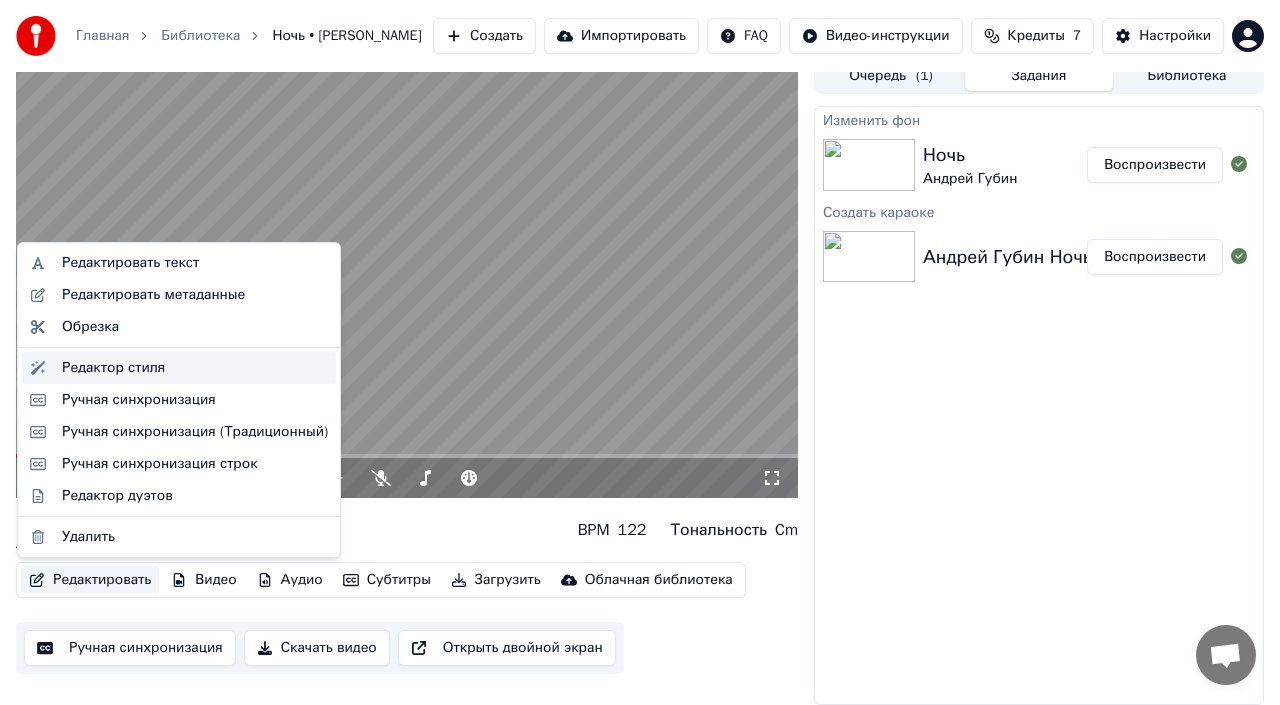 click on "Редактор стиля" at bounding box center (113, 368) 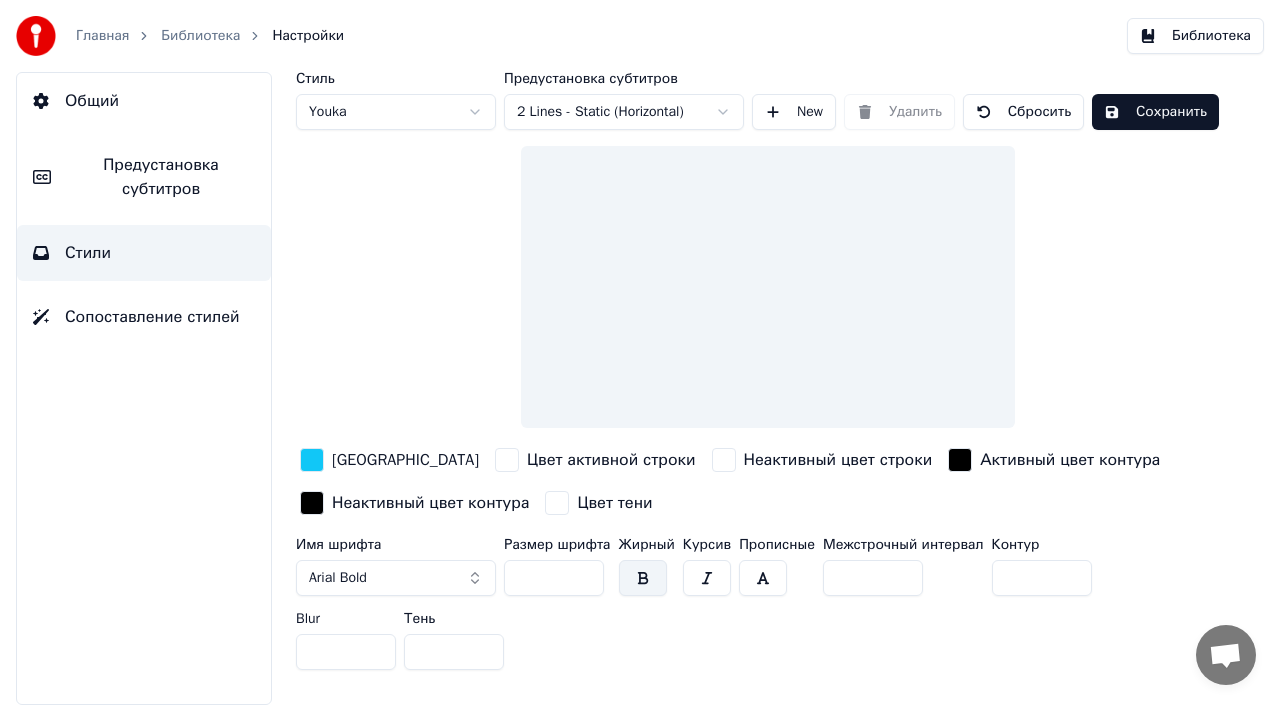 scroll, scrollTop: 0, scrollLeft: 0, axis: both 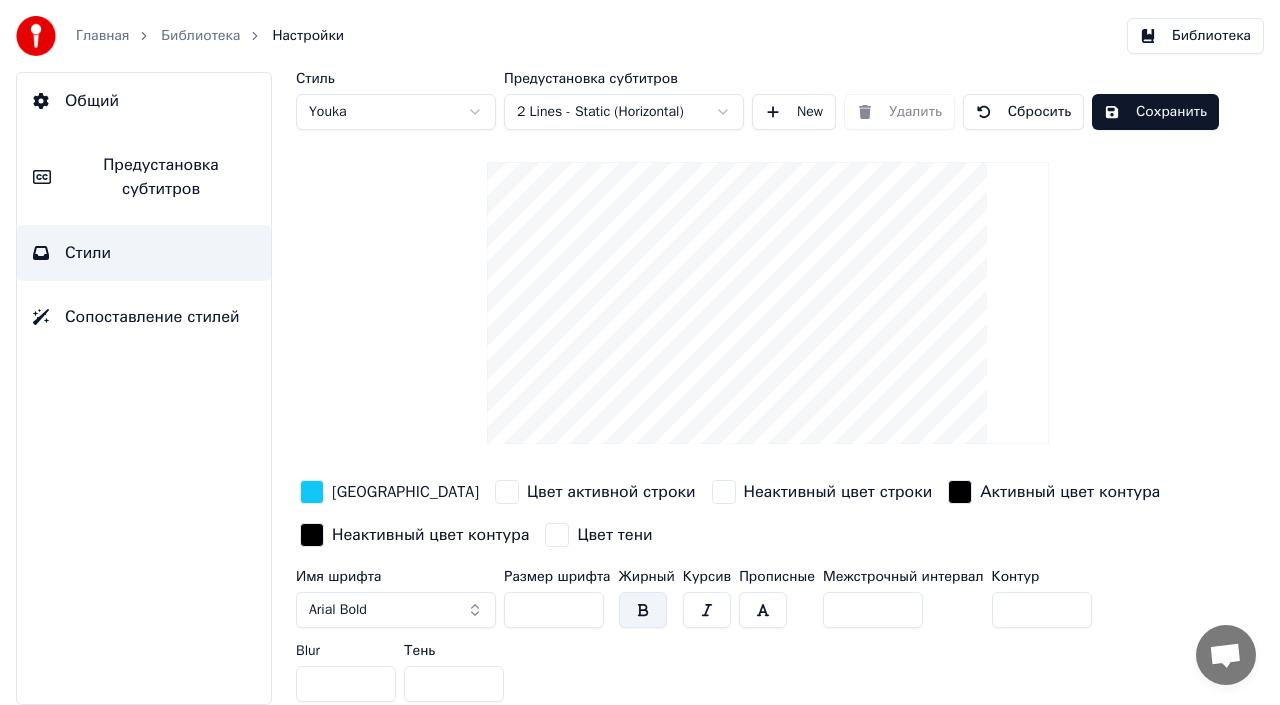 click at bounding box center (312, 492) 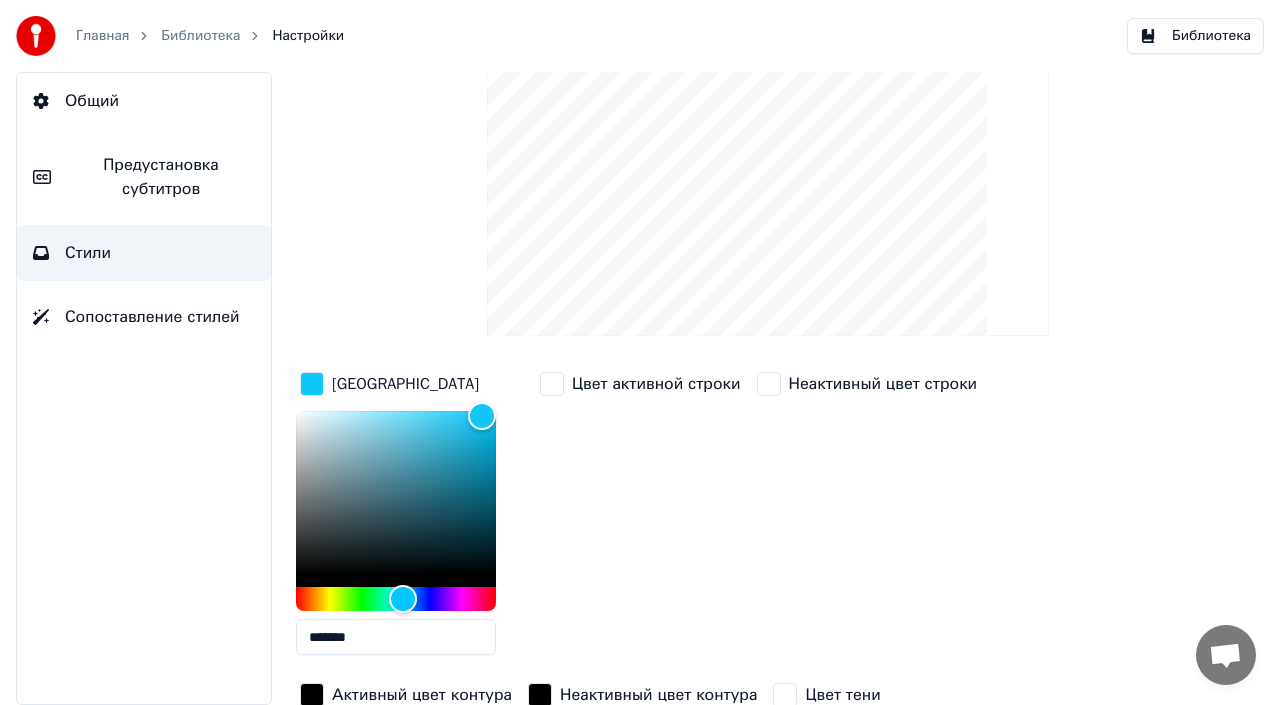scroll, scrollTop: 126, scrollLeft: 0, axis: vertical 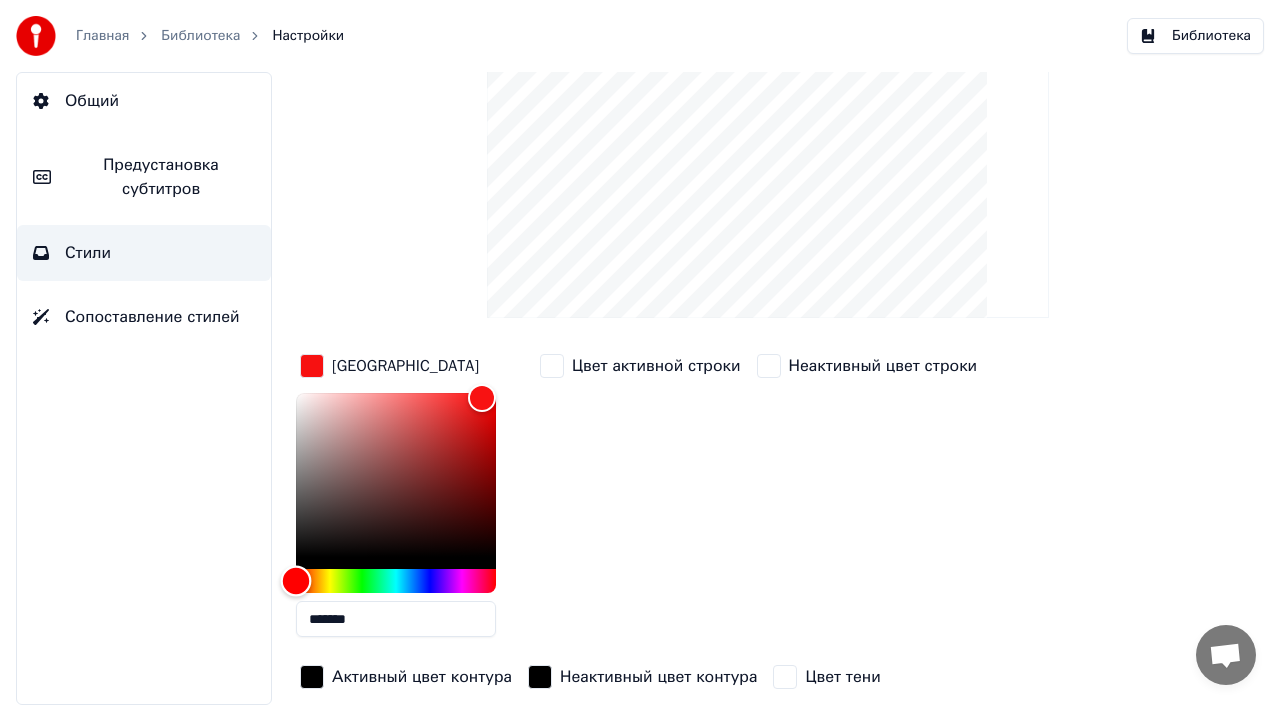 type on "*******" 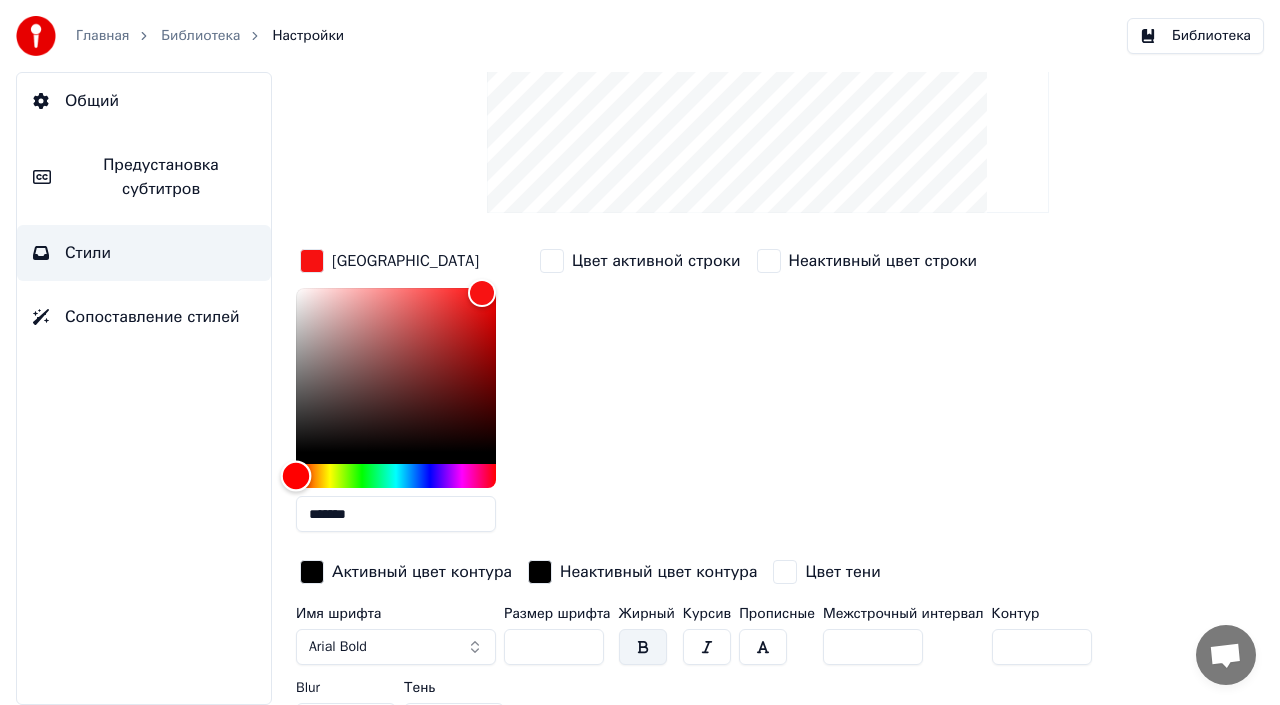 scroll, scrollTop: 0, scrollLeft: 0, axis: both 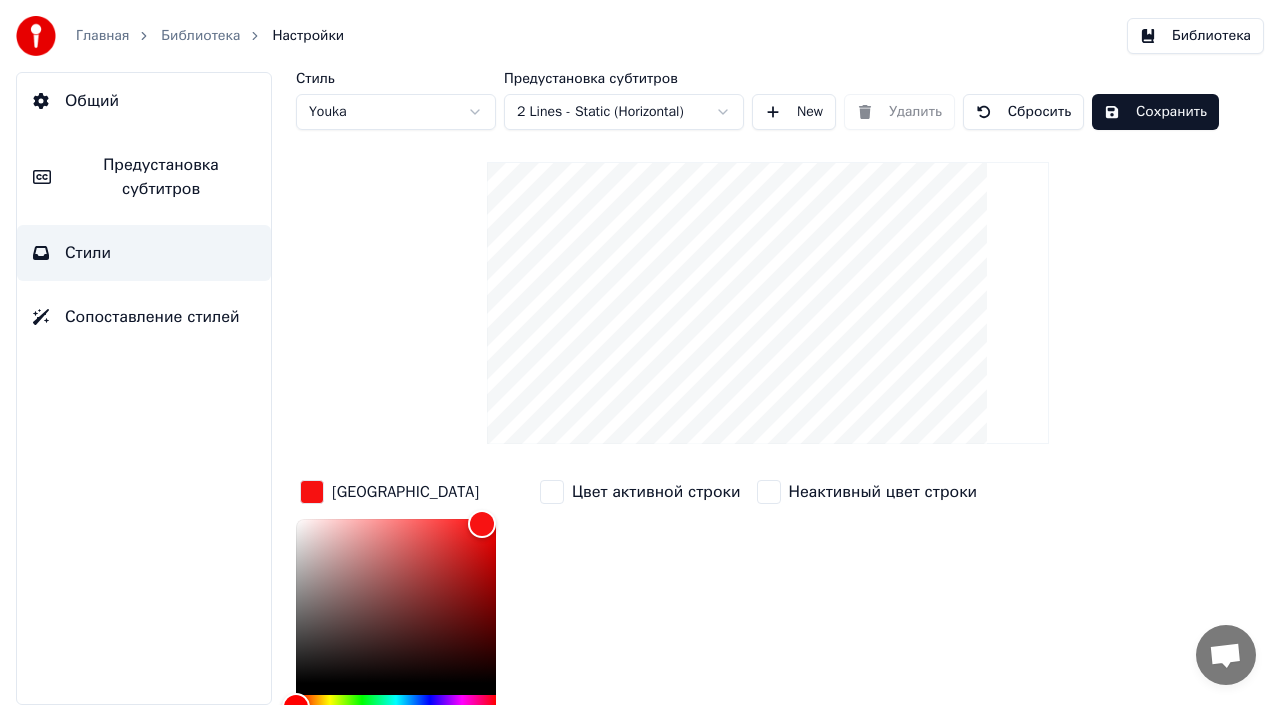 click on "Сохранить" at bounding box center (1155, 112) 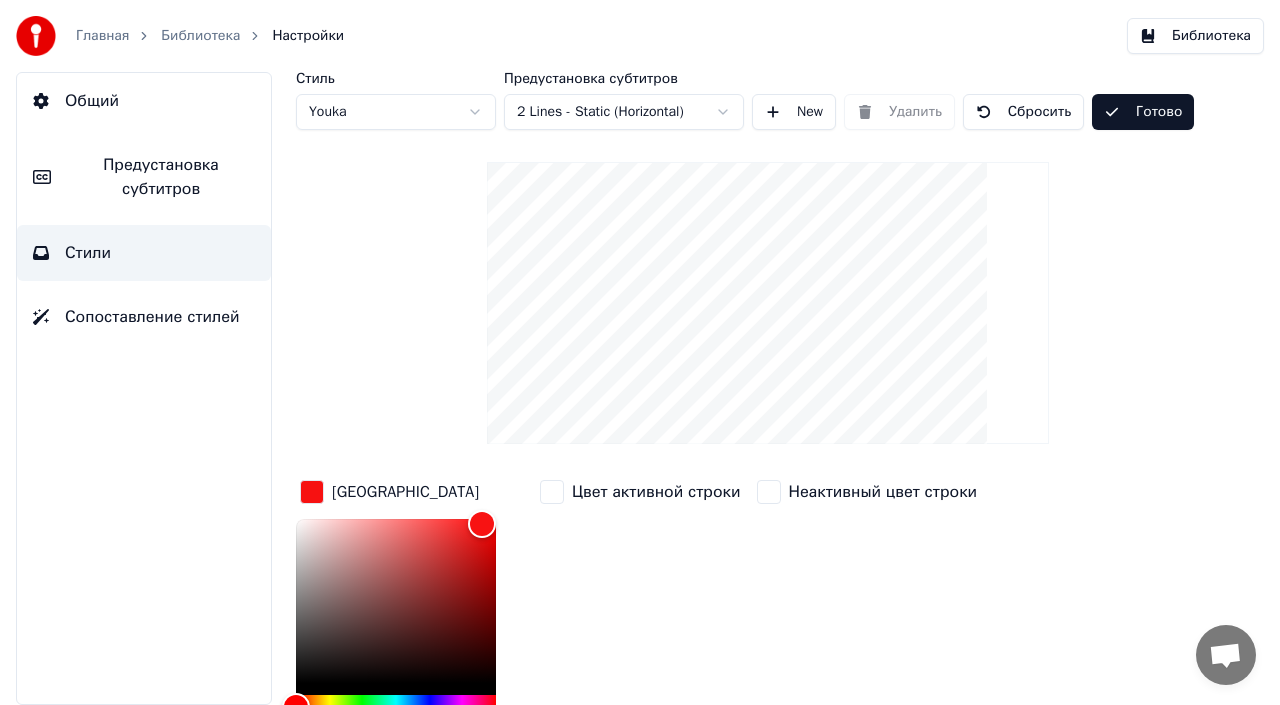 click on "Готово" at bounding box center [1143, 112] 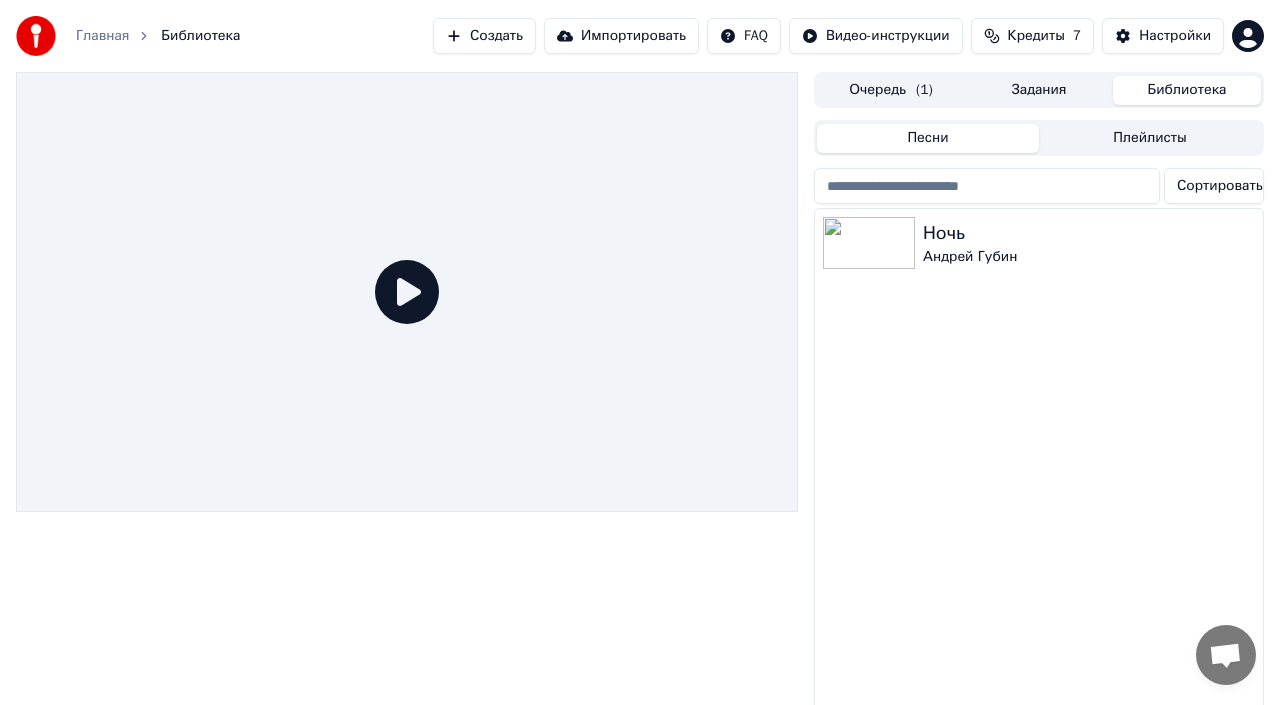 click 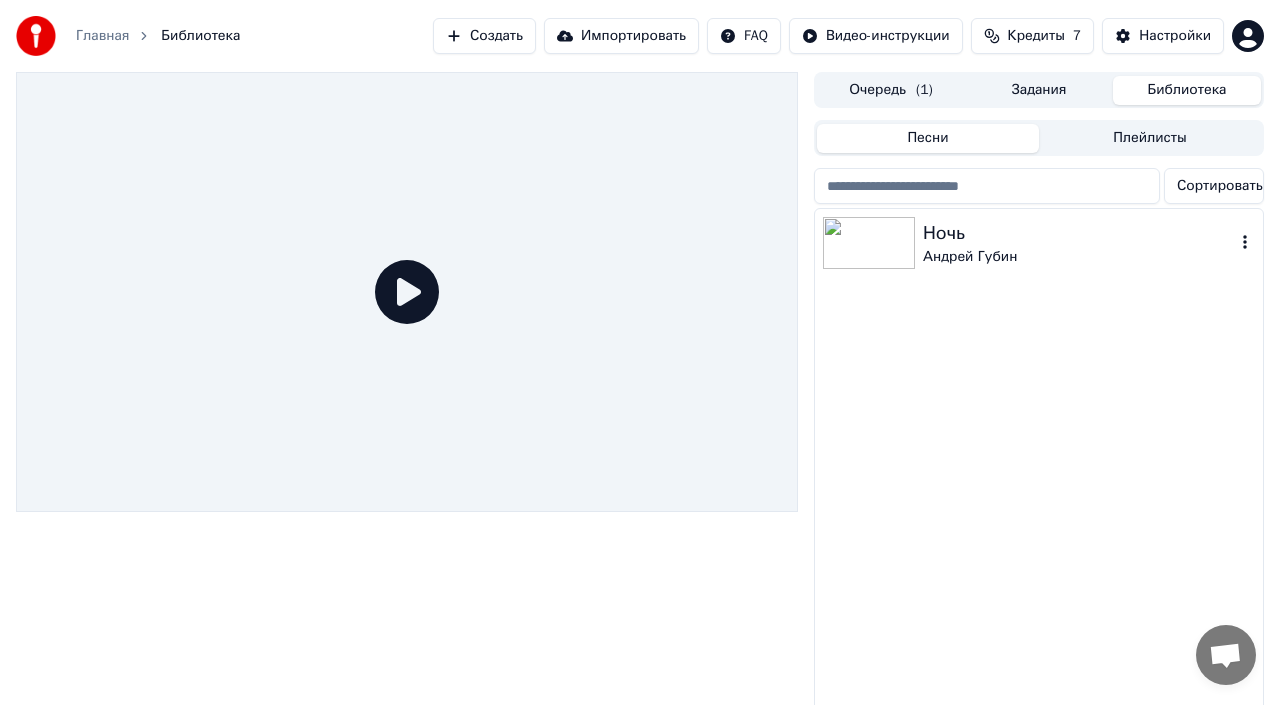 click on "Андрей Губин" at bounding box center (1079, 257) 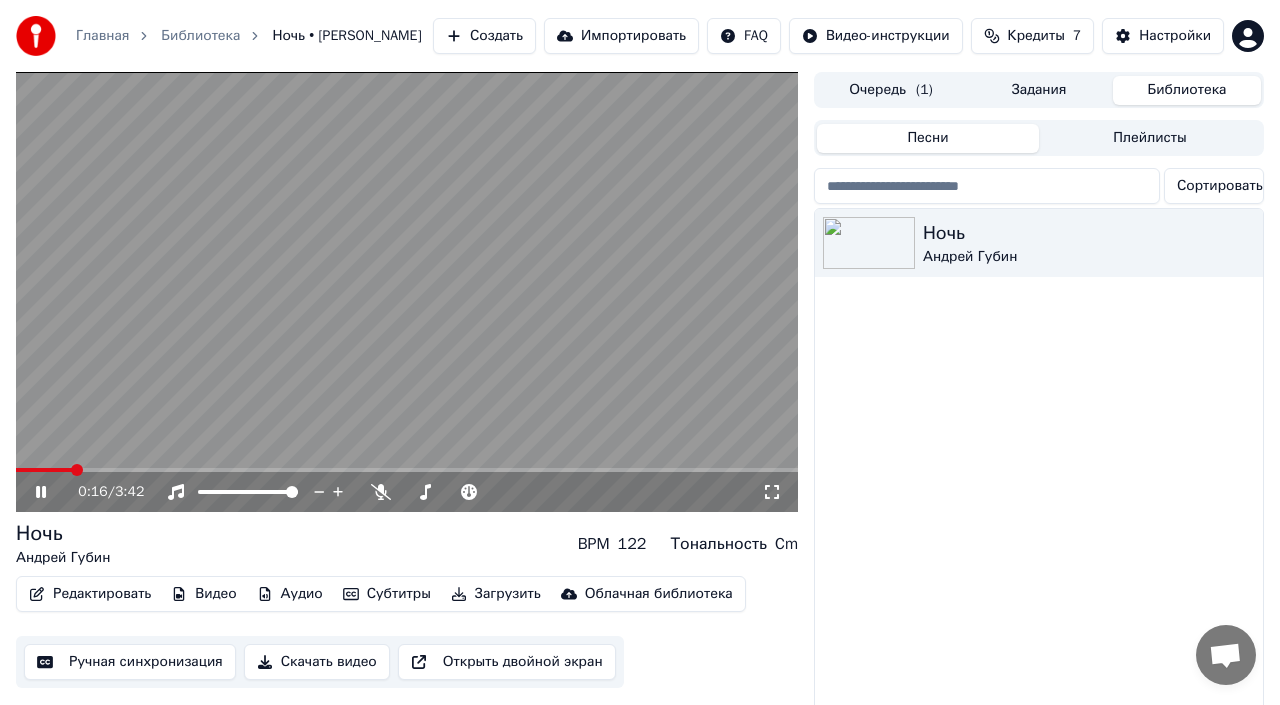 click at bounding box center (407, 470) 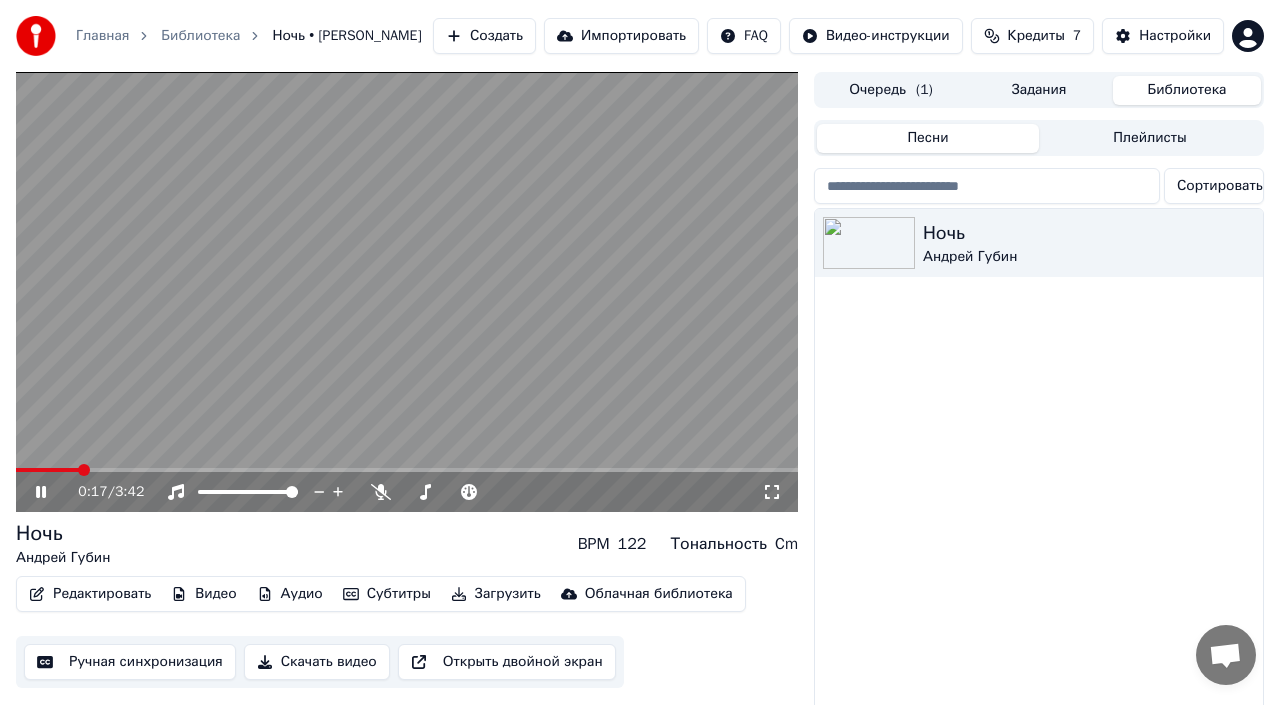 click at bounding box center [407, 470] 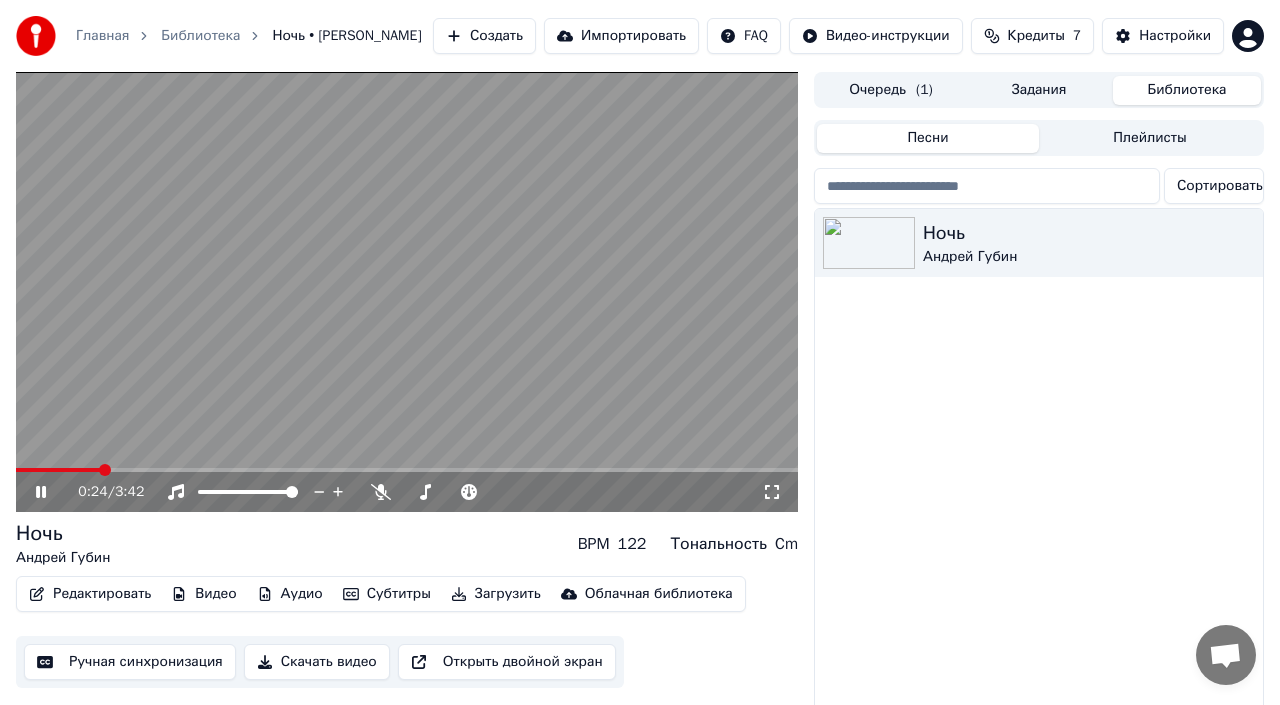 click at bounding box center (407, 470) 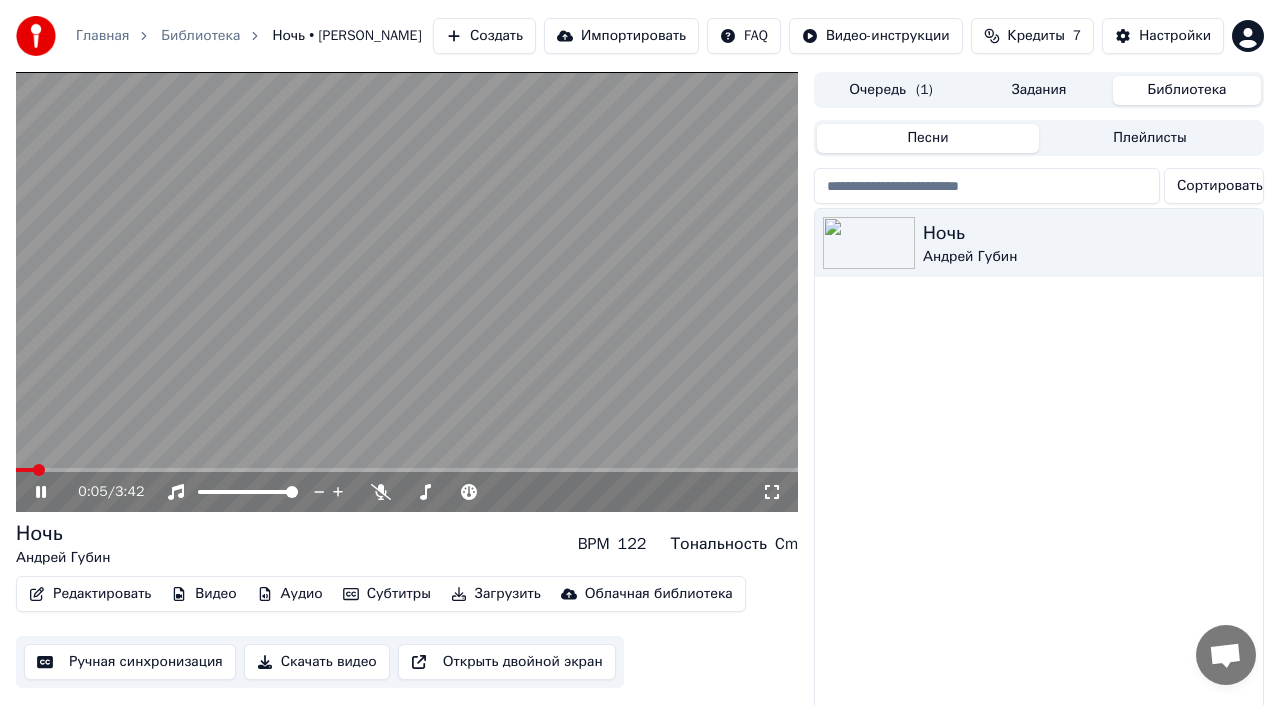 click at bounding box center (25, 470) 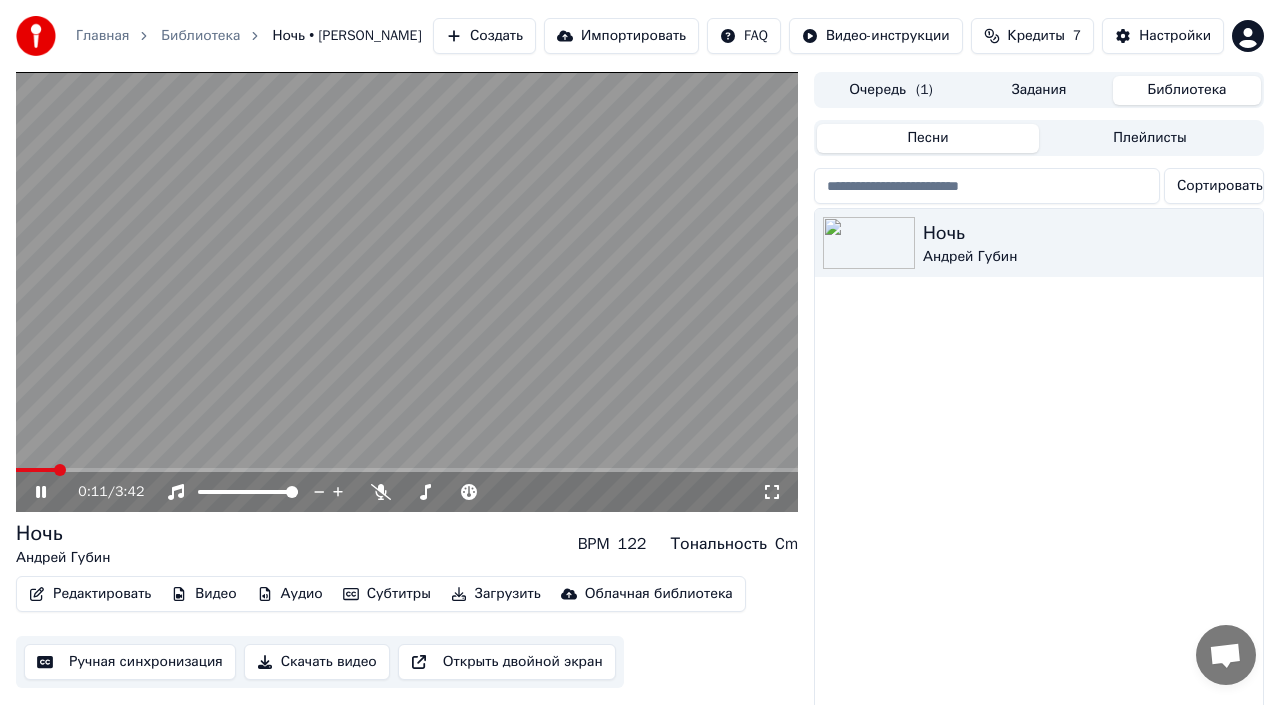 click at bounding box center [407, 470] 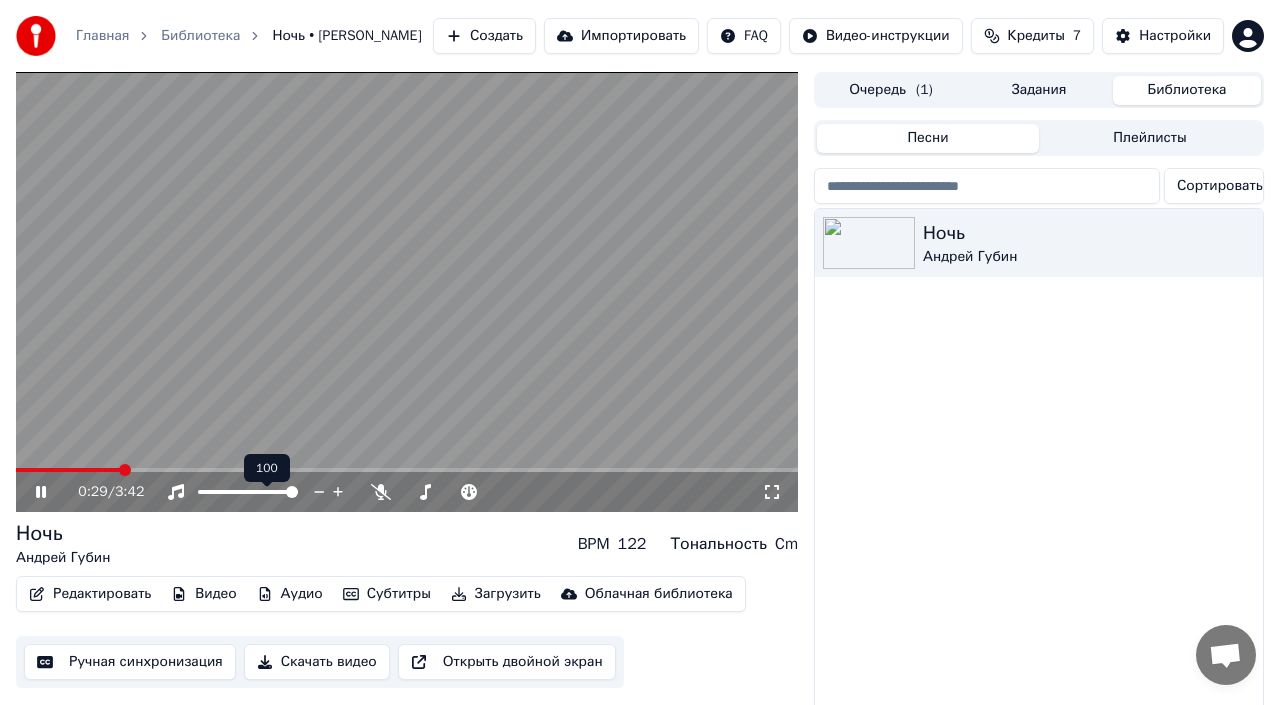 click on "100 100" at bounding box center (267, 468) 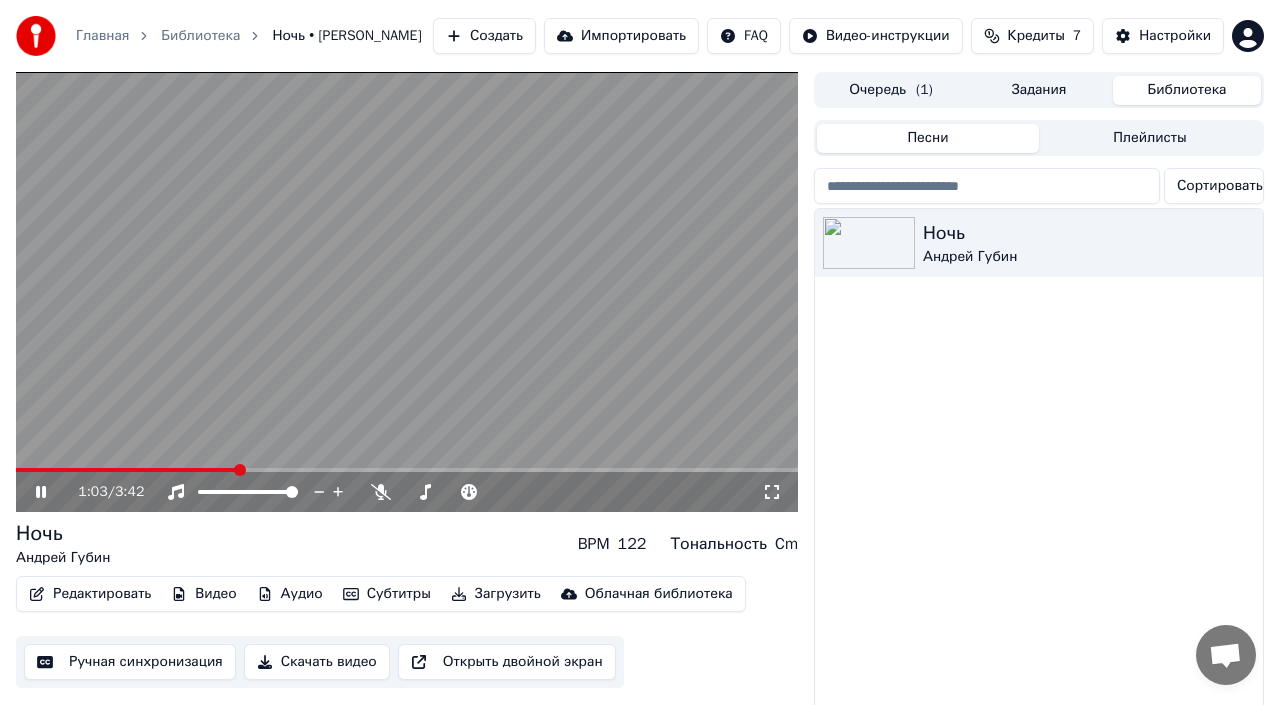 click at bounding box center [407, 470] 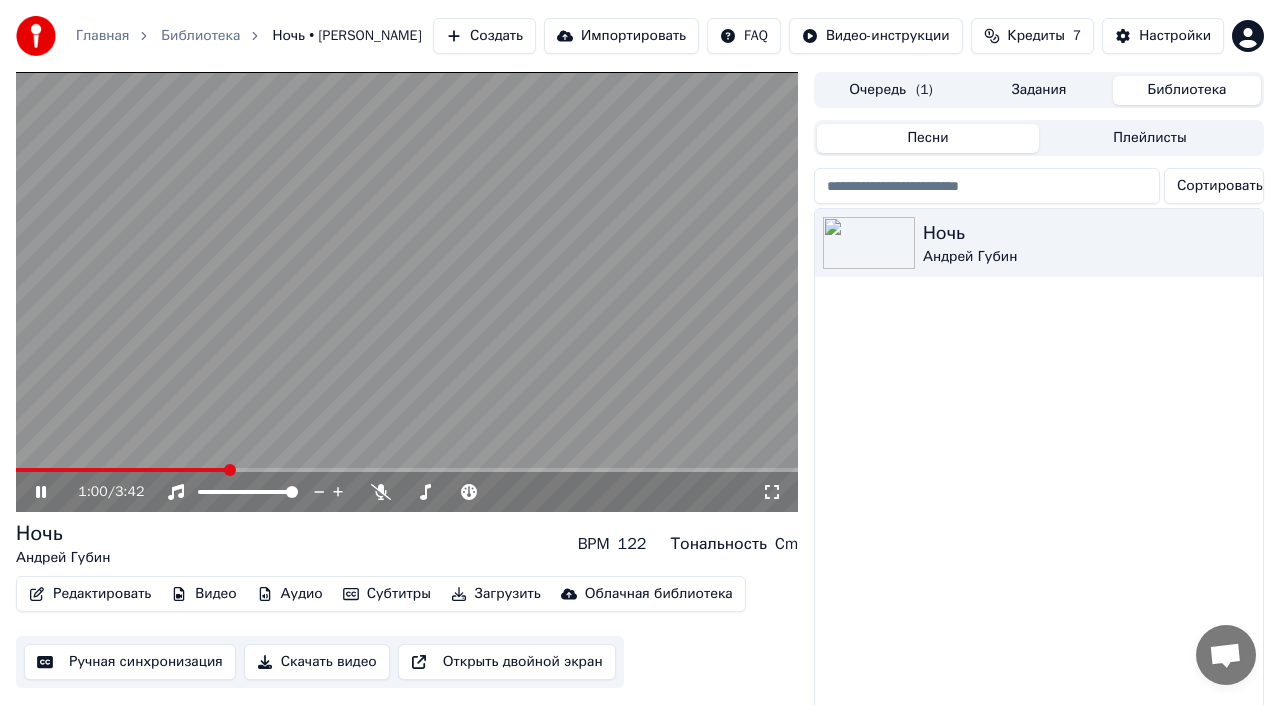 click at bounding box center (121, 470) 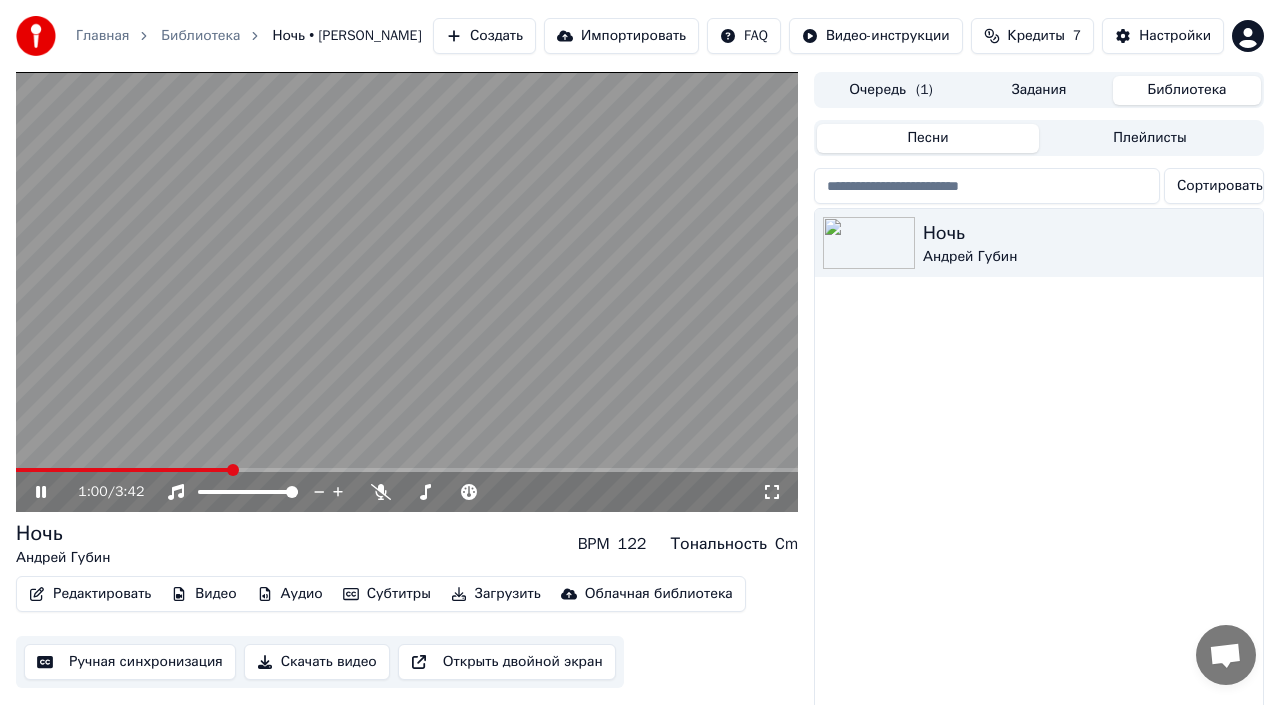 click at bounding box center [123, 470] 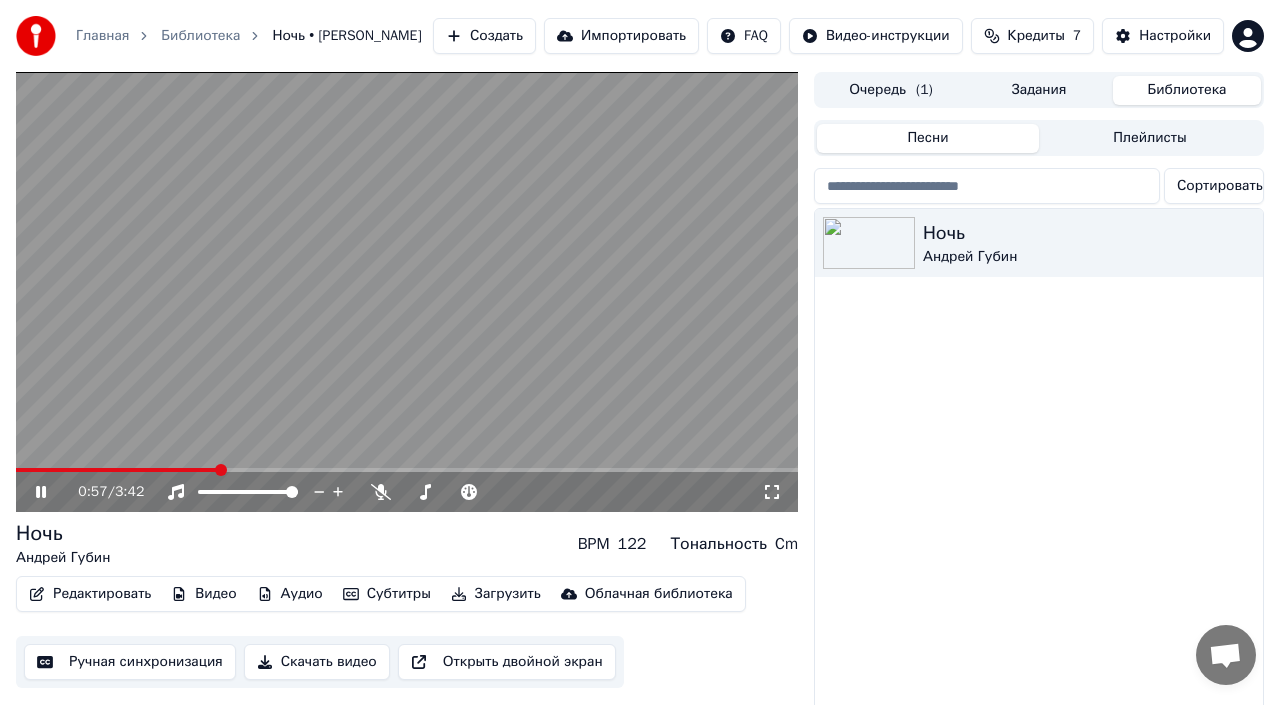click at bounding box center [407, 292] 